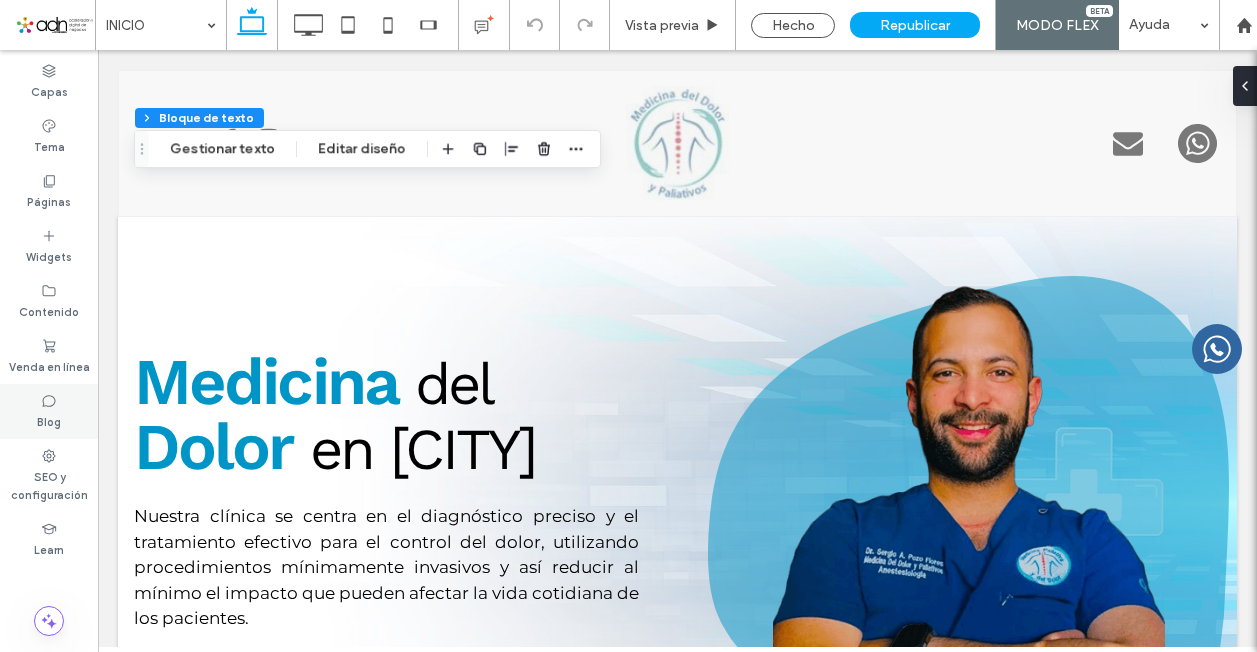 scroll, scrollTop: 5132, scrollLeft: 0, axis: vertical 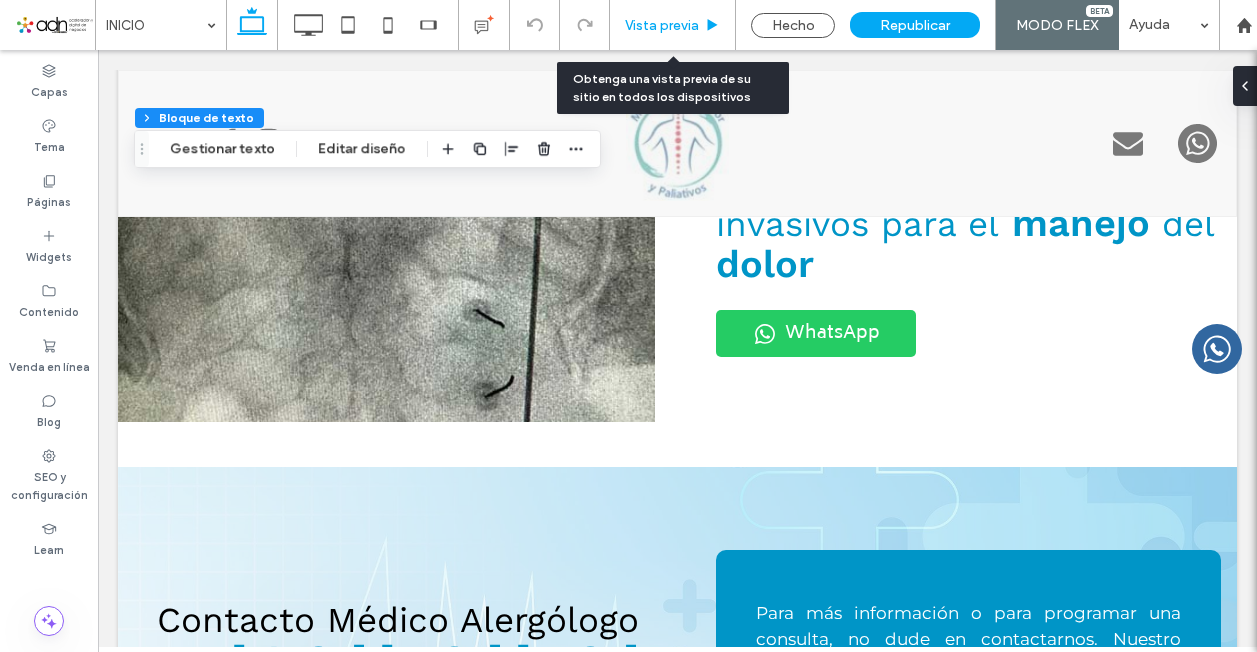 click 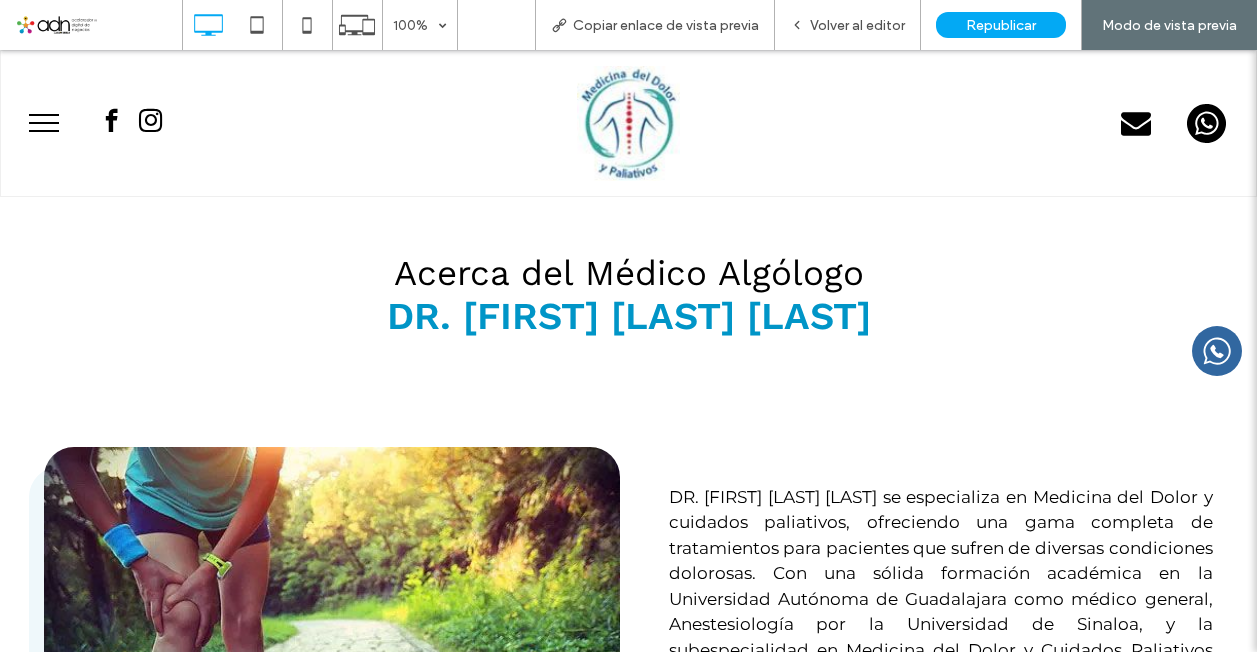 scroll, scrollTop: 600, scrollLeft: 0, axis: vertical 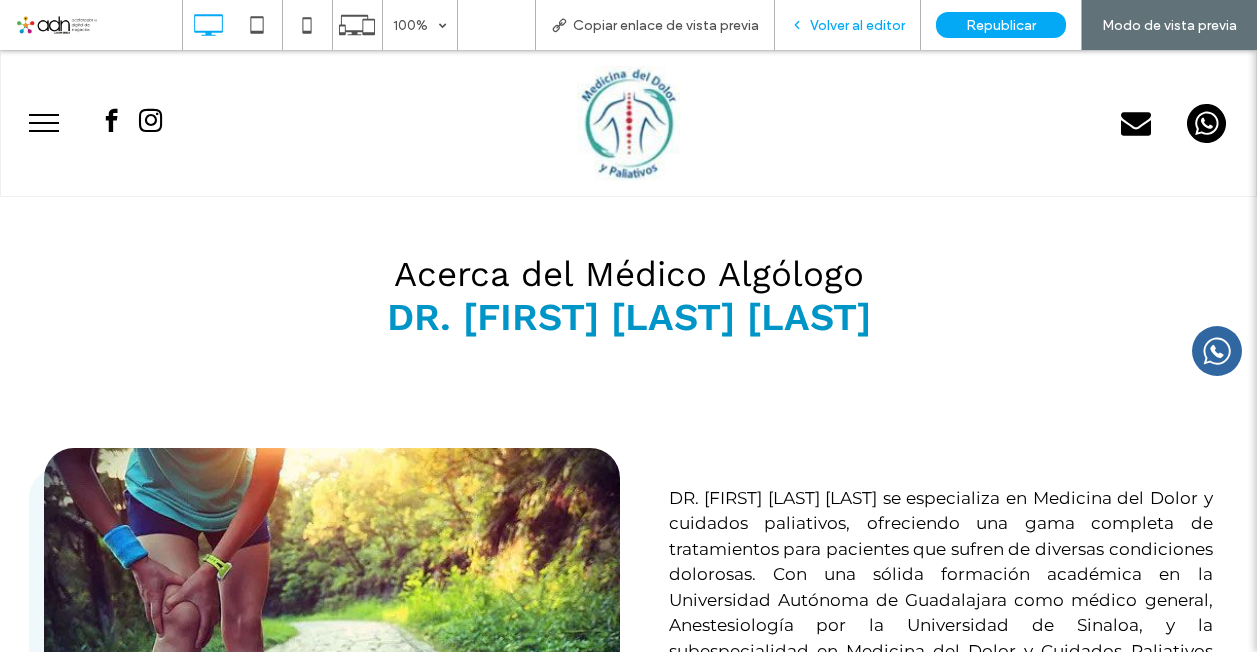 click on "Volver al editor" at bounding box center [848, 25] 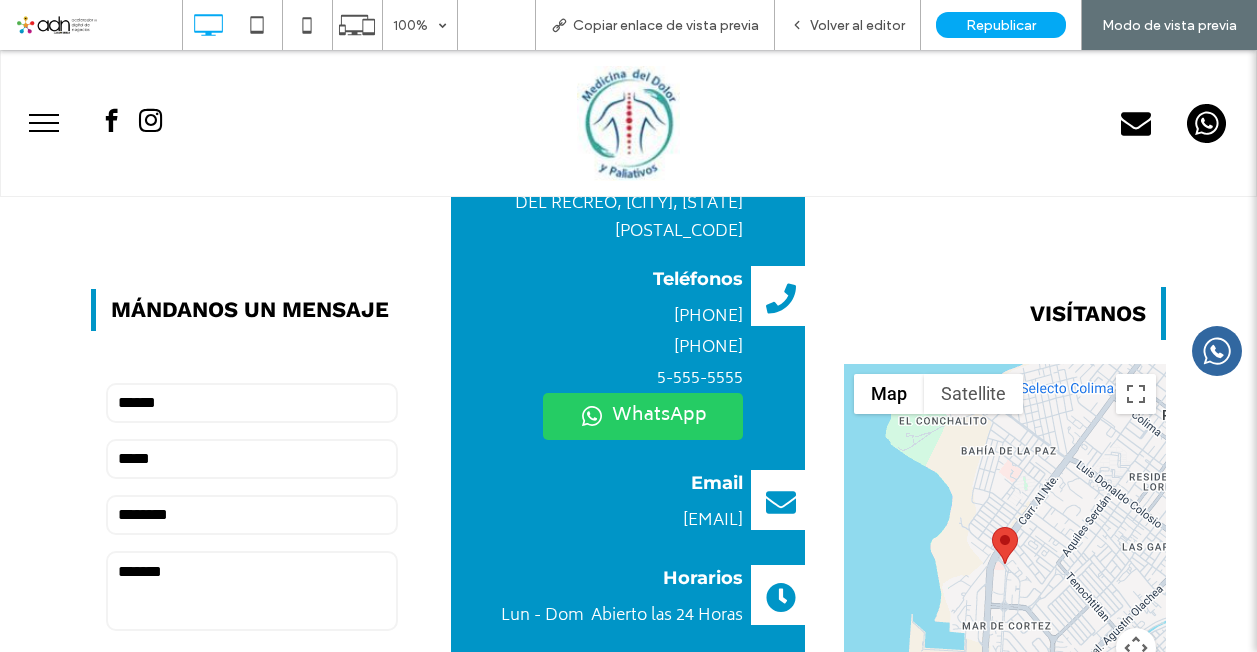 scroll, scrollTop: 5335, scrollLeft: 0, axis: vertical 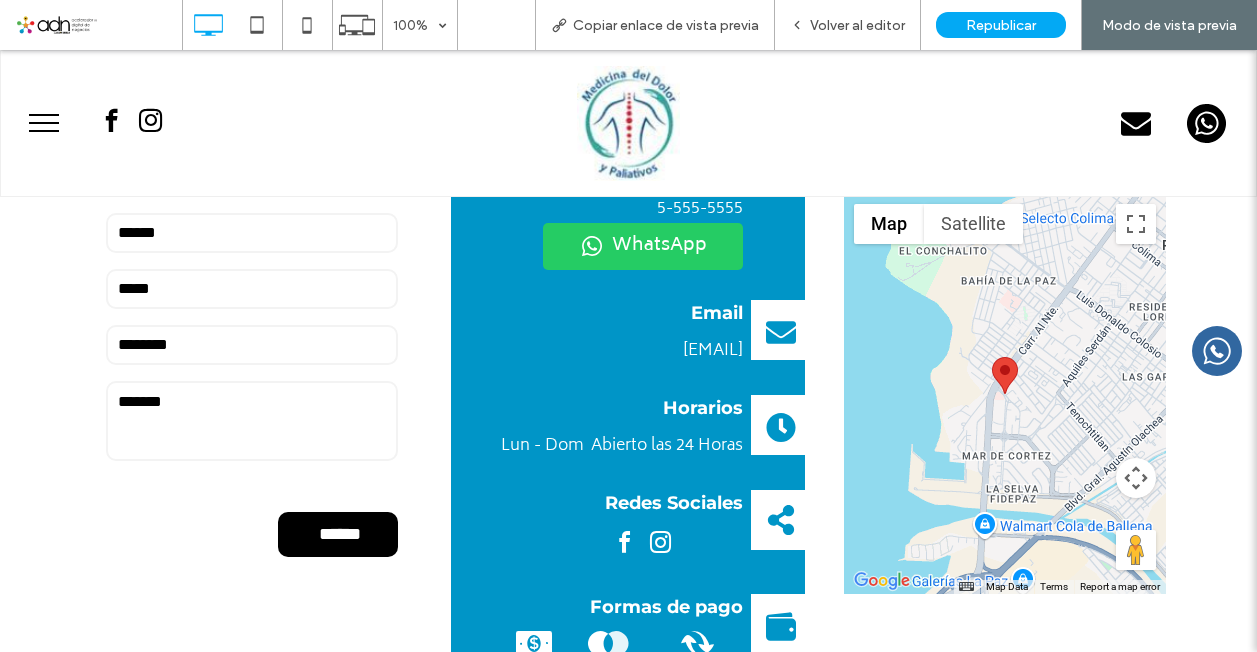 click at bounding box center [661, 543] 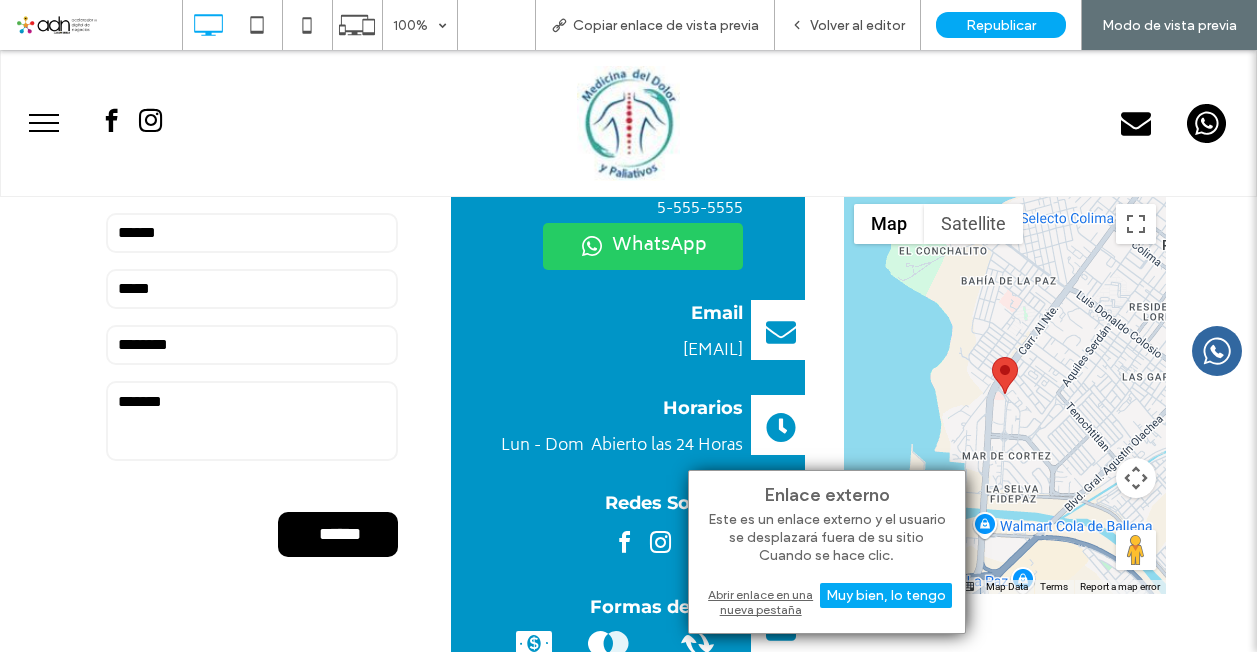 click on "Abrir enlace en una nueva pestaña" at bounding box center [827, 602] 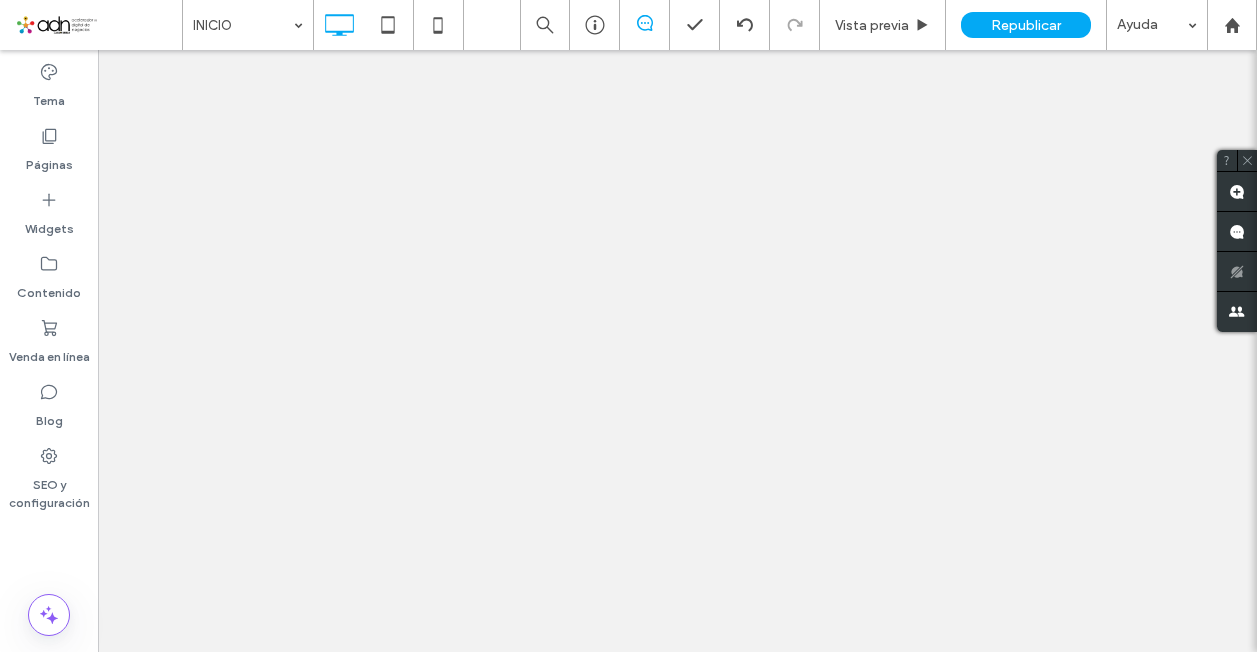 click 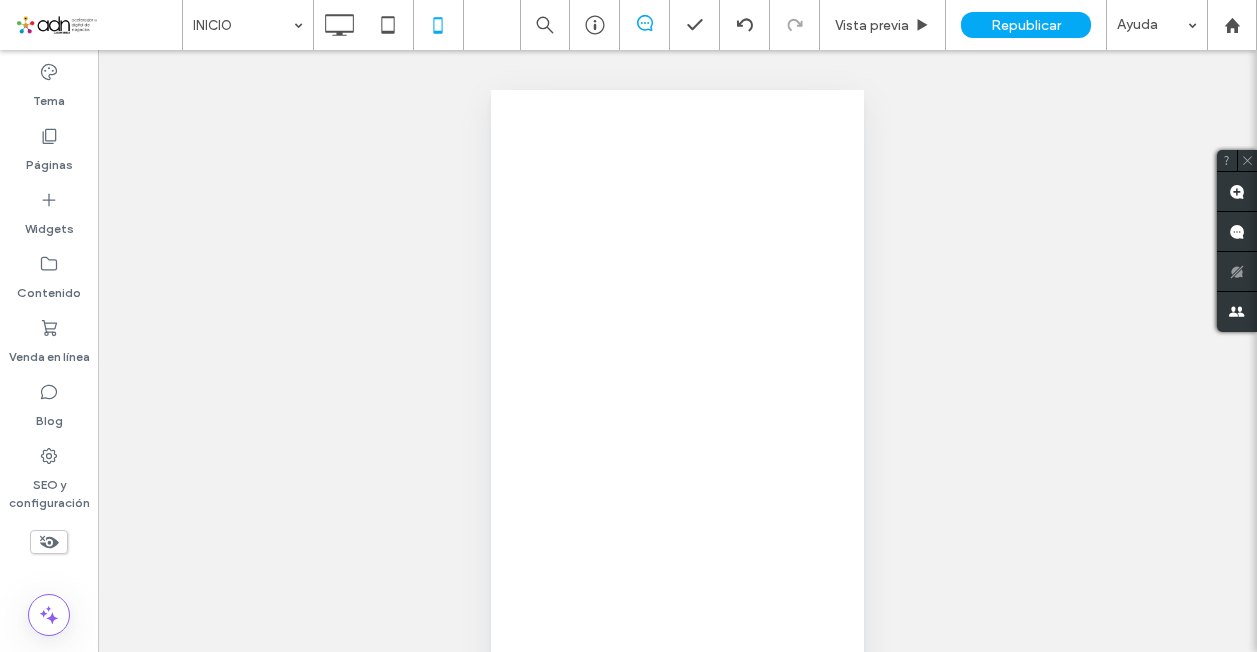 scroll, scrollTop: 0, scrollLeft: 0, axis: both 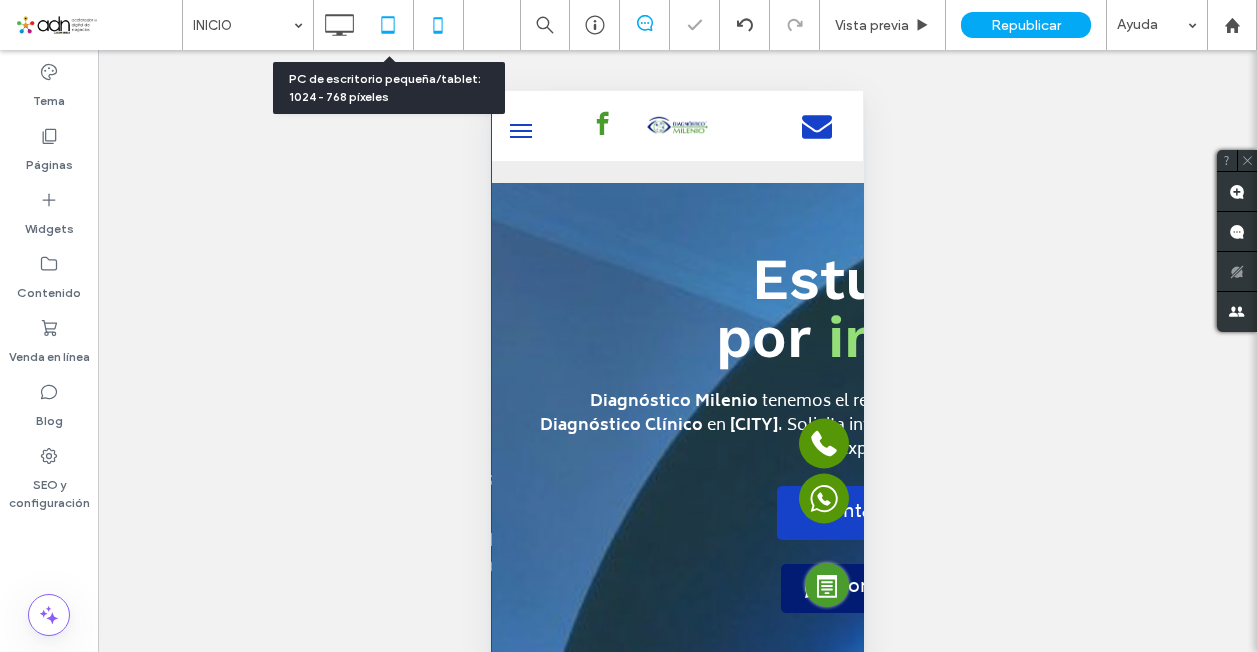 click 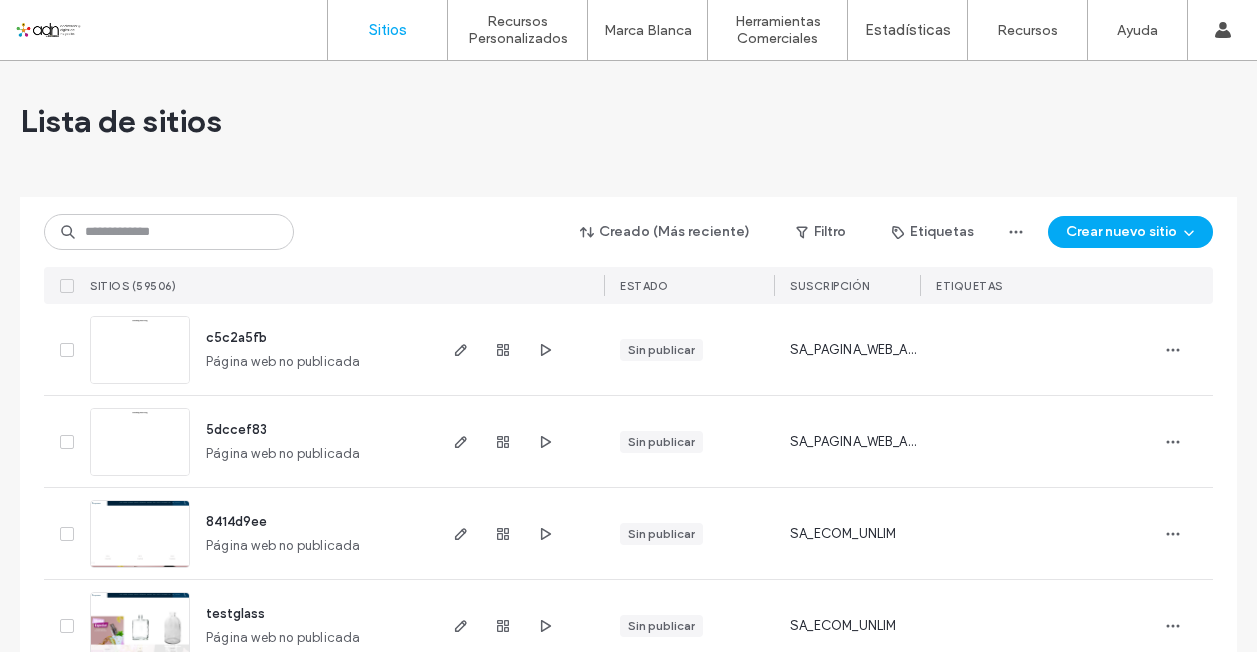 scroll, scrollTop: 0, scrollLeft: 0, axis: both 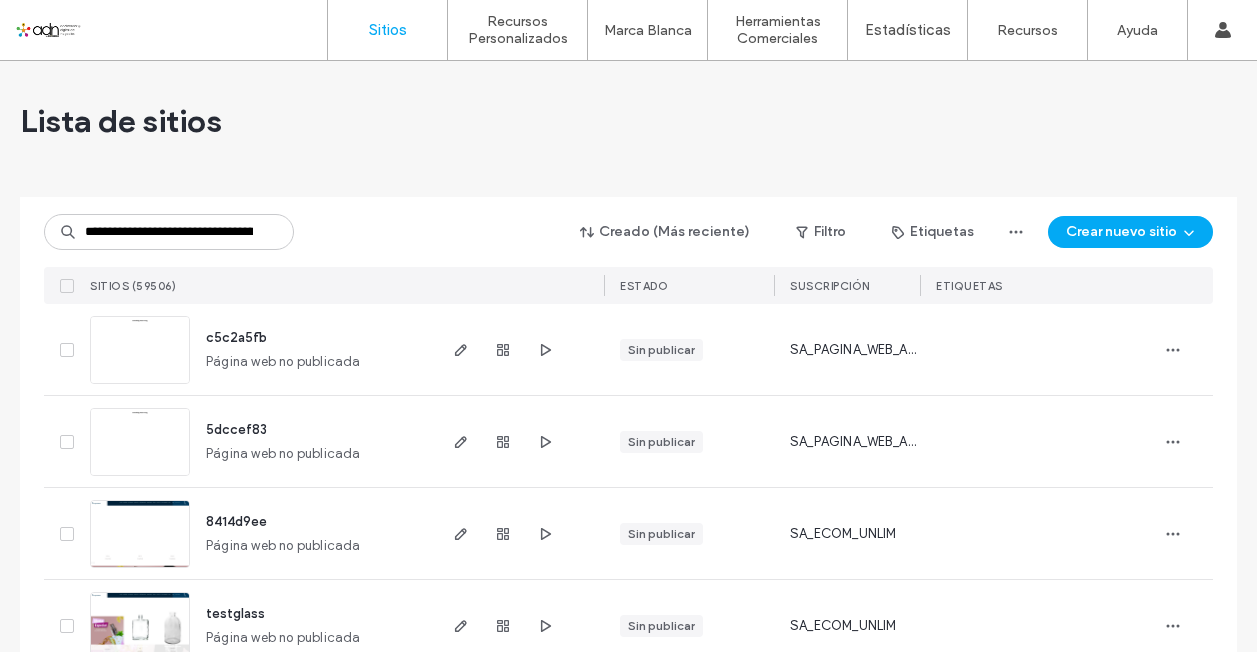 type on "**********" 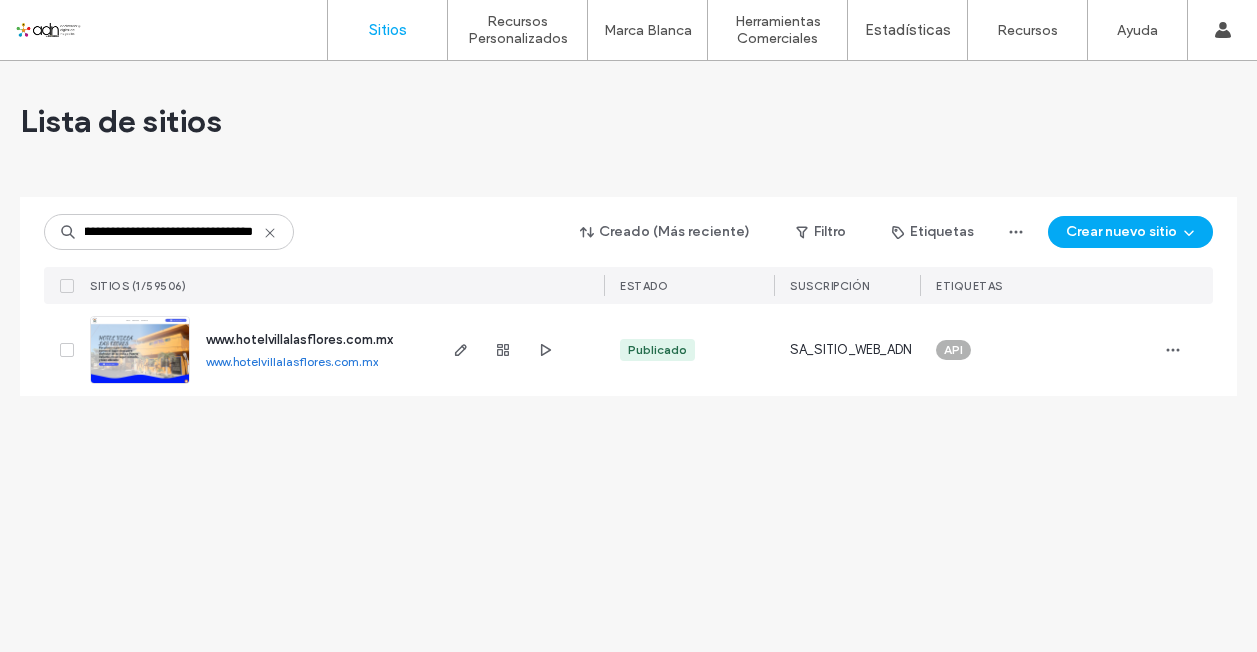 click at bounding box center [140, 385] 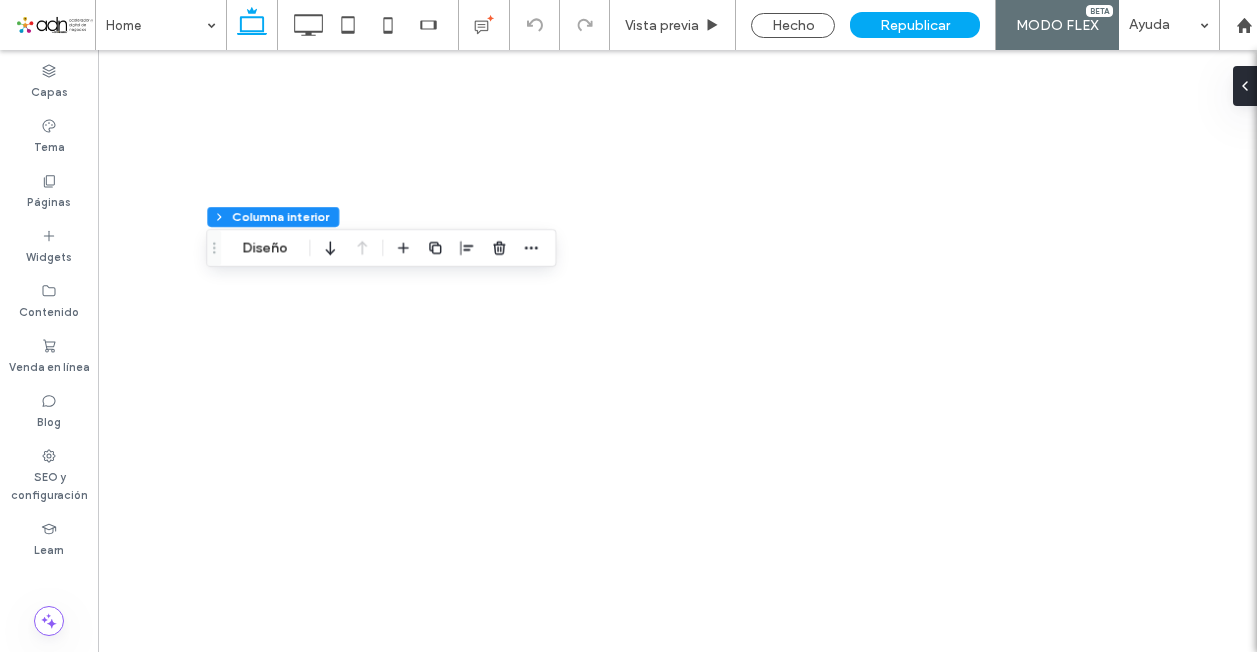 scroll, scrollTop: 0, scrollLeft: 0, axis: both 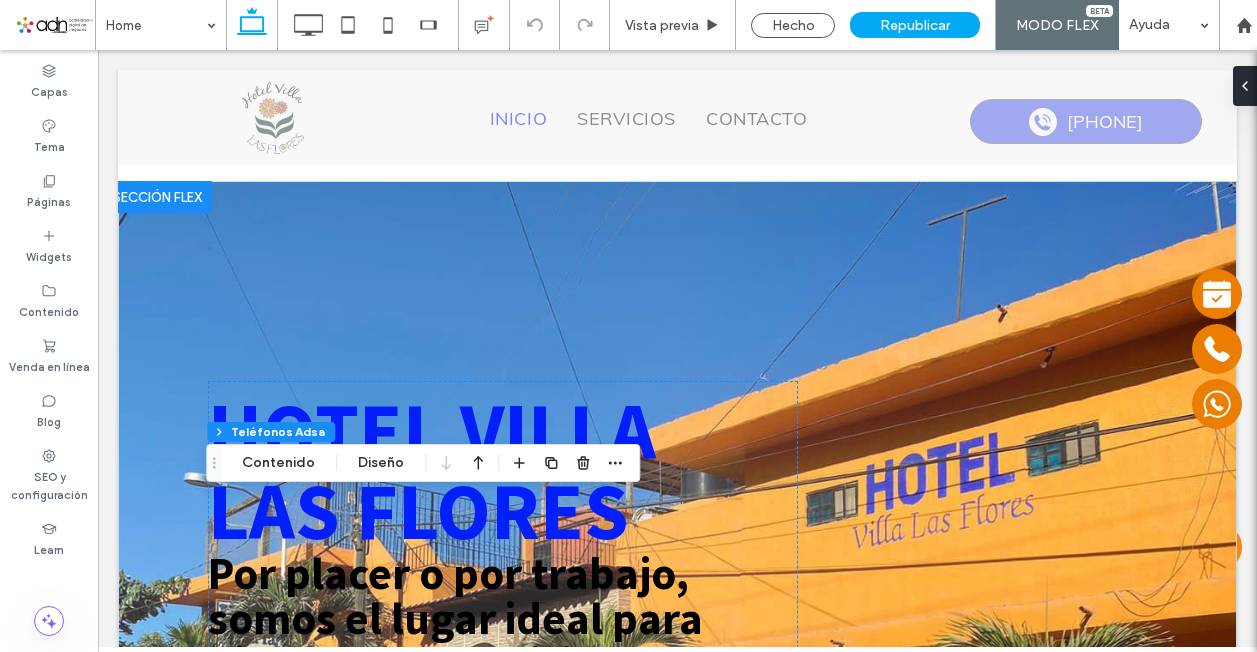 type on "***" 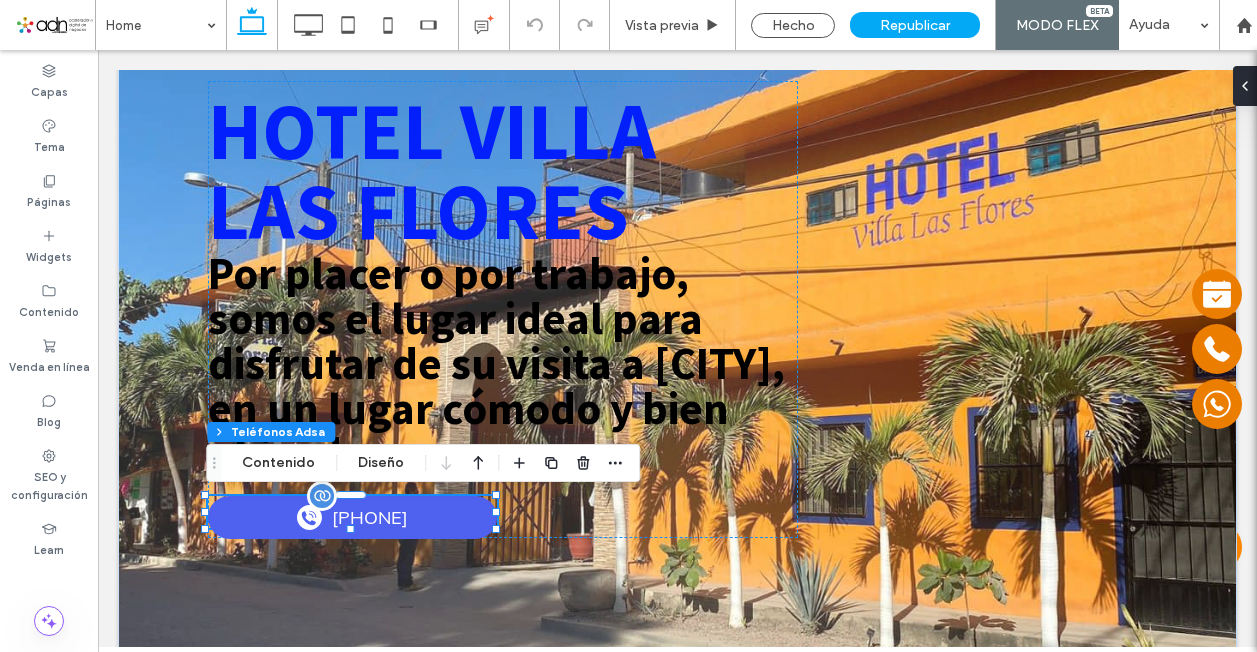 scroll, scrollTop: 0, scrollLeft: 0, axis: both 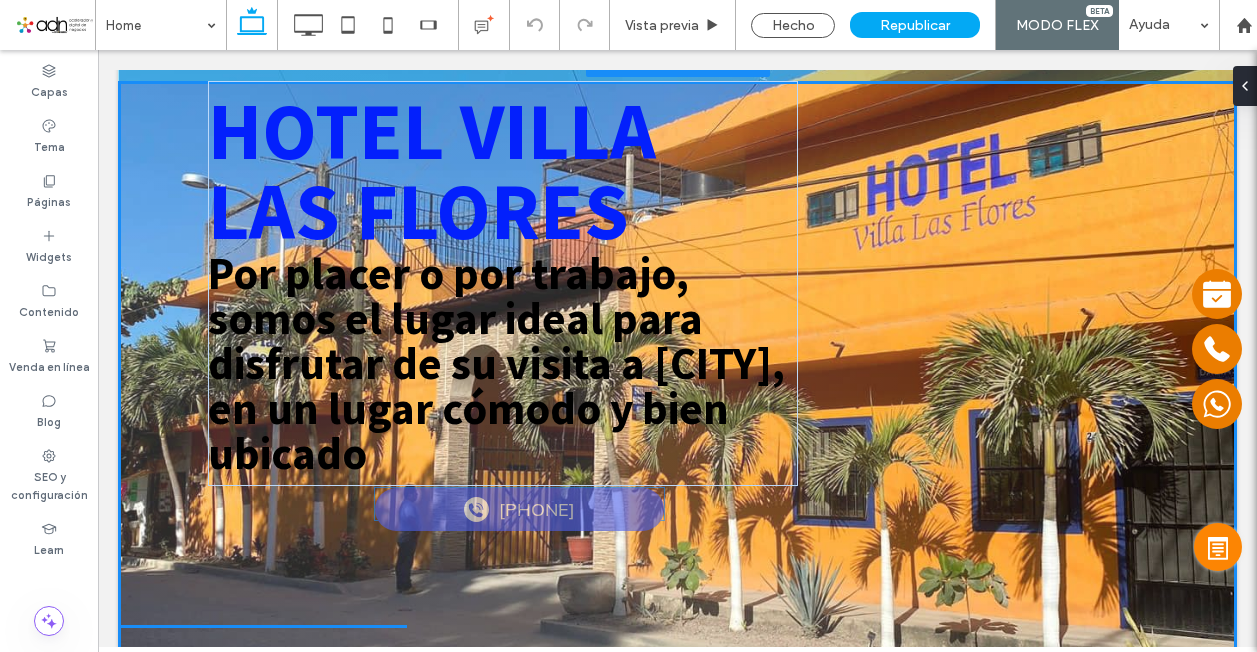 drag, startPoint x: 450, startPoint y: 519, endPoint x: 619, endPoint y: 511, distance: 169.18924 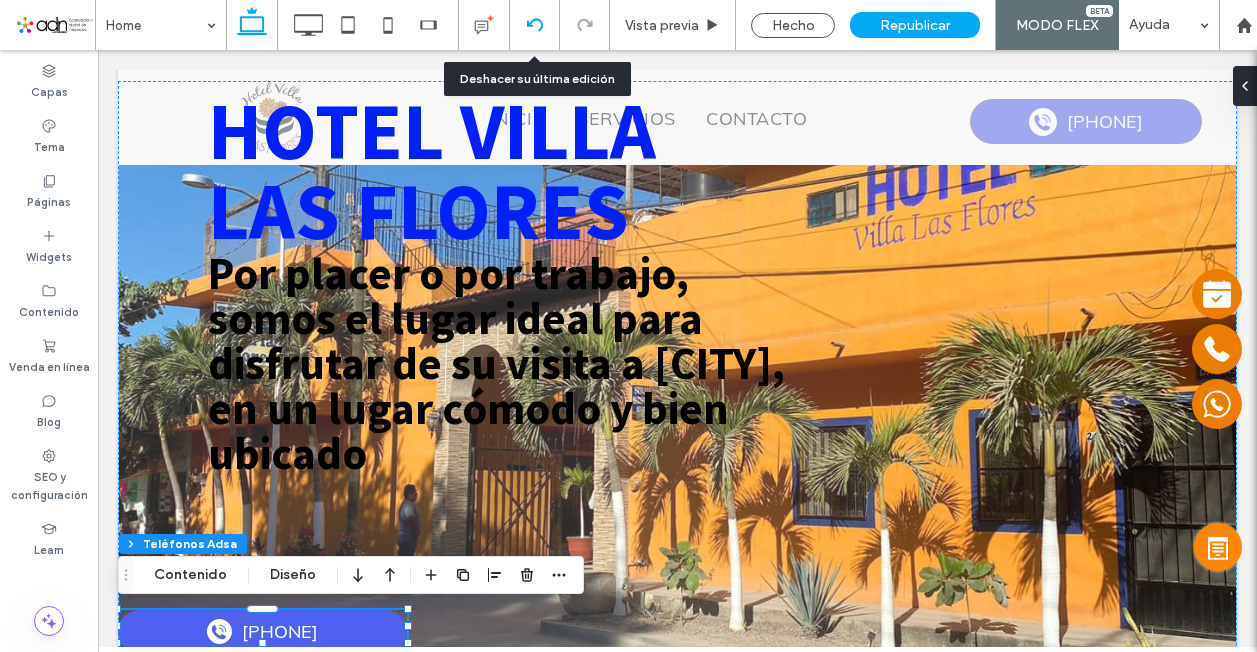 click at bounding box center (535, 25) 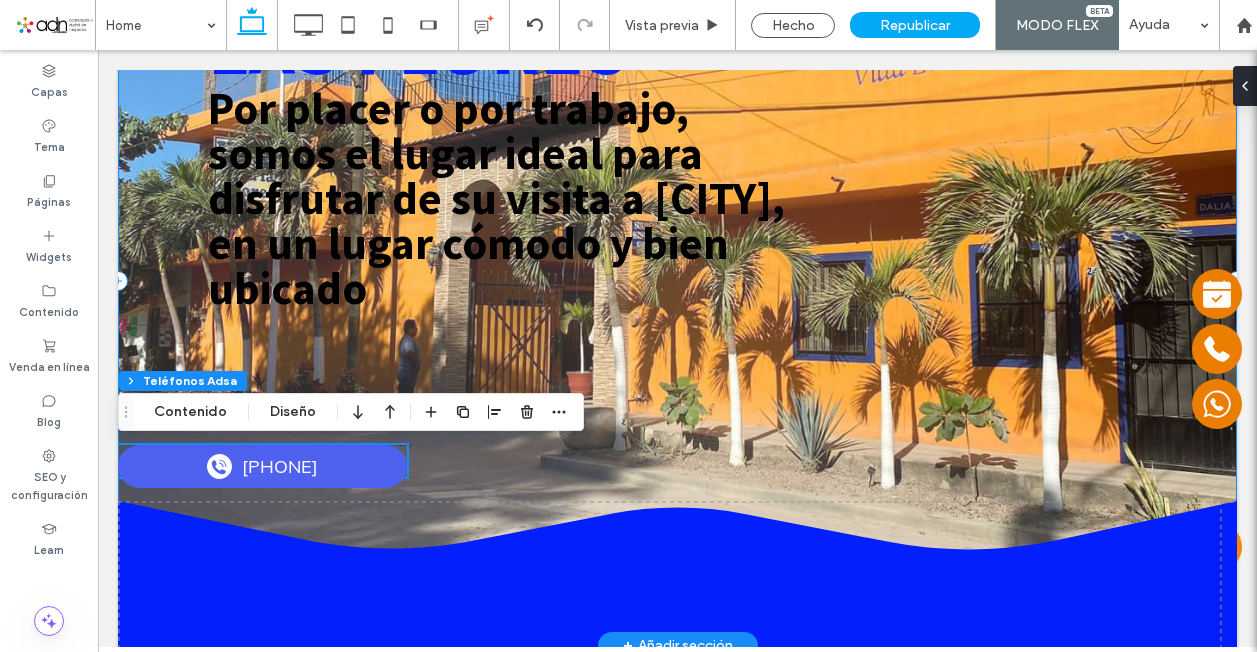 scroll, scrollTop: 500, scrollLeft: 0, axis: vertical 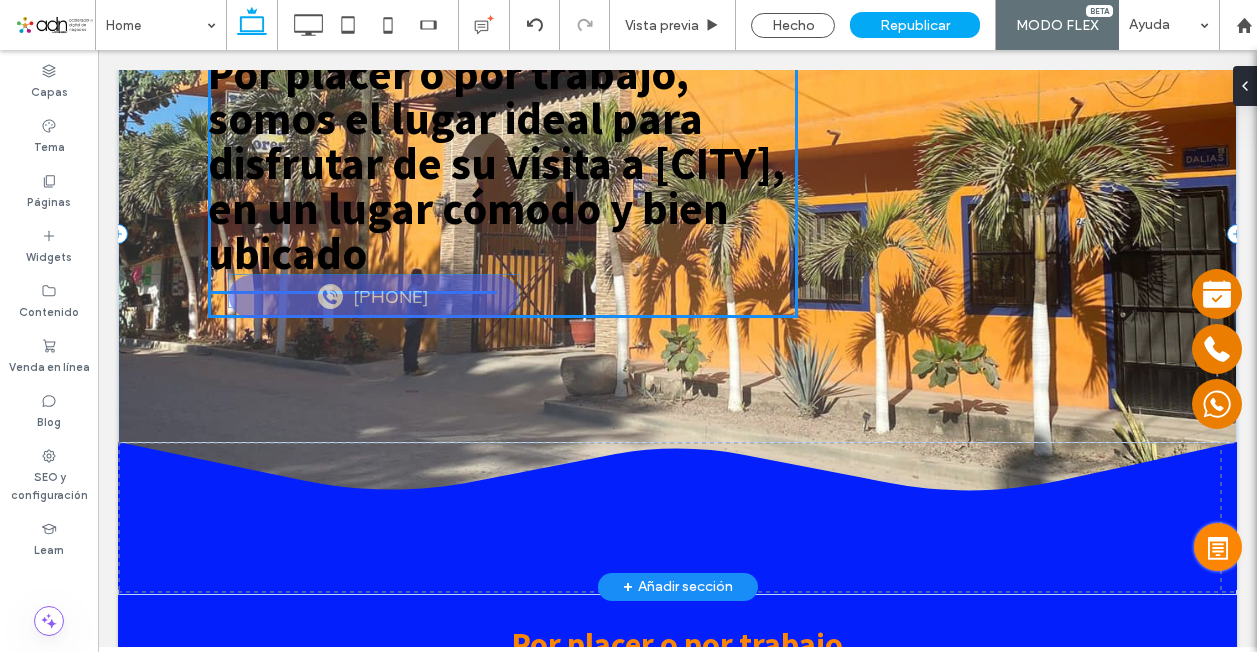 drag, startPoint x: 369, startPoint y: 429, endPoint x: 480, endPoint y: 294, distance: 174.77414 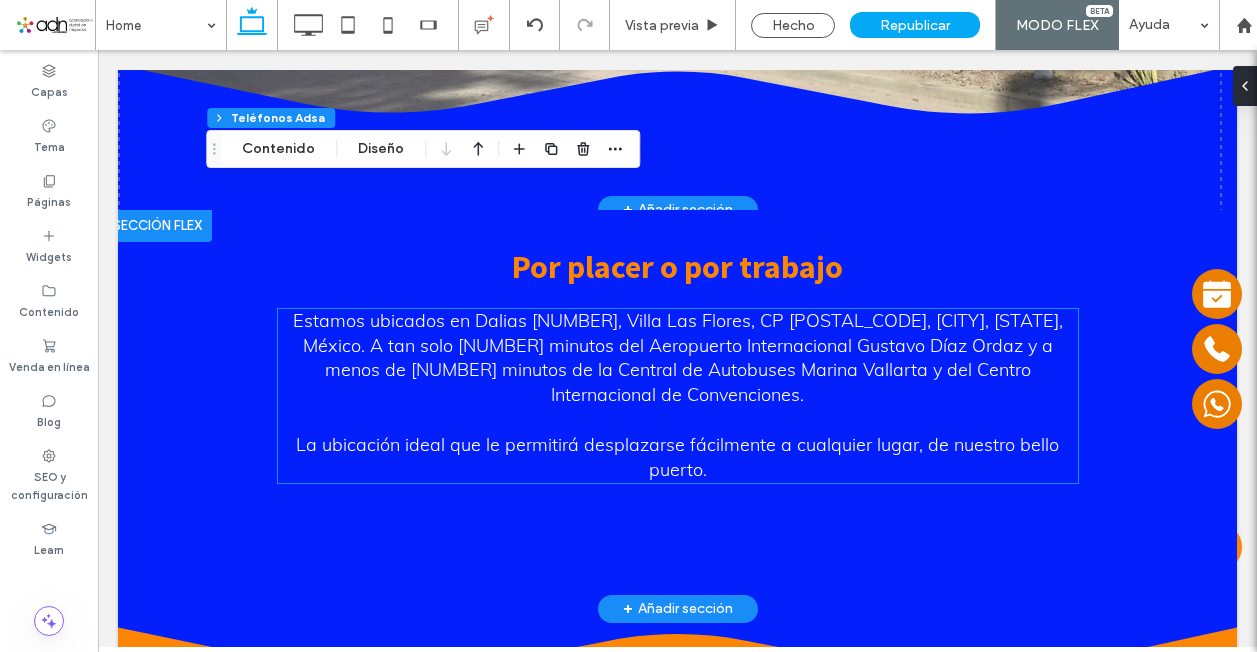 scroll, scrollTop: 900, scrollLeft: 0, axis: vertical 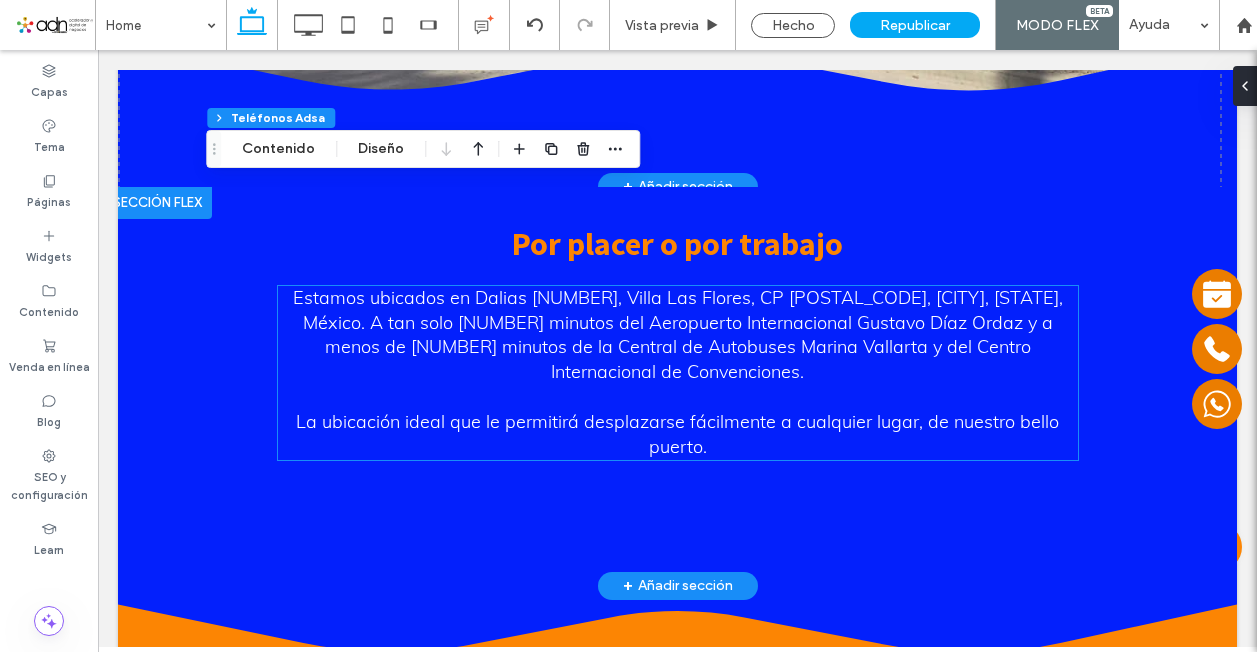 click on "La ubicación ideal que le permitirá desplazarse fácilmente a cualquier lugar, de nuestro bello puerto." at bounding box center [677, 434] 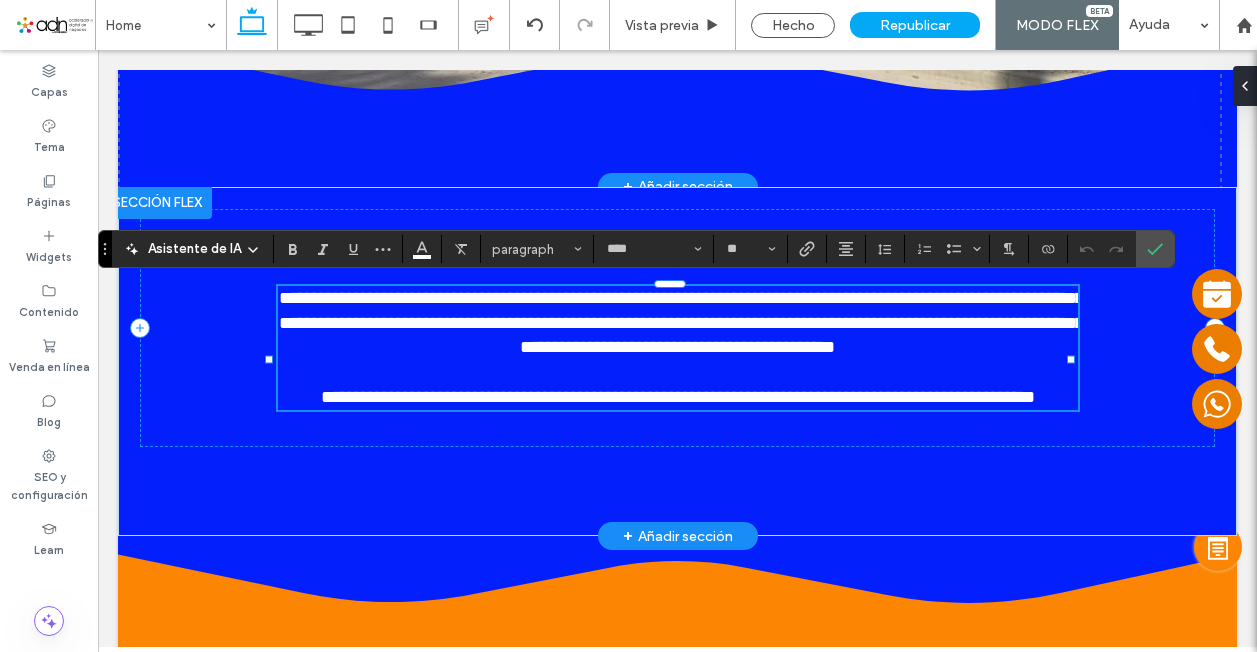 type on "****" 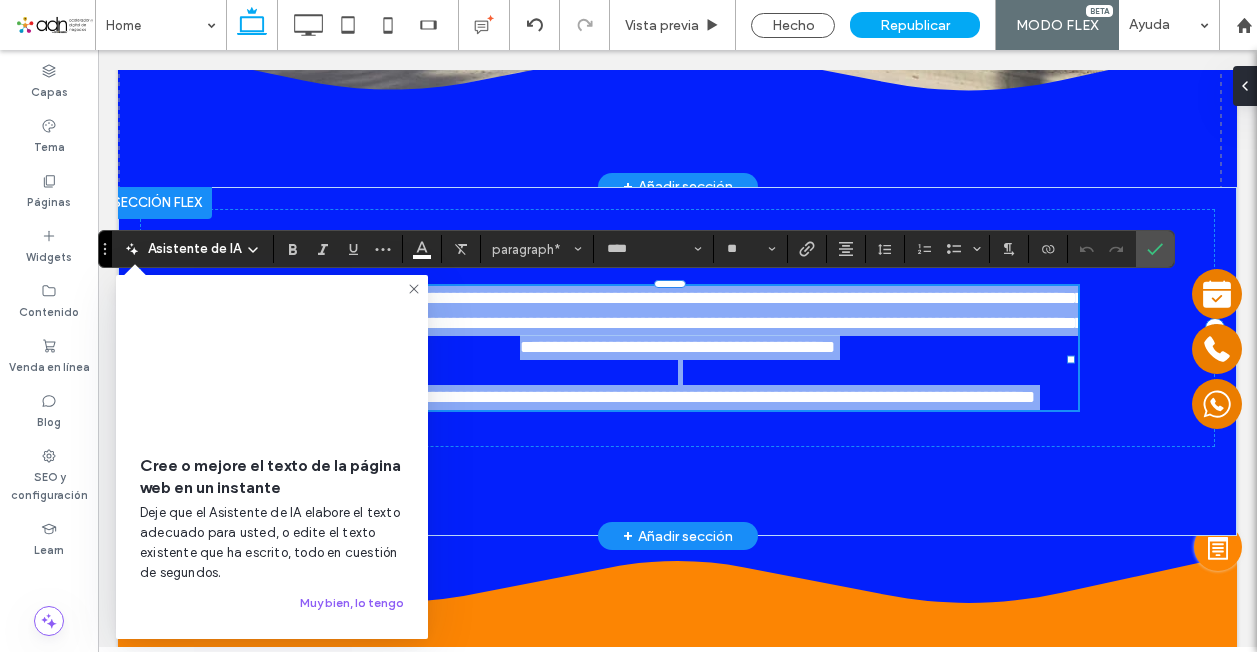 click on "**********" at bounding box center (678, 397) 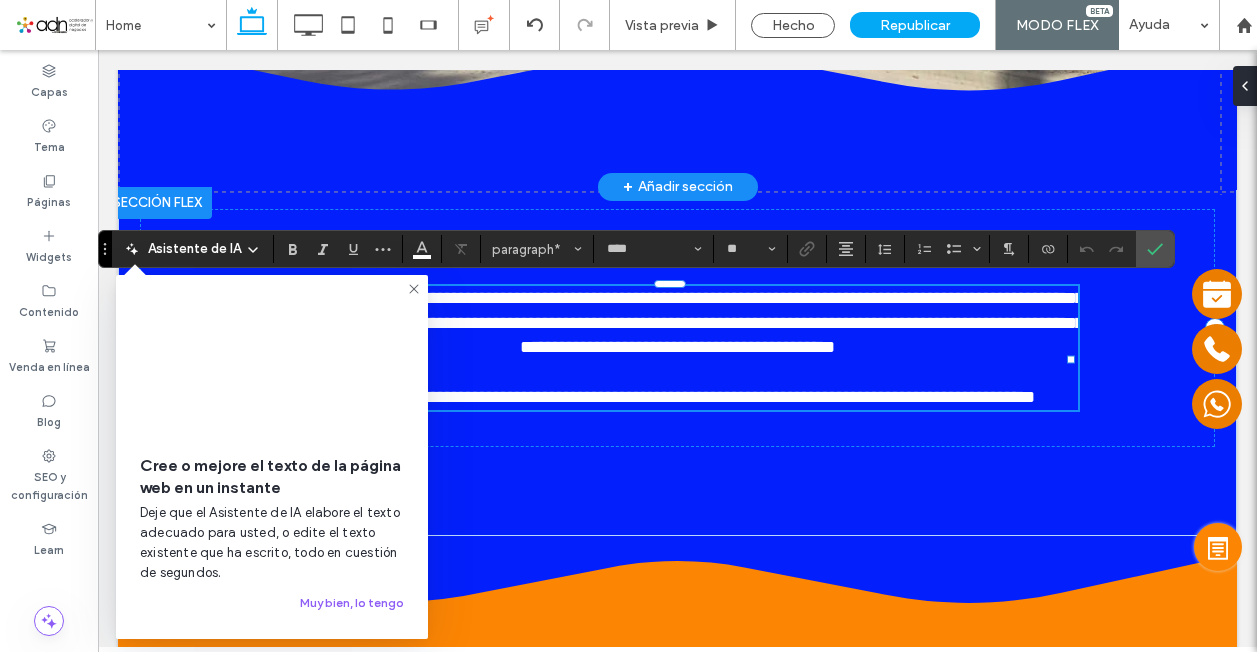click 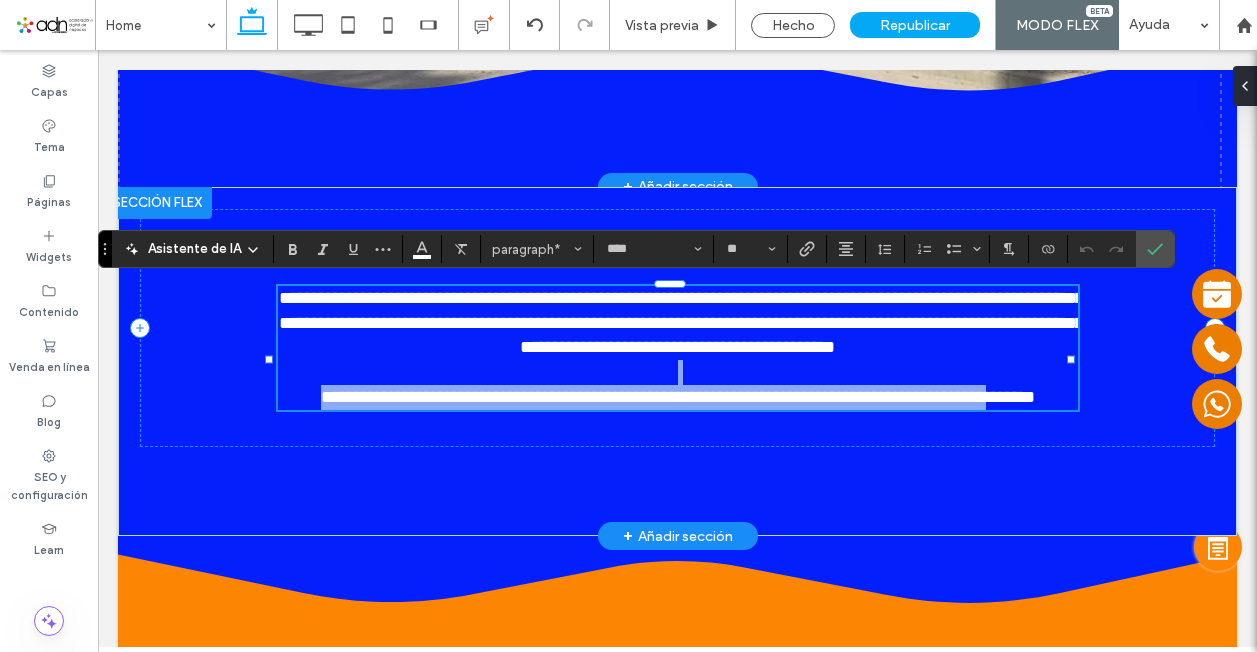 drag, startPoint x: 713, startPoint y: 424, endPoint x: 402, endPoint y: 415, distance: 311.1302 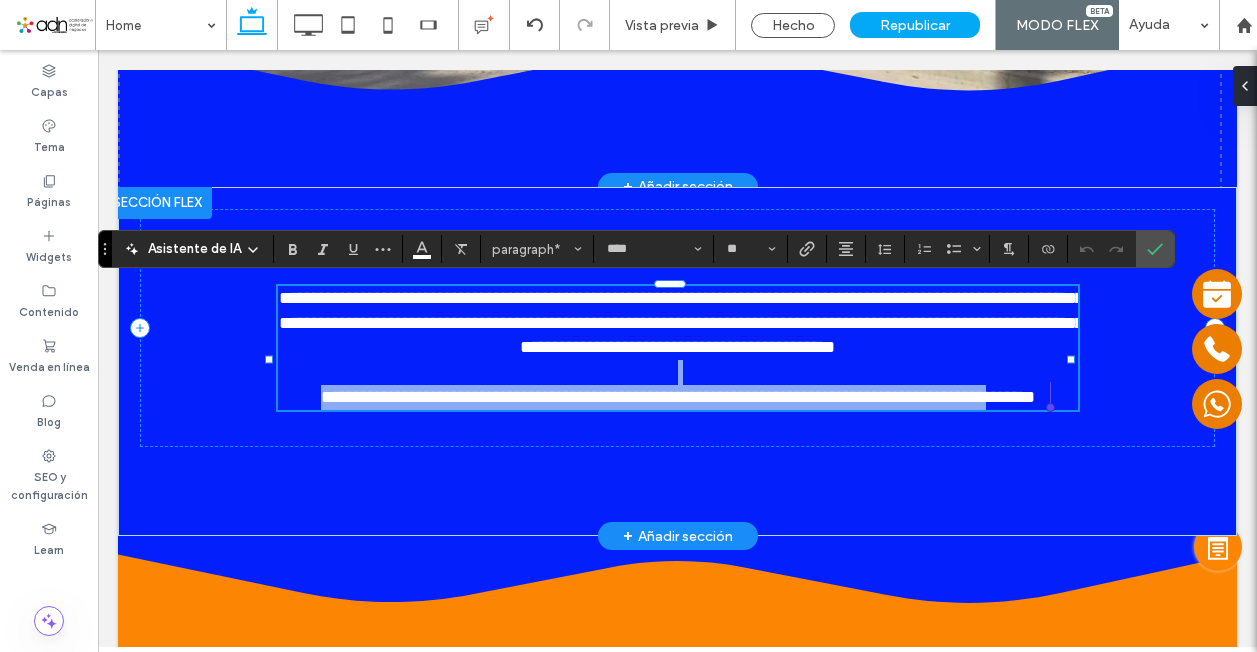 click on "**********" at bounding box center [678, 397] 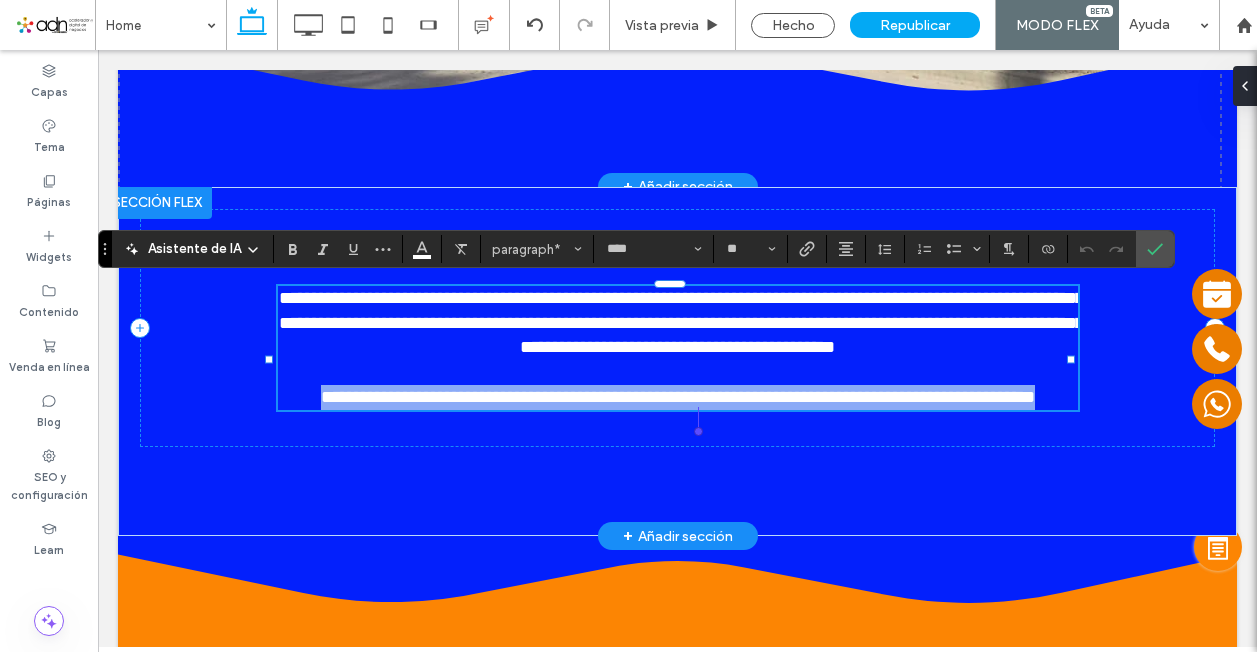 drag, startPoint x: 294, startPoint y: 392, endPoint x: 714, endPoint y: 413, distance: 420.52466 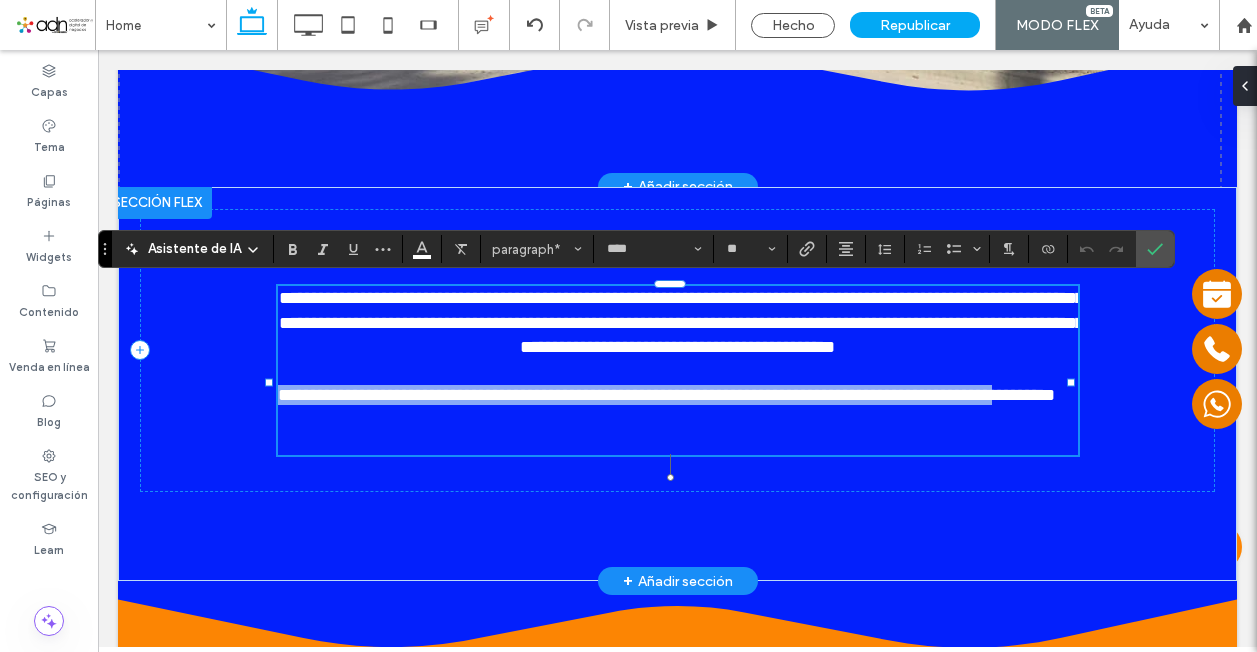 scroll, scrollTop: 0, scrollLeft: 0, axis: both 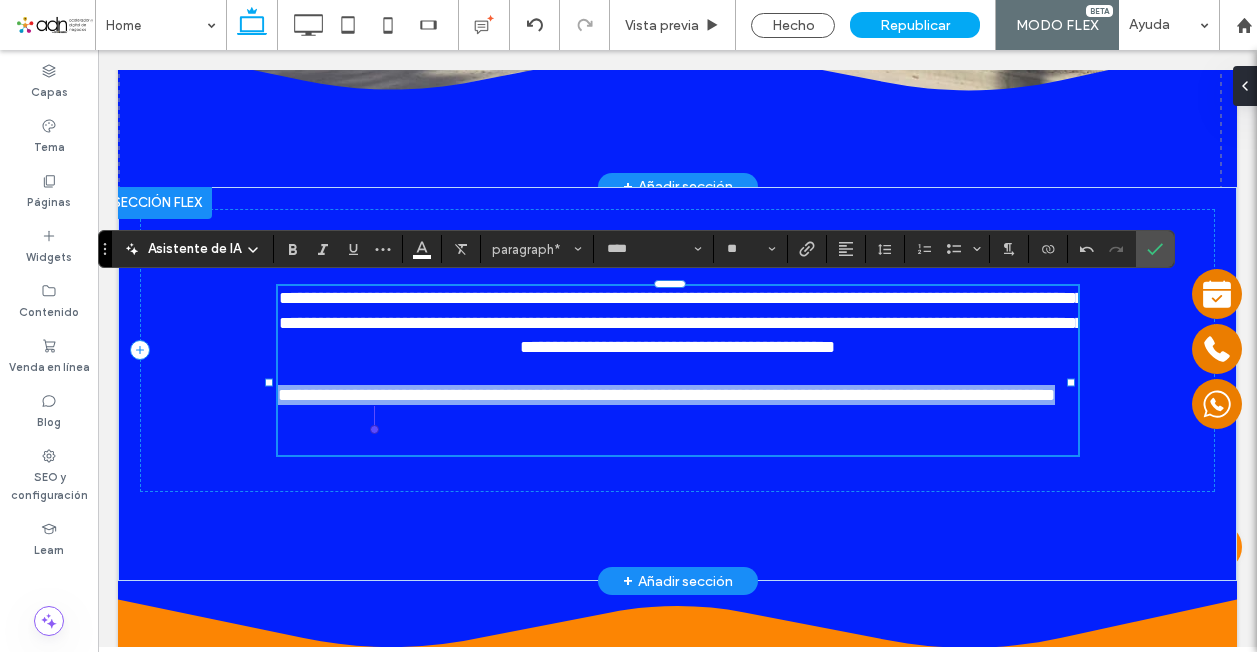 drag, startPoint x: 273, startPoint y: 400, endPoint x: 396, endPoint y: 415, distance: 123.911255 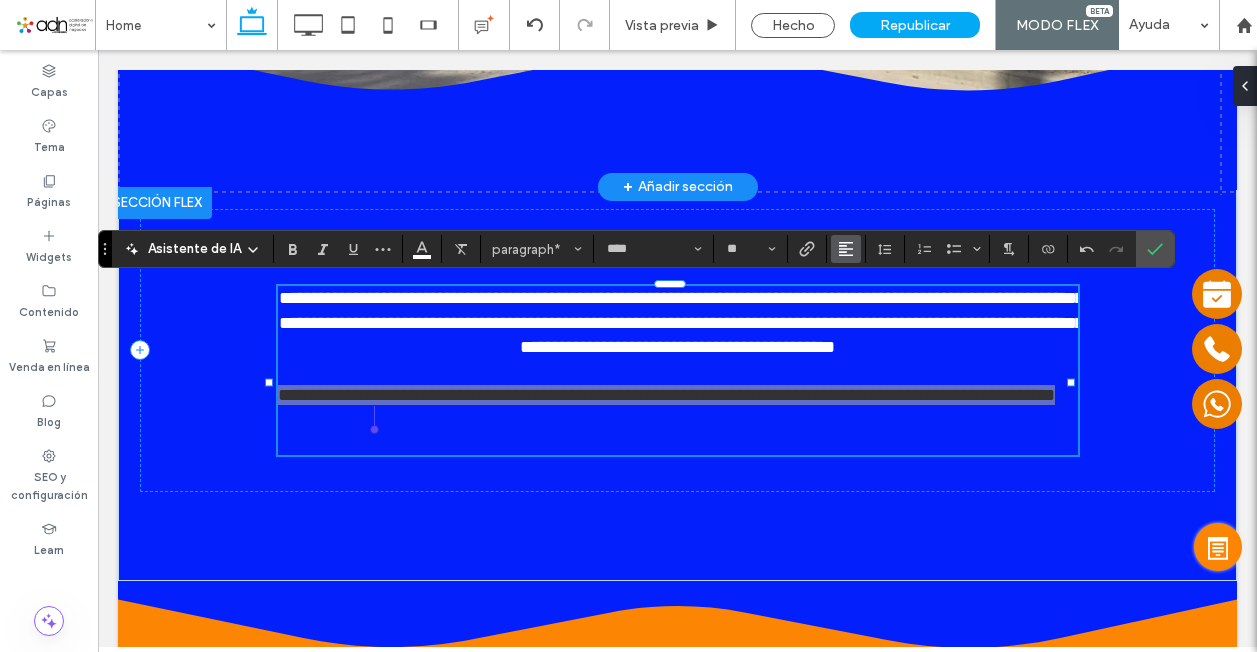 click 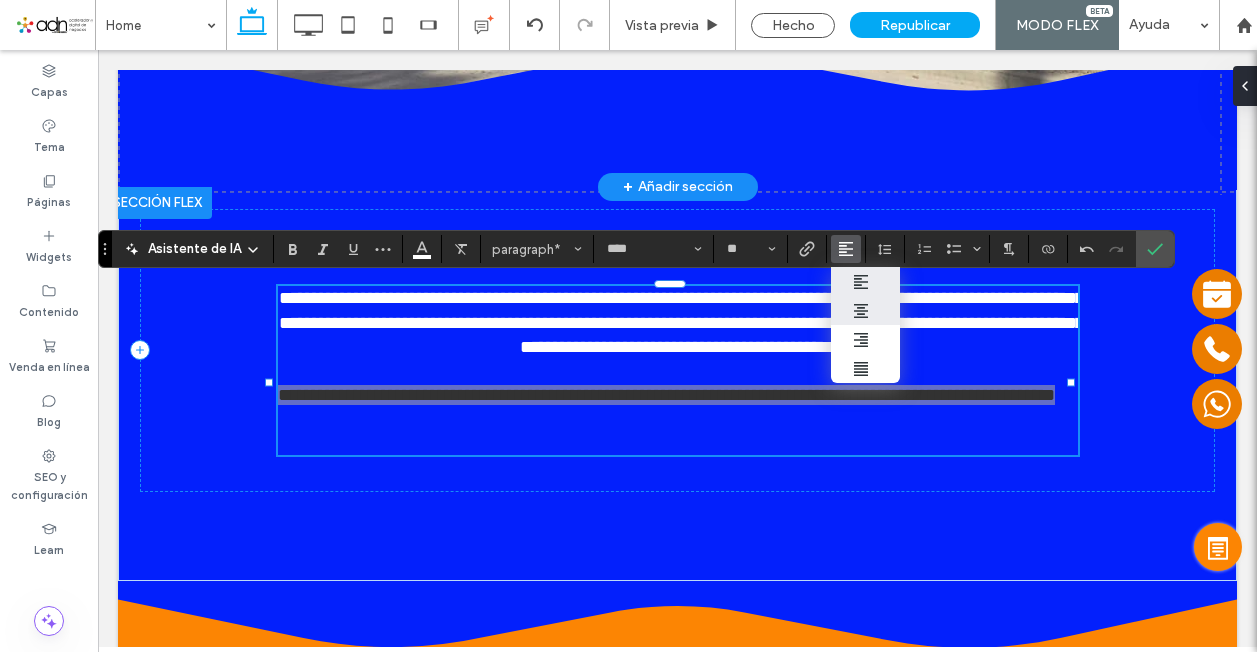 drag, startPoint x: 864, startPoint y: 313, endPoint x: 740, endPoint y: 261, distance: 134.46188 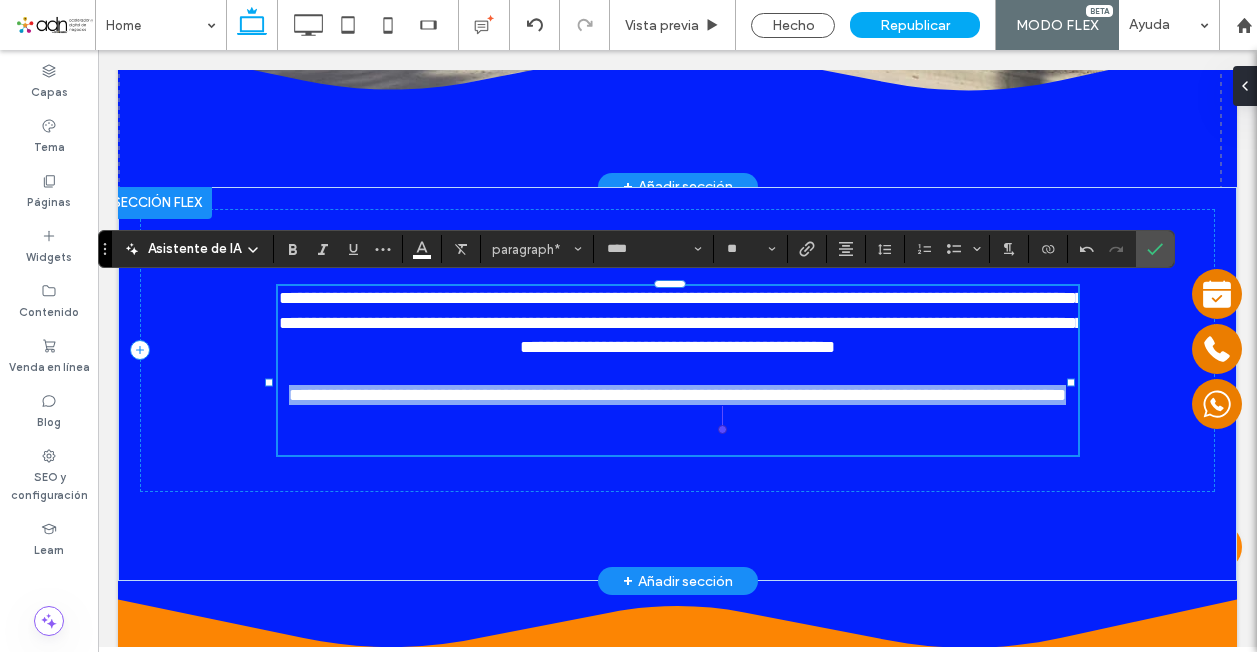 click on "**********" at bounding box center (678, 395) 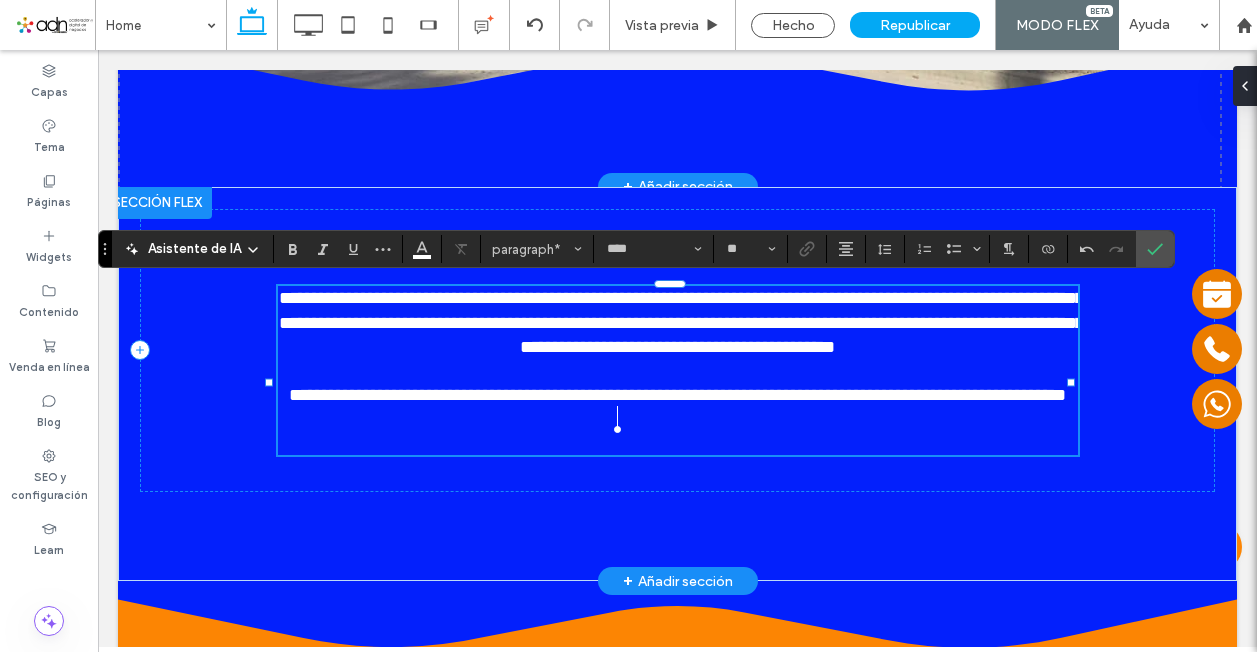 click on "**********" at bounding box center [678, 395] 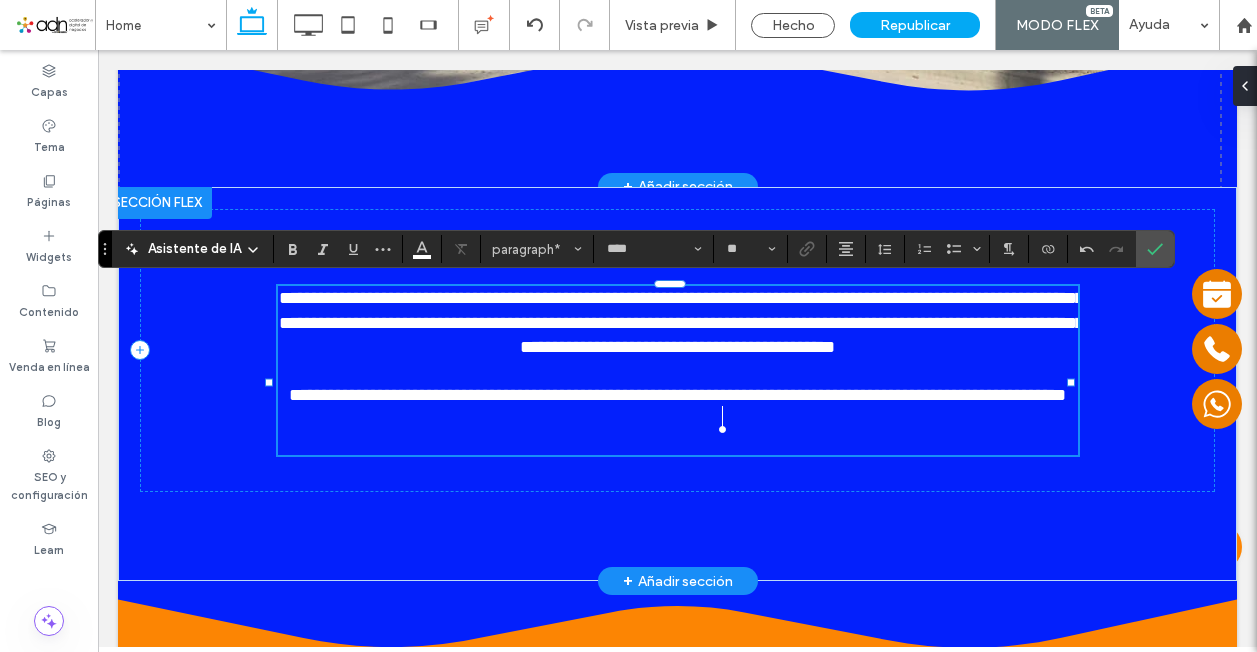 type 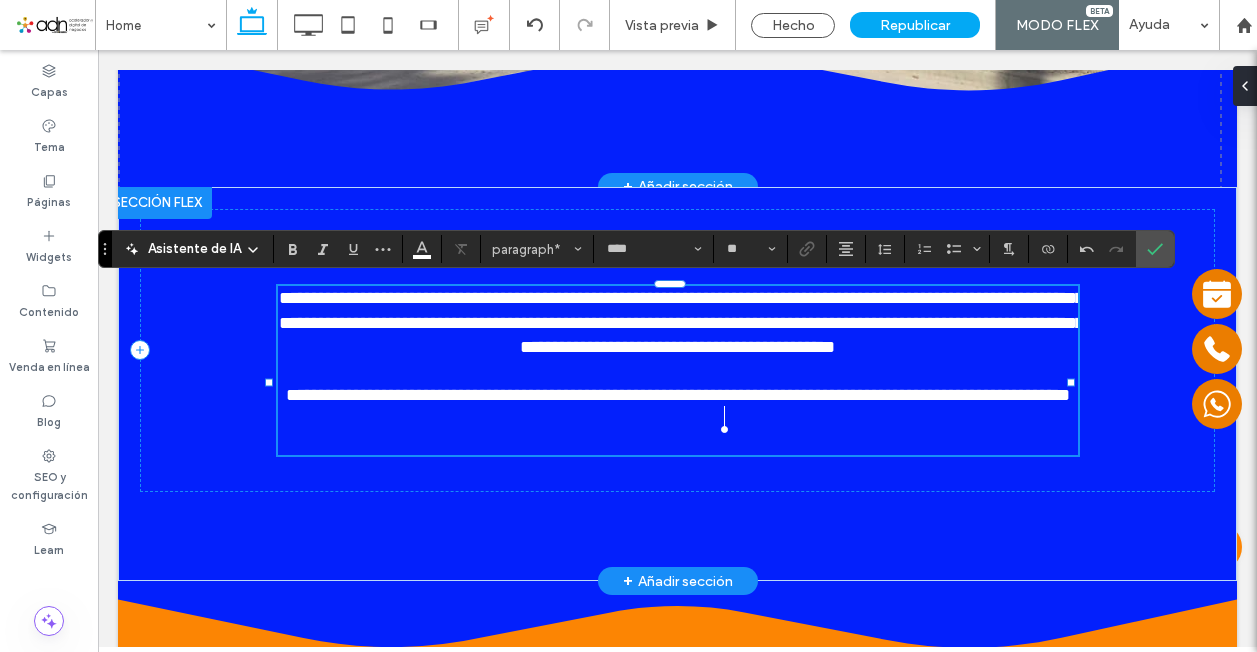 click on "**********" at bounding box center [678, 395] 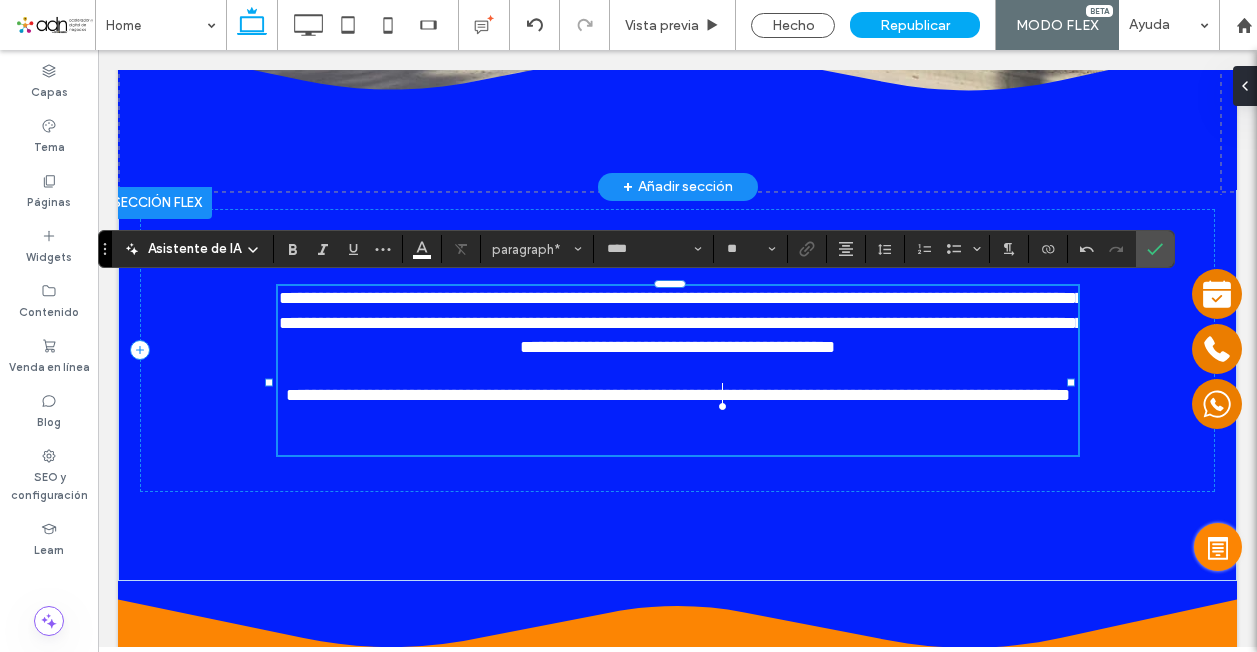 click on "******" 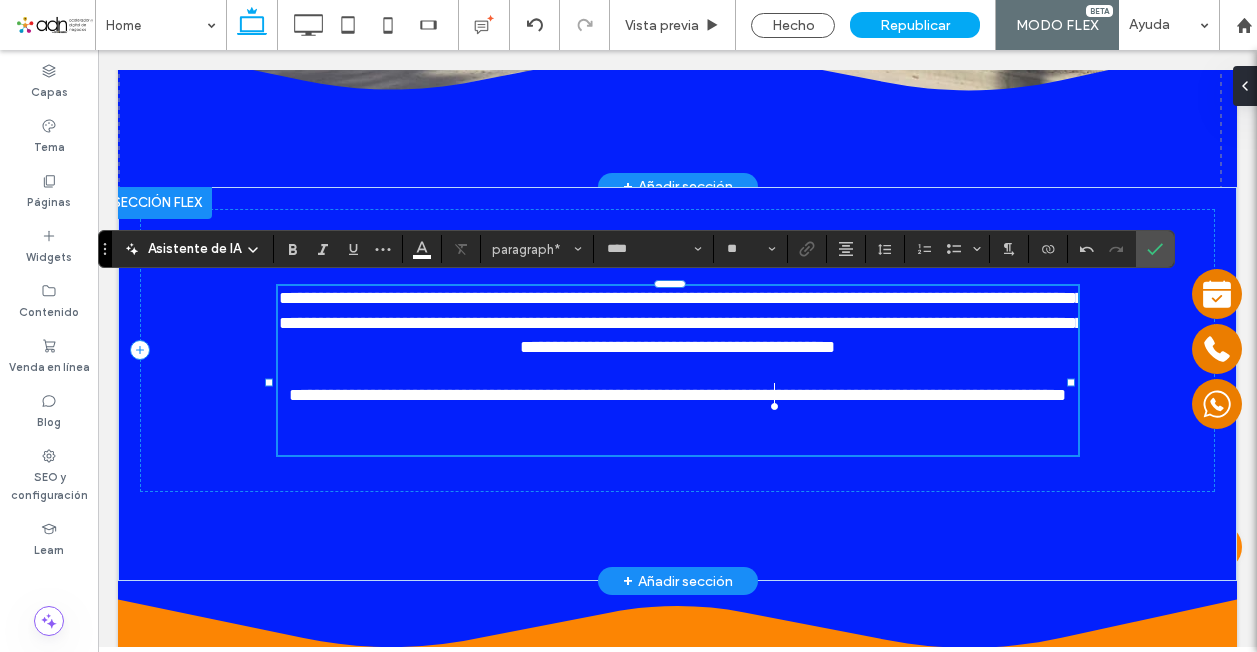 click on "**********" at bounding box center [677, 395] 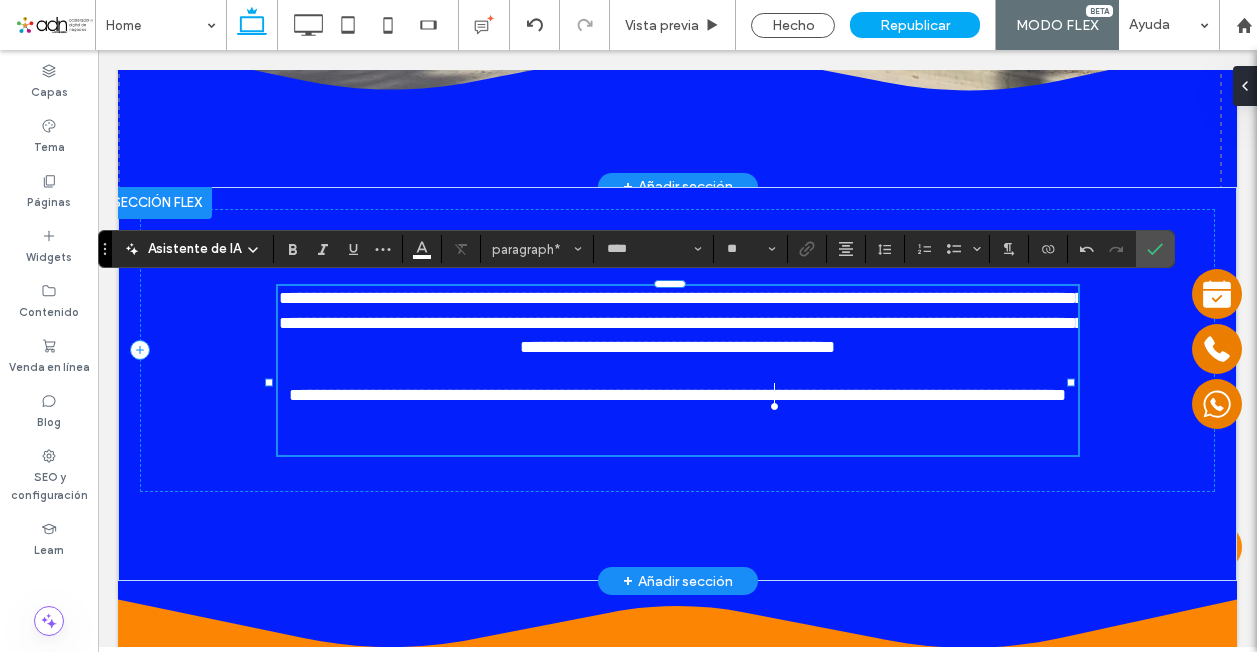 click on "**********" at bounding box center [677, 395] 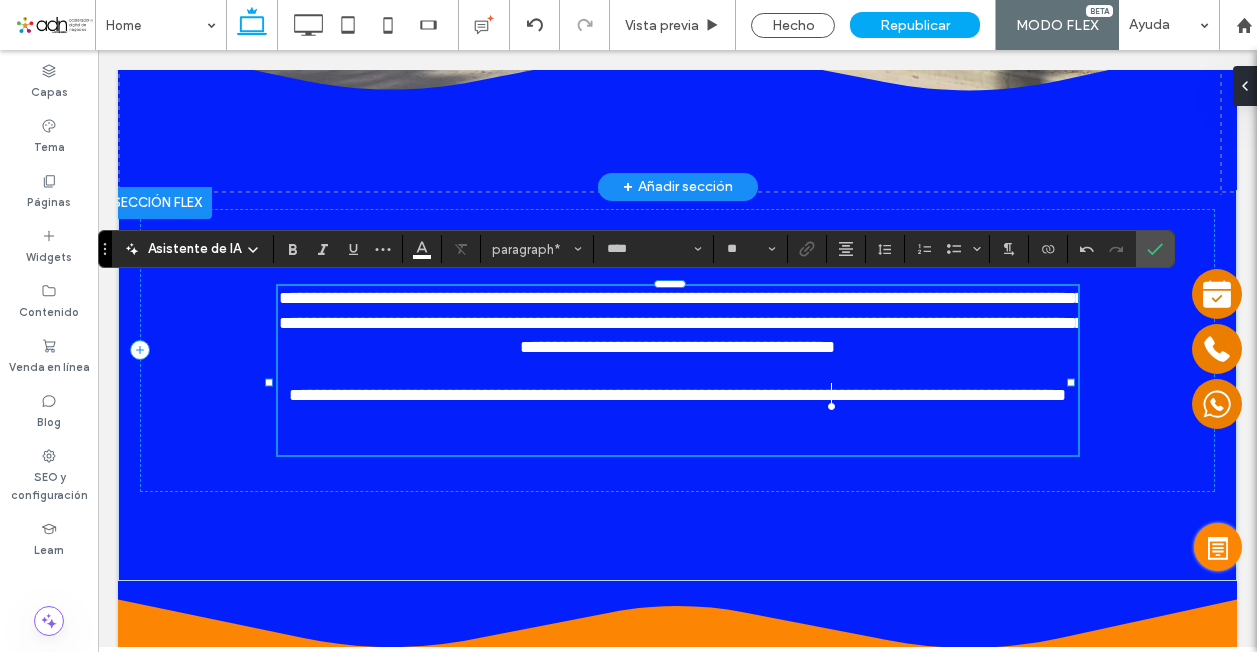 click on "********" 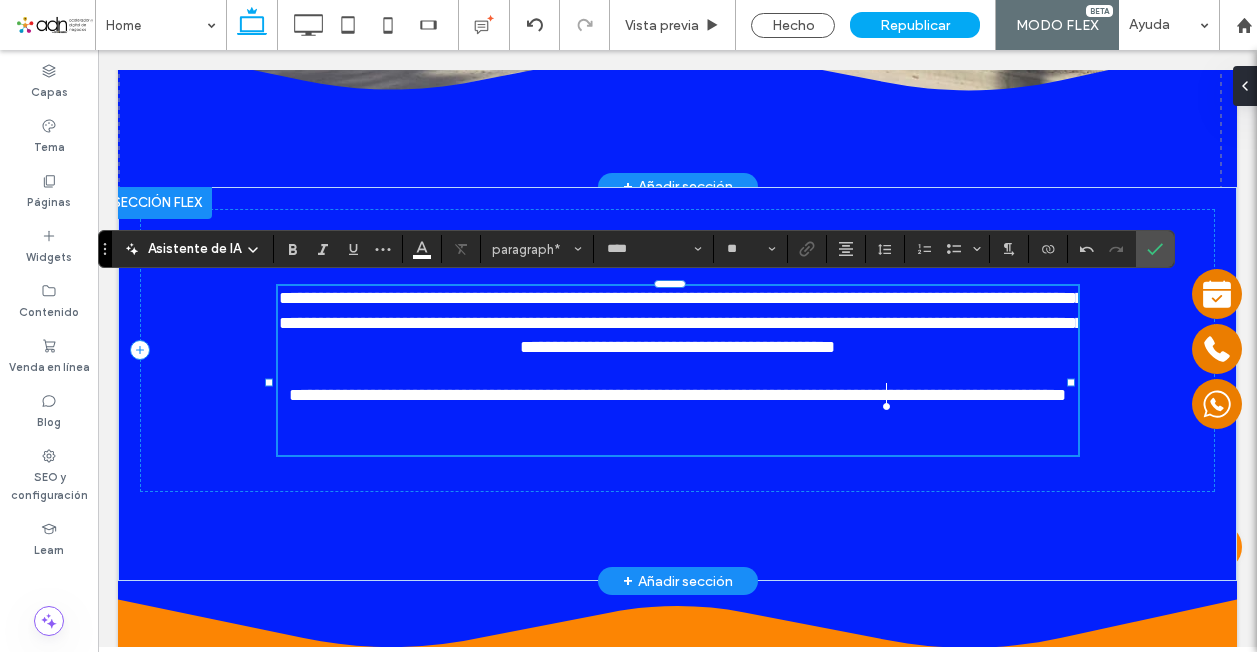 click on "**********" at bounding box center [677, 395] 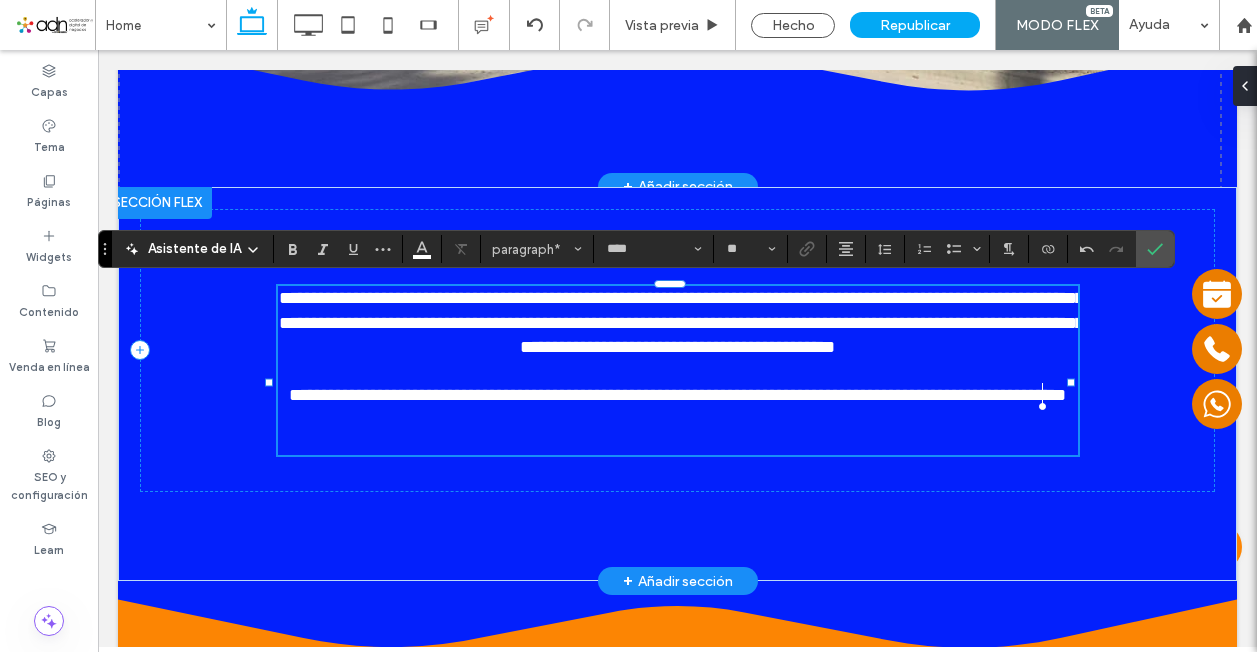 click on "**********" at bounding box center (678, 395) 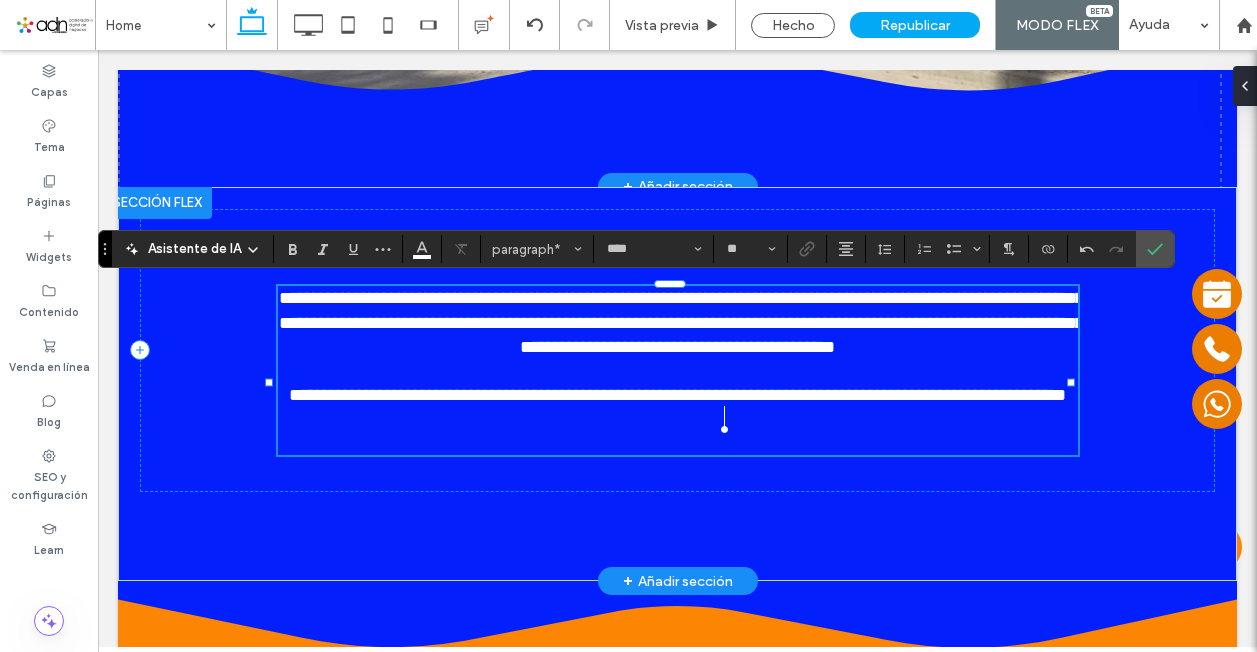 click on "**********" at bounding box center [677, 395] 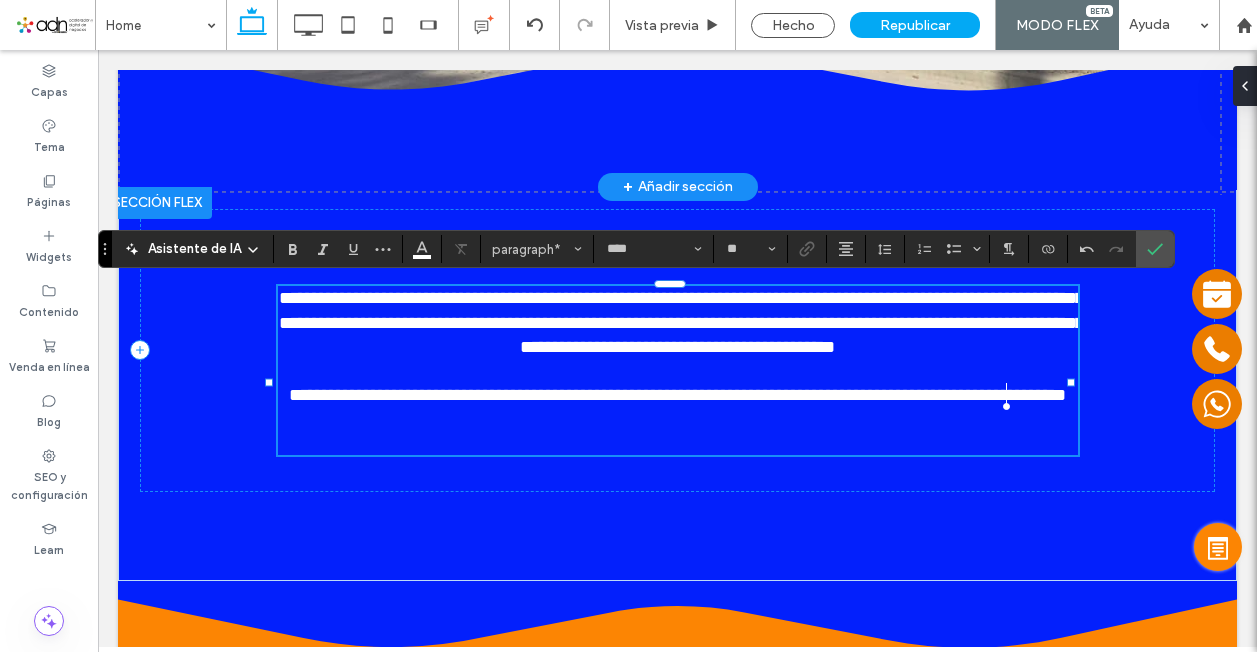 click on "******" 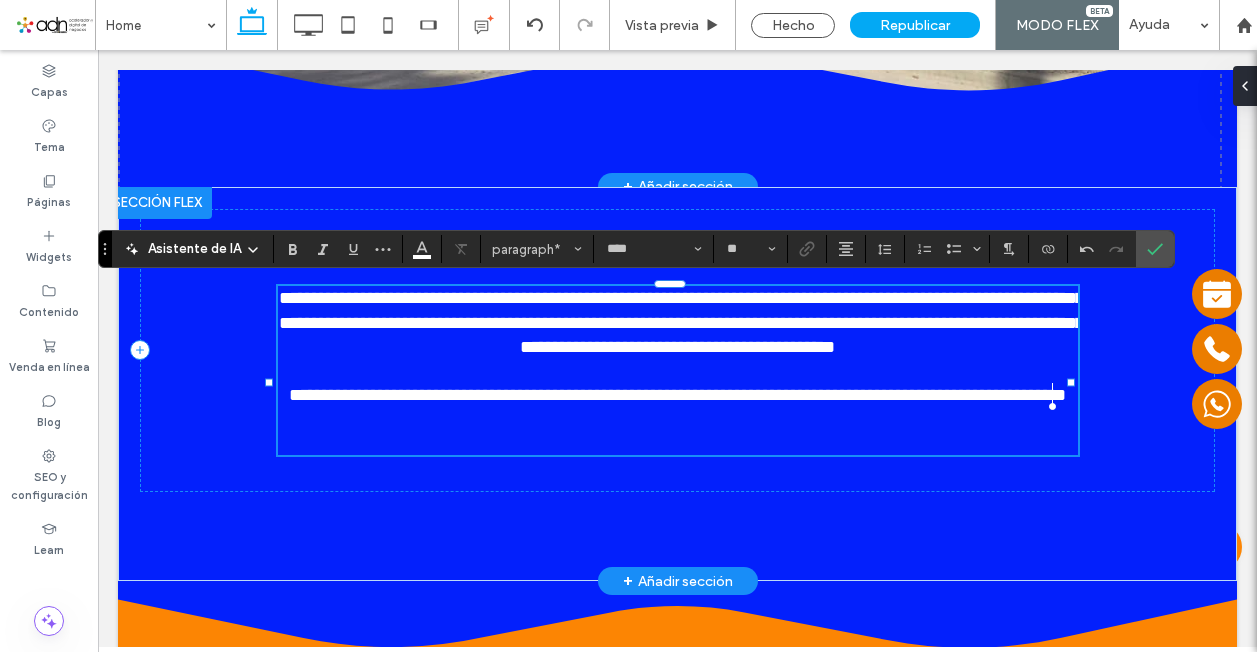 click on "**********" at bounding box center (678, 395) 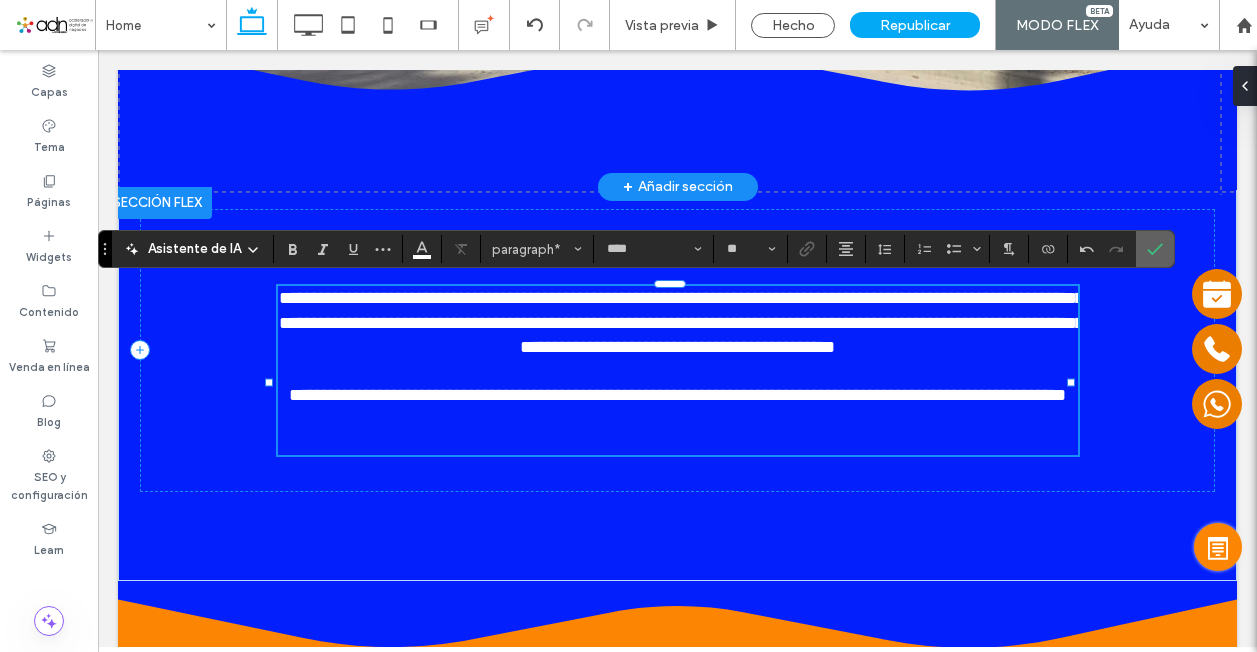 click 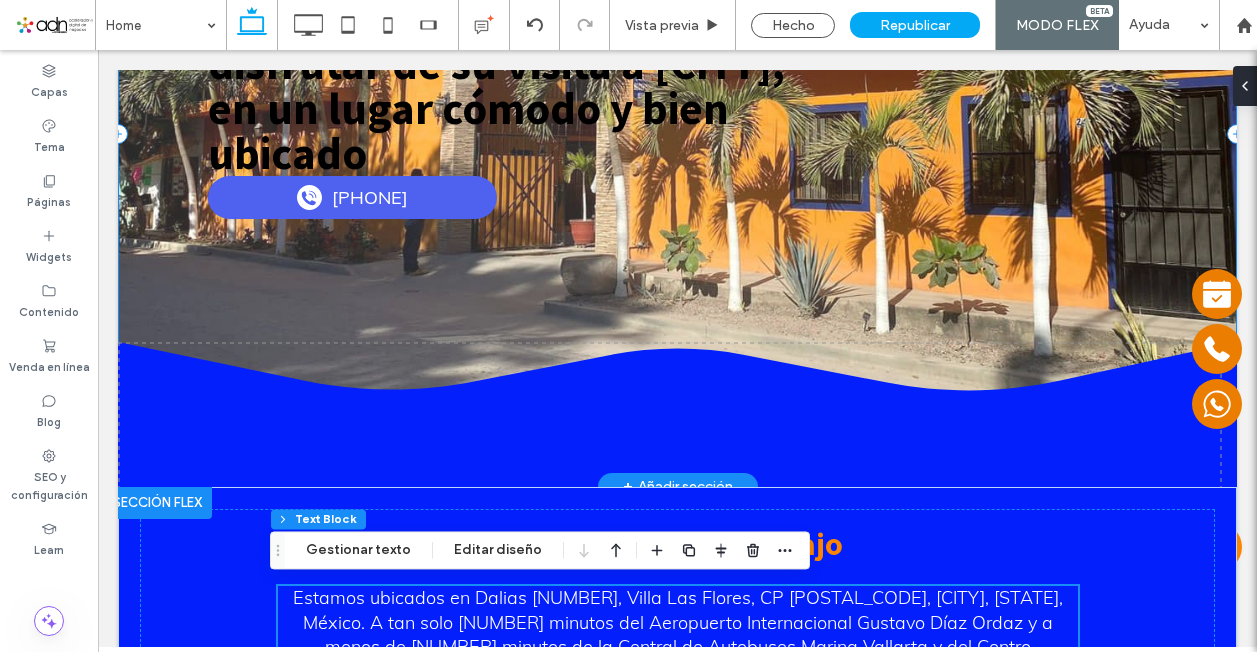 scroll, scrollTop: 300, scrollLeft: 0, axis: vertical 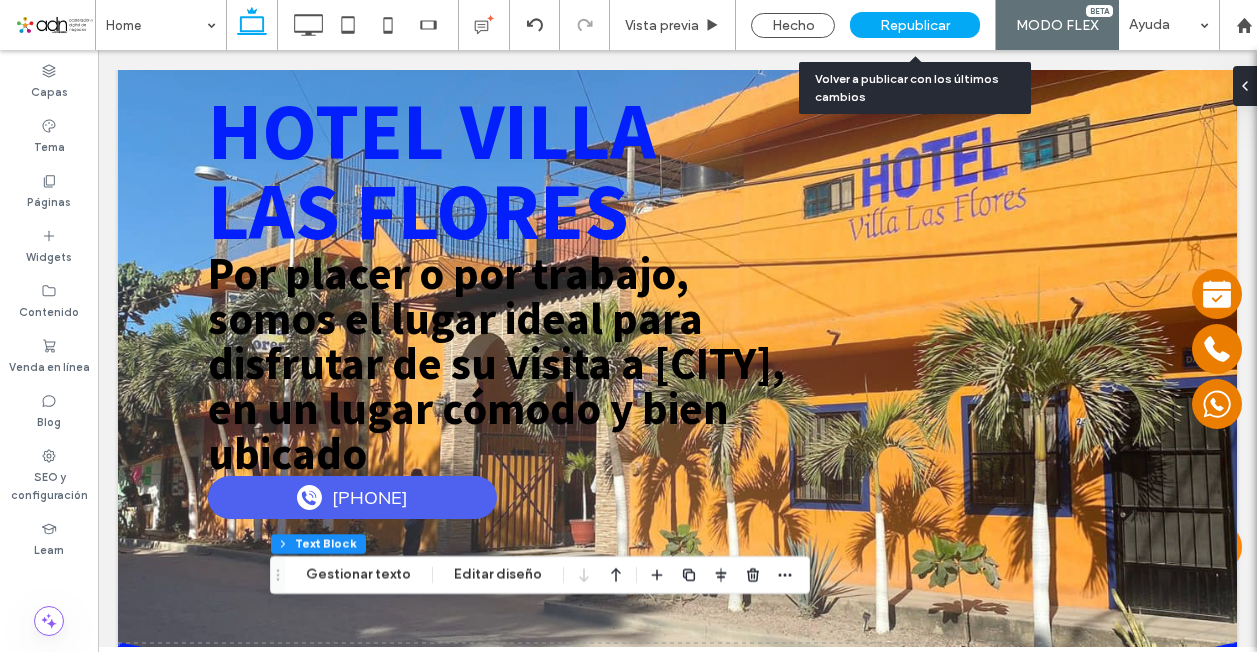 click on "Republicar" at bounding box center (915, 25) 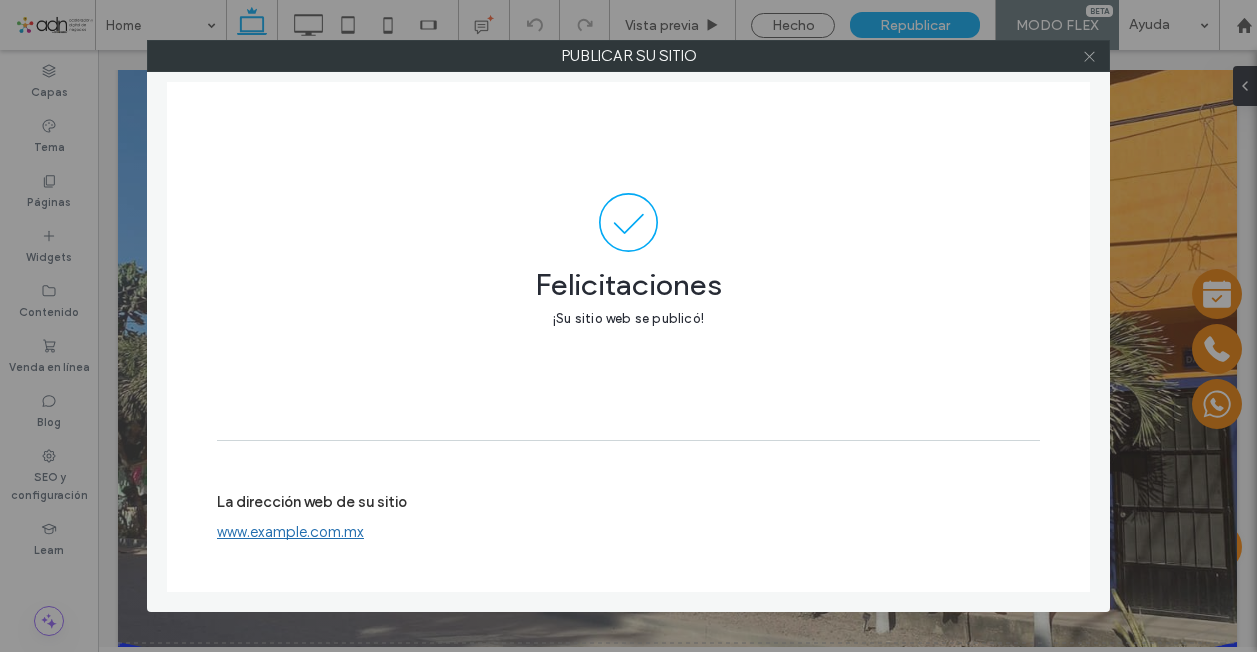 click 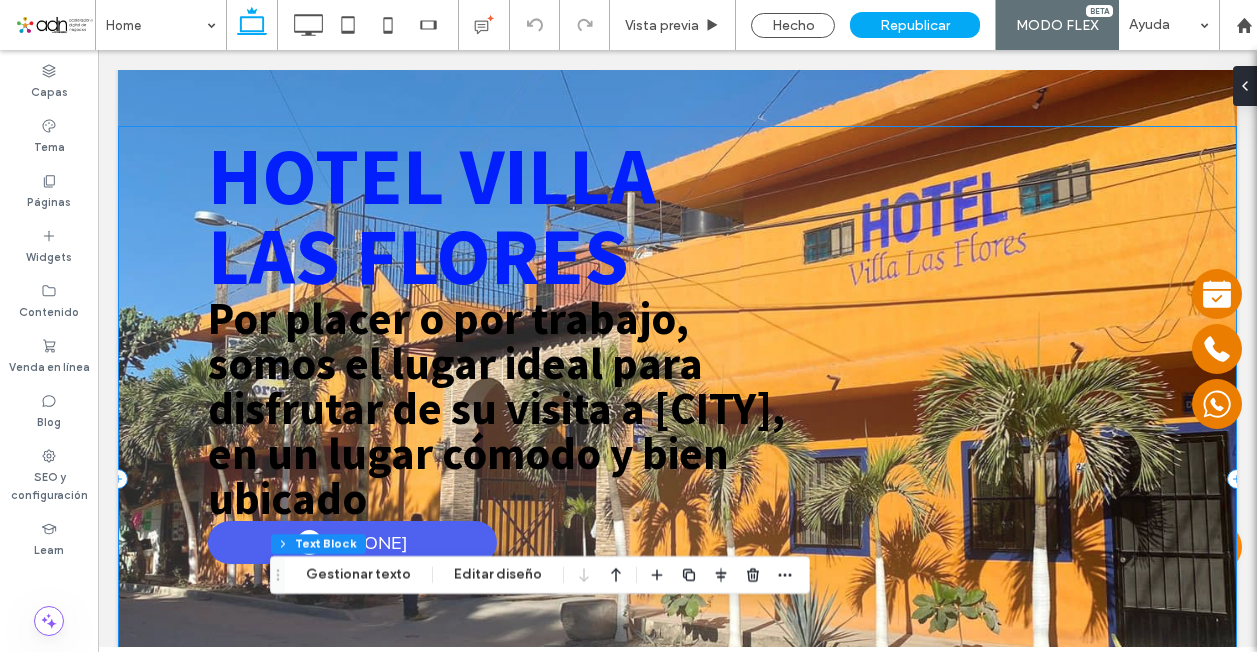 scroll, scrollTop: 200, scrollLeft: 0, axis: vertical 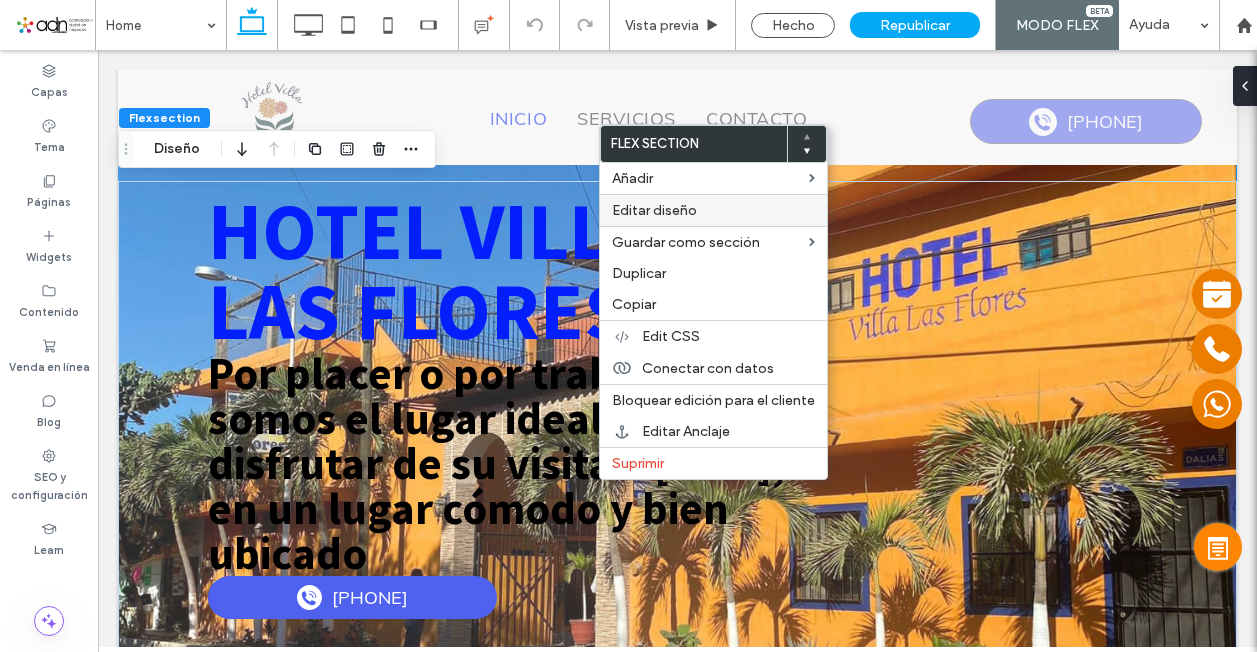 click on "Editar diseño" at bounding box center [654, 210] 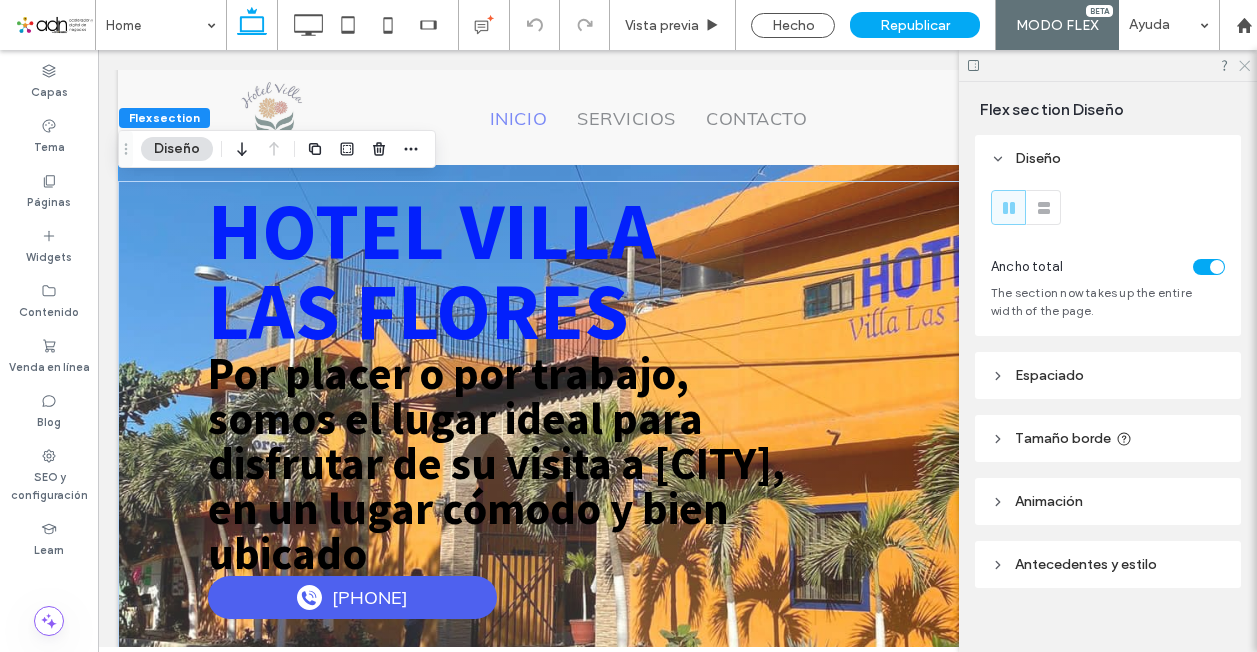 click 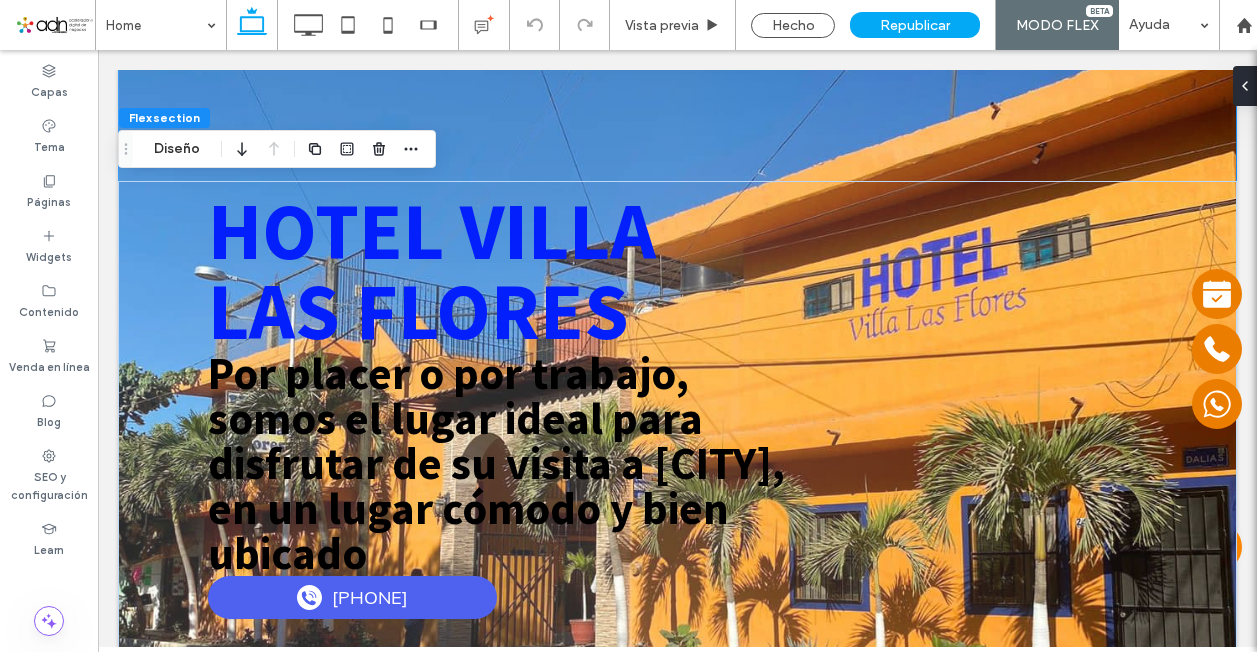 click on "HOTEL VILLA LAS FLORES
Por placer o por trabajo, somos el lugar ideal para disfrutar de su visita a Puerto Vallarta, en un lugar cómodo y bien ubicado
322-221-2365" at bounding box center (677, 434) 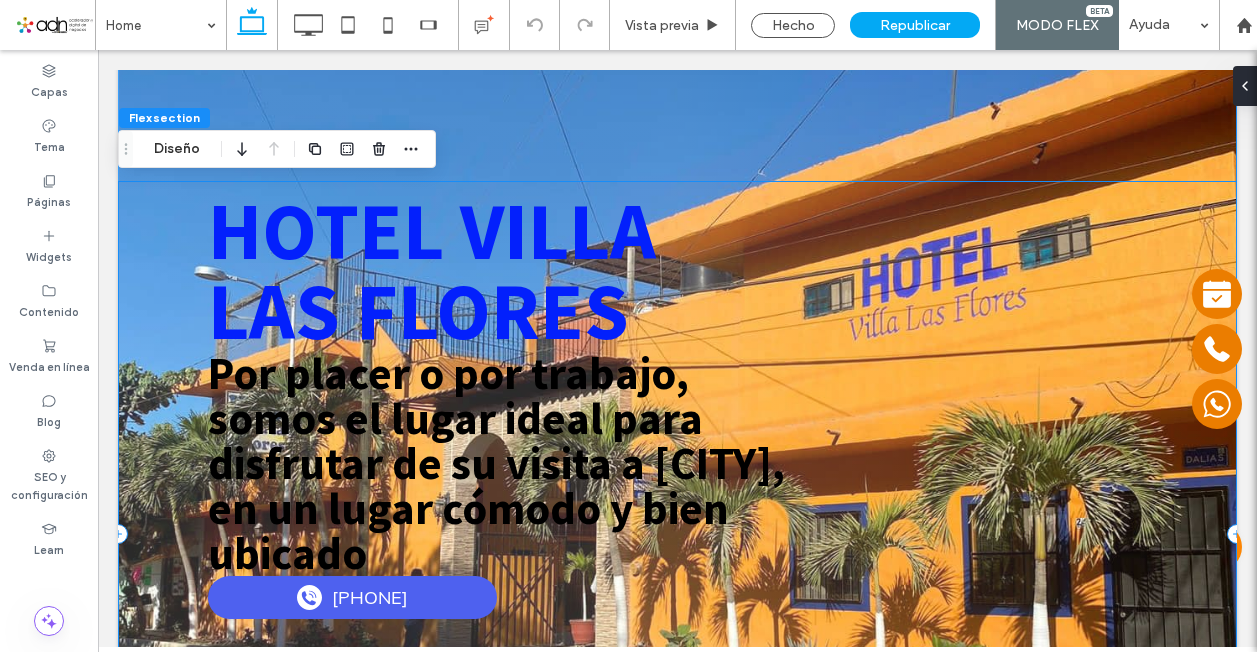 click on "HOTEL VILLA LAS FLORES
Por placer o por trabajo, somos el lugar ideal para disfrutar de su visita a Puerto Vallarta, en un lugar cómodo y bien ubicado
322-221-2365" at bounding box center [677, 534] 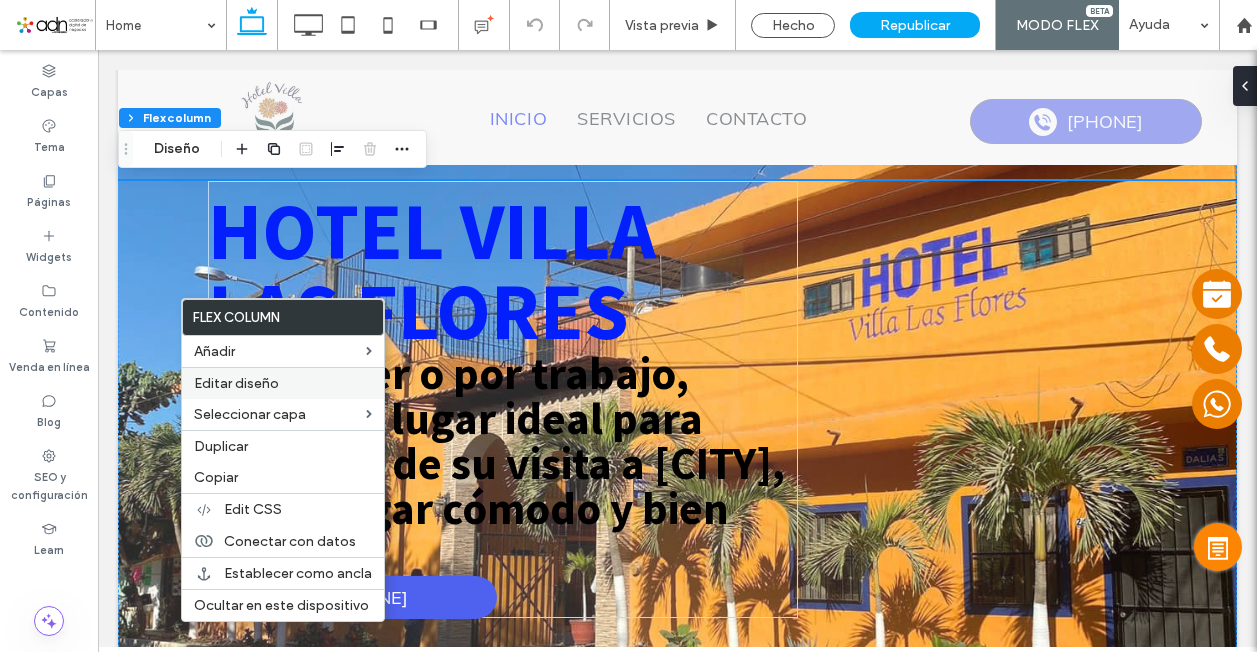 click on "Editar diseño" at bounding box center (236, 383) 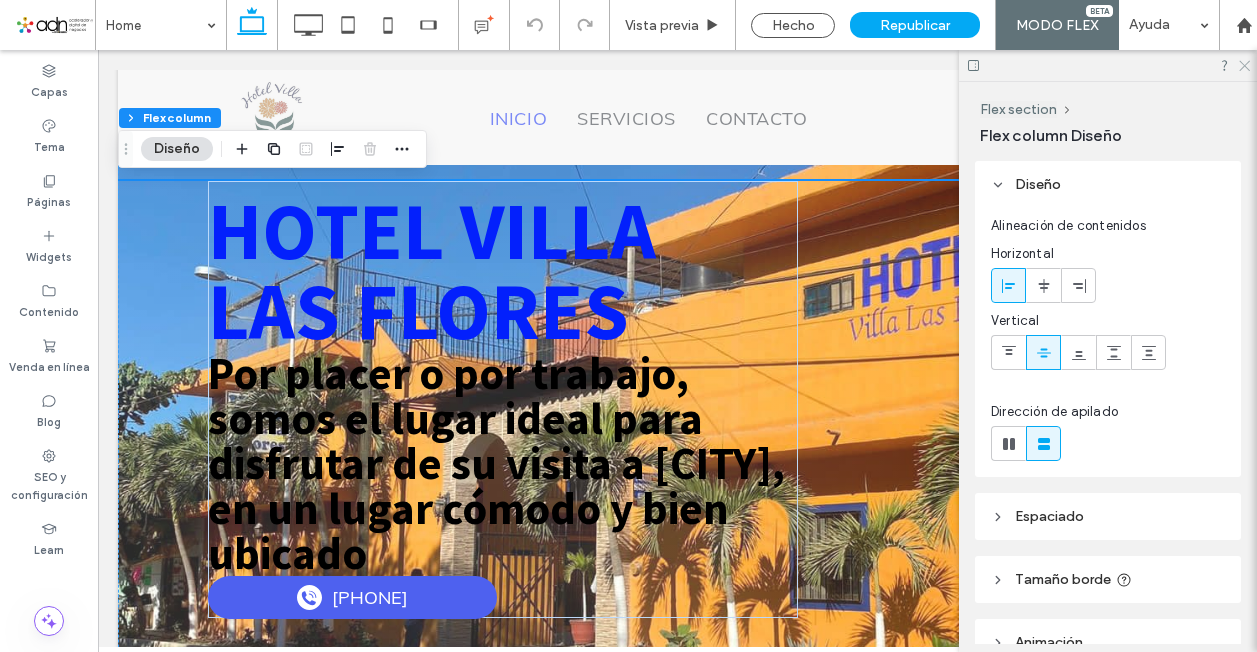 click 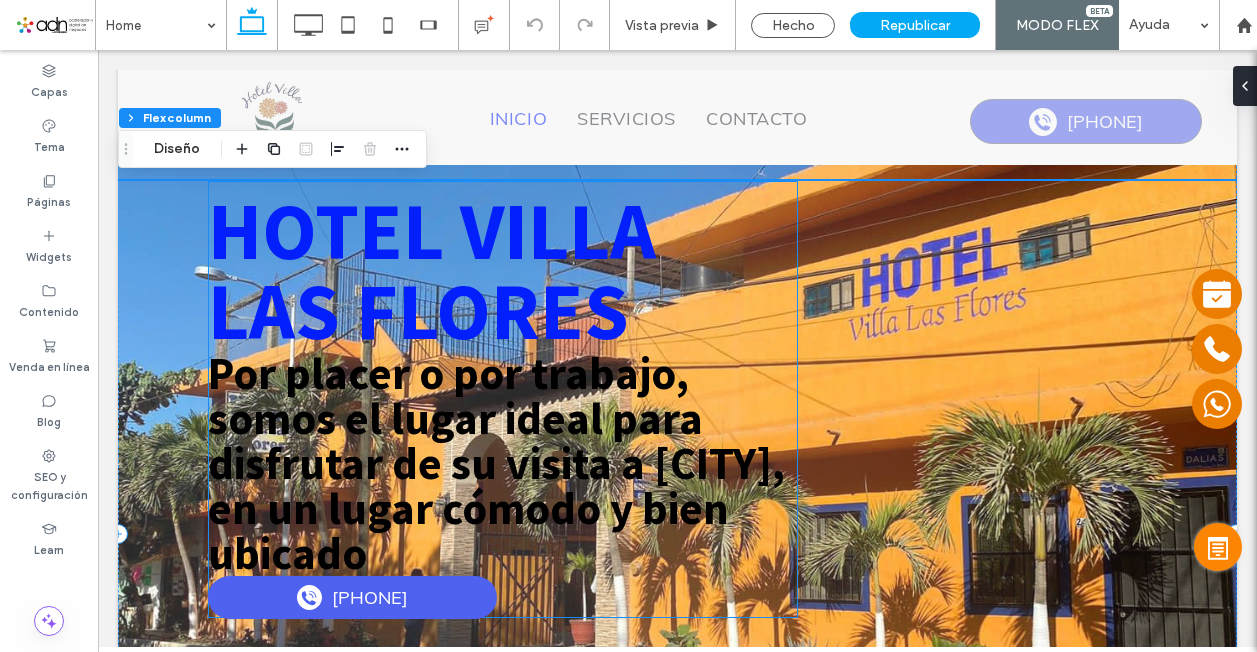 click on "Por placer o por trabajo, somos el lugar ideal para disfrutar de su visita a Puerto Vallarta, en un lugar cómodo y bien ubicado" at bounding box center [503, 463] 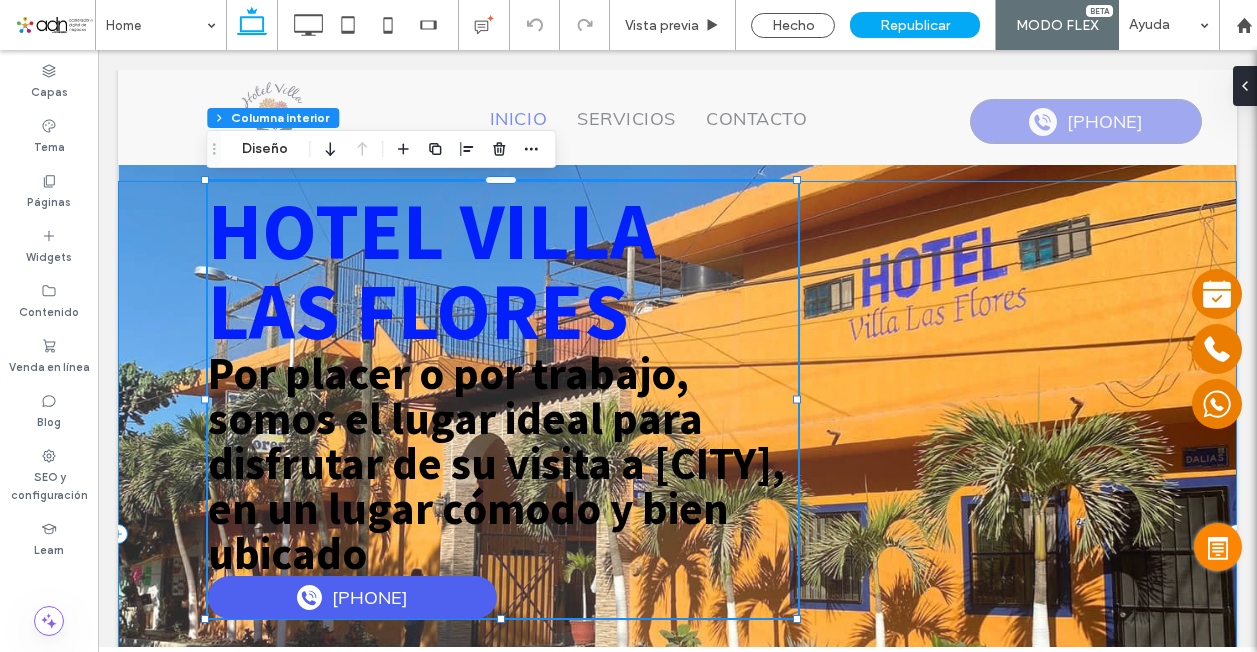 click on "HOTEL VILLA LAS FLORES
Por placer o por trabajo, somos el lugar ideal para disfrutar de su visita a Puerto Vallarta, en un lugar cómodo y bien ubicado
322-221-2365" at bounding box center (677, 534) 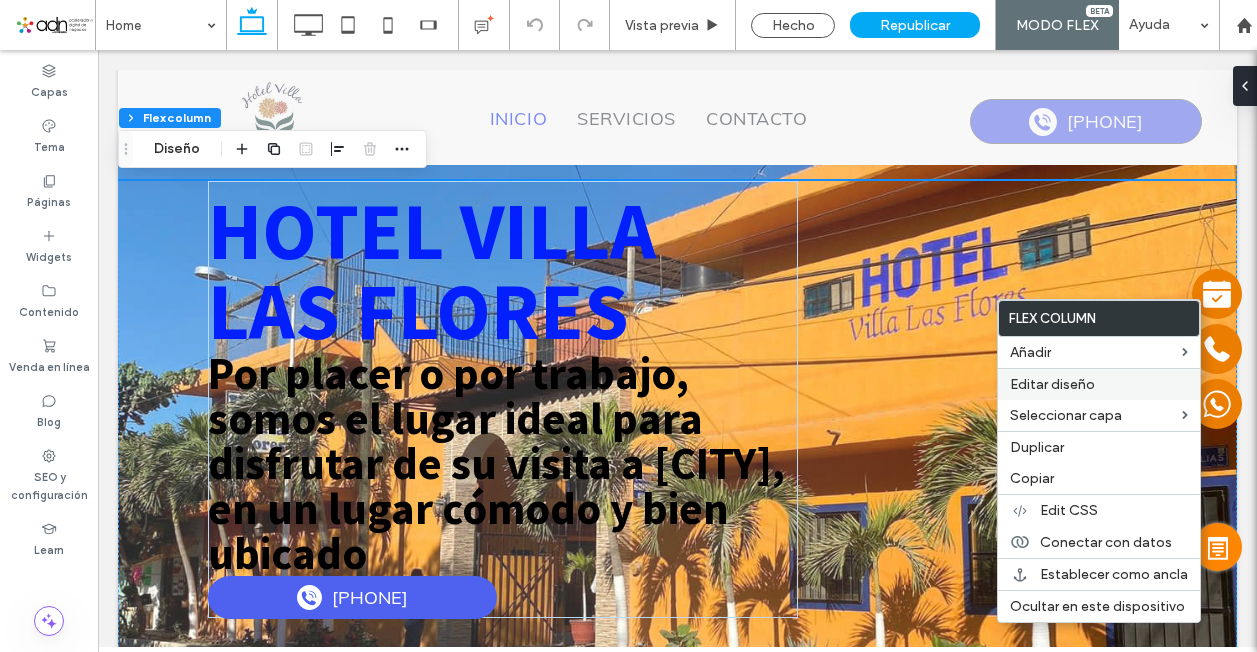 click on "Editar diseño" at bounding box center [1052, 384] 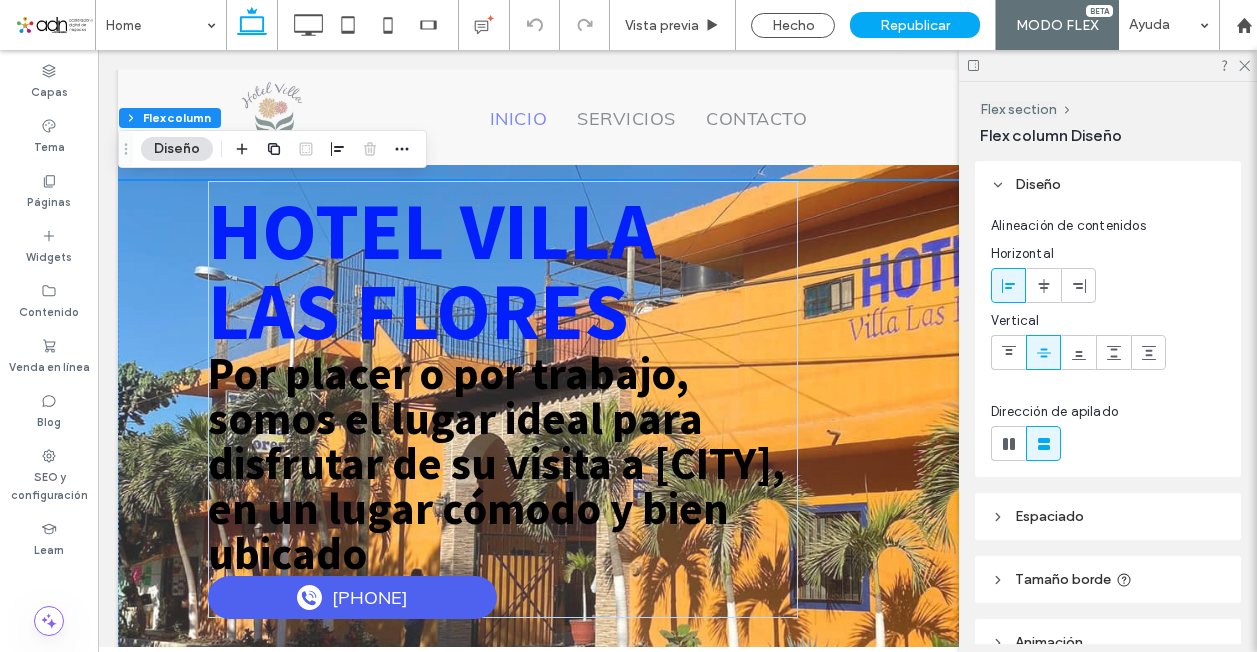scroll, scrollTop: 165, scrollLeft: 0, axis: vertical 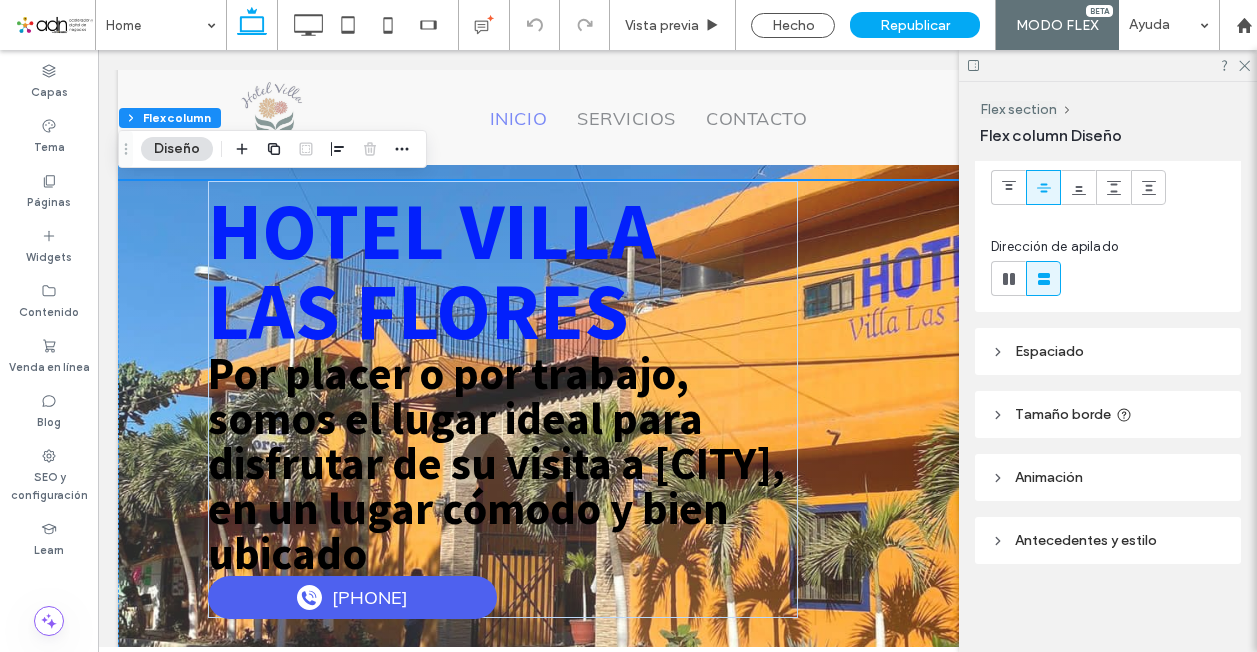 click on "Animación" at bounding box center [1049, 477] 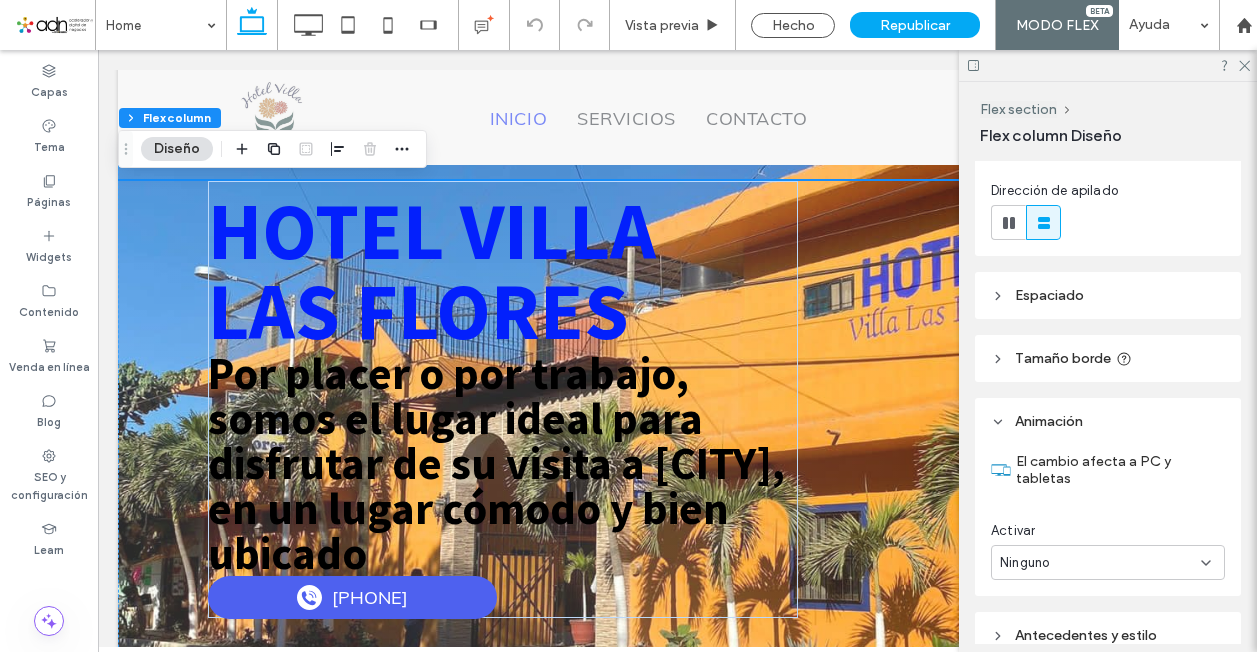scroll, scrollTop: 316, scrollLeft: 0, axis: vertical 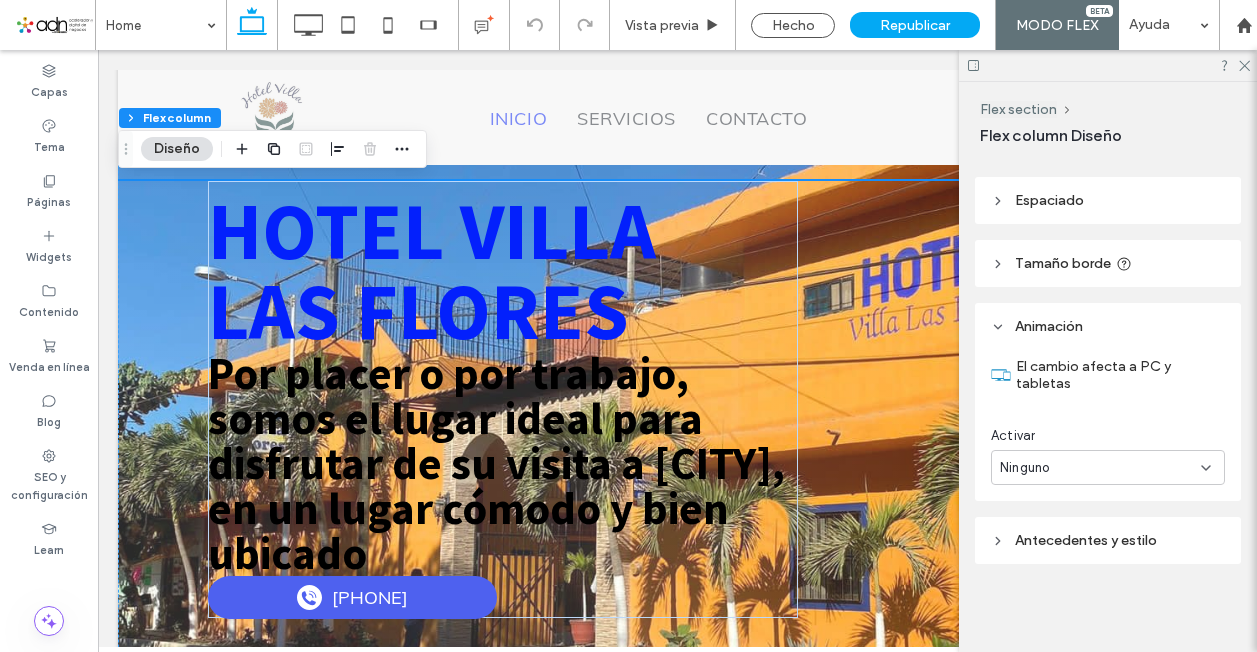 click at bounding box center (1108, 65) 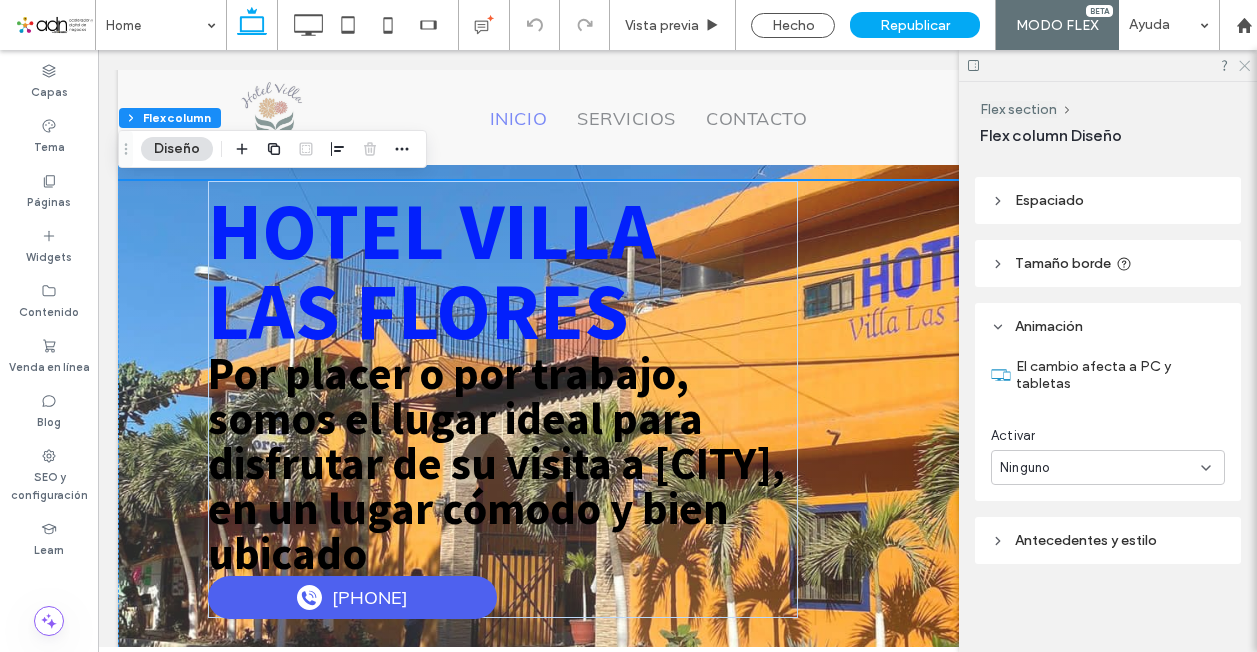 click 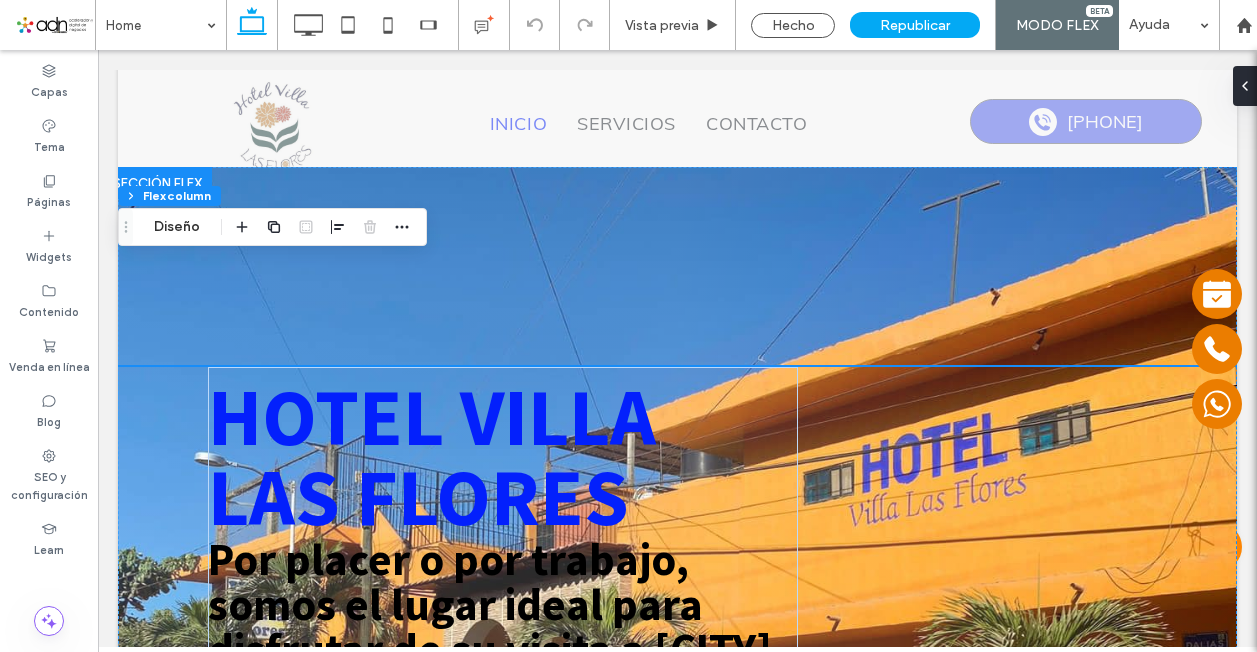scroll, scrollTop: 0, scrollLeft: 0, axis: both 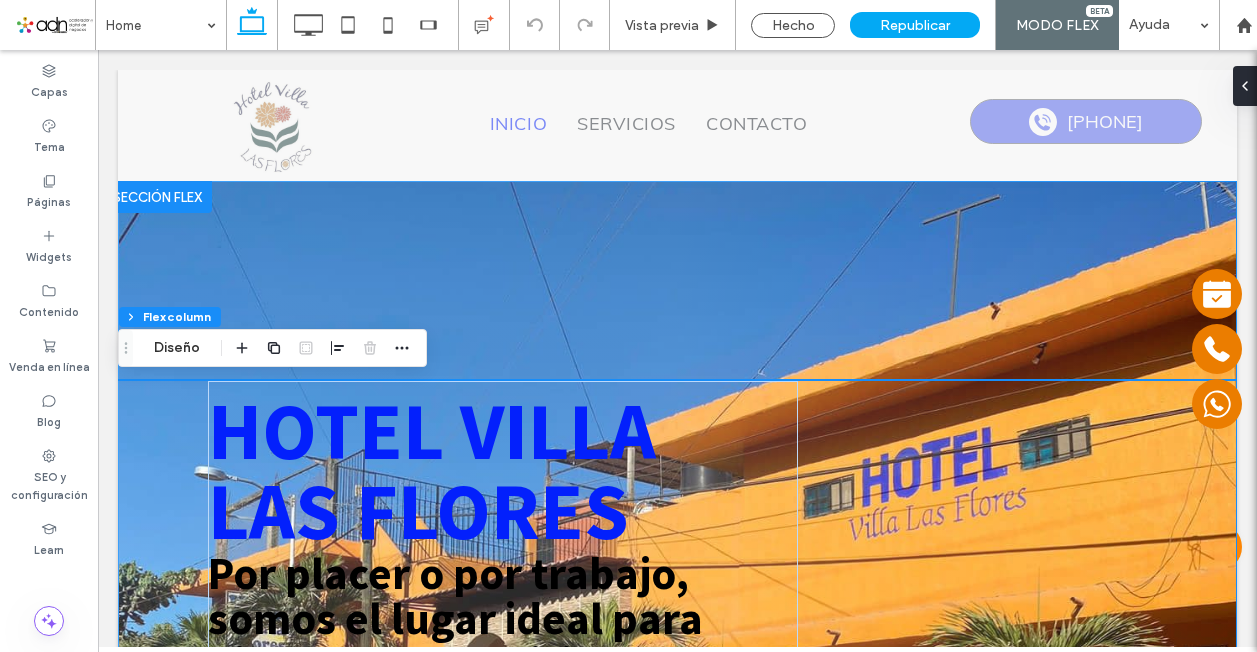 click on "HOTEL VILLA LAS FLORES
Por placer o por trabajo, somos el lugar ideal para disfrutar de su visita a Puerto Vallarta, en un lugar cómodo y bien ubicado
322-221-2365" at bounding box center [677, 634] 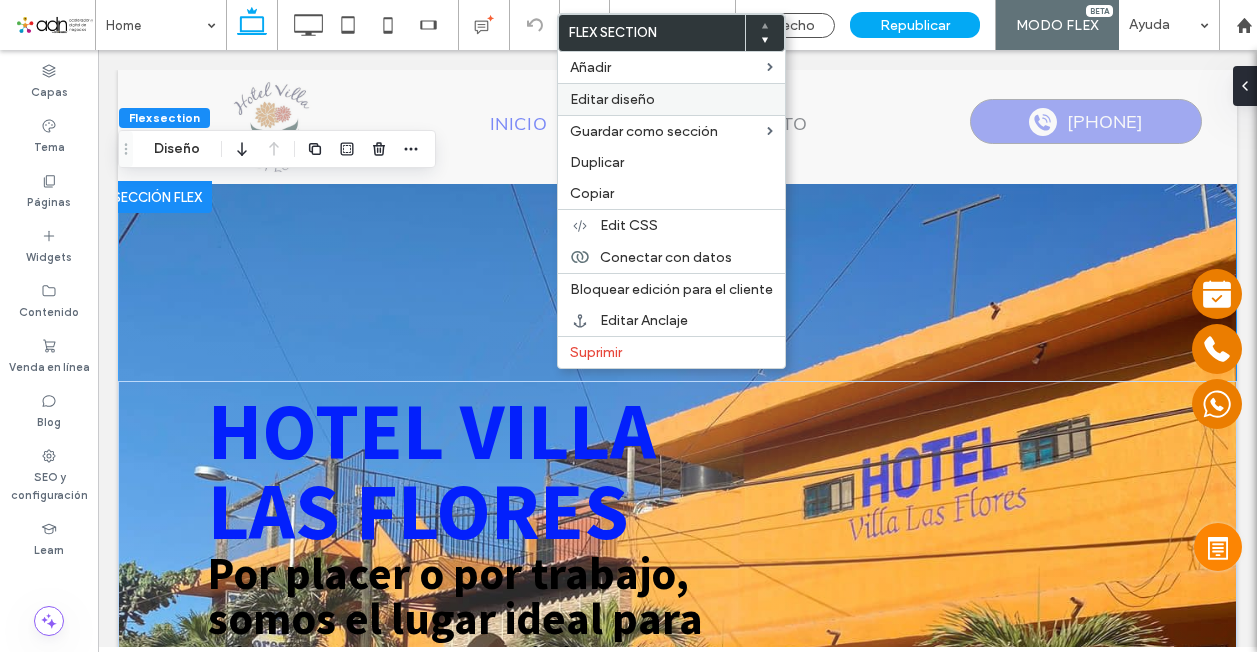 click on "Editar diseño" at bounding box center (612, 99) 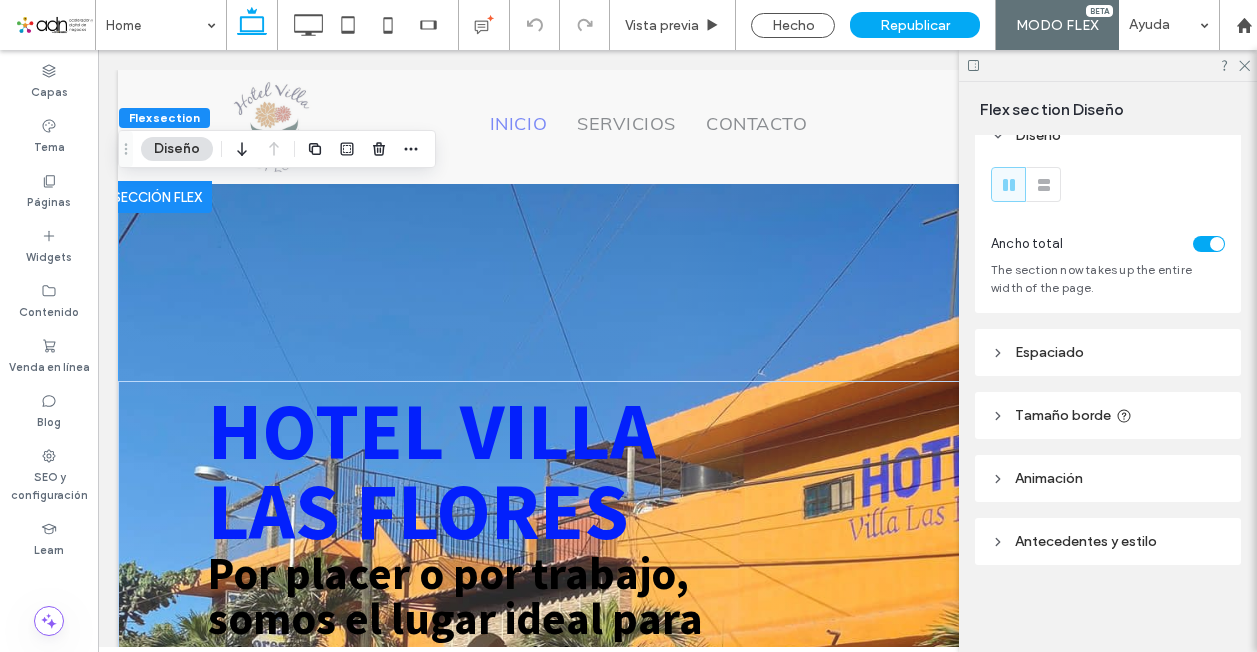 scroll, scrollTop: 0, scrollLeft: 0, axis: both 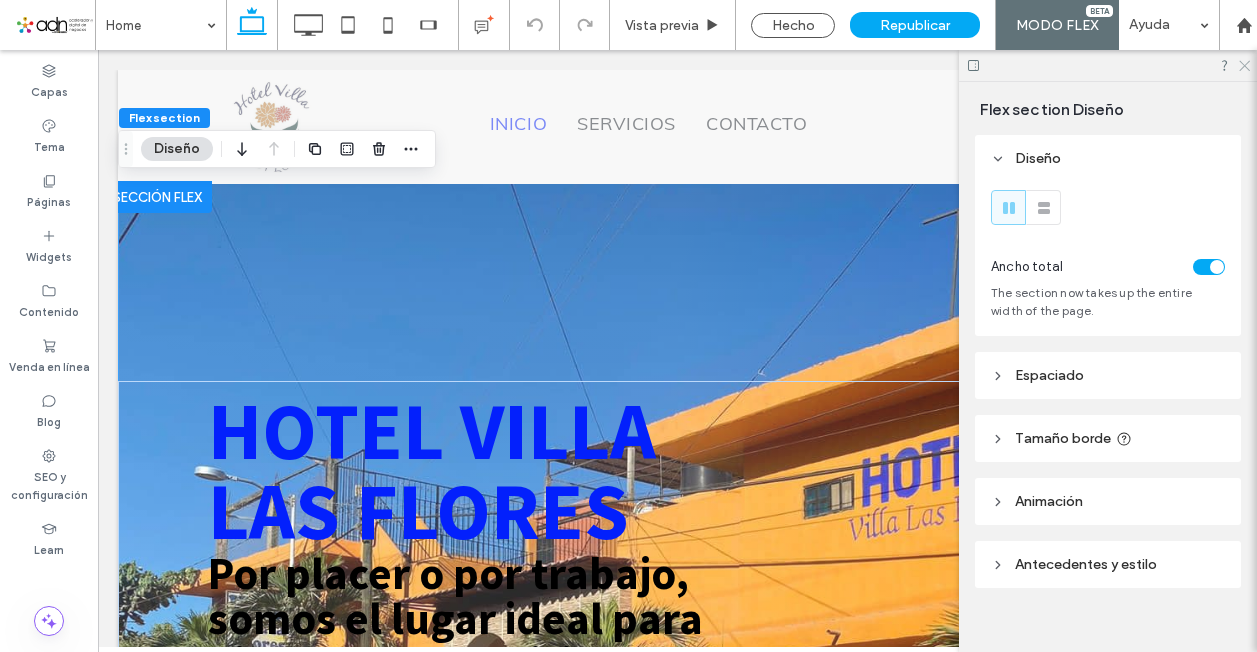 click 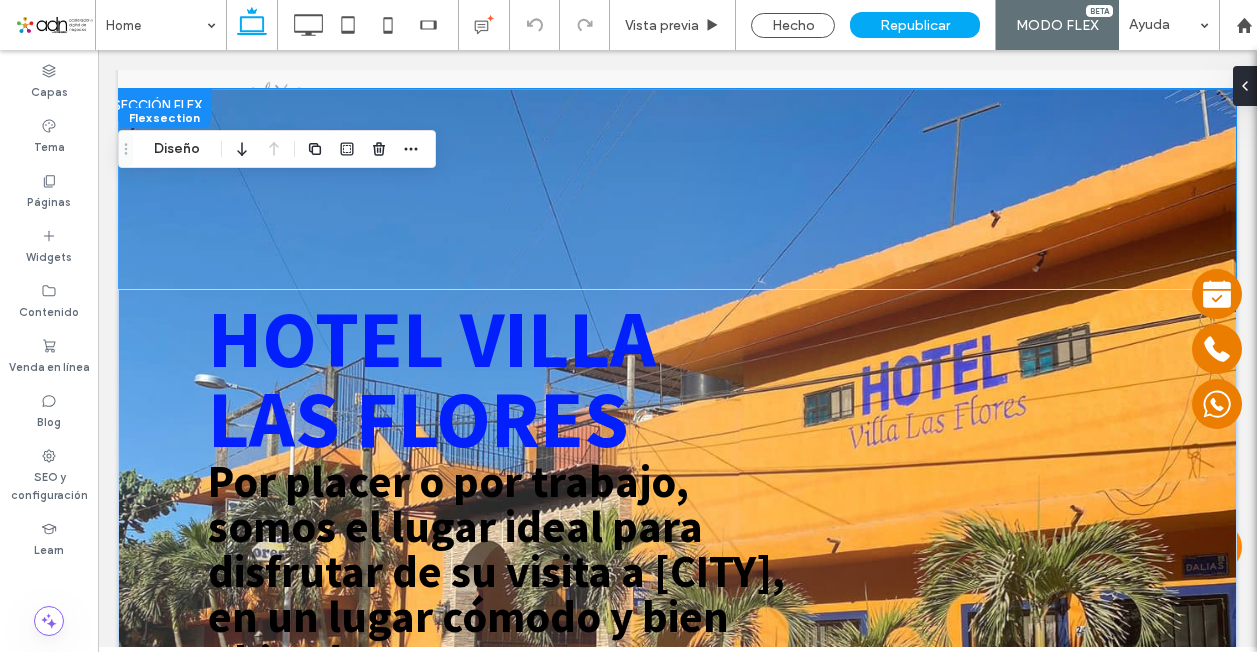 scroll, scrollTop: 0, scrollLeft: 0, axis: both 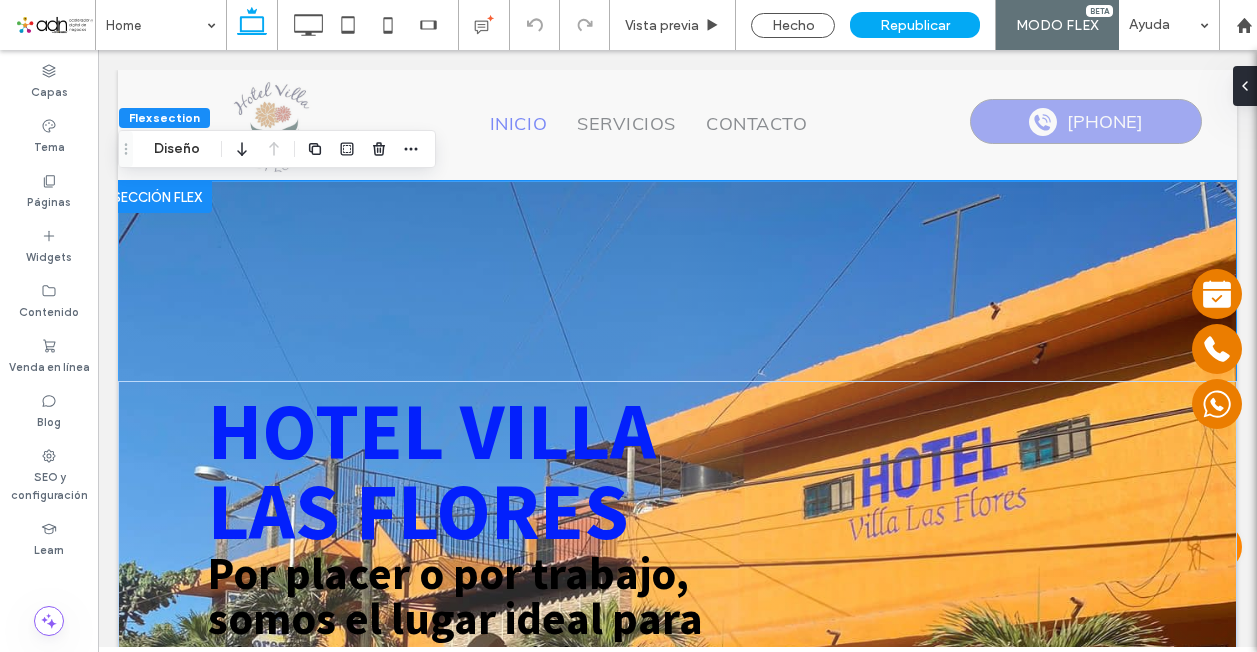 click on "HOTEL VILLA LAS FLORES
Por placer o por trabajo, somos el lugar ideal para disfrutar de su visita a Puerto Vallarta, en un lugar cómodo y bien ubicado
322-221-2365" at bounding box center (677, 634) 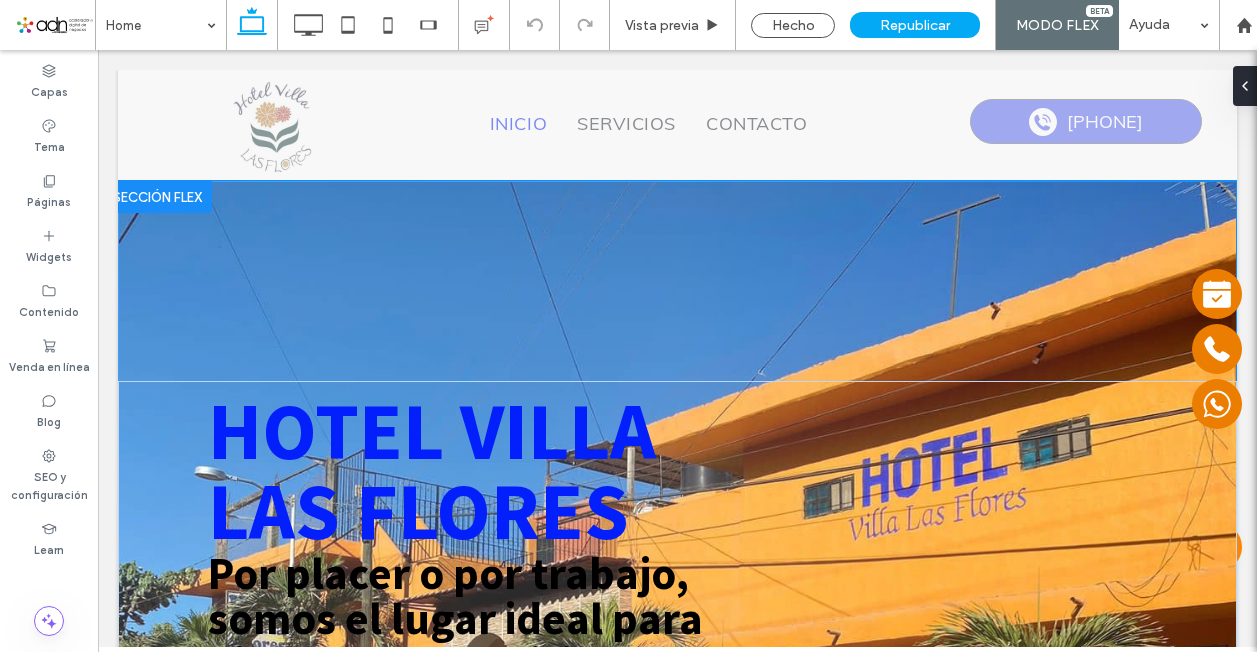 click on "HOTEL VILLA LAS FLORES
Por placer o por trabajo, somos el lugar ideal para disfrutar de su visita a Puerto Vallarta, en un lugar cómodo y bien ubicado
322-221-2365" at bounding box center (677, 634) 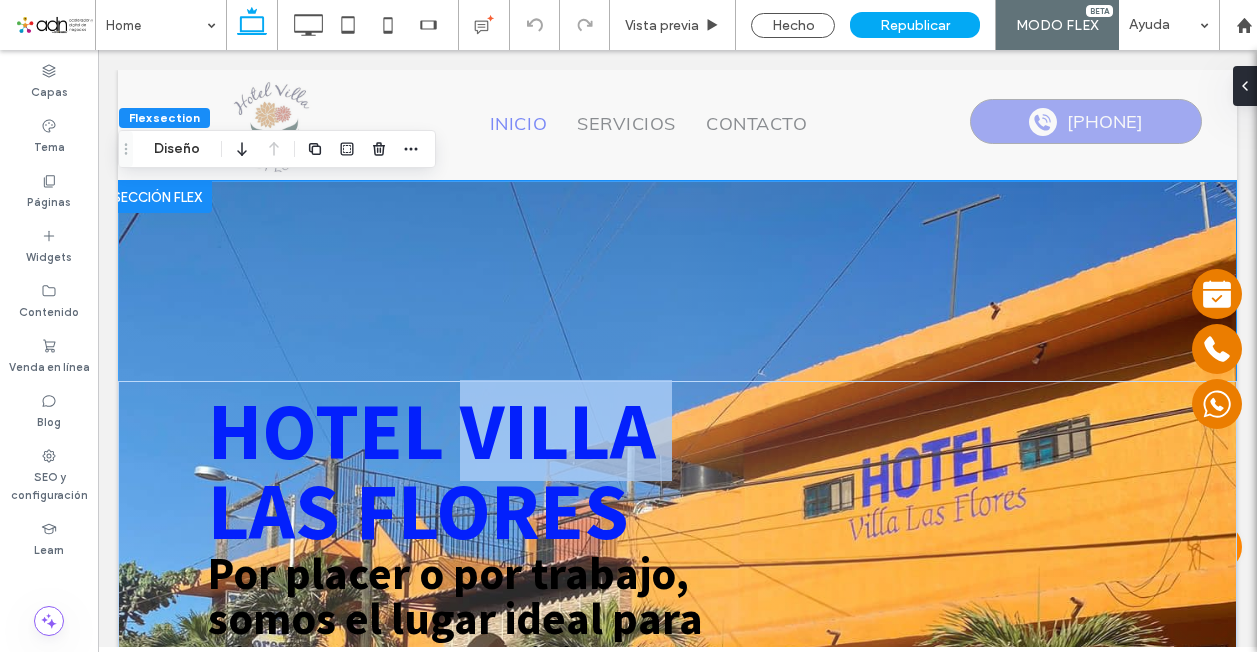 click on "HOTEL VILLA LAS FLORES
Por placer o por trabajo, somos el lugar ideal para disfrutar de su visita a Puerto Vallarta, en un lugar cómodo y bien ubicado
322-221-2365" at bounding box center [677, 634] 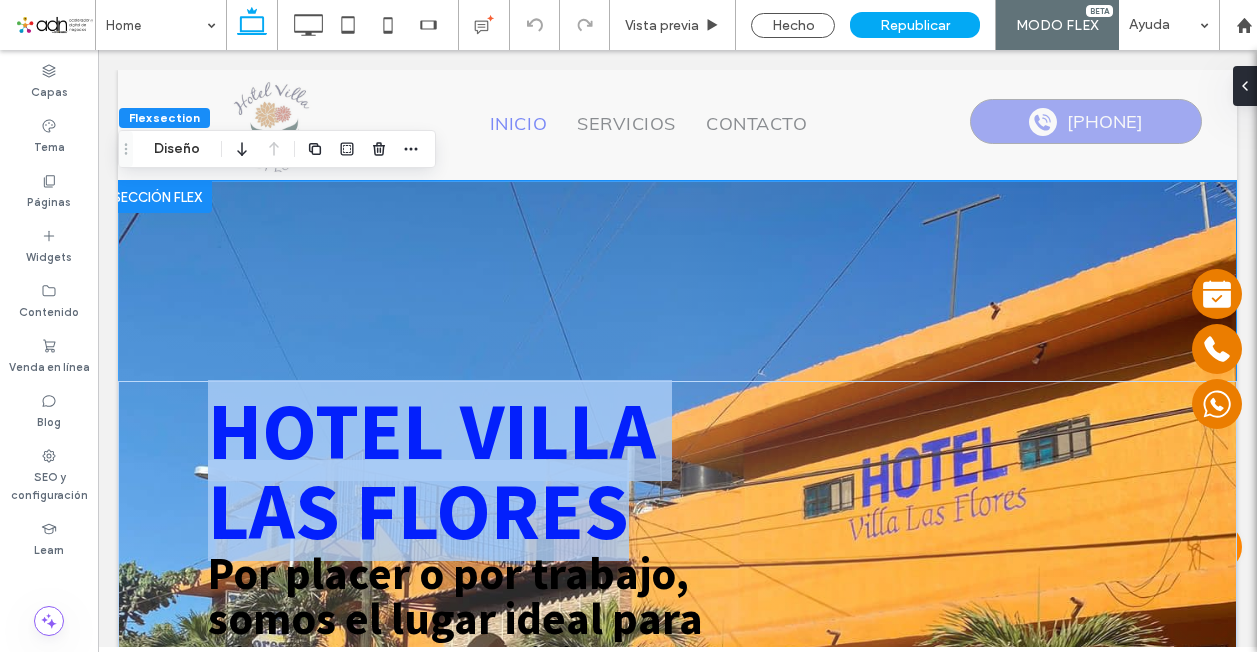 click on "HOTEL VILLA LAS FLORES
Por placer o por trabajo, somos el lugar ideal para disfrutar de su visita a Puerto Vallarta, en un lugar cómodo y bien ubicado
322-221-2365" at bounding box center (677, 634) 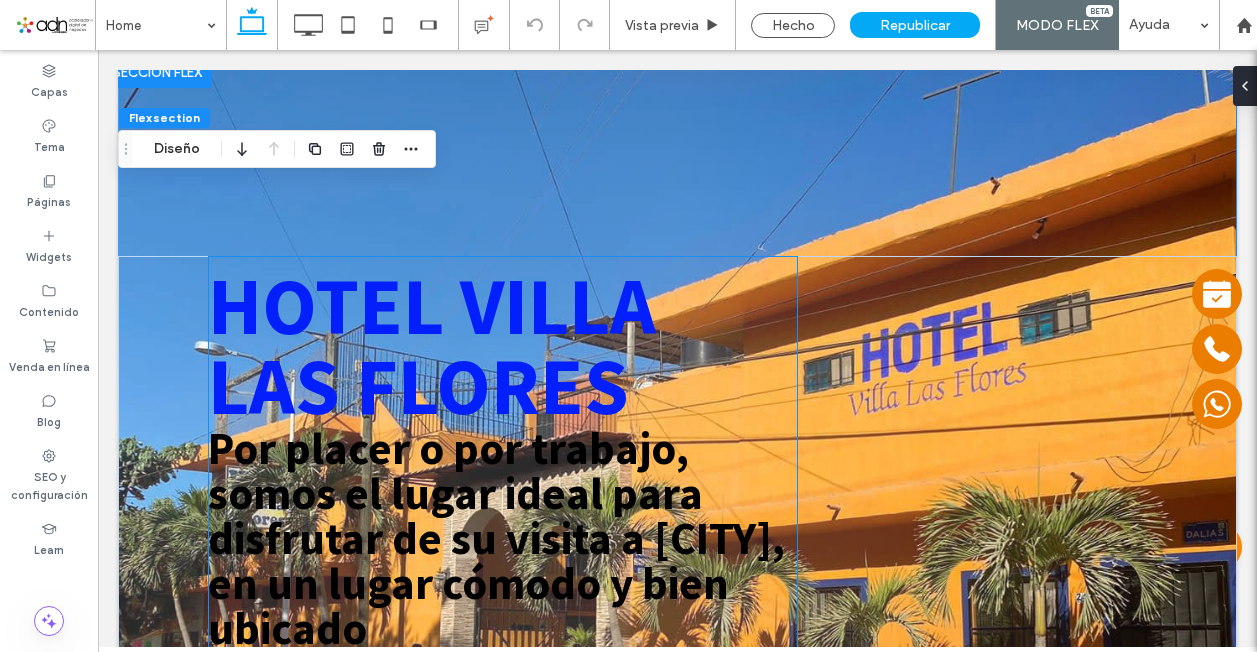 scroll, scrollTop: 300, scrollLeft: 0, axis: vertical 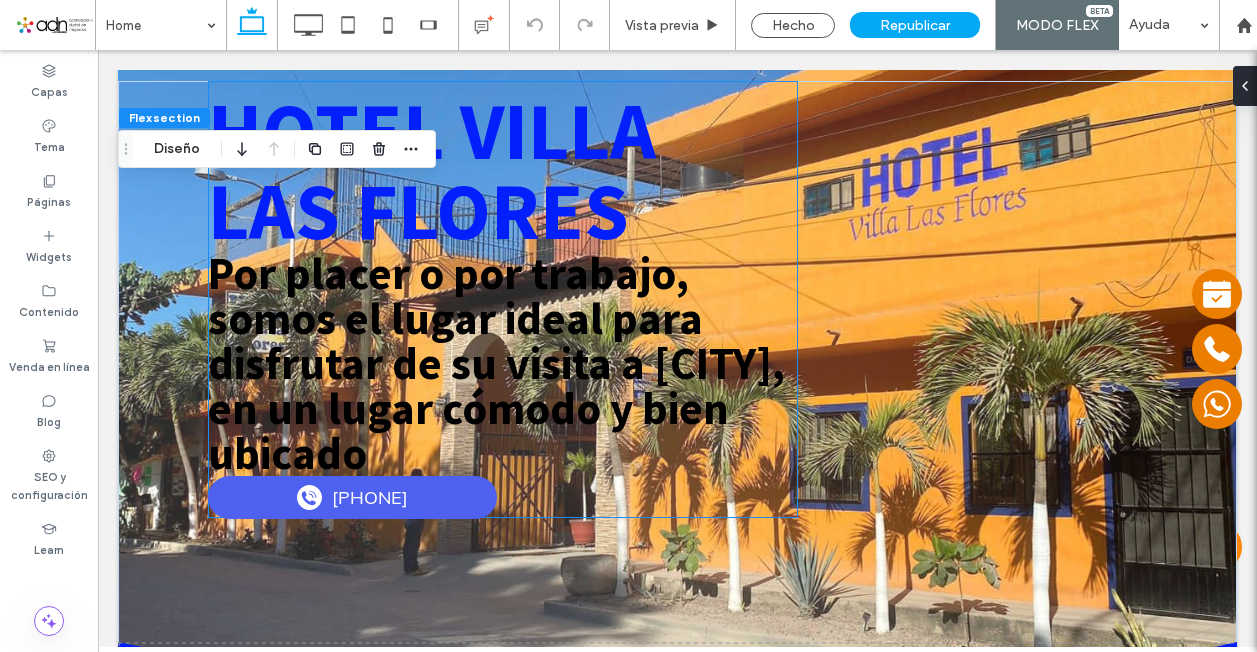 click on "Por placer o por trabajo, somos el lugar ideal para disfrutar de su visita a Puerto Vallarta, en un lugar cómodo y bien ubicado" at bounding box center [503, 363] 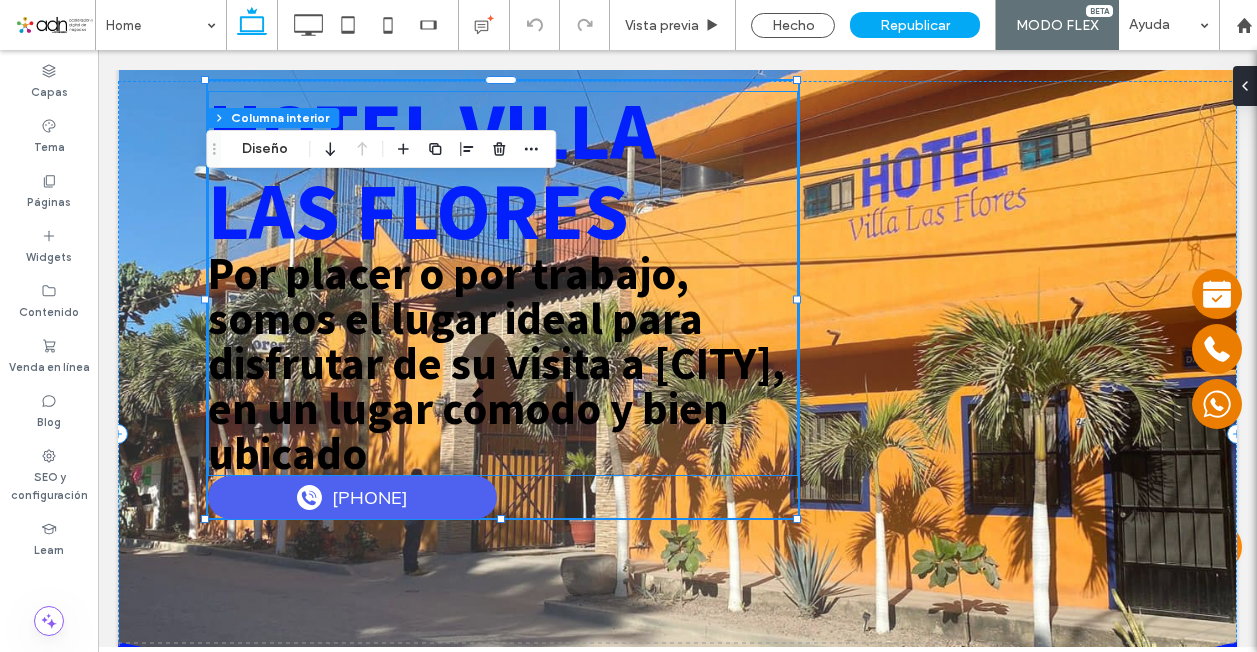 click on "Por placer o por trabajo, somos el lugar ideal para disfrutar de su visita a Puerto Vallarta, en un lugar cómodo y bien ubicado" at bounding box center (503, 363) 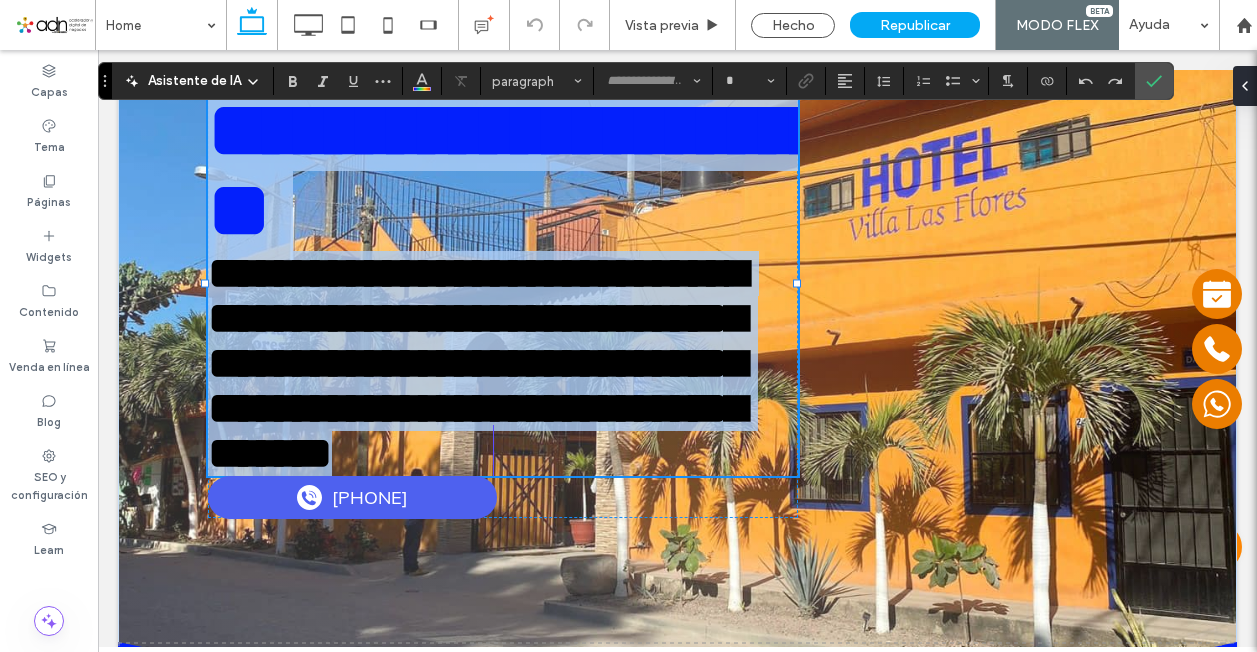 type on "**********" 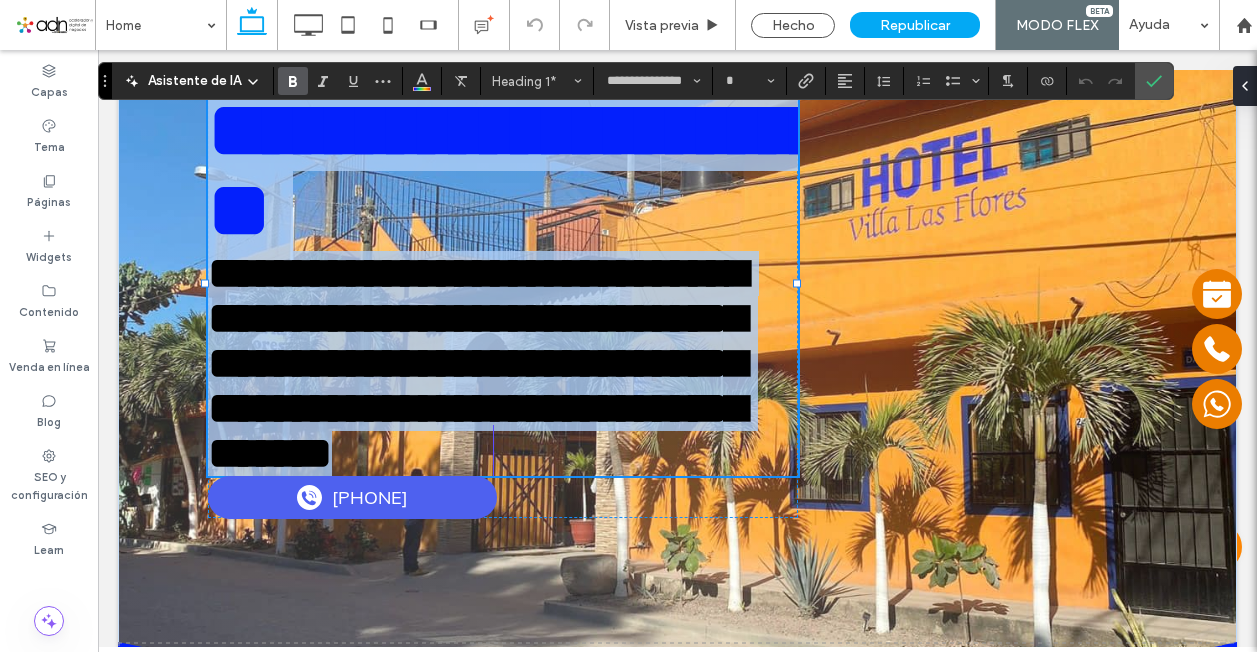 click on "**********" at bounding box center [503, 363] 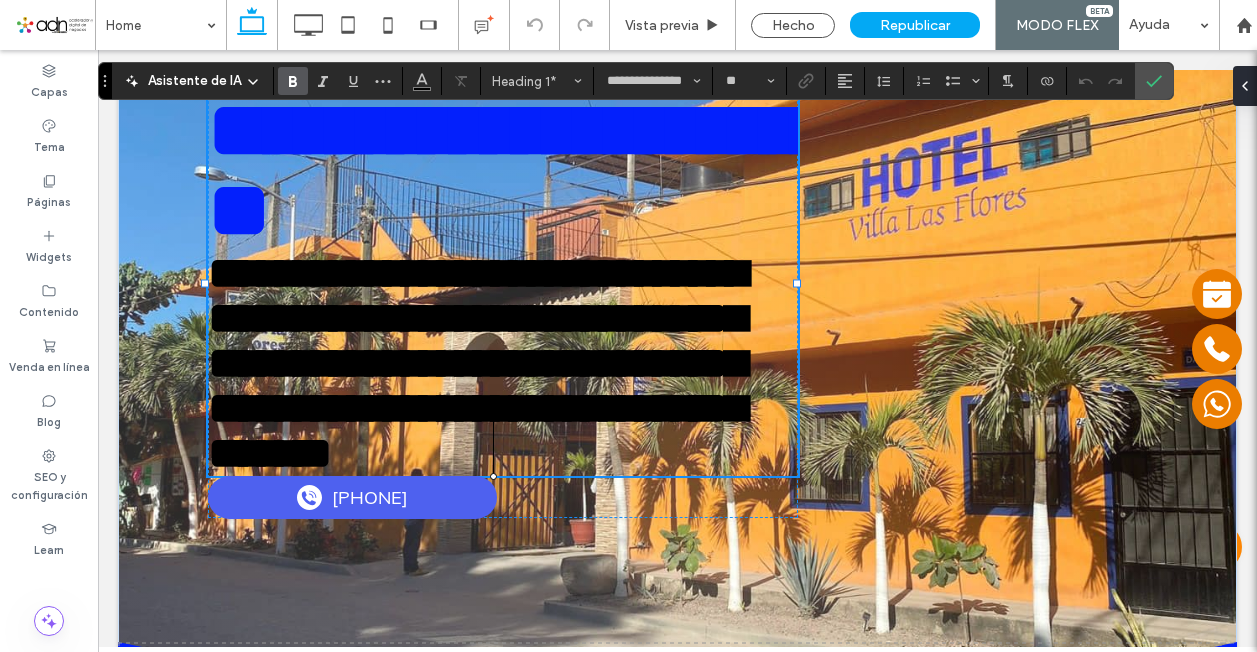 scroll, scrollTop: 5, scrollLeft: 0, axis: vertical 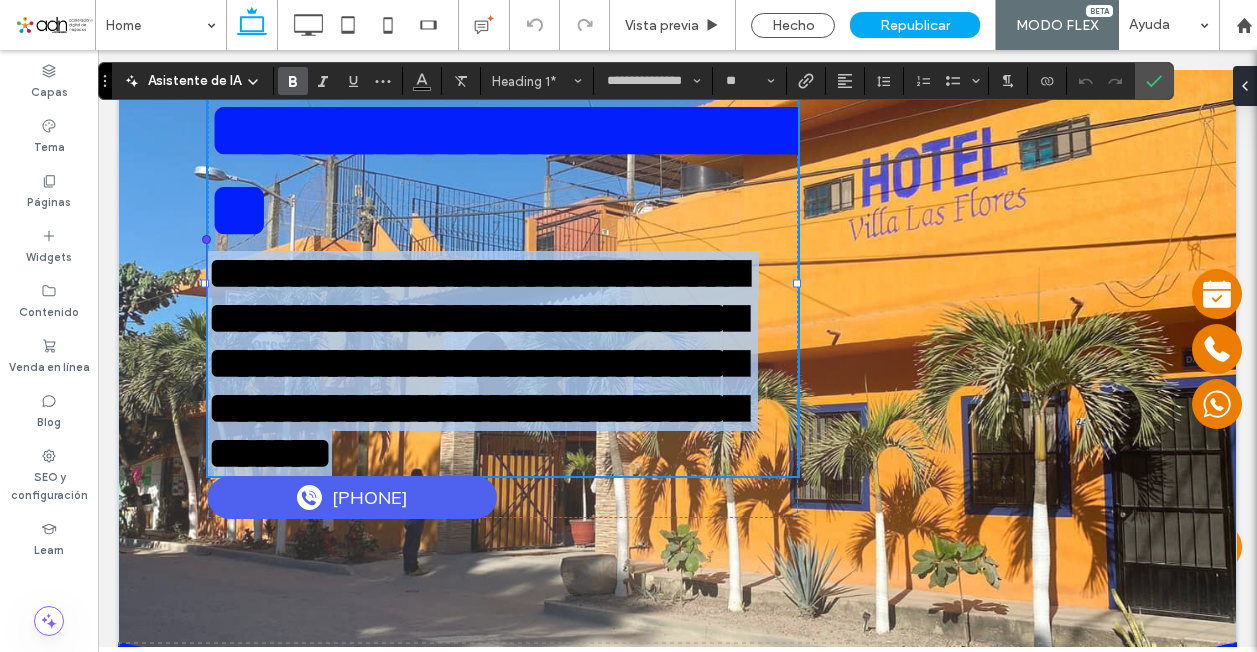 drag, startPoint x: 504, startPoint y: 458, endPoint x: 213, endPoint y: 288, distance: 337.0178 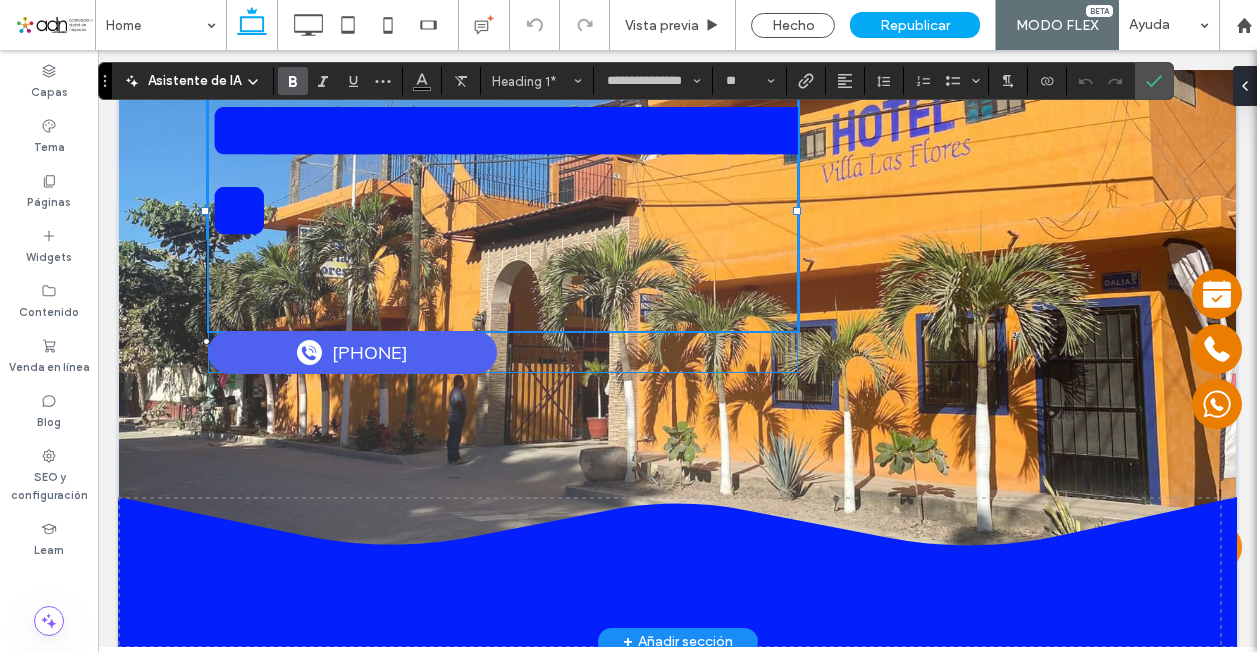 type on "**" 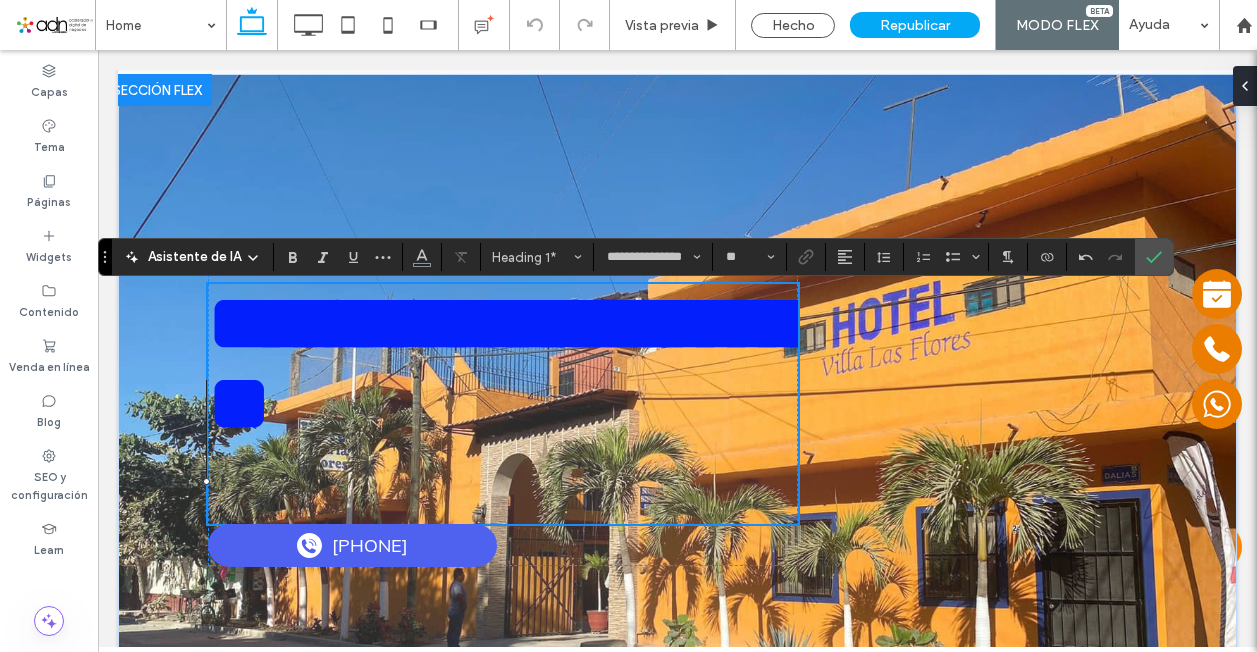 scroll, scrollTop: 100, scrollLeft: 0, axis: vertical 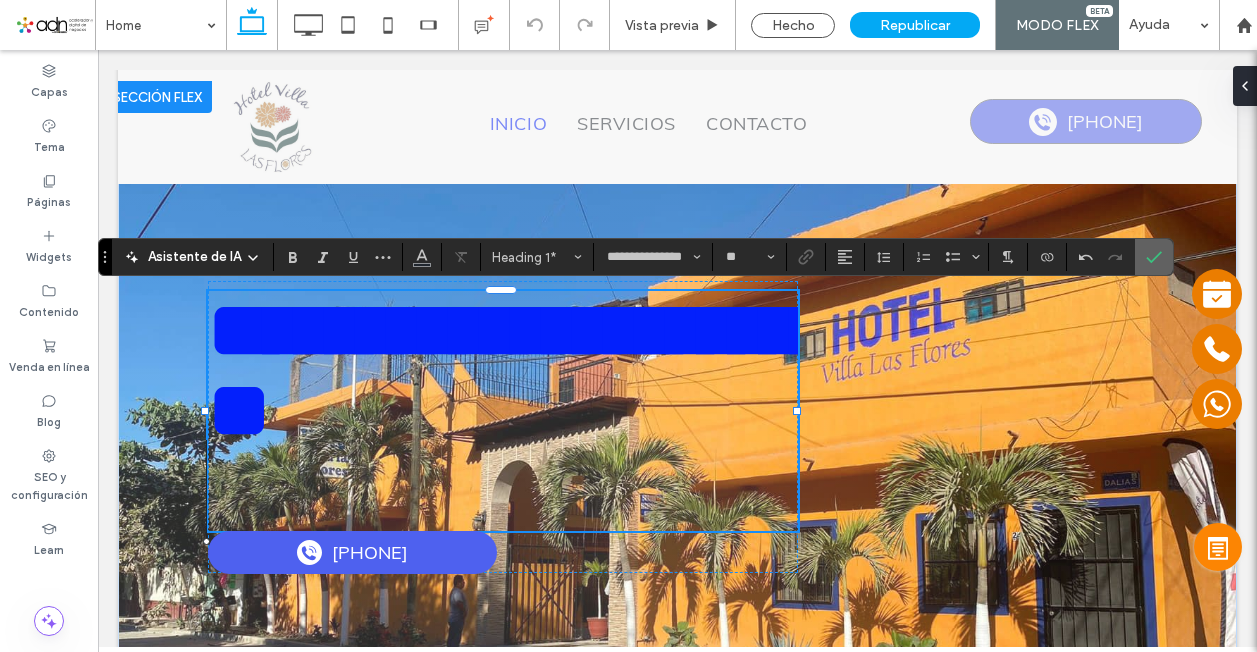 click 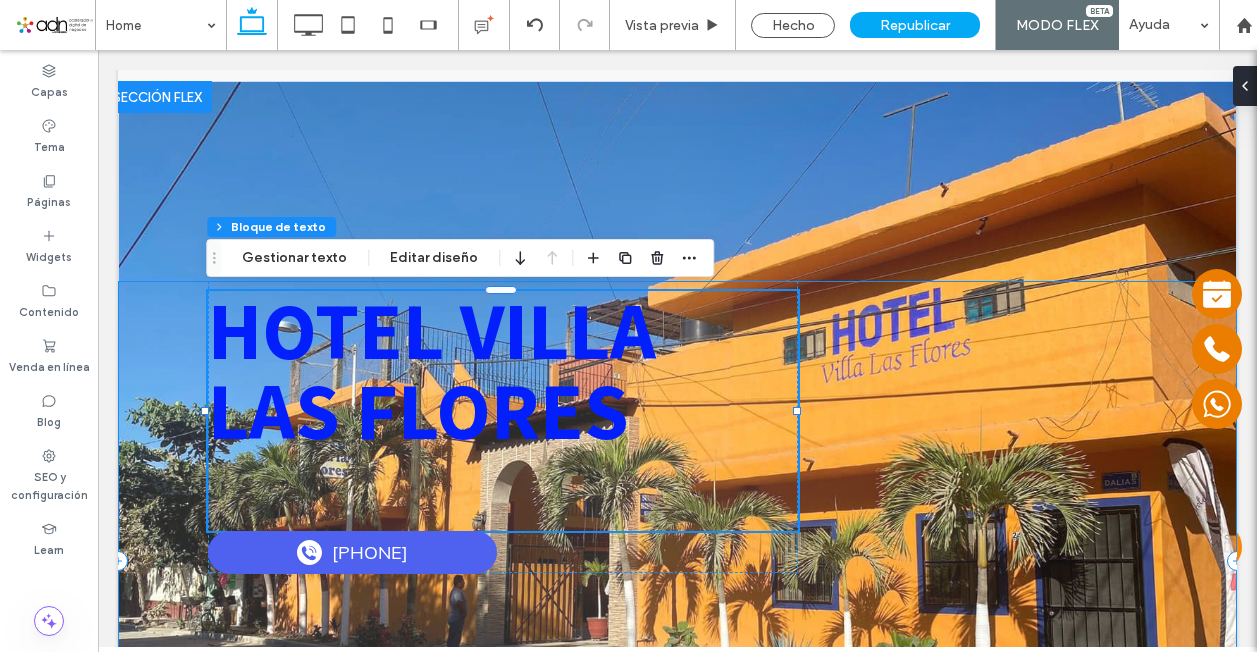 click on "HOTEL VILLA LAS FLORES ﻿
322-221-2365" at bounding box center (677, 561) 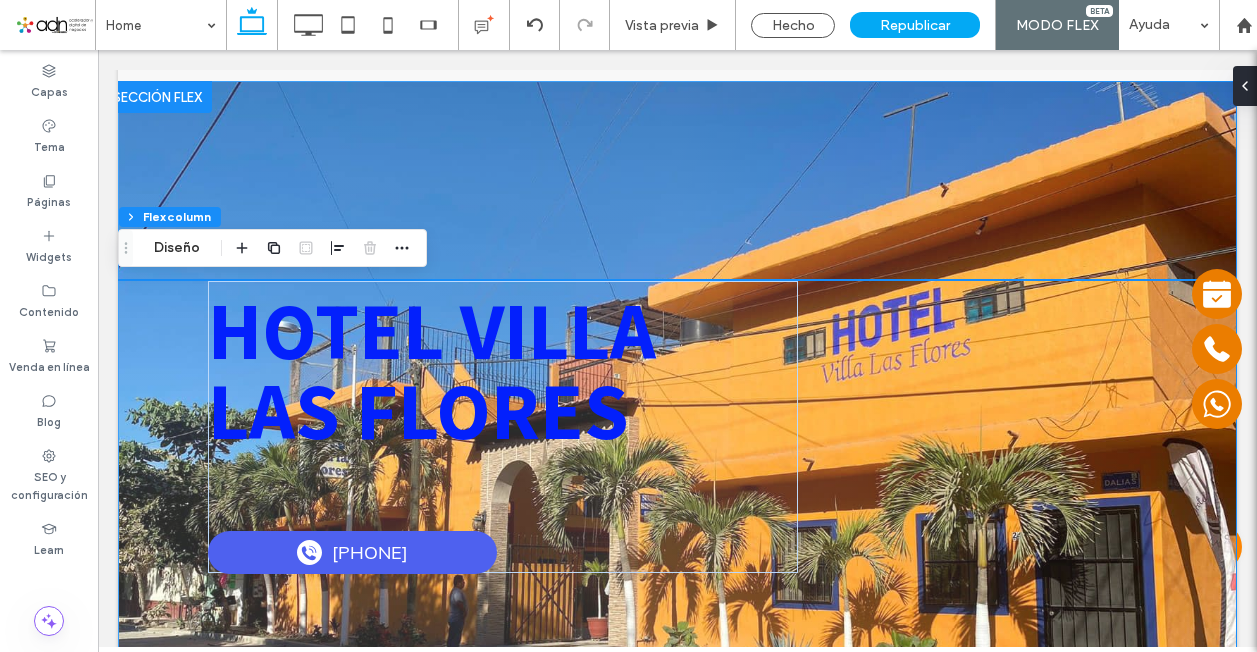 click on "HOTEL VILLA LAS FLORES ﻿
322-221-2365" at bounding box center [677, 461] 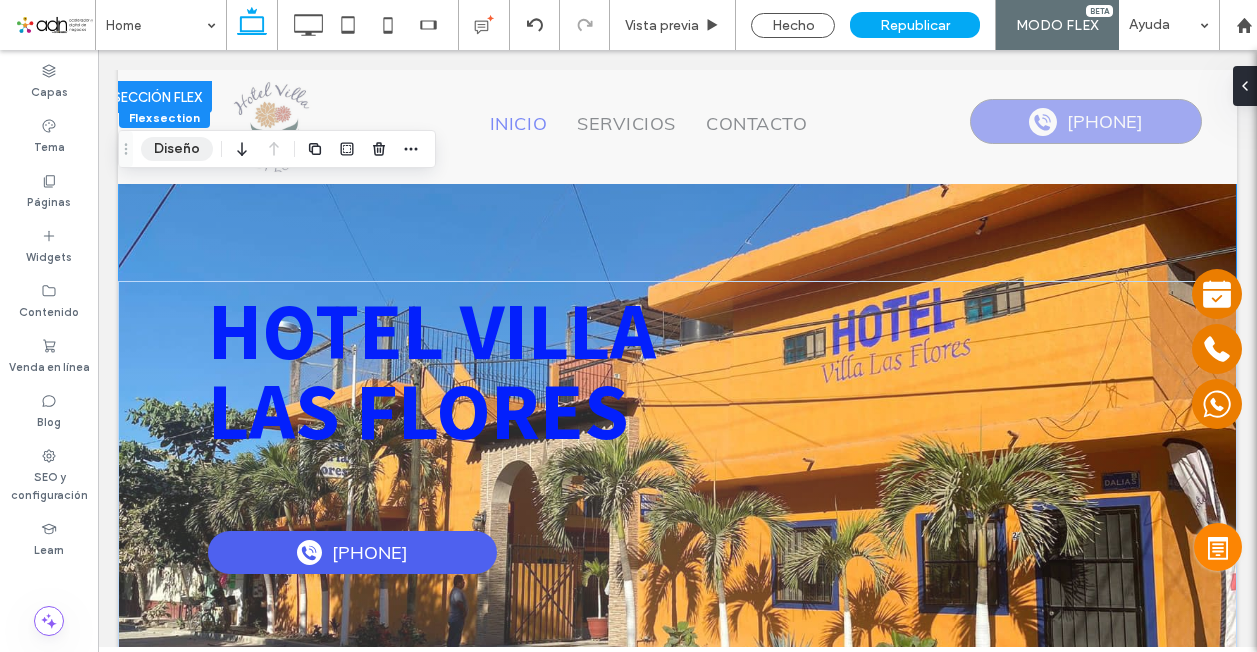 click on "Diseño" at bounding box center [177, 149] 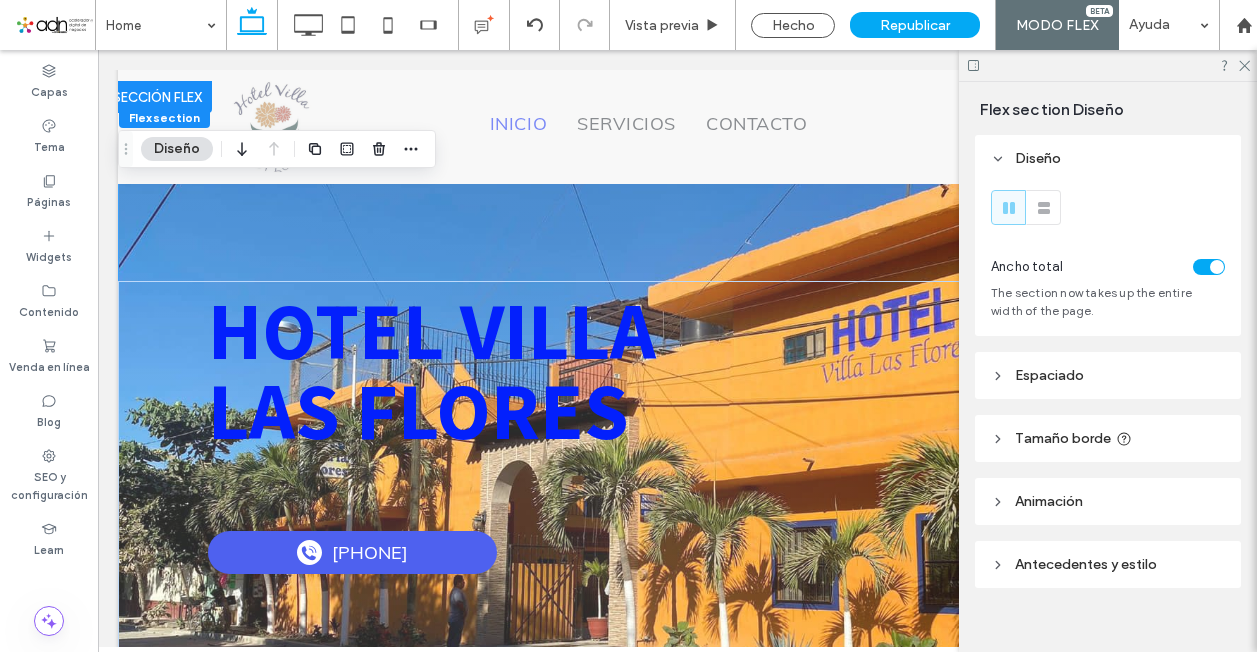 drag, startPoint x: 1066, startPoint y: 433, endPoint x: 1060, endPoint y: 459, distance: 26.683329 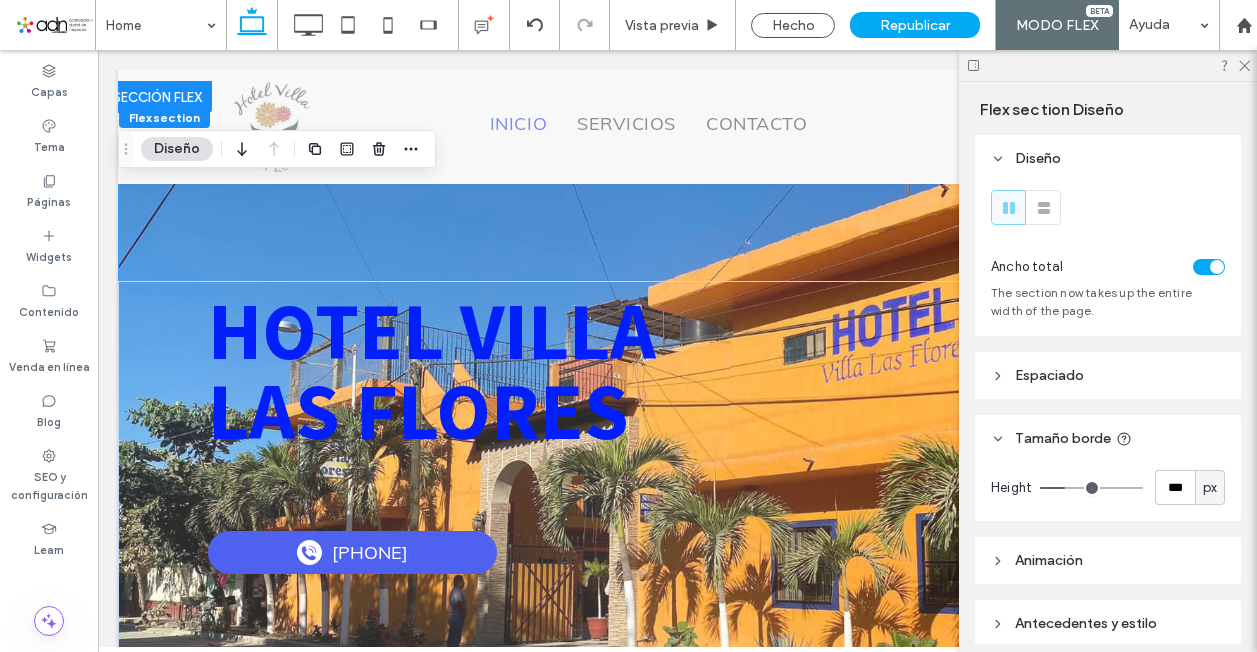 click on "Height *** px" at bounding box center [1108, 491] 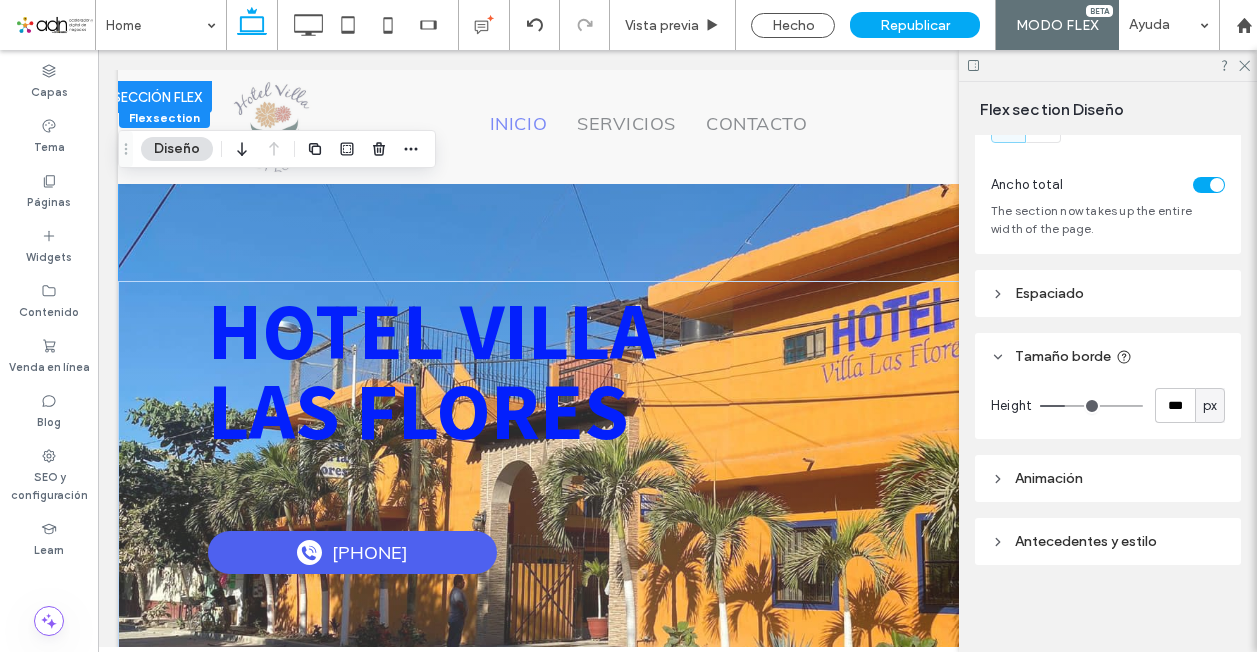 scroll, scrollTop: 83, scrollLeft: 0, axis: vertical 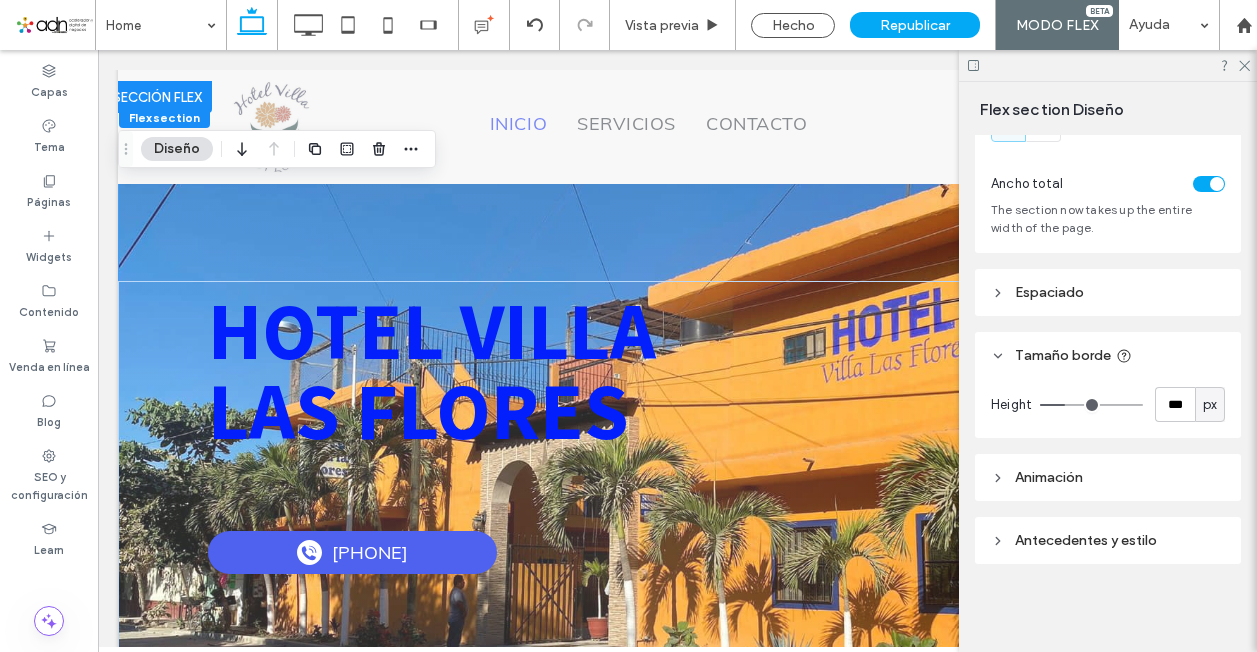 click on "Animación" at bounding box center (1108, 477) 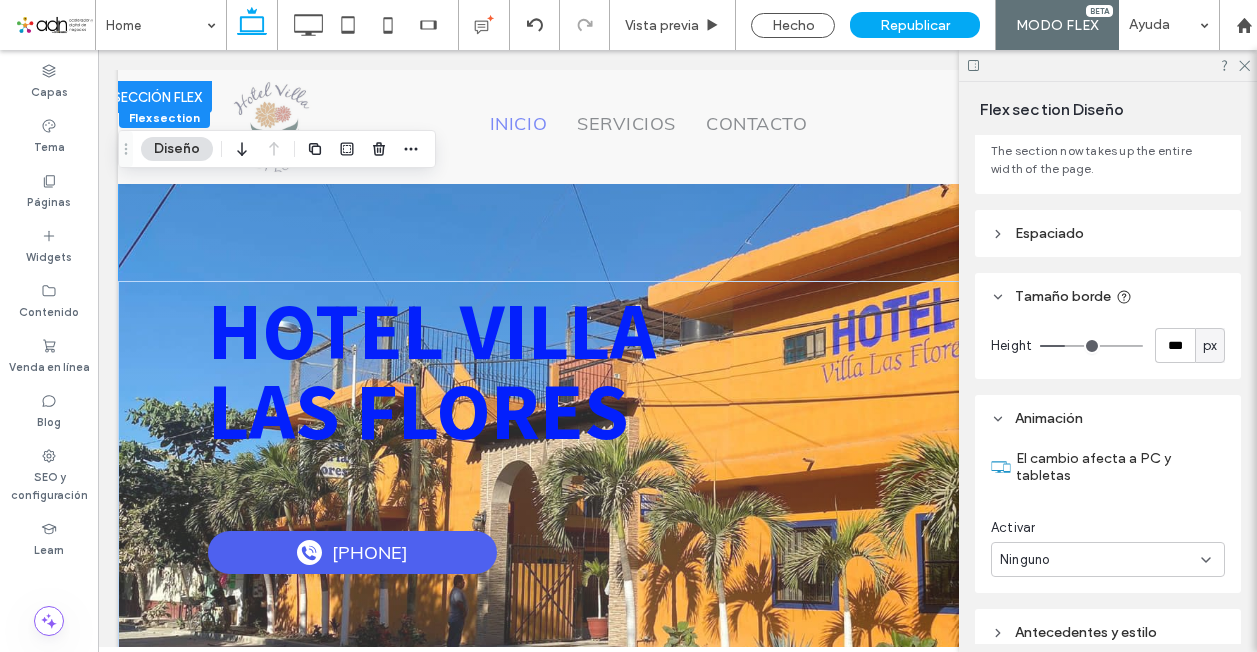 scroll, scrollTop: 234, scrollLeft: 0, axis: vertical 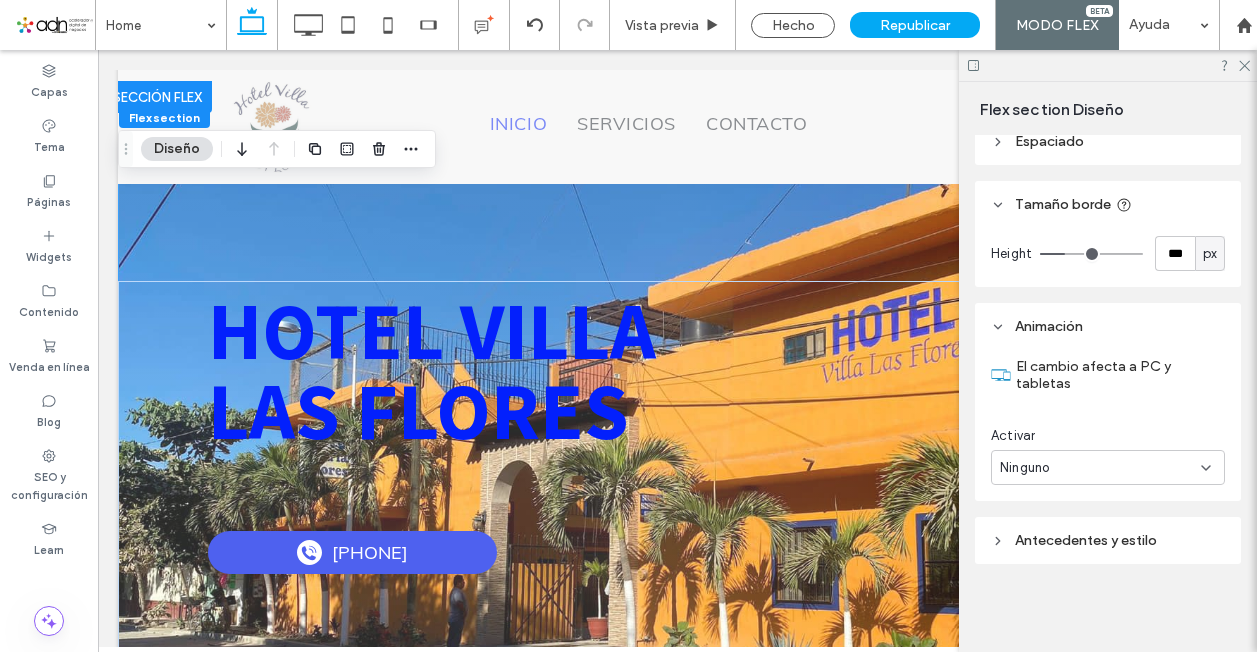 click on "Antecedentes y estilo" at bounding box center (1086, 540) 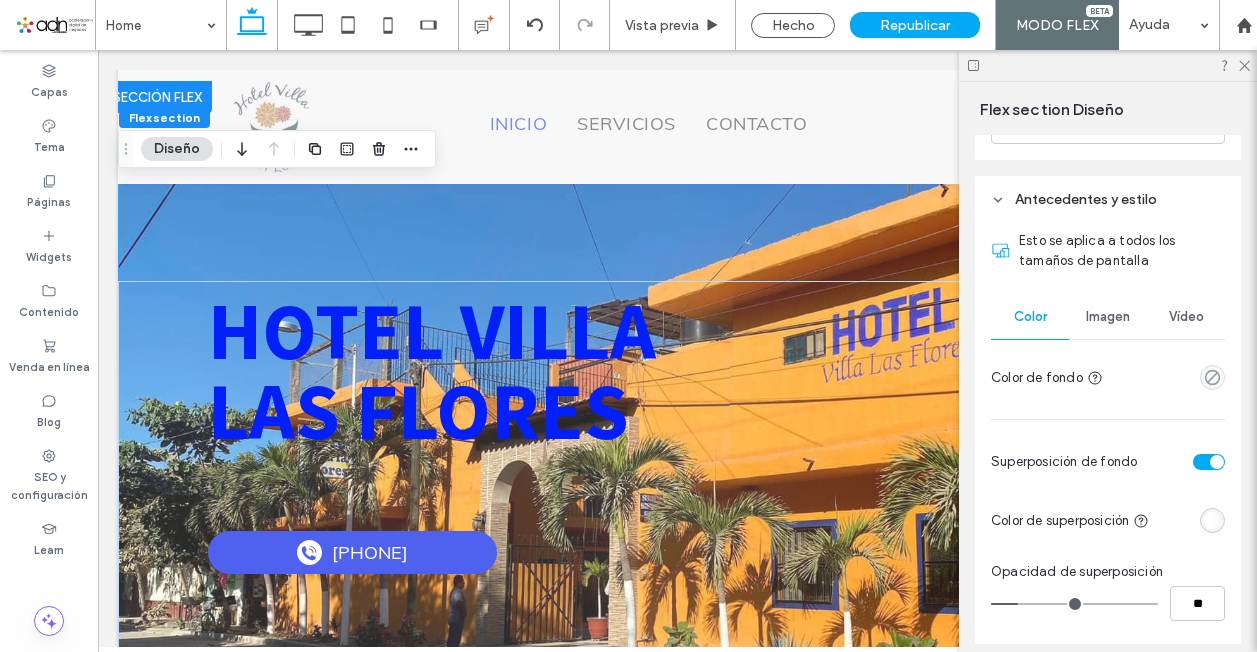 scroll, scrollTop: 734, scrollLeft: 0, axis: vertical 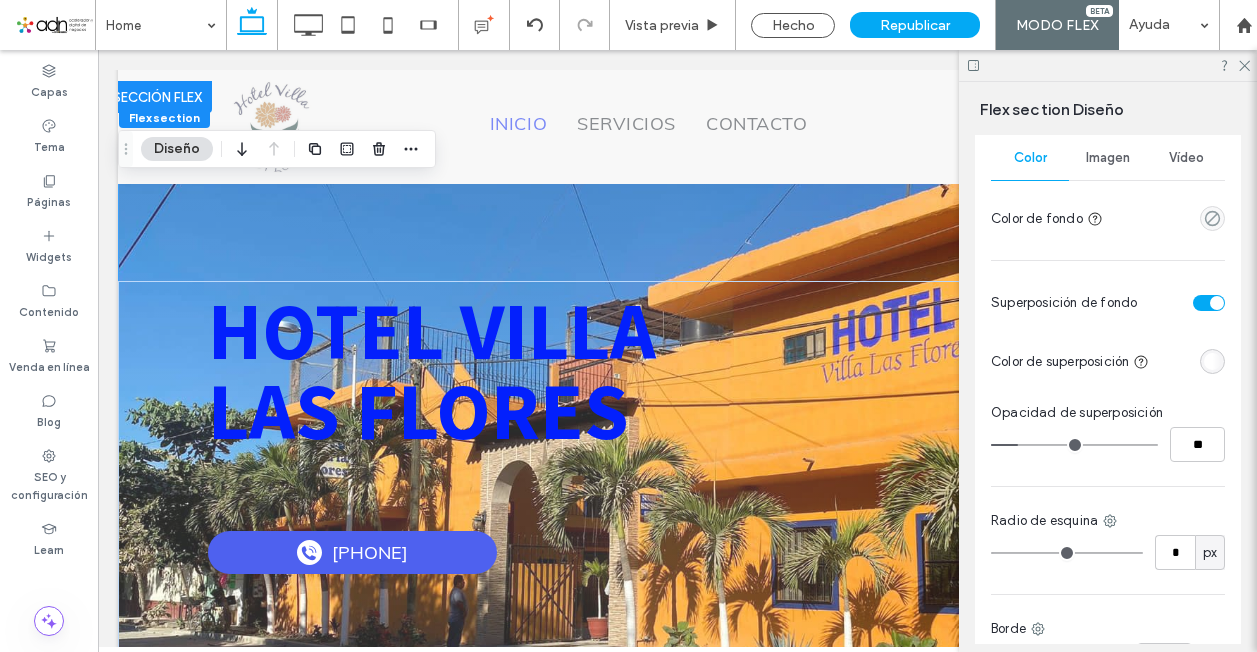 click on "Imagen" at bounding box center [1108, 158] 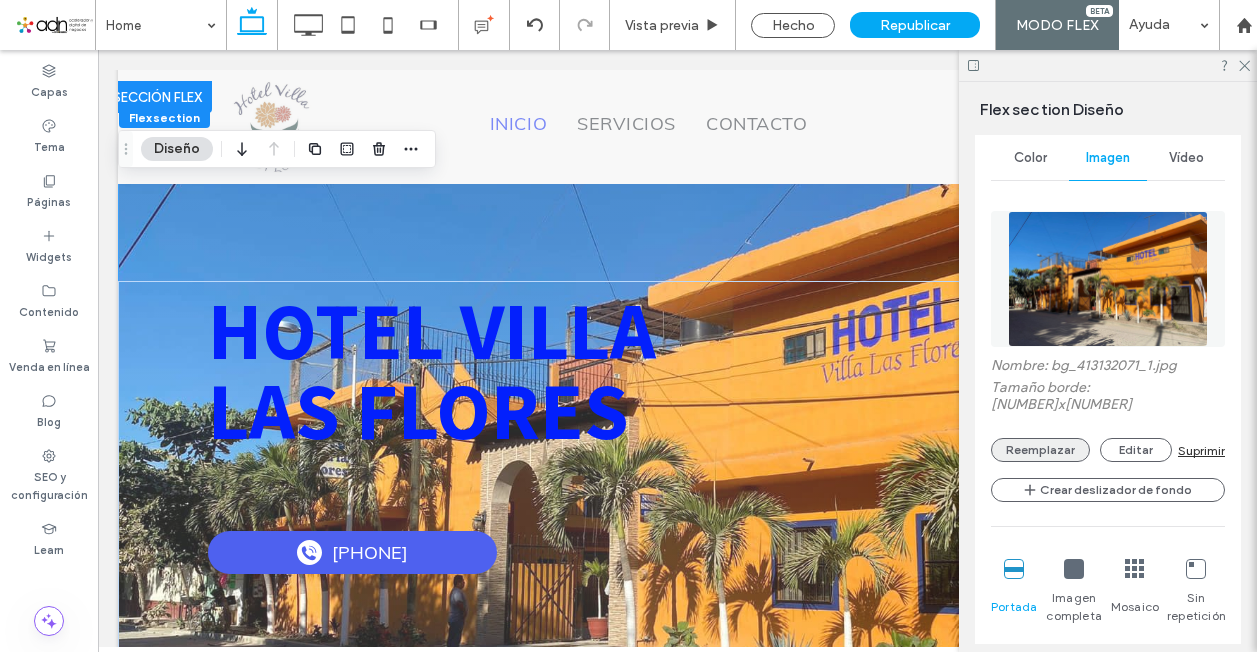 click on "Reemplazar" at bounding box center [1040, 450] 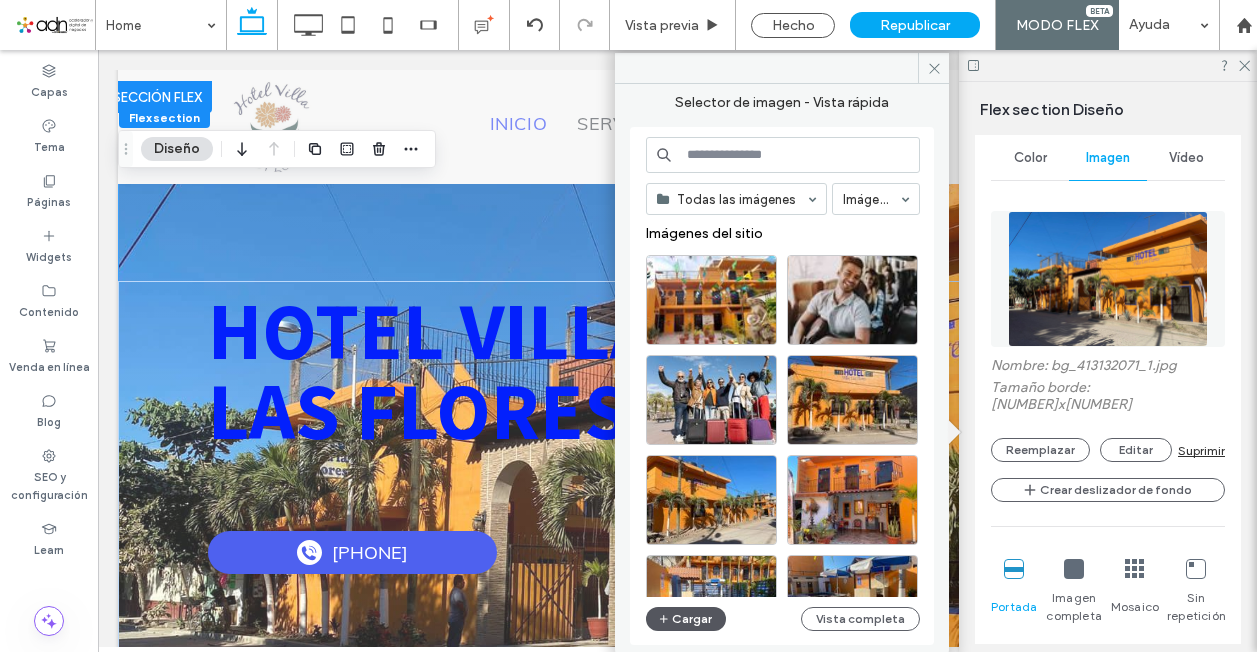 click on "Cargar" at bounding box center [686, 619] 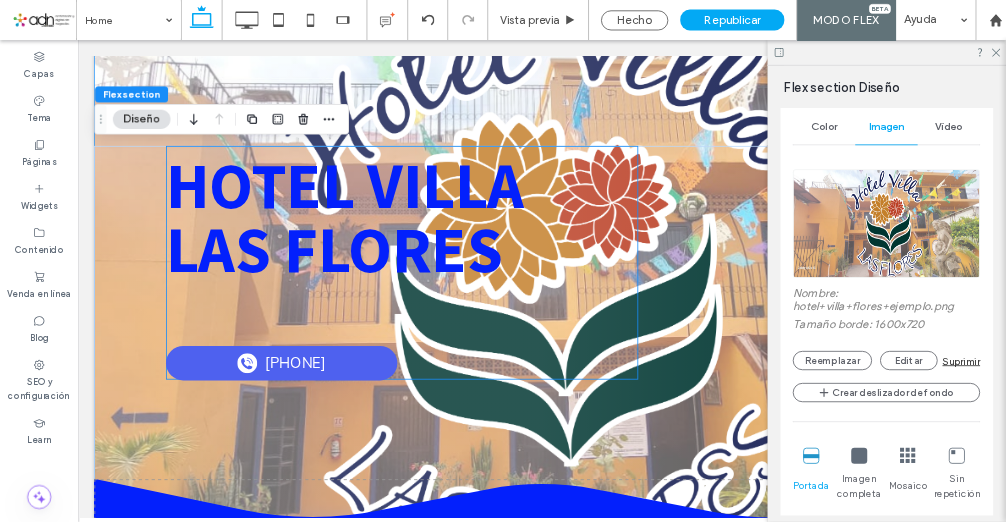 scroll, scrollTop: 200, scrollLeft: 0, axis: vertical 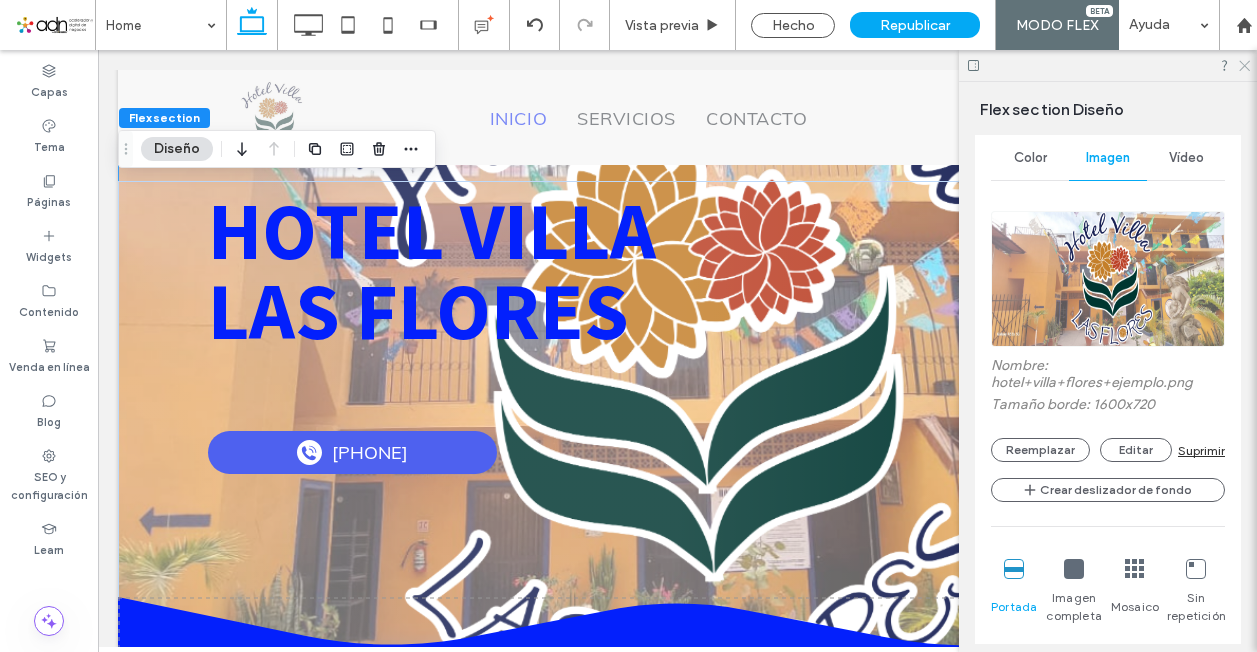 click 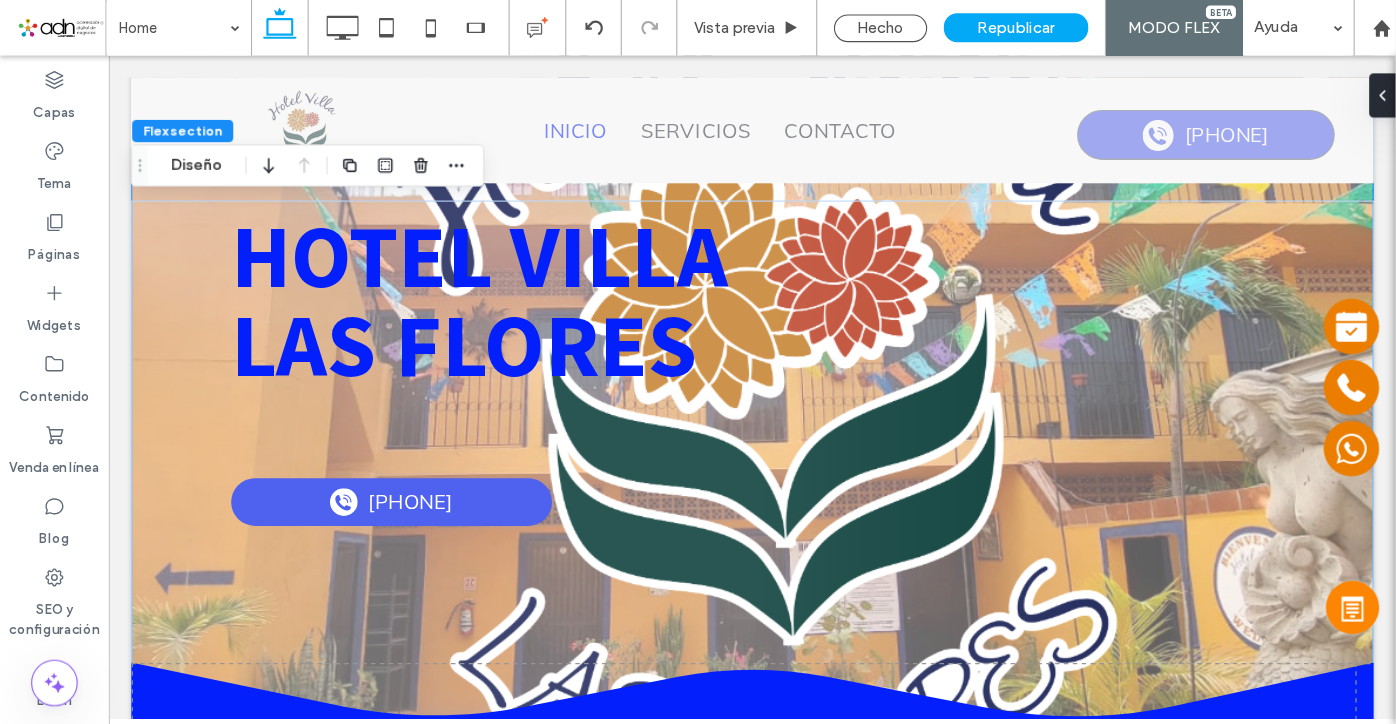 scroll, scrollTop: 735, scrollLeft: 0, axis: vertical 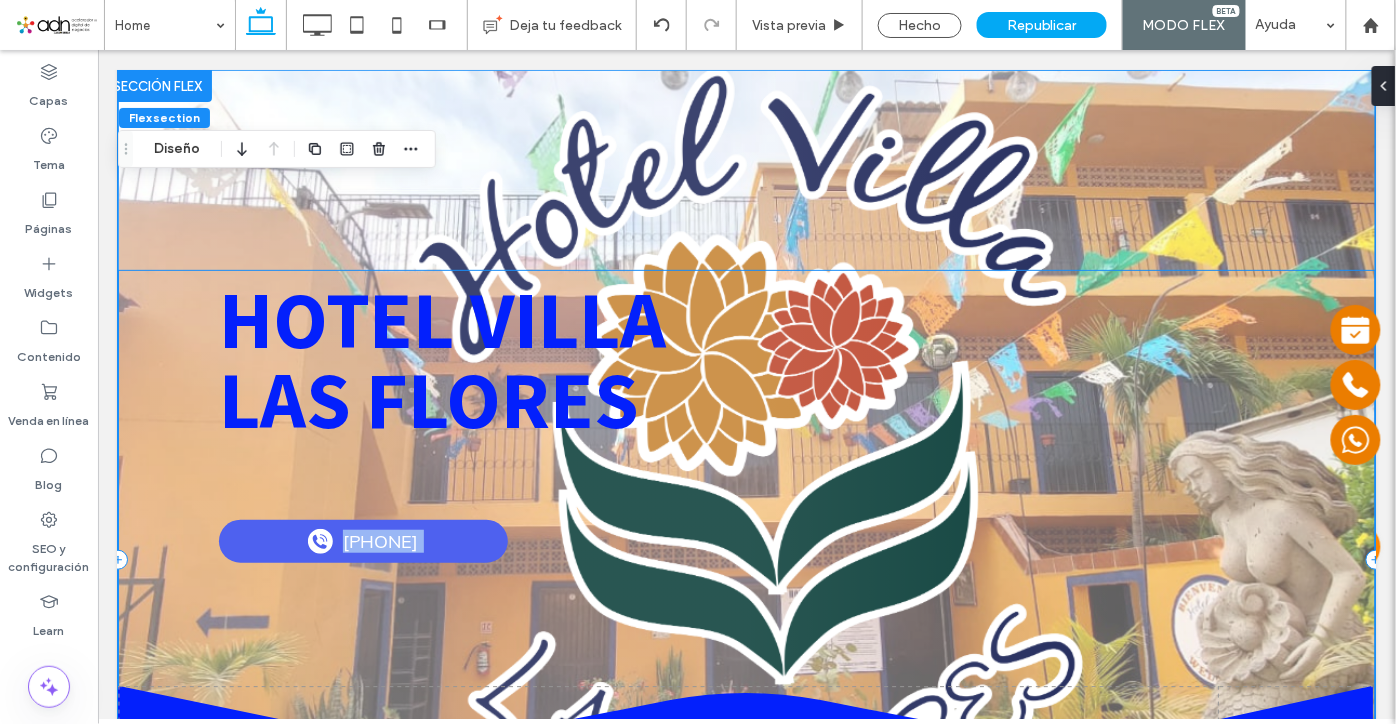 drag, startPoint x: 982, startPoint y: 524, endPoint x: 981, endPoint y: 451, distance: 73.00685 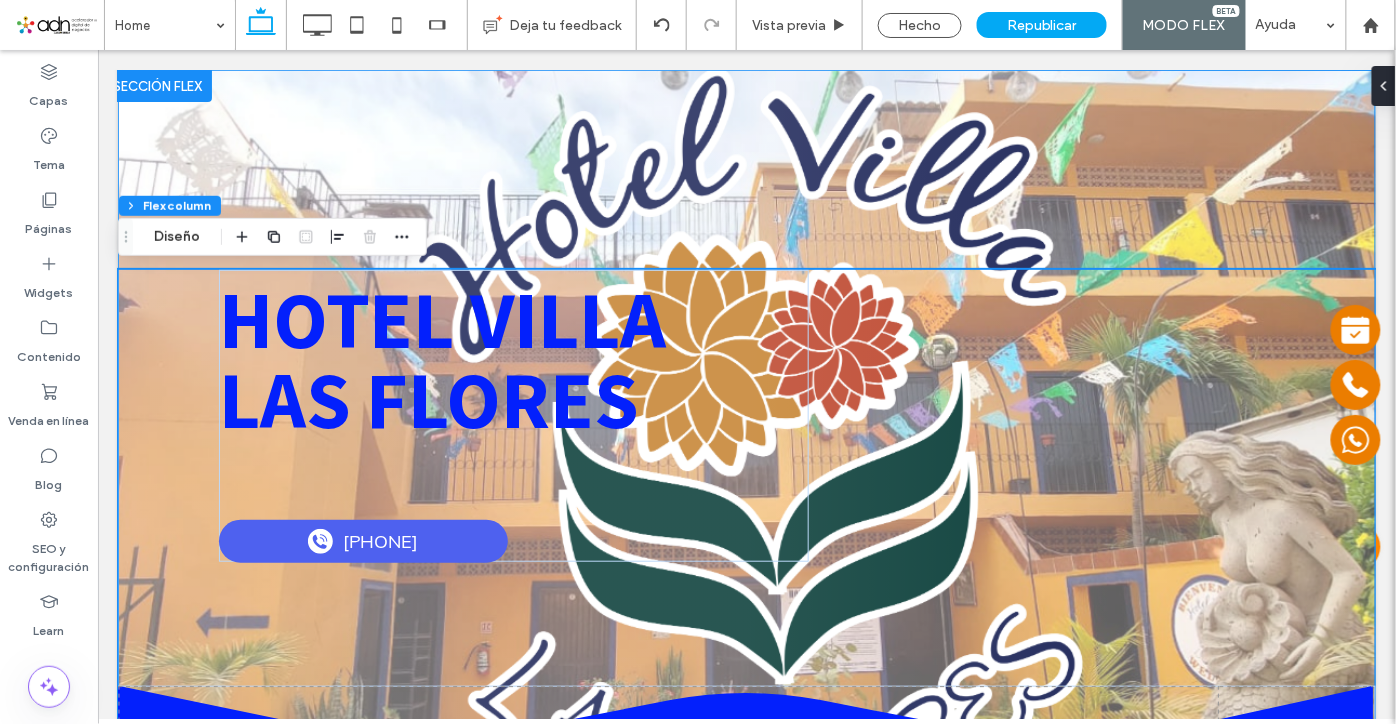 click on "HOTEL VILLA LAS FLORES ﻿
322-221-2365" at bounding box center (746, 458) 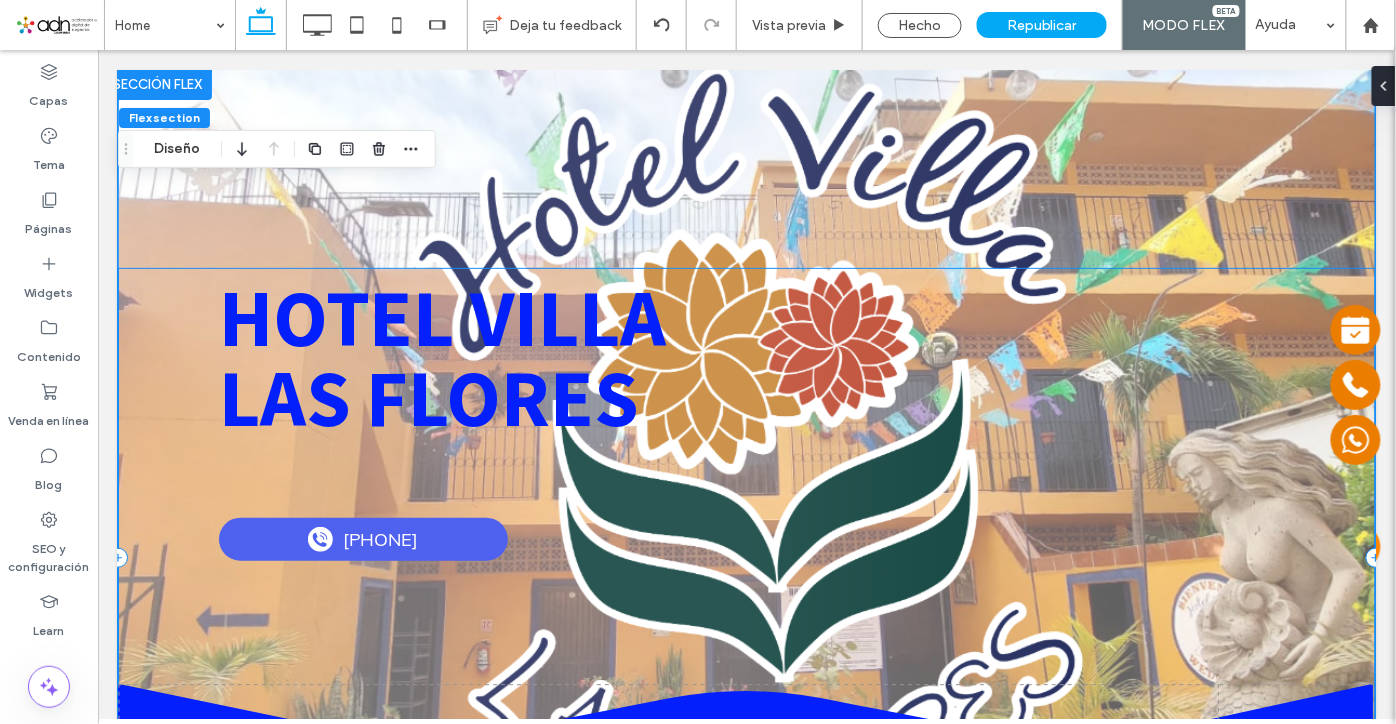 scroll, scrollTop: 111, scrollLeft: 0, axis: vertical 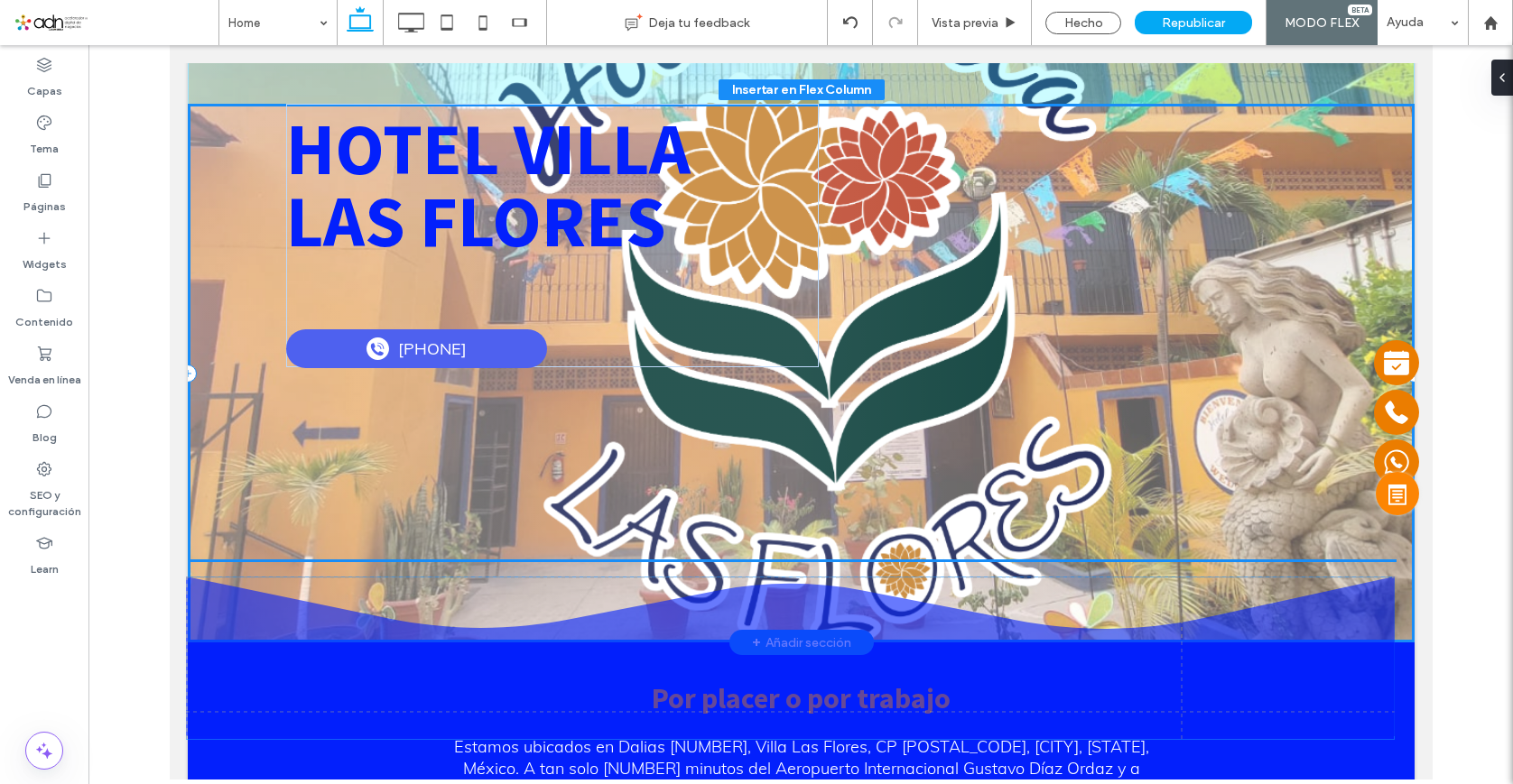 drag, startPoint x: 747, startPoint y: 520, endPoint x: 746, endPoint y: 618, distance: 98.0051 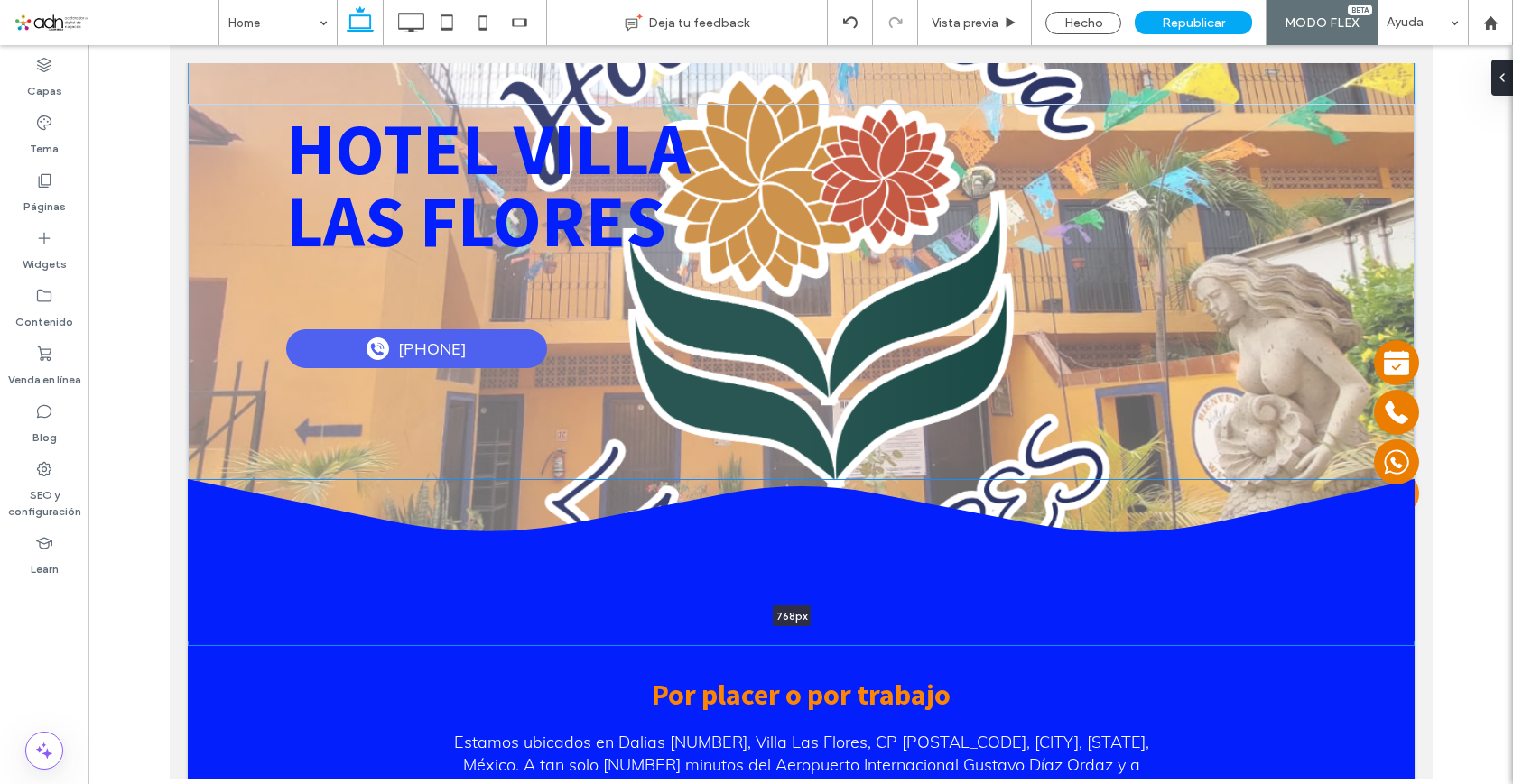 drag, startPoint x: 657, startPoint y: 632, endPoint x: 672, endPoint y: 610, distance: 26.627054 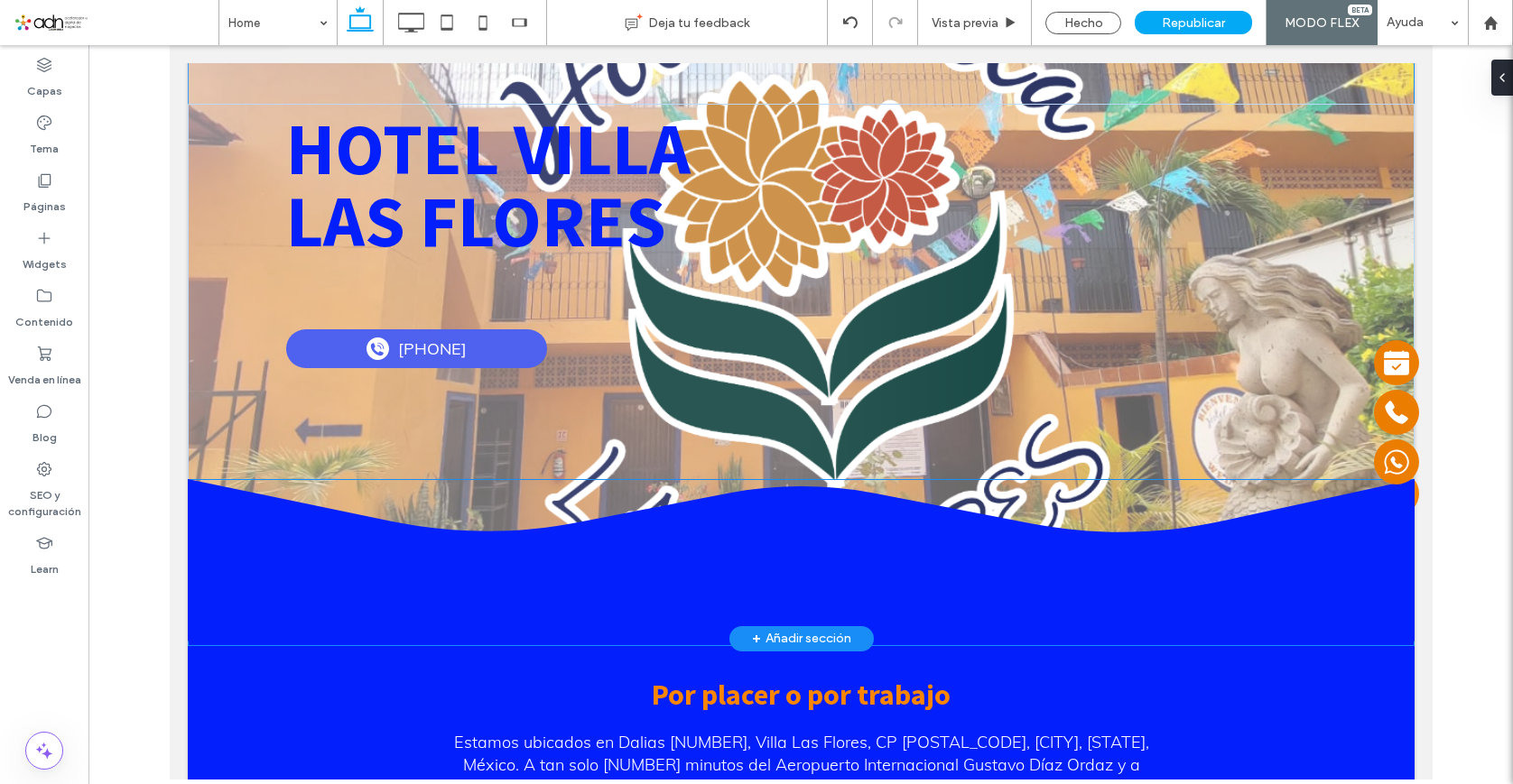 type on "***" 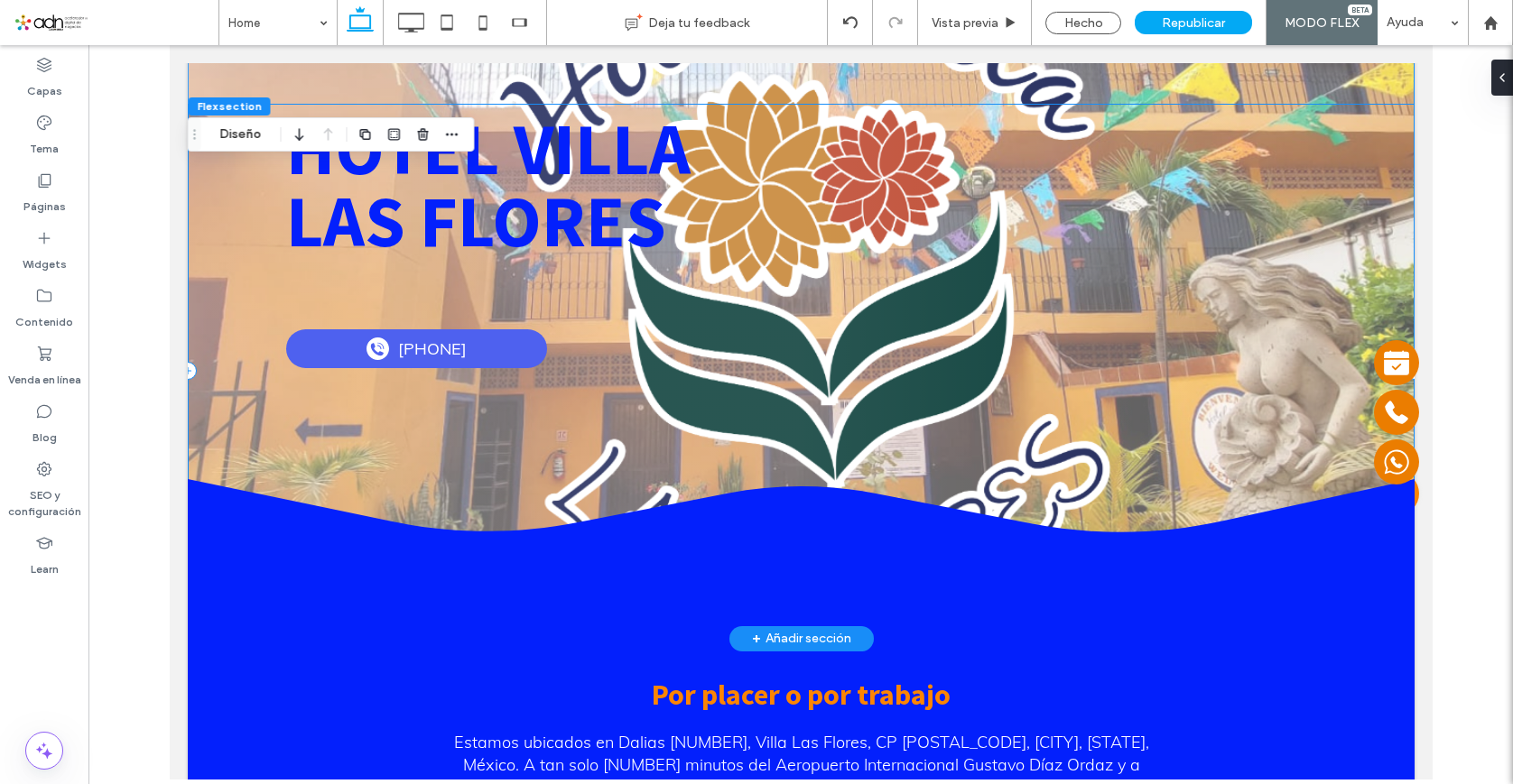 scroll, scrollTop: 0, scrollLeft: 0, axis: both 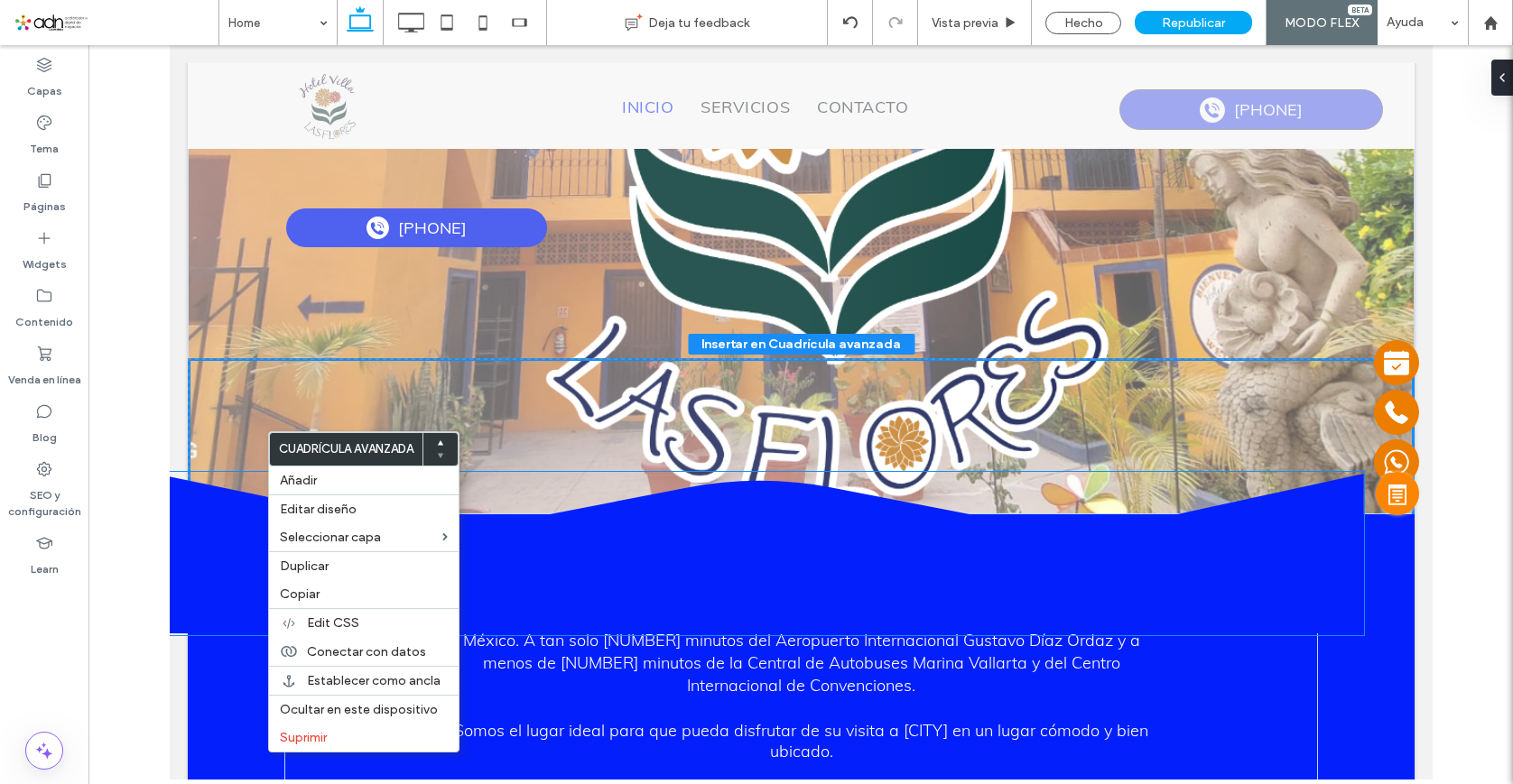 drag, startPoint x: 235, startPoint y: 440, endPoint x: 202, endPoint y: 554, distance: 118.68024 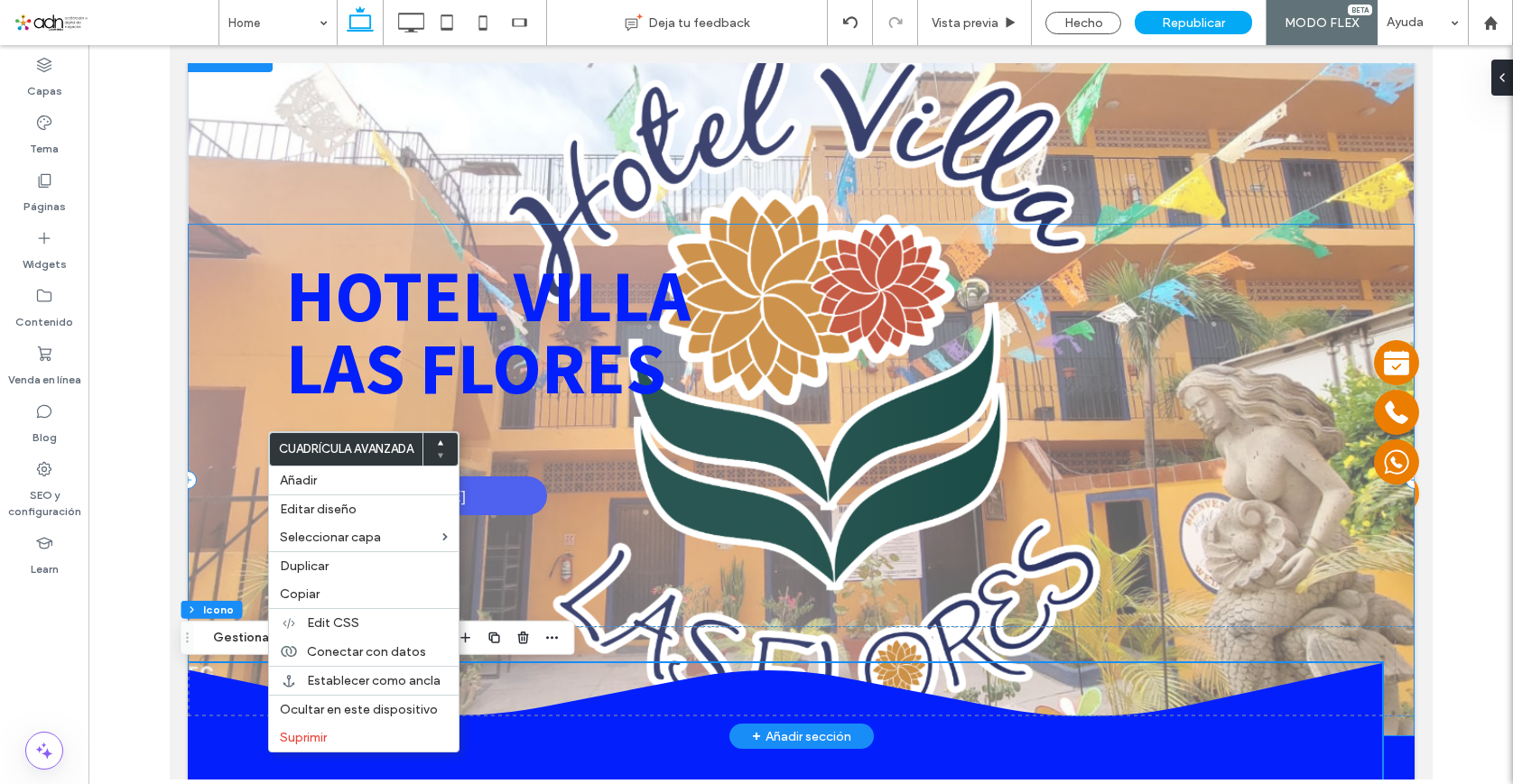 scroll, scrollTop: 0, scrollLeft: 0, axis: both 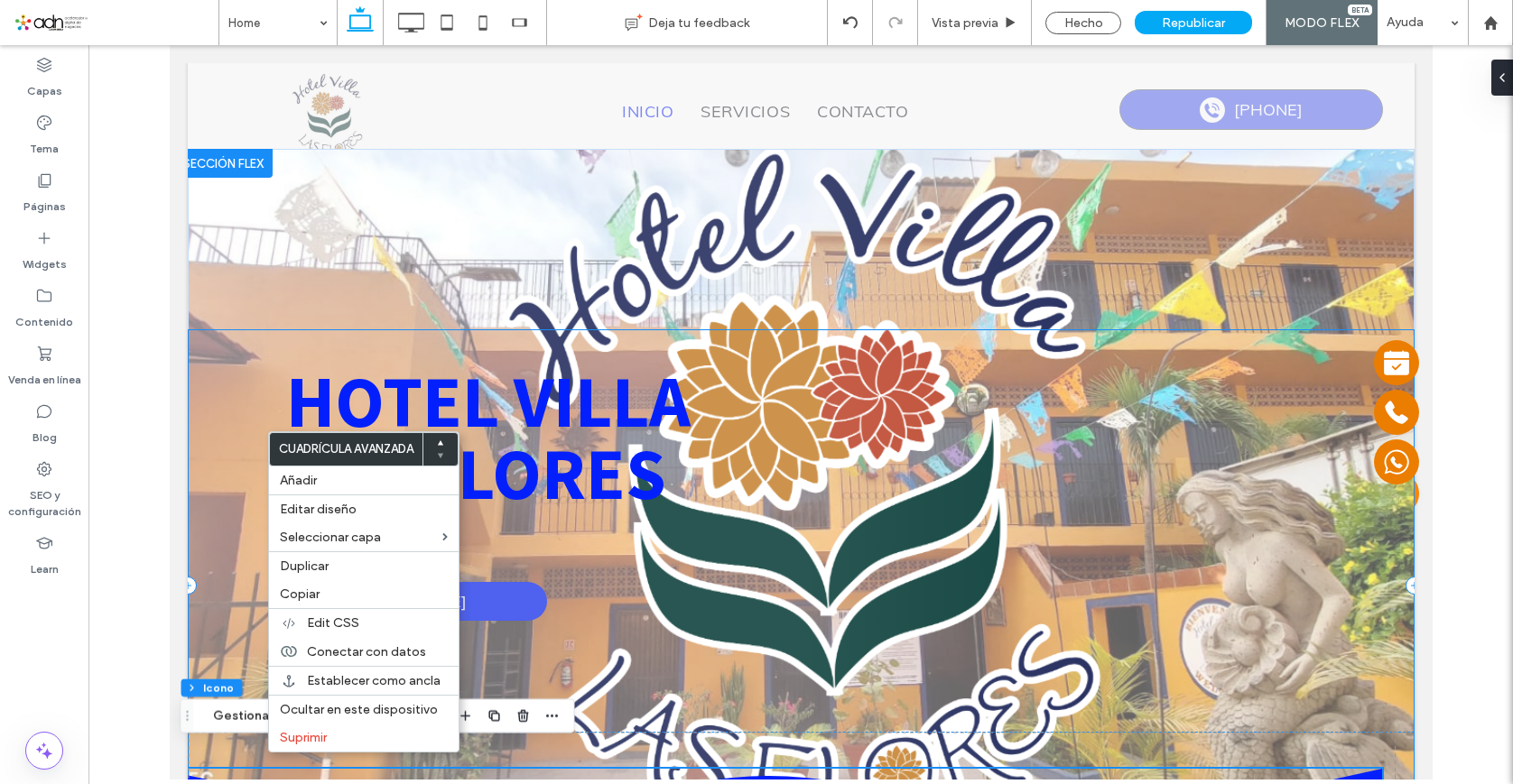 drag, startPoint x: 991, startPoint y: 552, endPoint x: 988, endPoint y: 509, distance: 43.104524 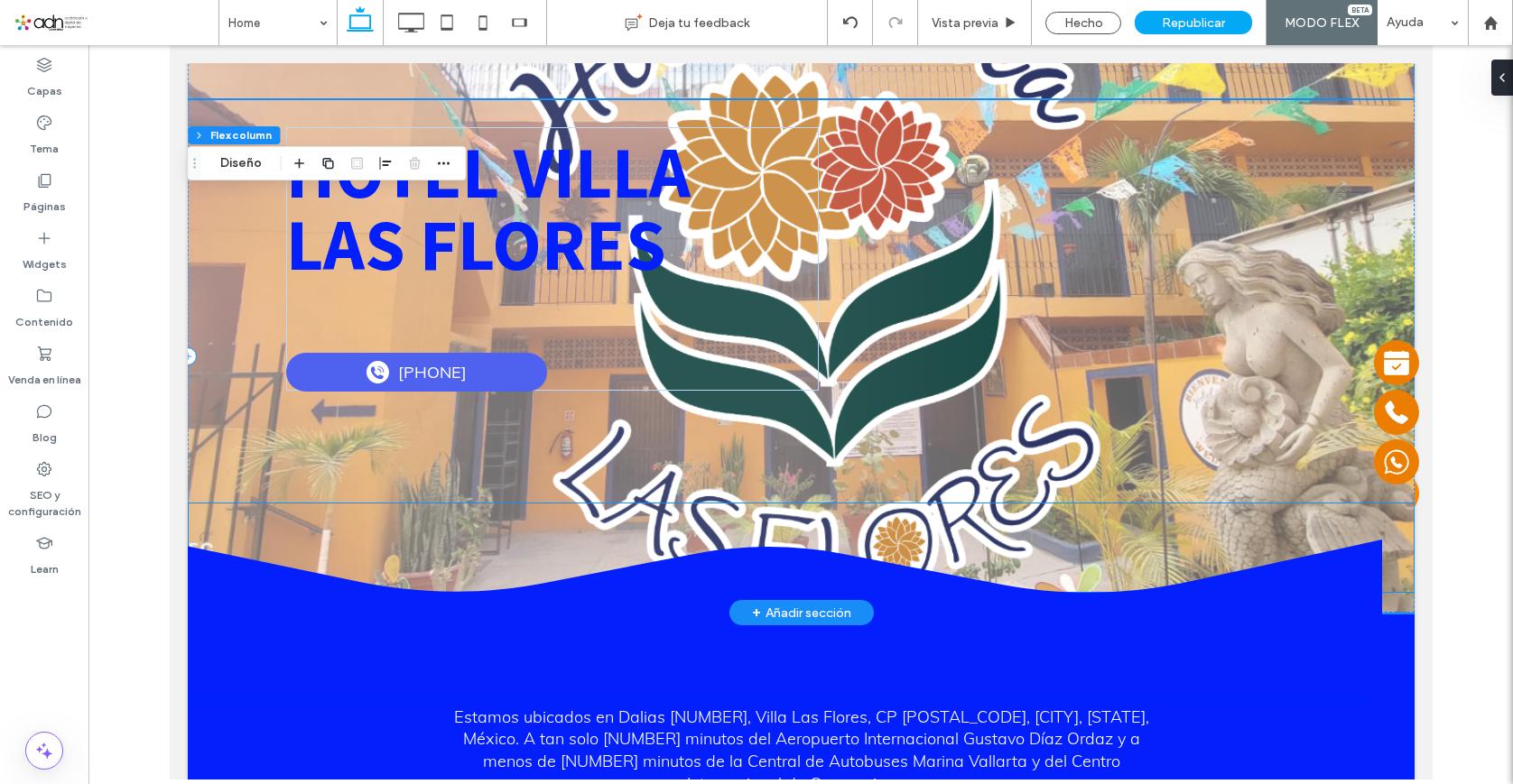 scroll, scrollTop: 240, scrollLeft: 0, axis: vertical 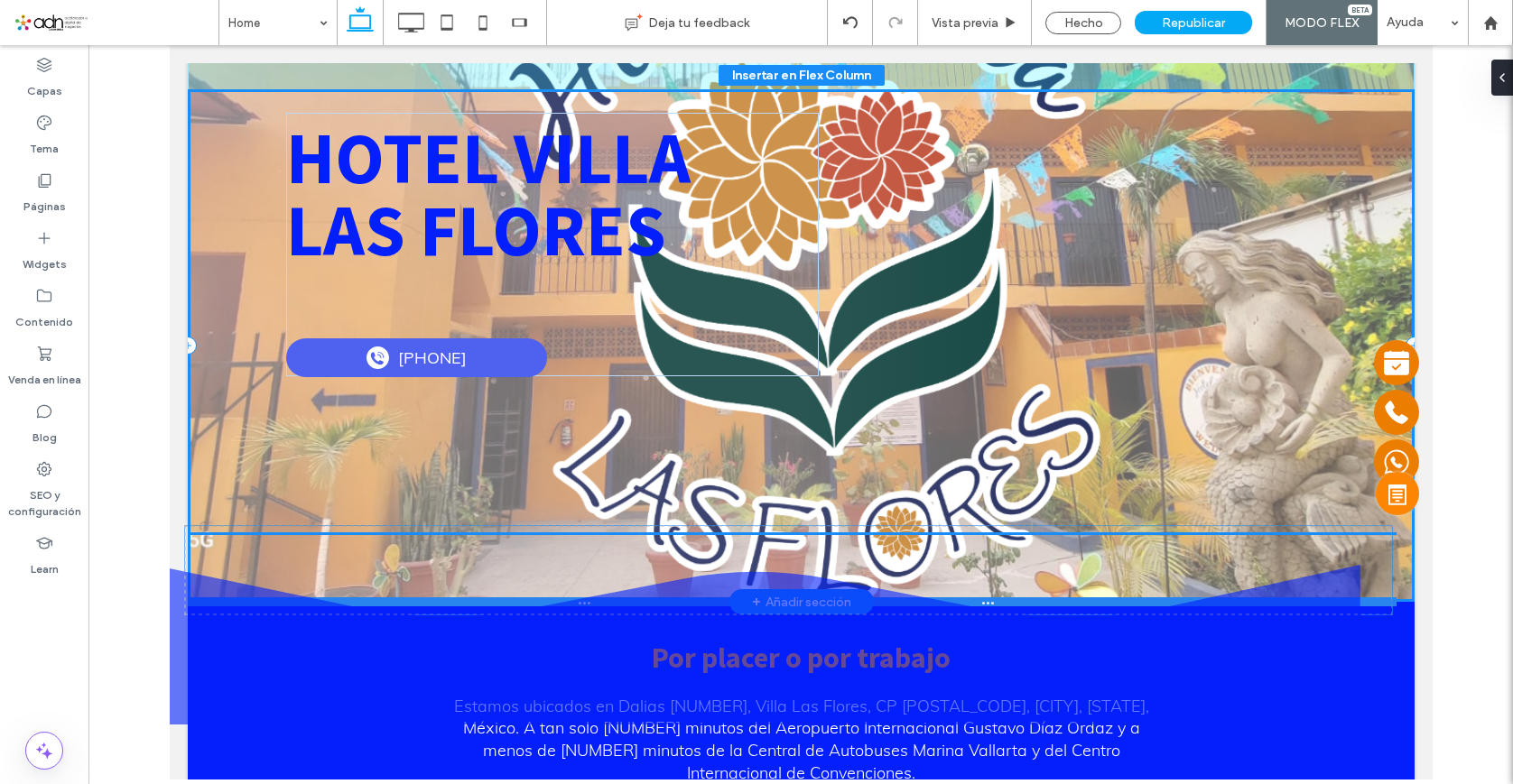 drag, startPoint x: 318, startPoint y: 568, endPoint x: 314, endPoint y: 603, distance: 35.22783 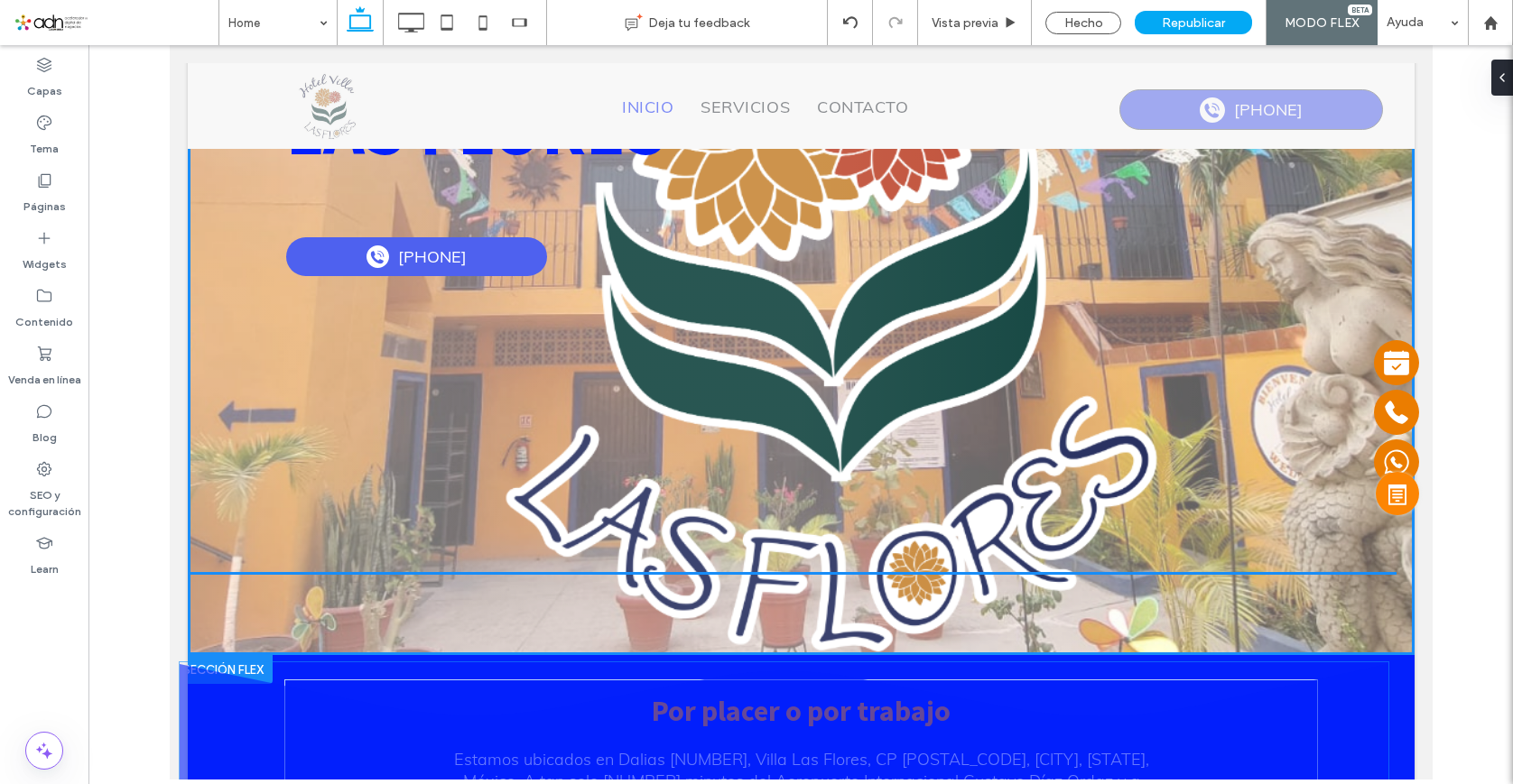 drag, startPoint x: 1267, startPoint y: 567, endPoint x: 1291, endPoint y: 697, distance: 132.19682 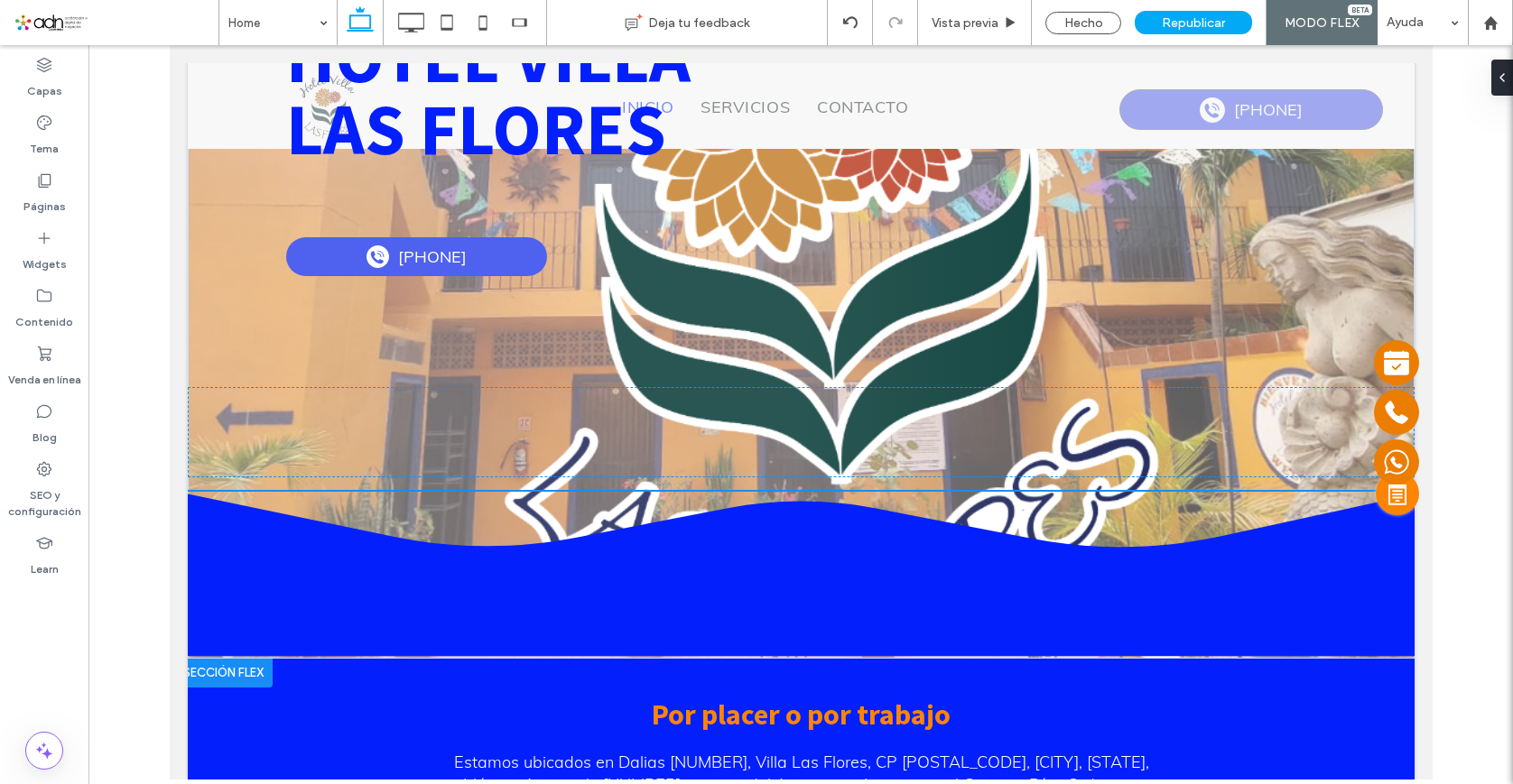 scroll, scrollTop: 332, scrollLeft: 0, axis: vertical 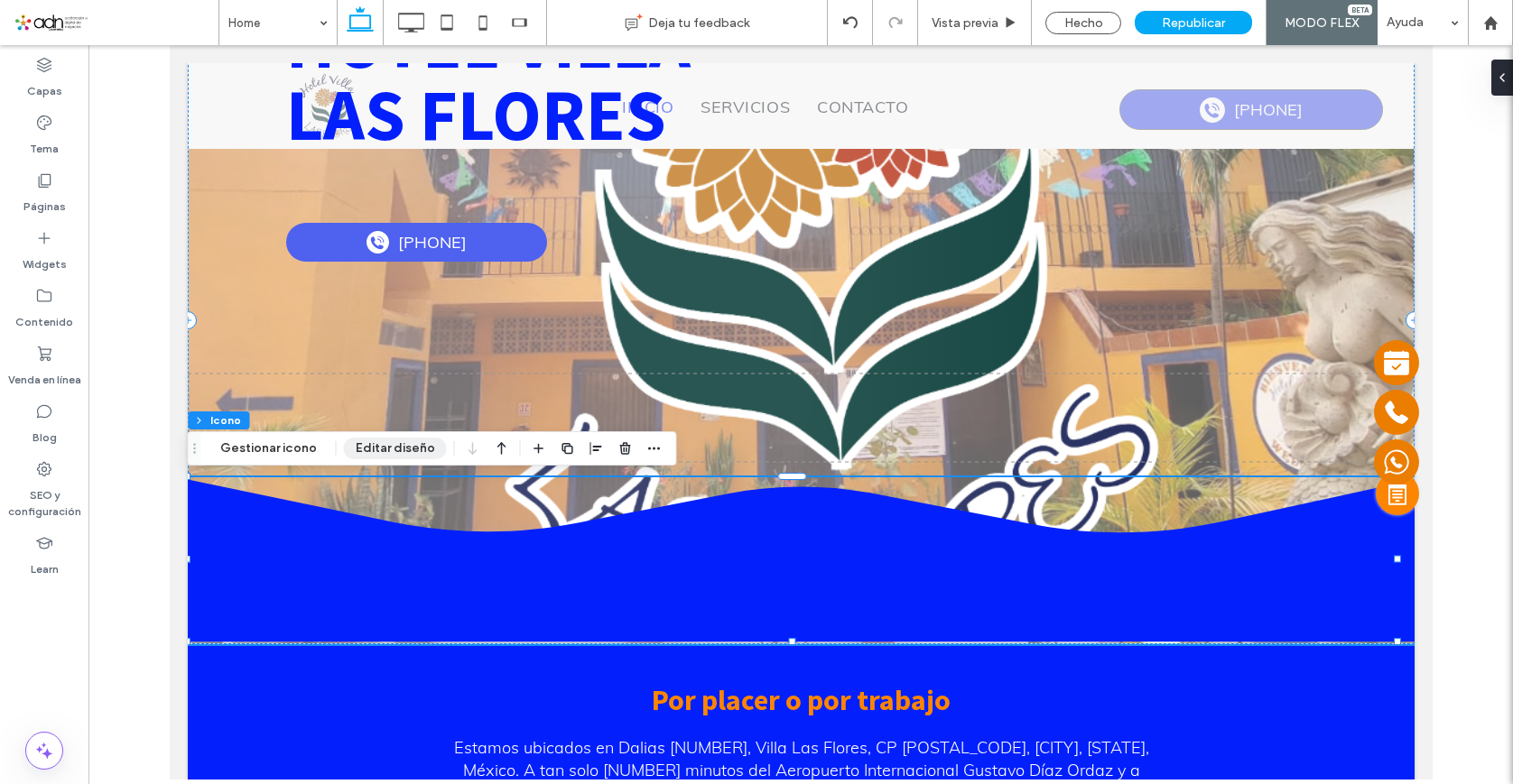 click on "Editar diseño" at bounding box center (395, 448) 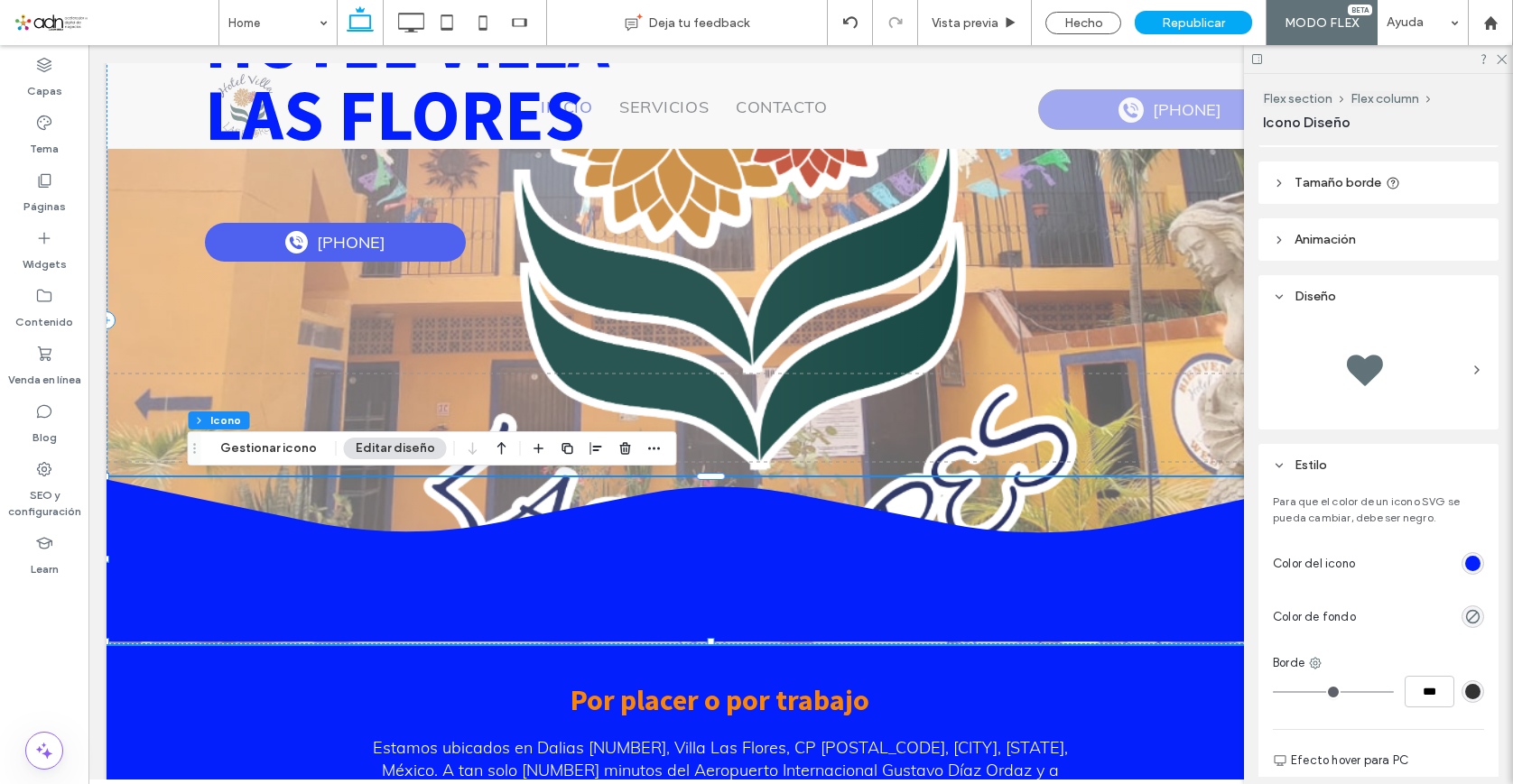 scroll, scrollTop: 0, scrollLeft: 0, axis: both 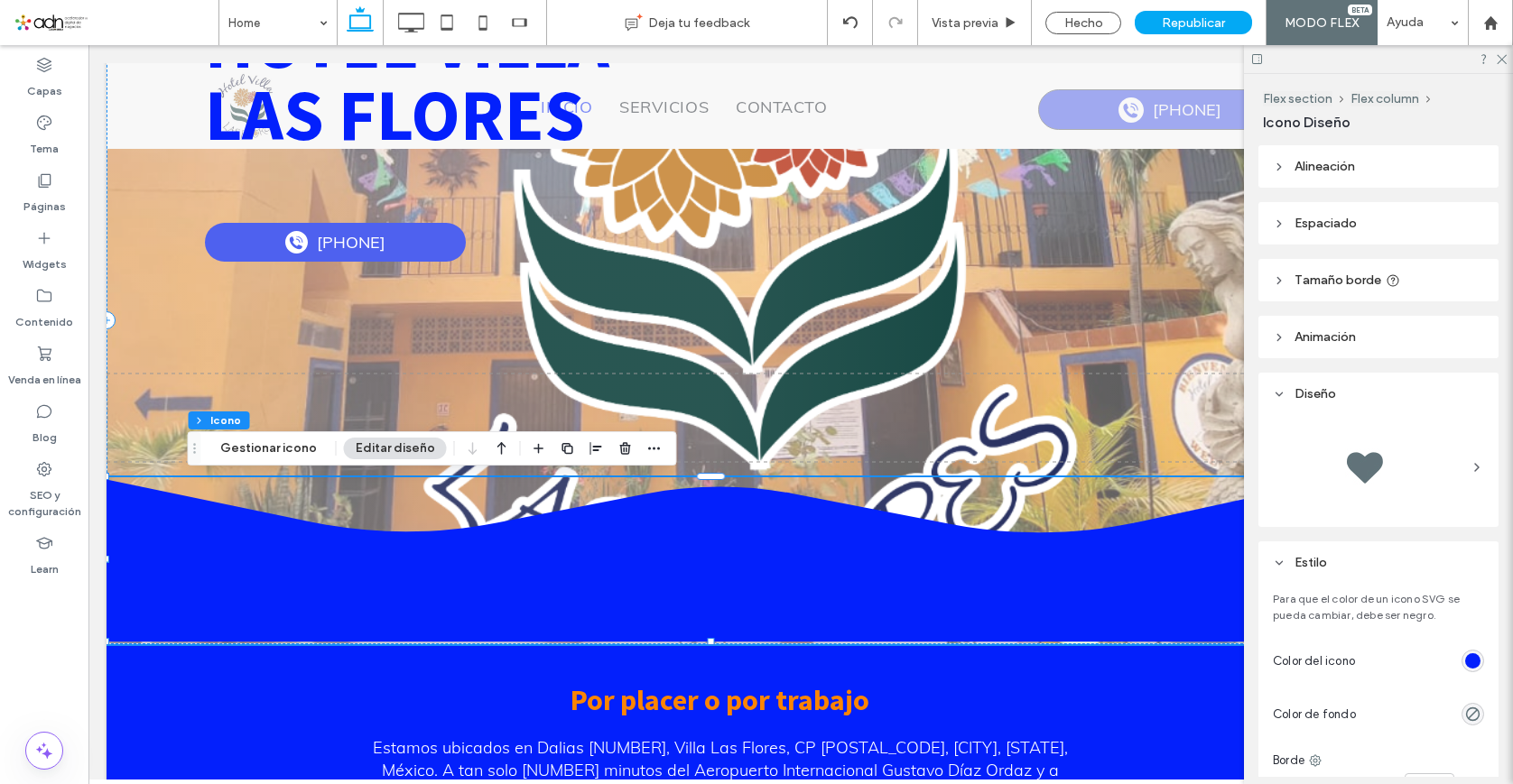 click on "Espaciado" at bounding box center [1325, 223] 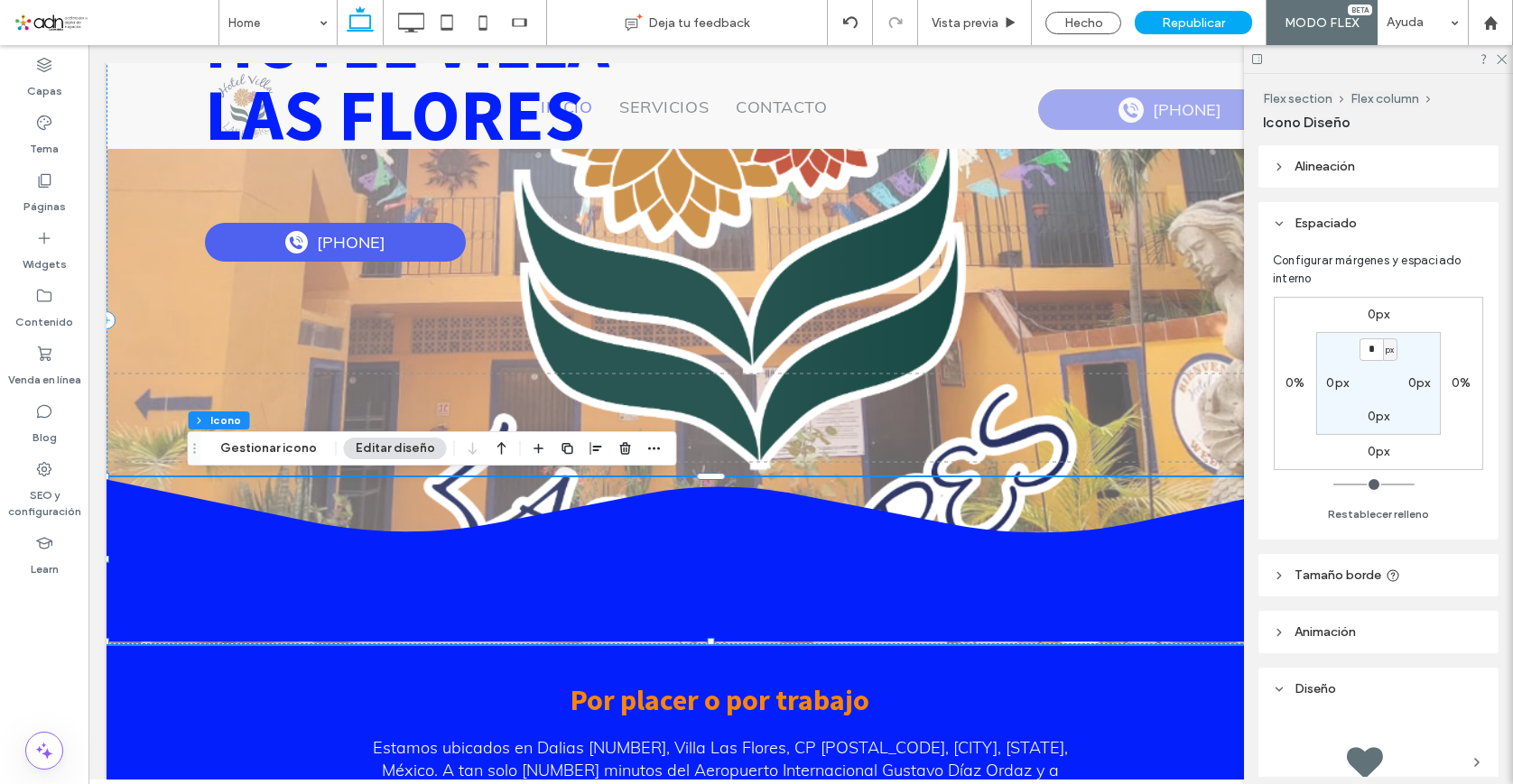 click on "0px" at bounding box center [1378, 314] 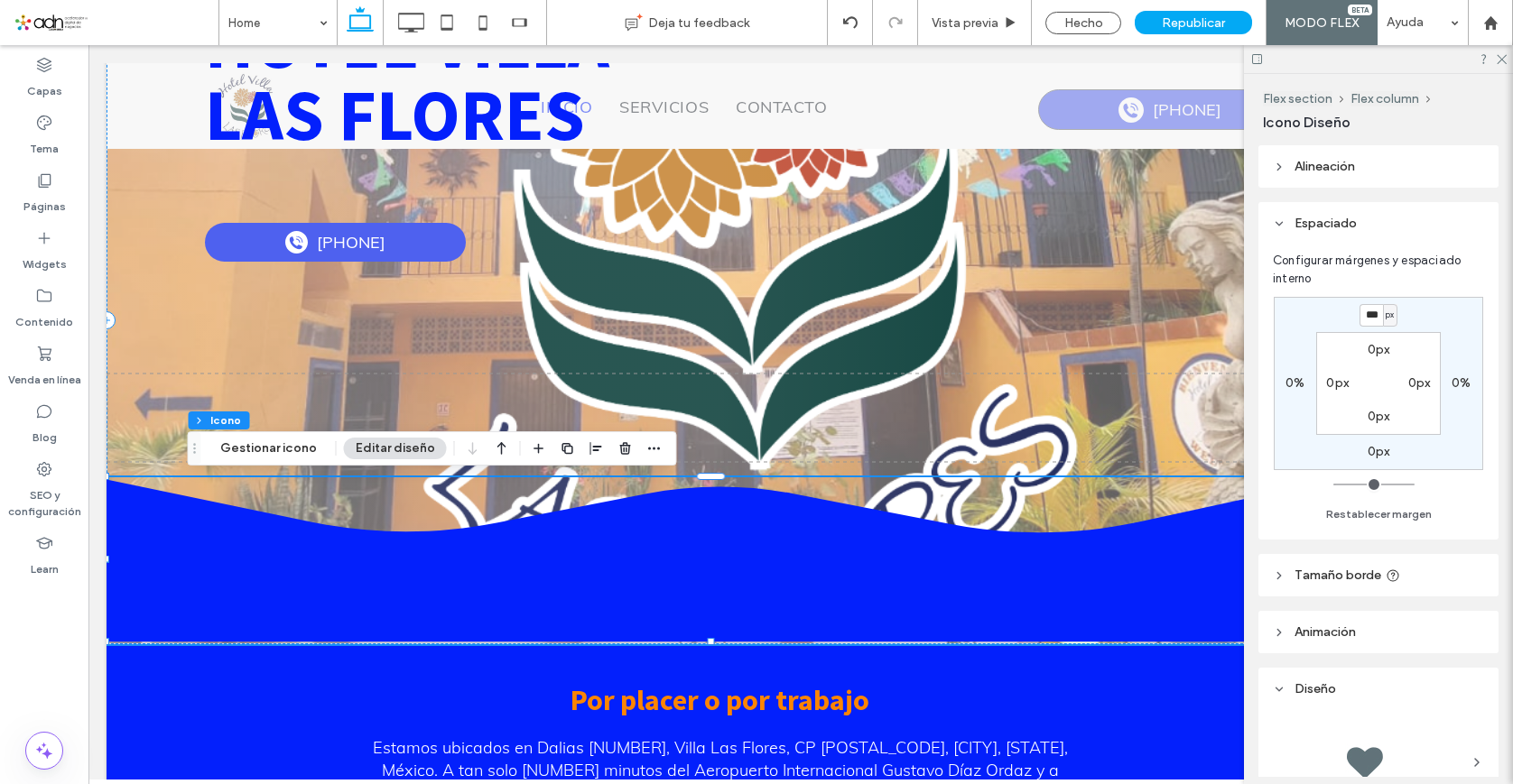type on "***" 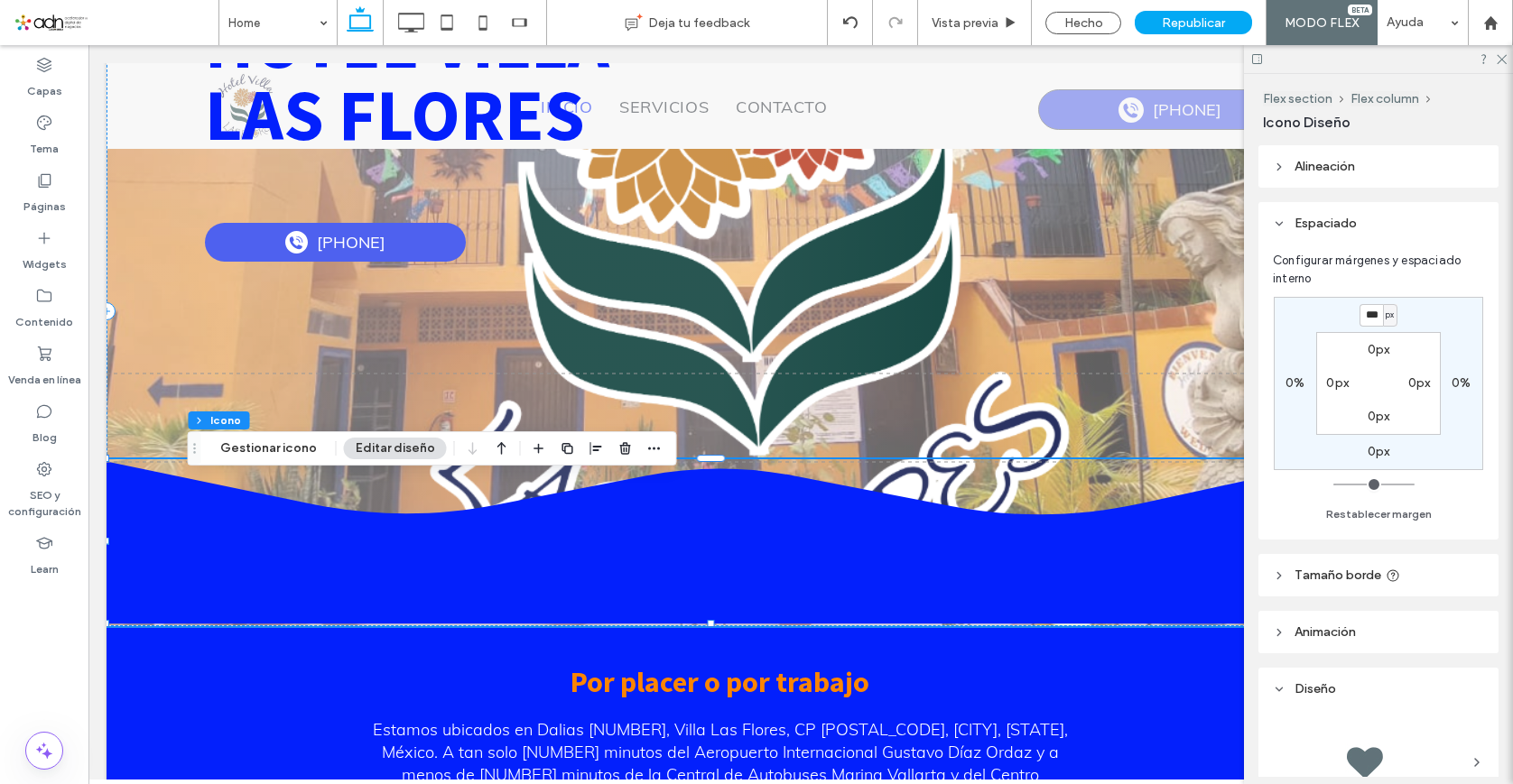 type on "*" 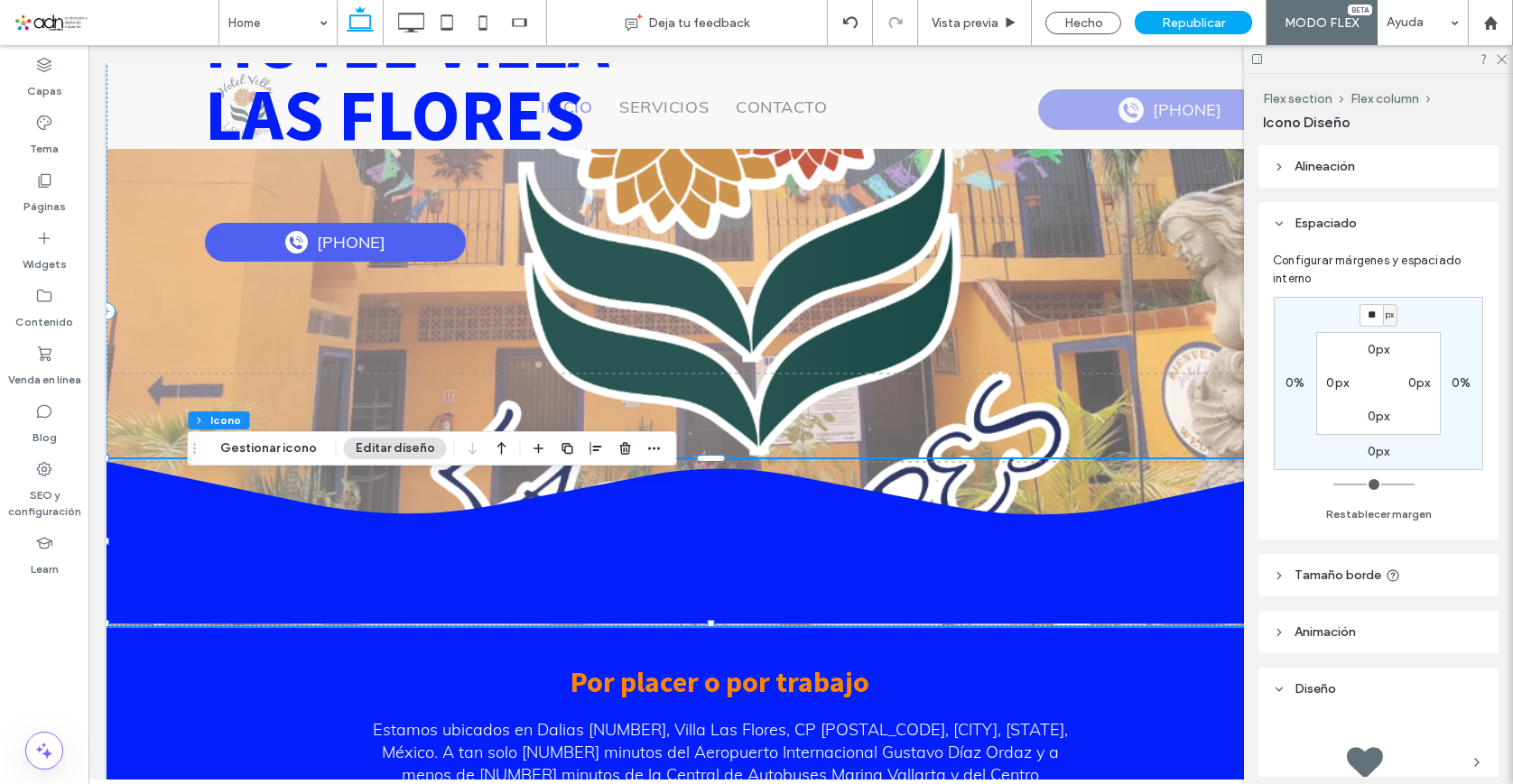 type on "*" 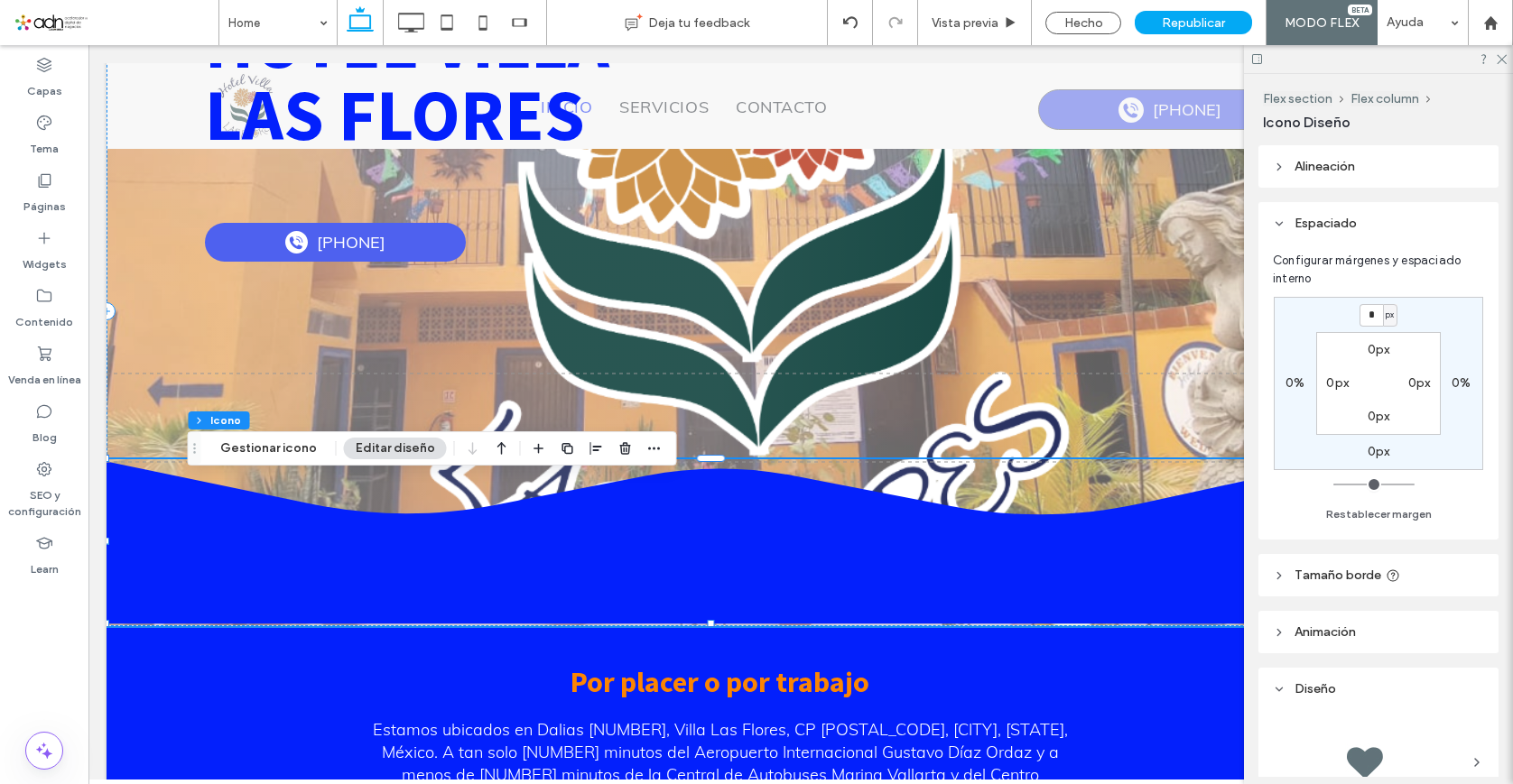 type on "*" 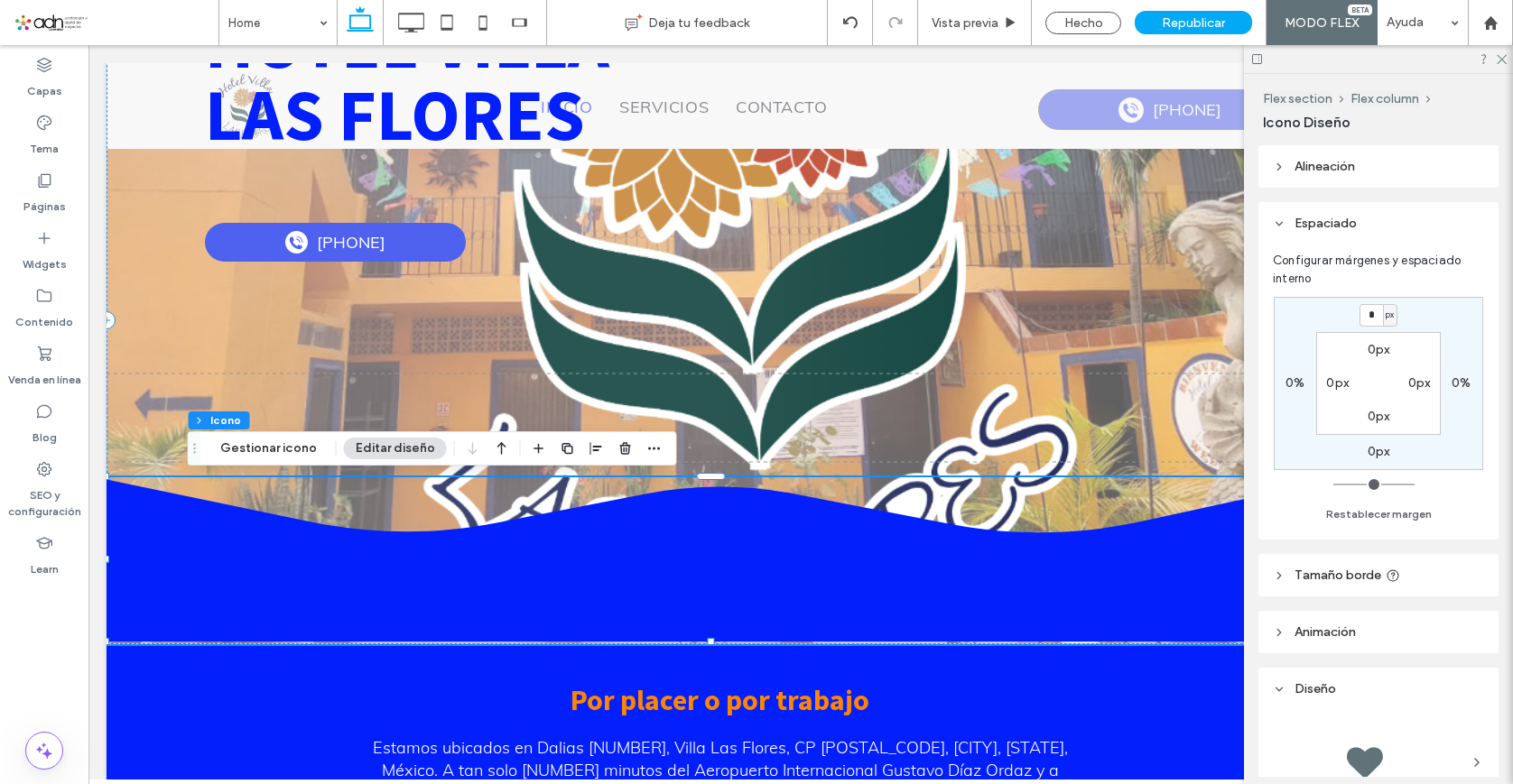 click on "0px" at bounding box center (1378, 451) 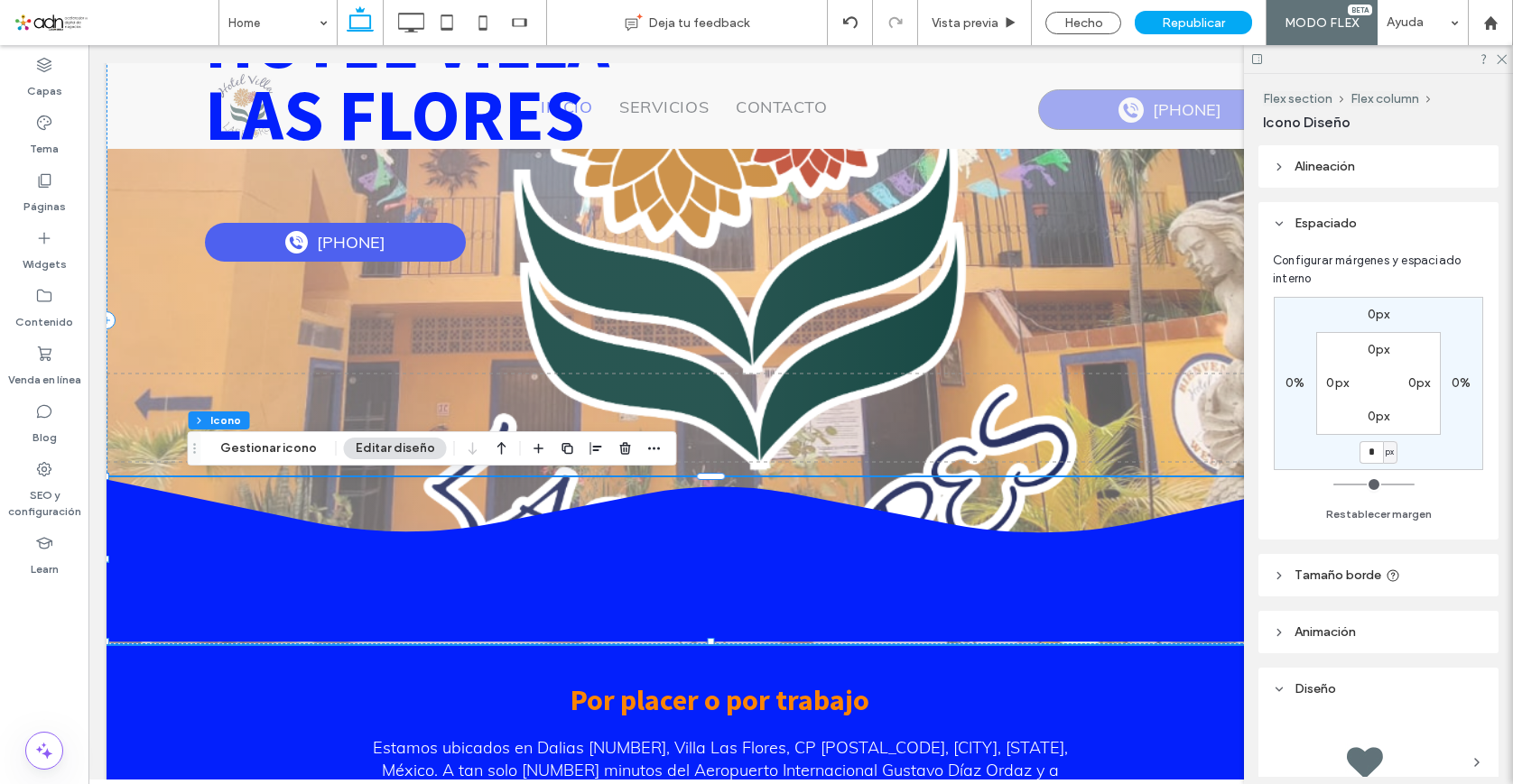 click on "*" at bounding box center [1371, 452] 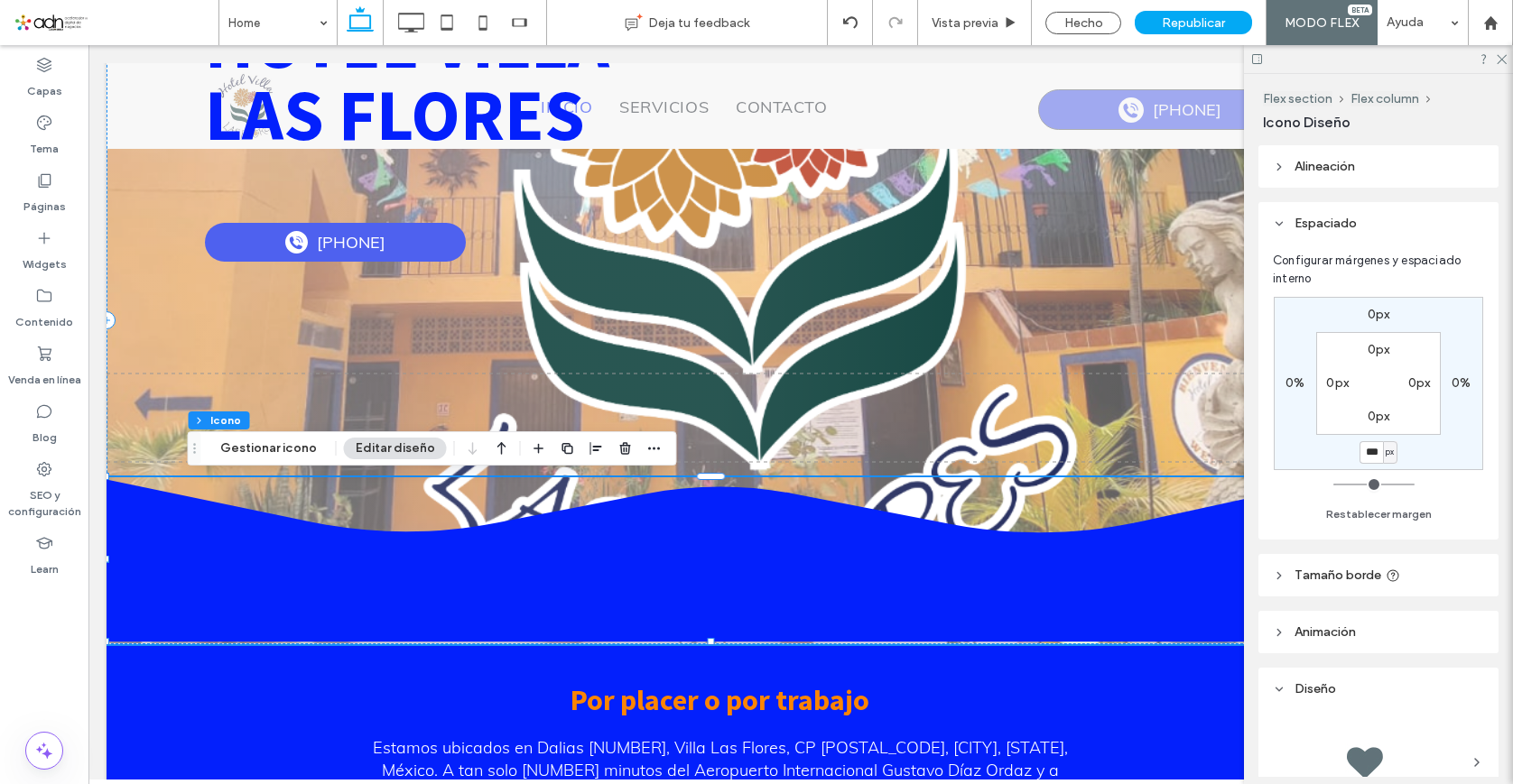 type on "***" 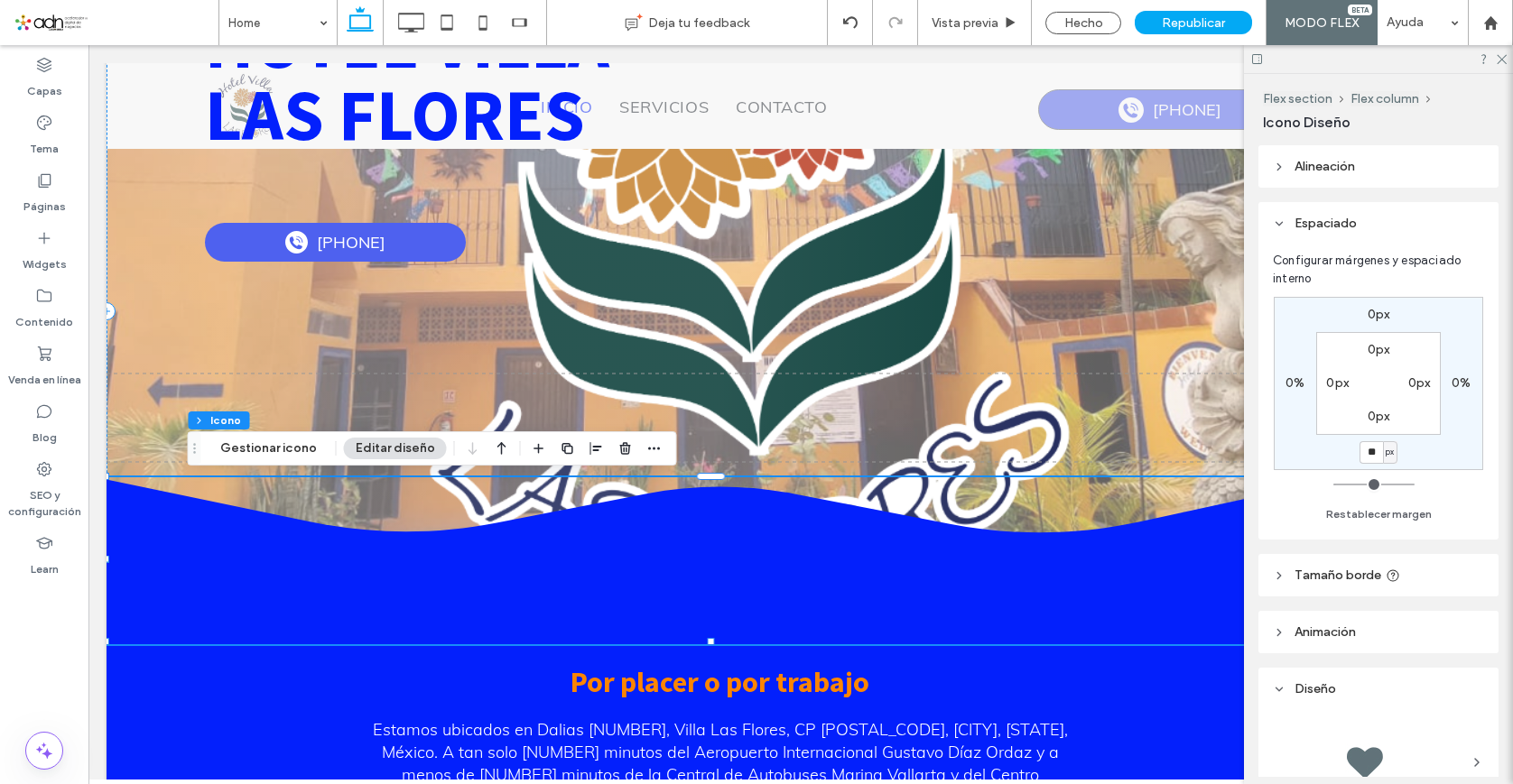 type on "*" 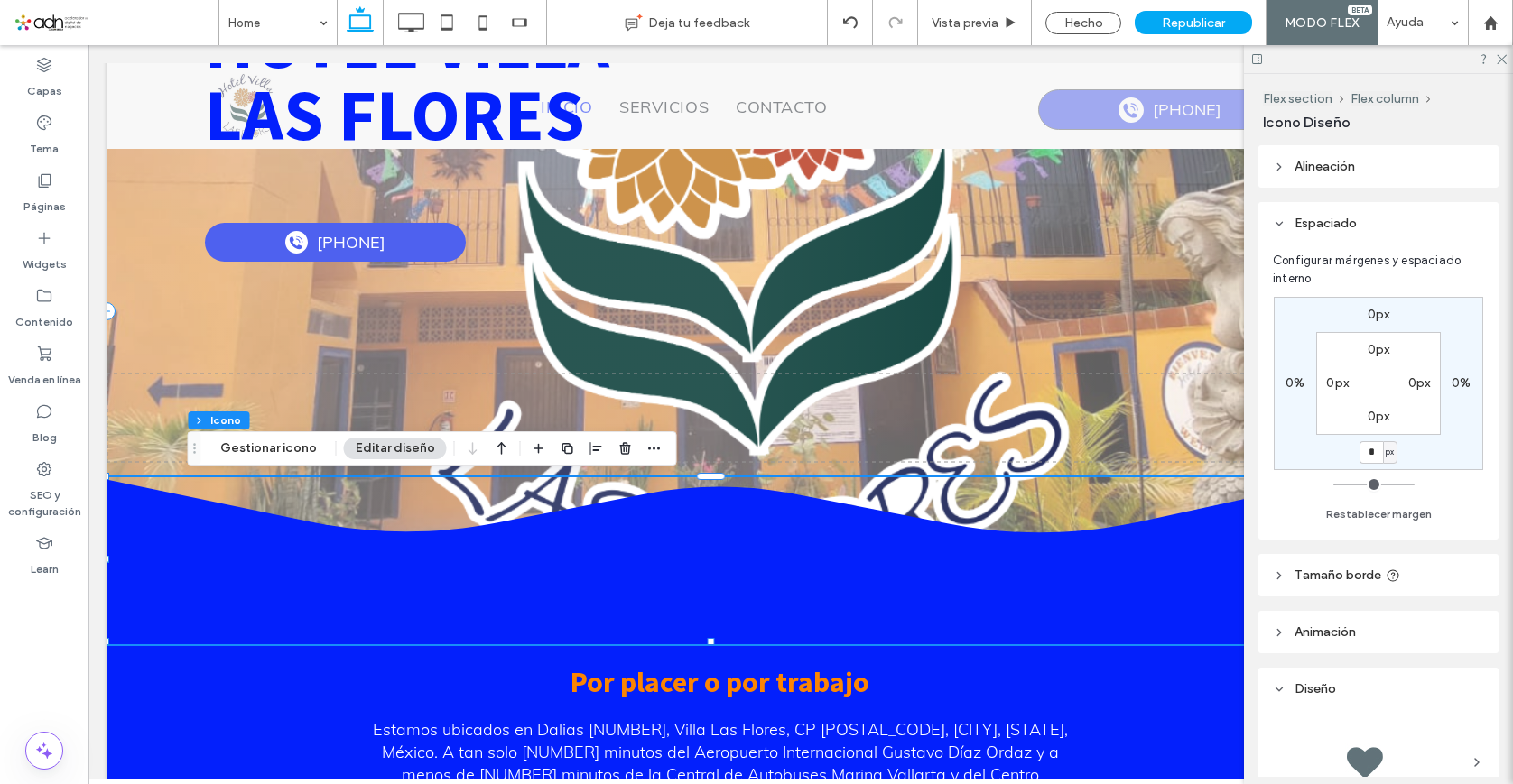 type on "*" 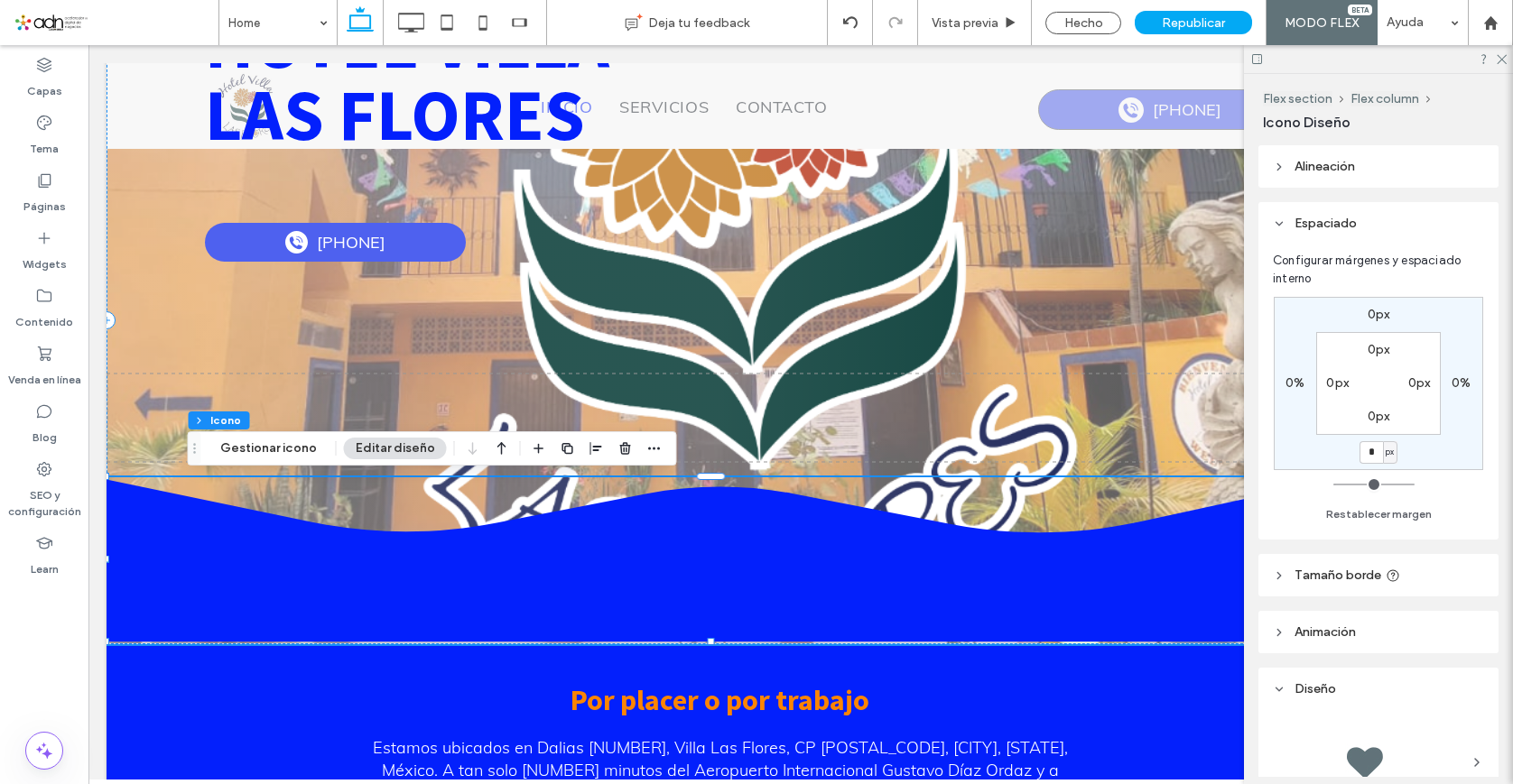 click on "0px" at bounding box center (1378, 416) 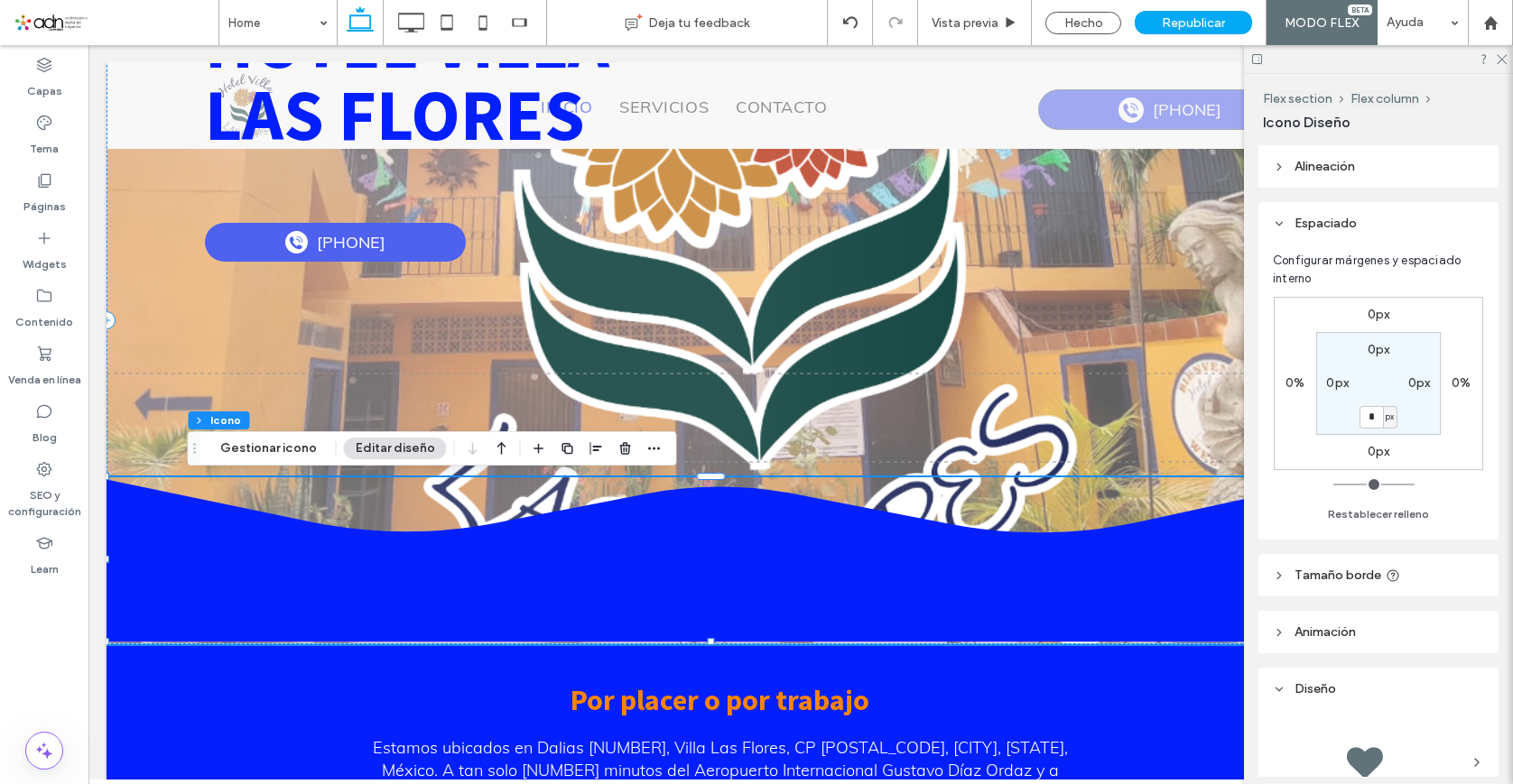 click on "*" at bounding box center (1371, 417) 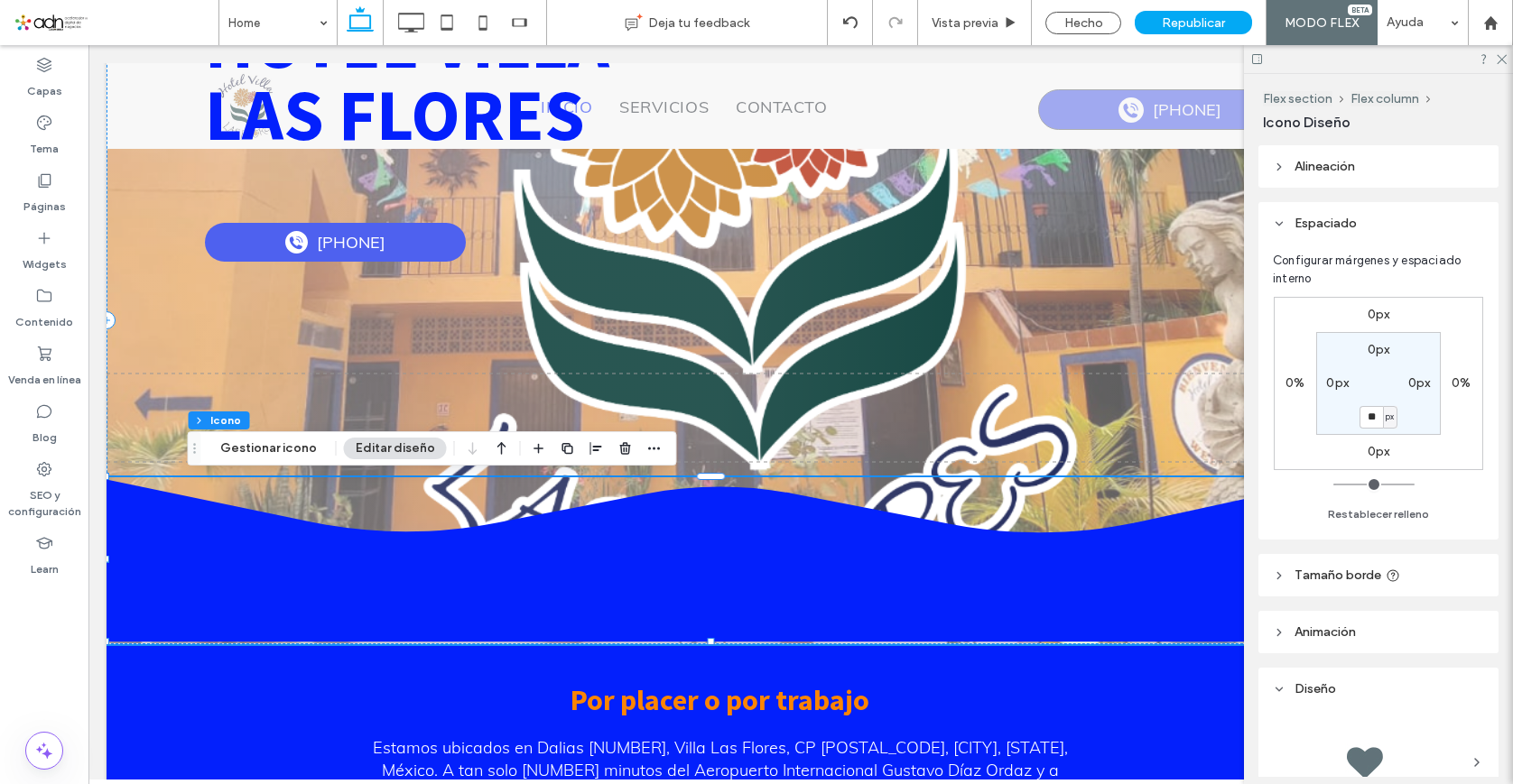 type on "**" 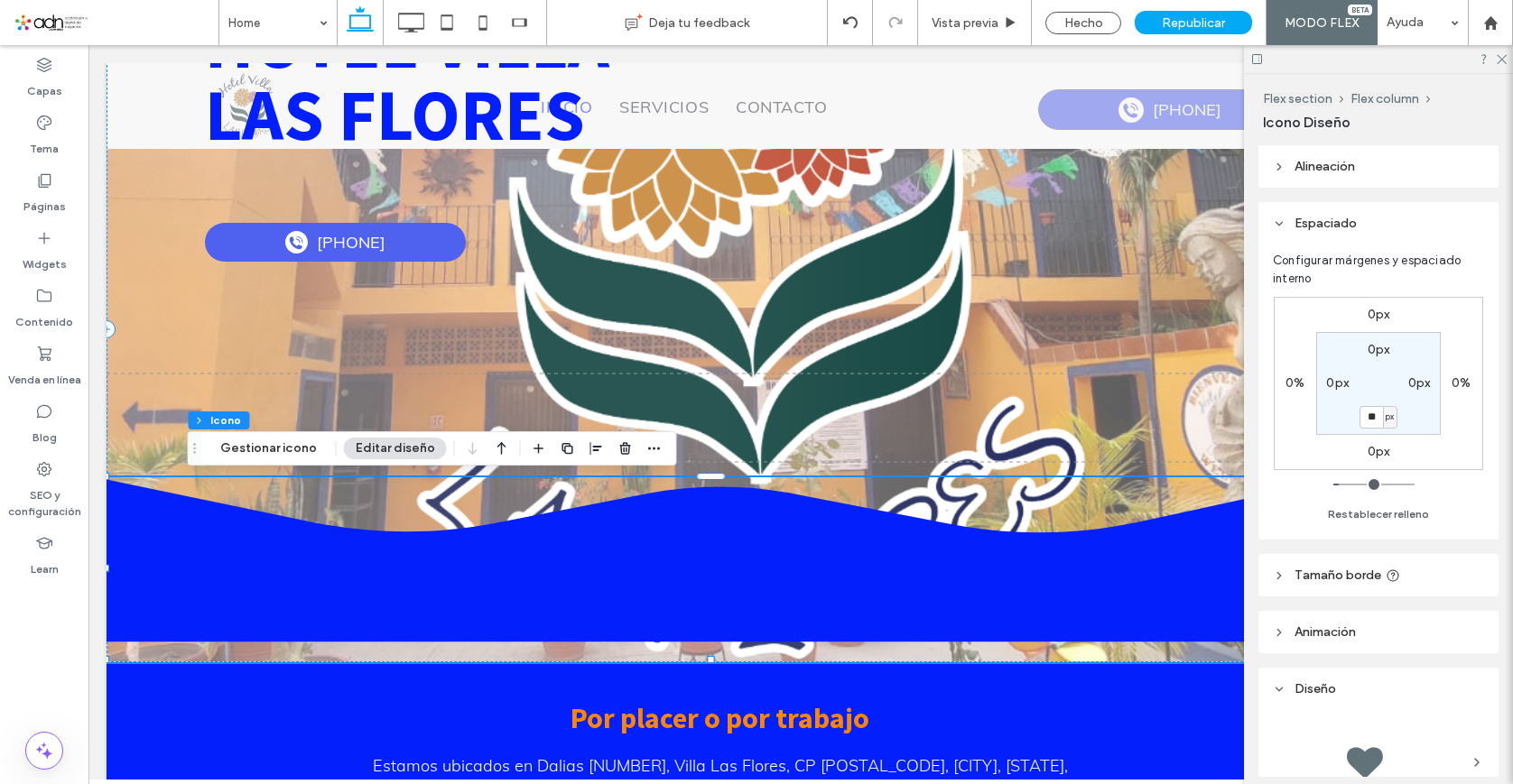 type on "*" 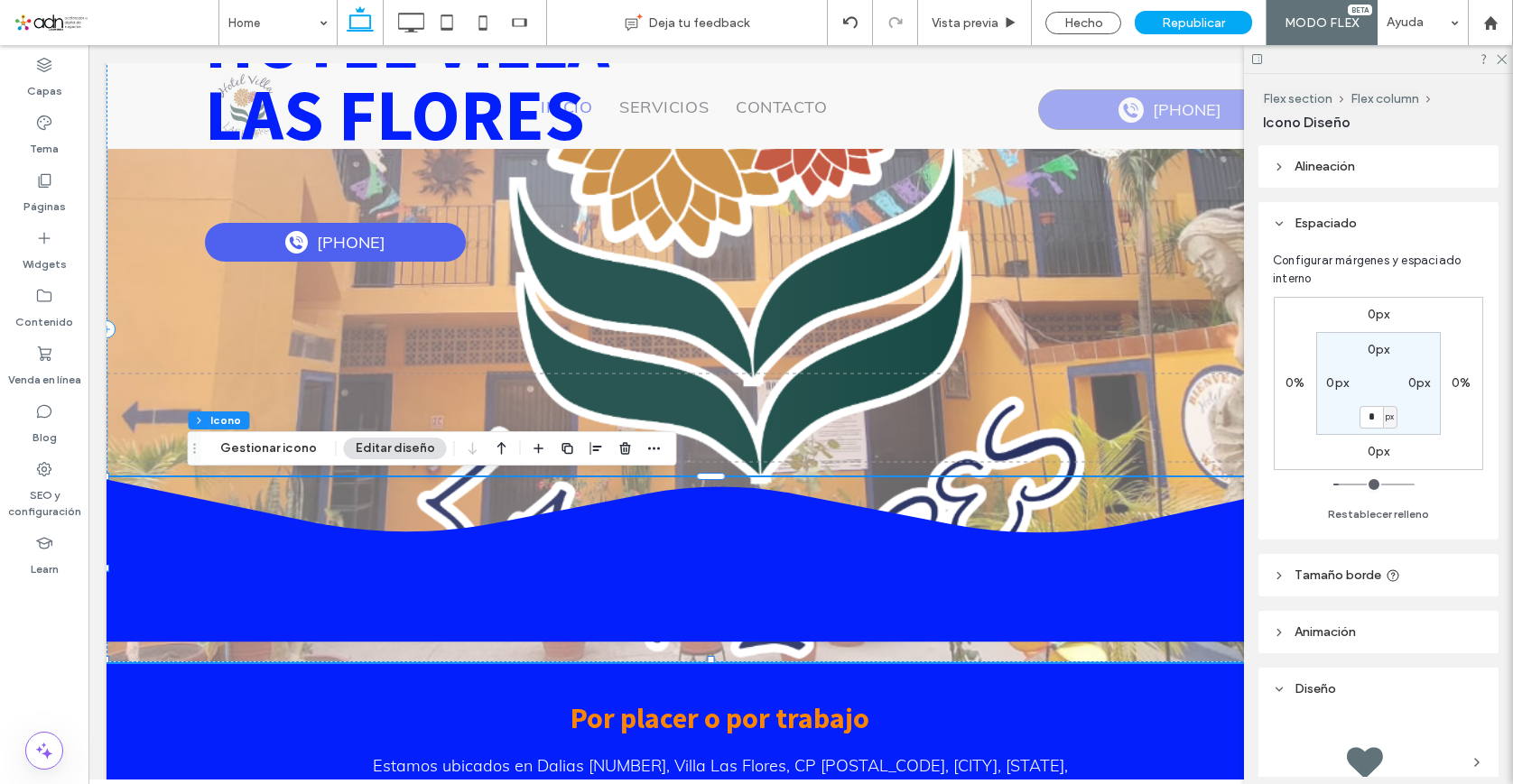 type on "*" 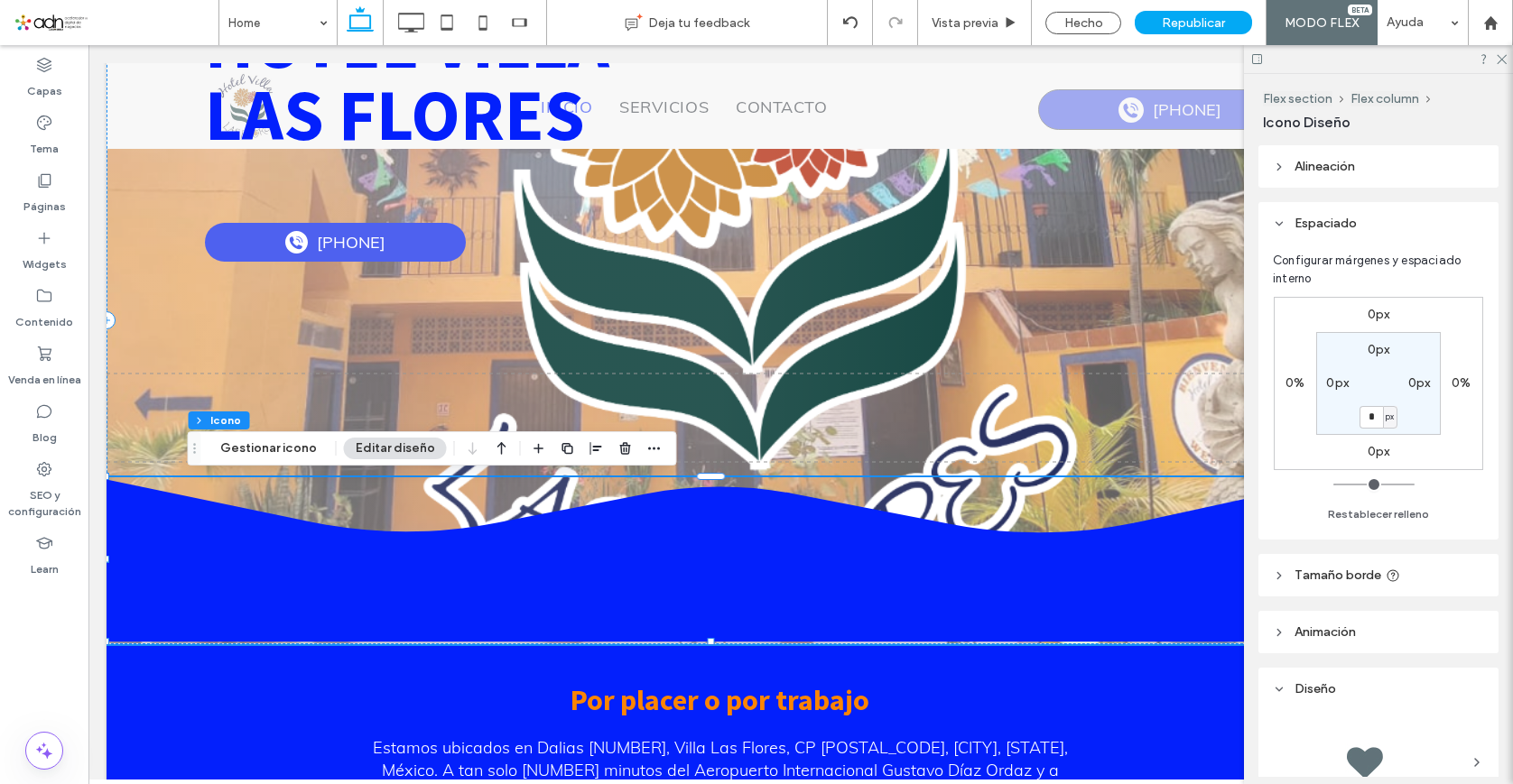 click on "0px" at bounding box center (1378, 349) 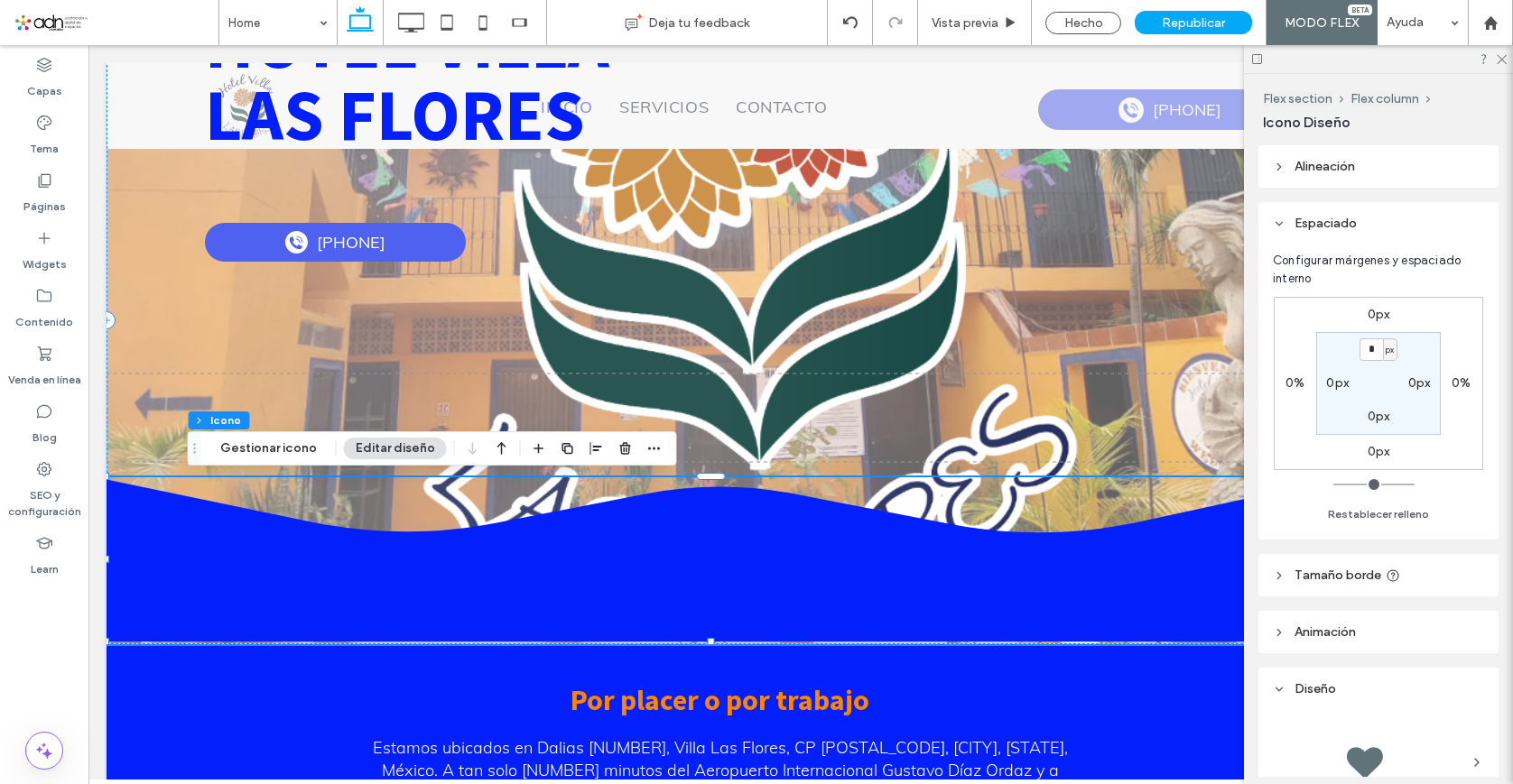 click on "*" at bounding box center [1371, 349] 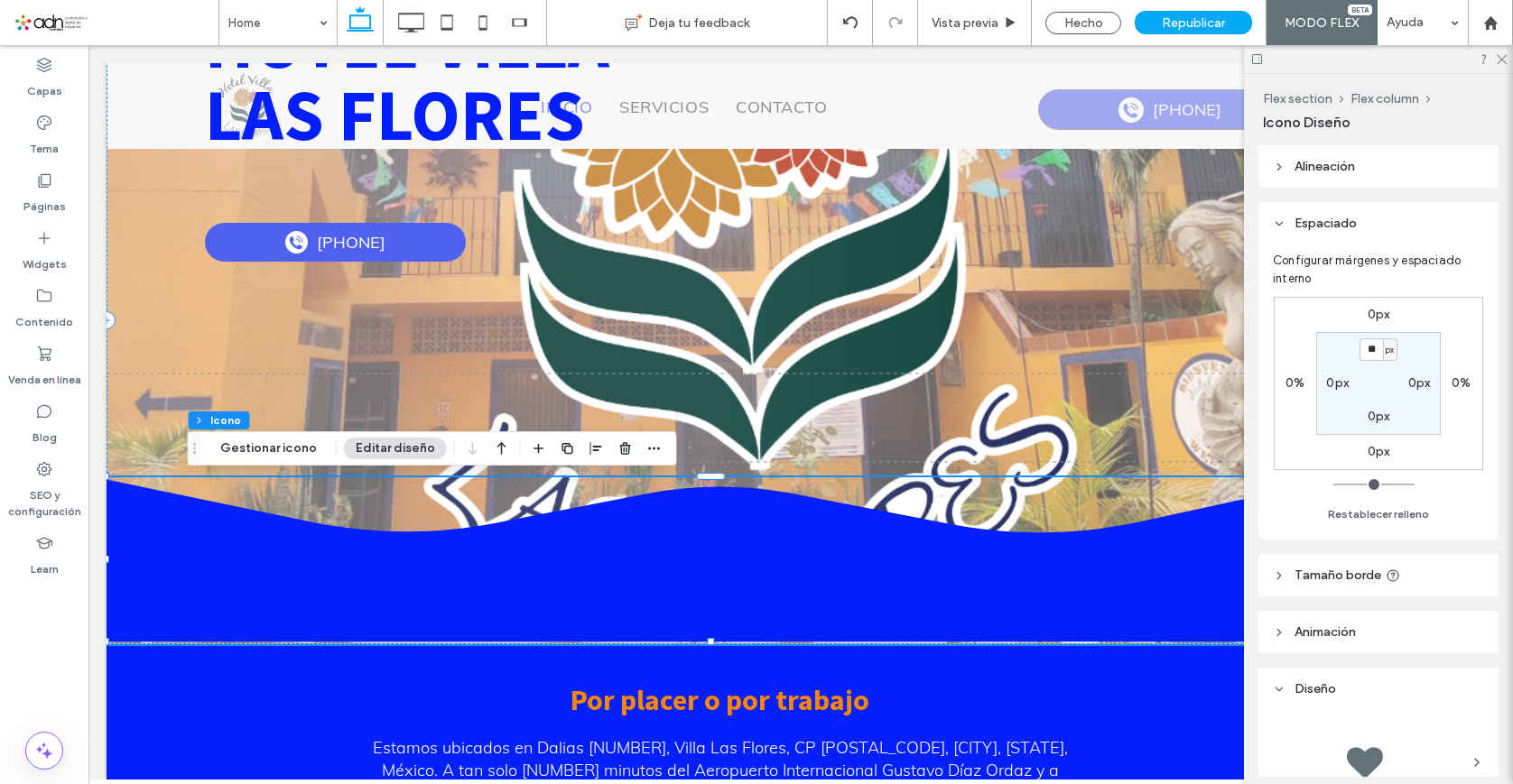 type on "*" 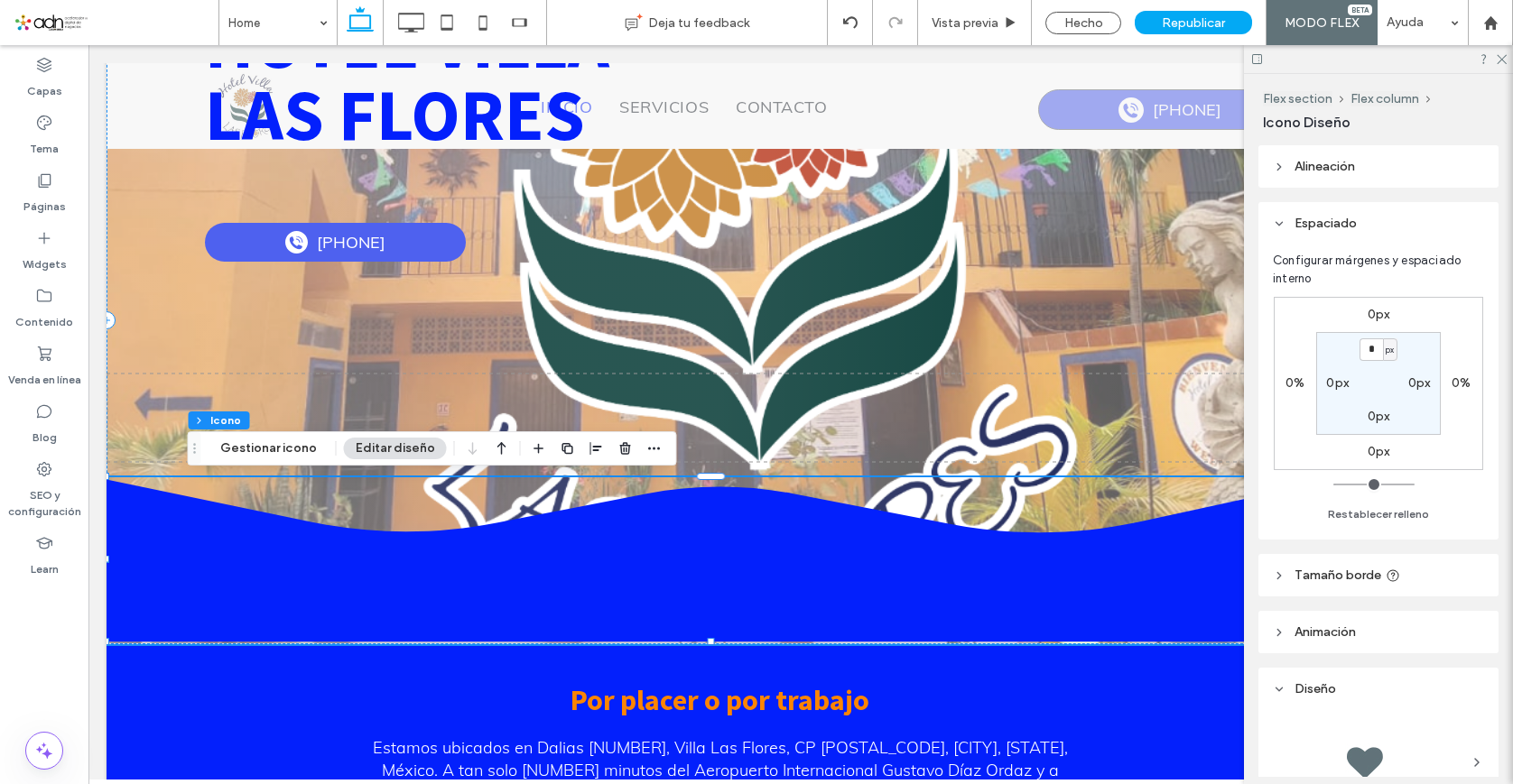 type on "*" 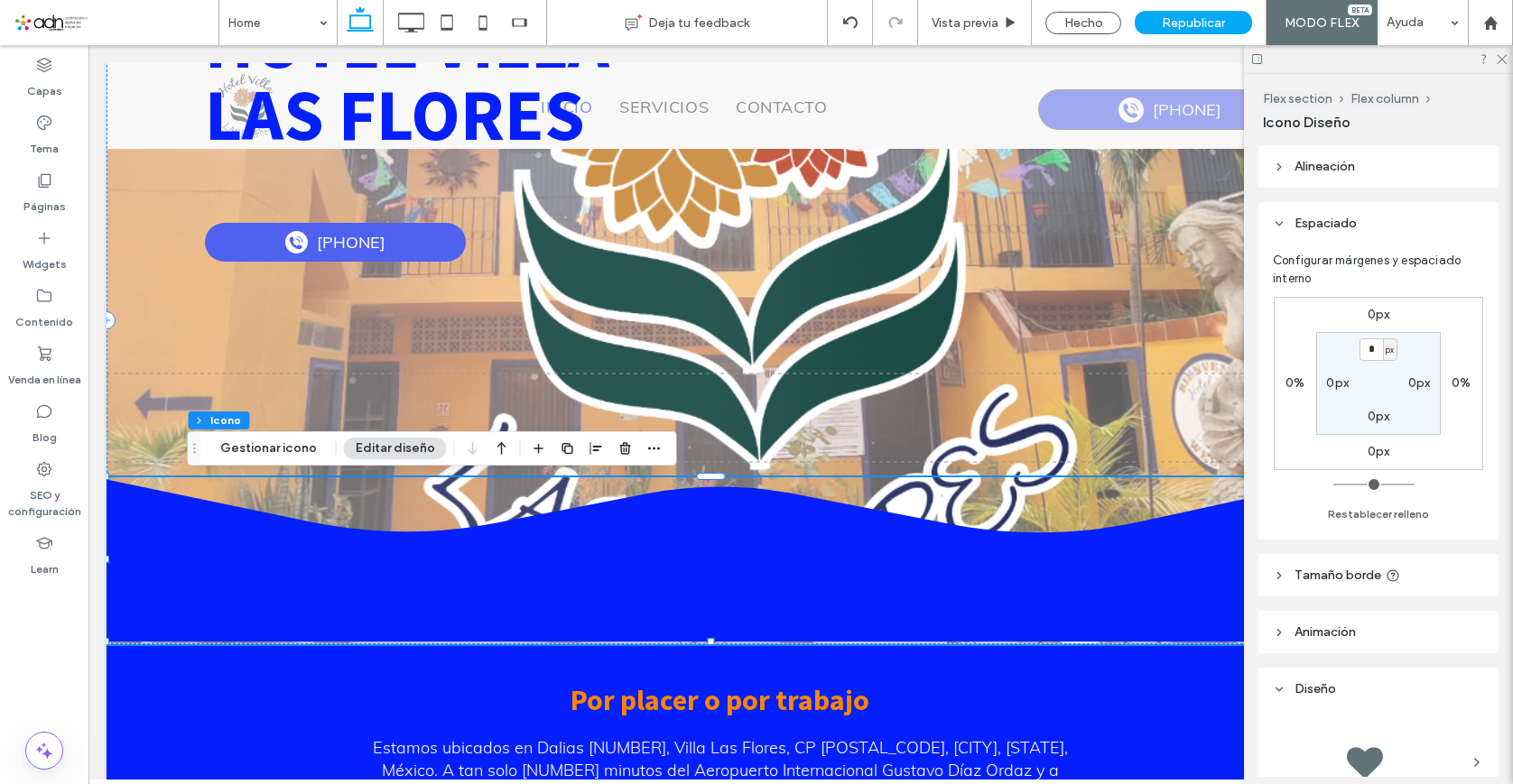 type on "***" 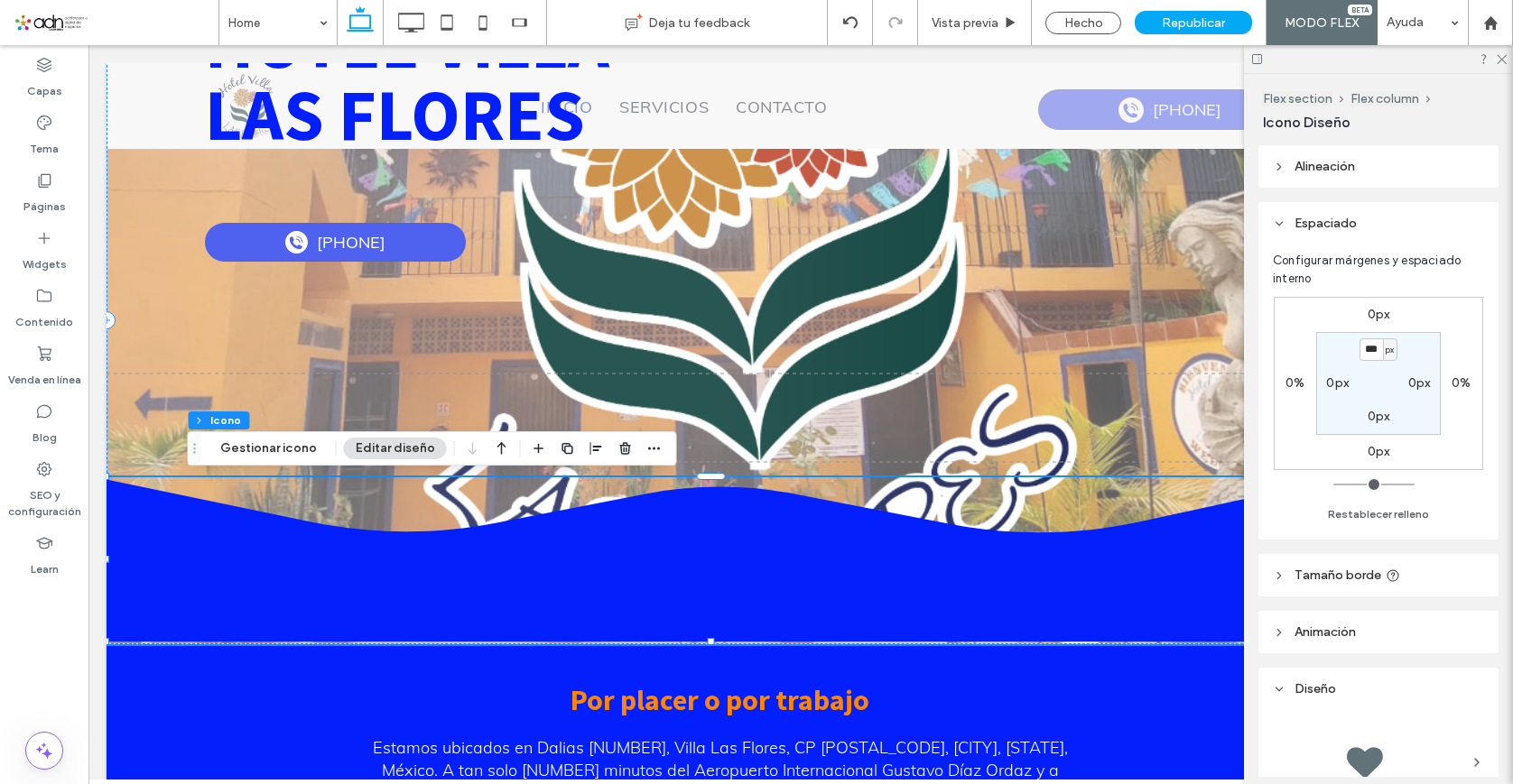 type on "***" 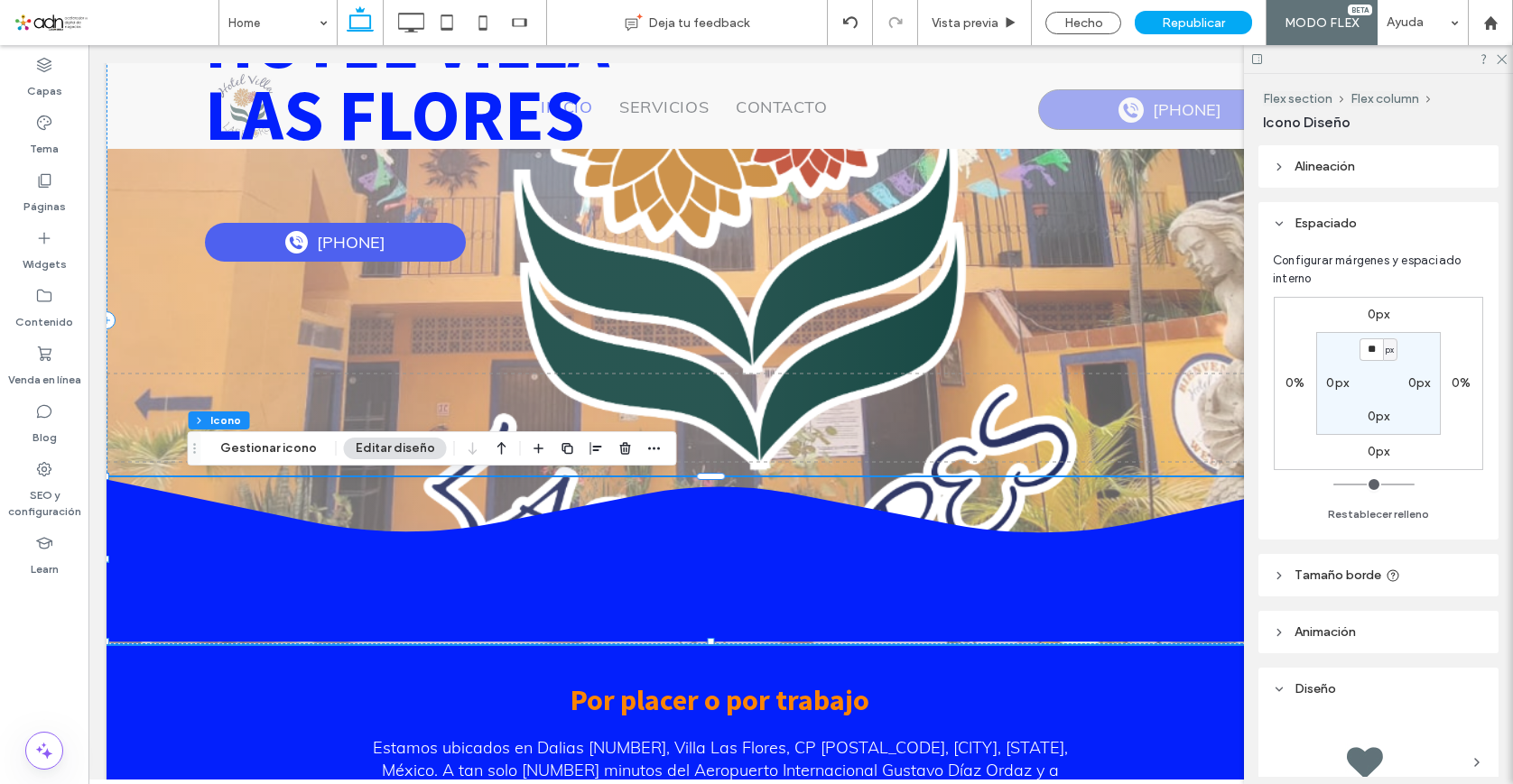 type on "**" 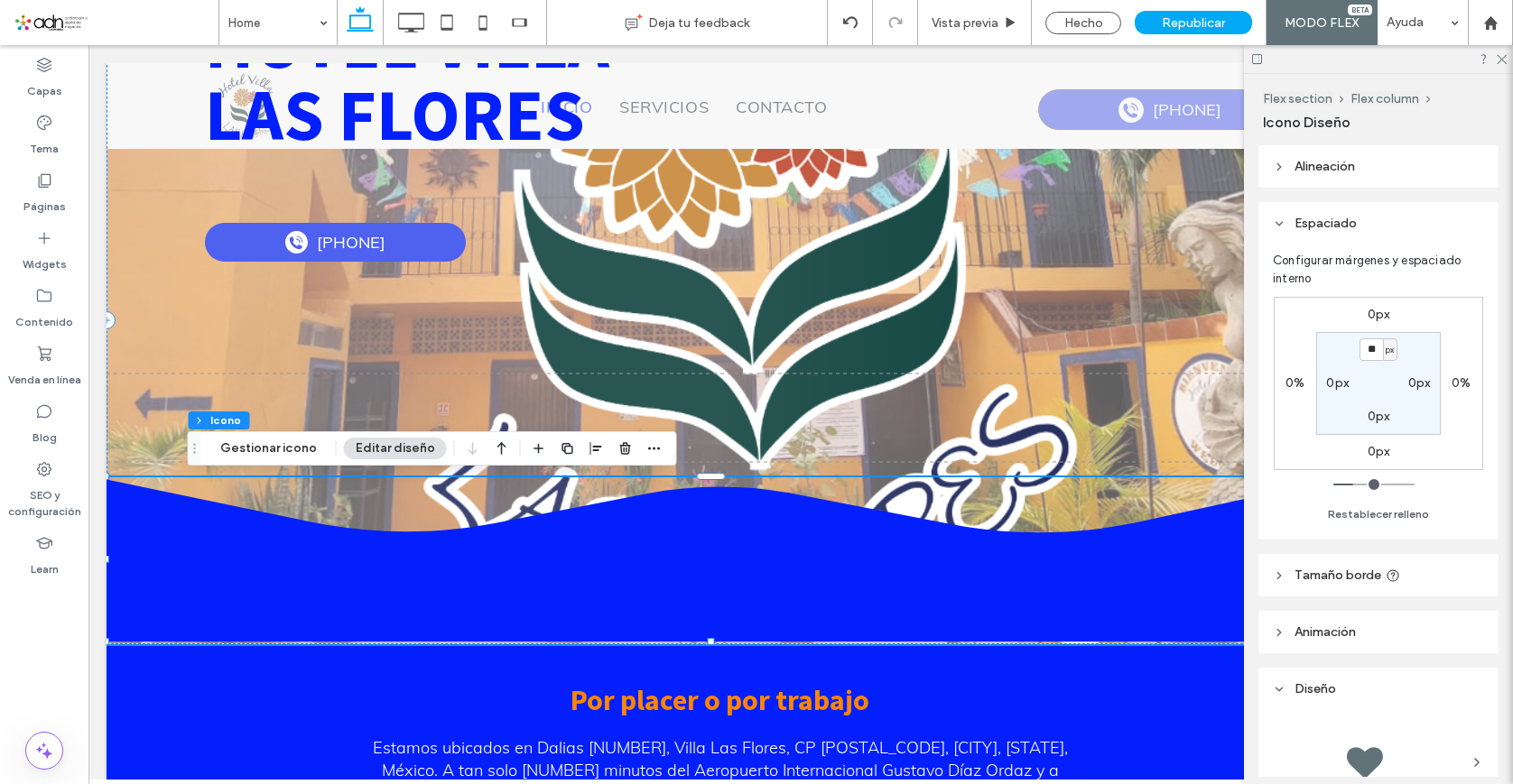 type on "**" 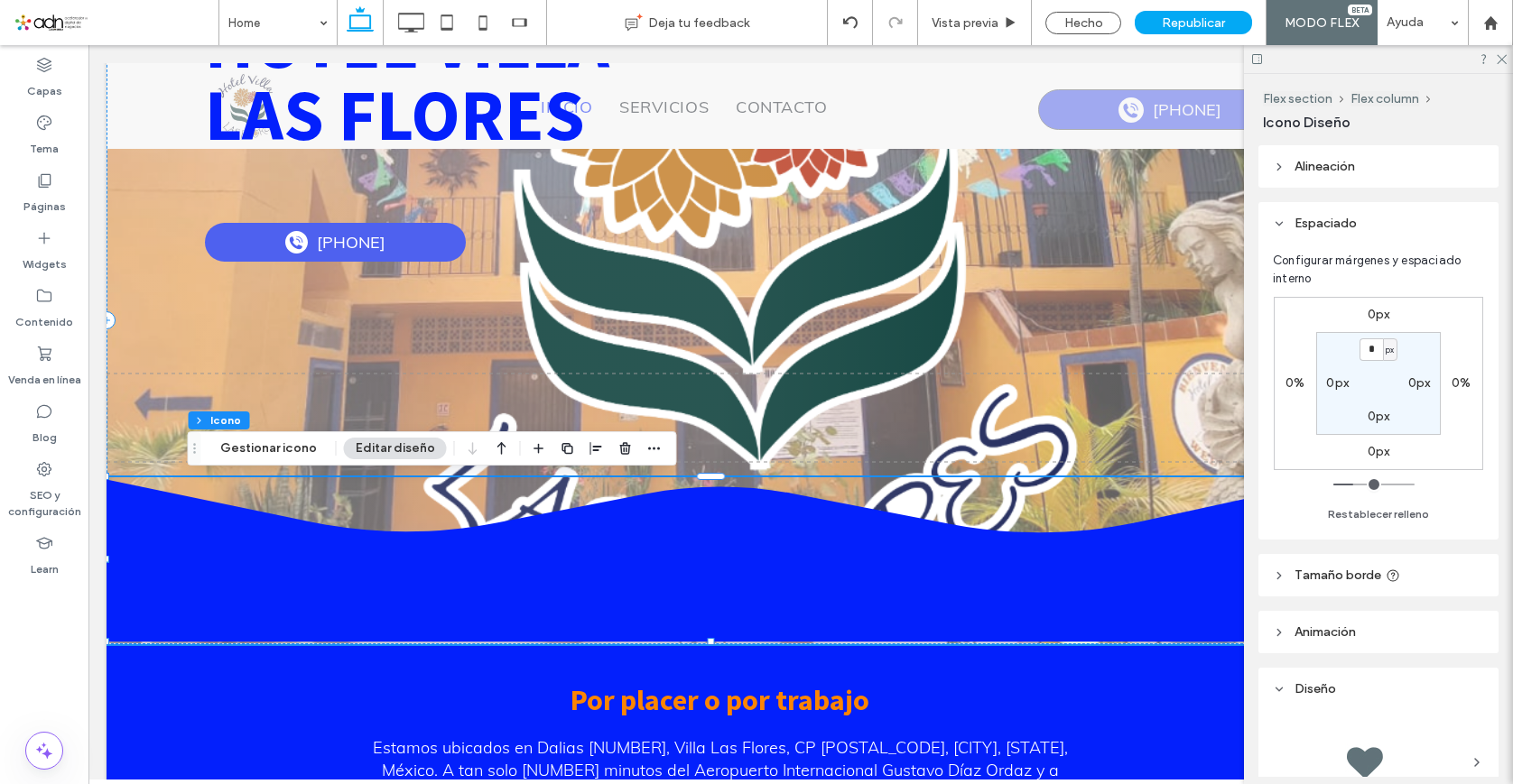 type on "*" 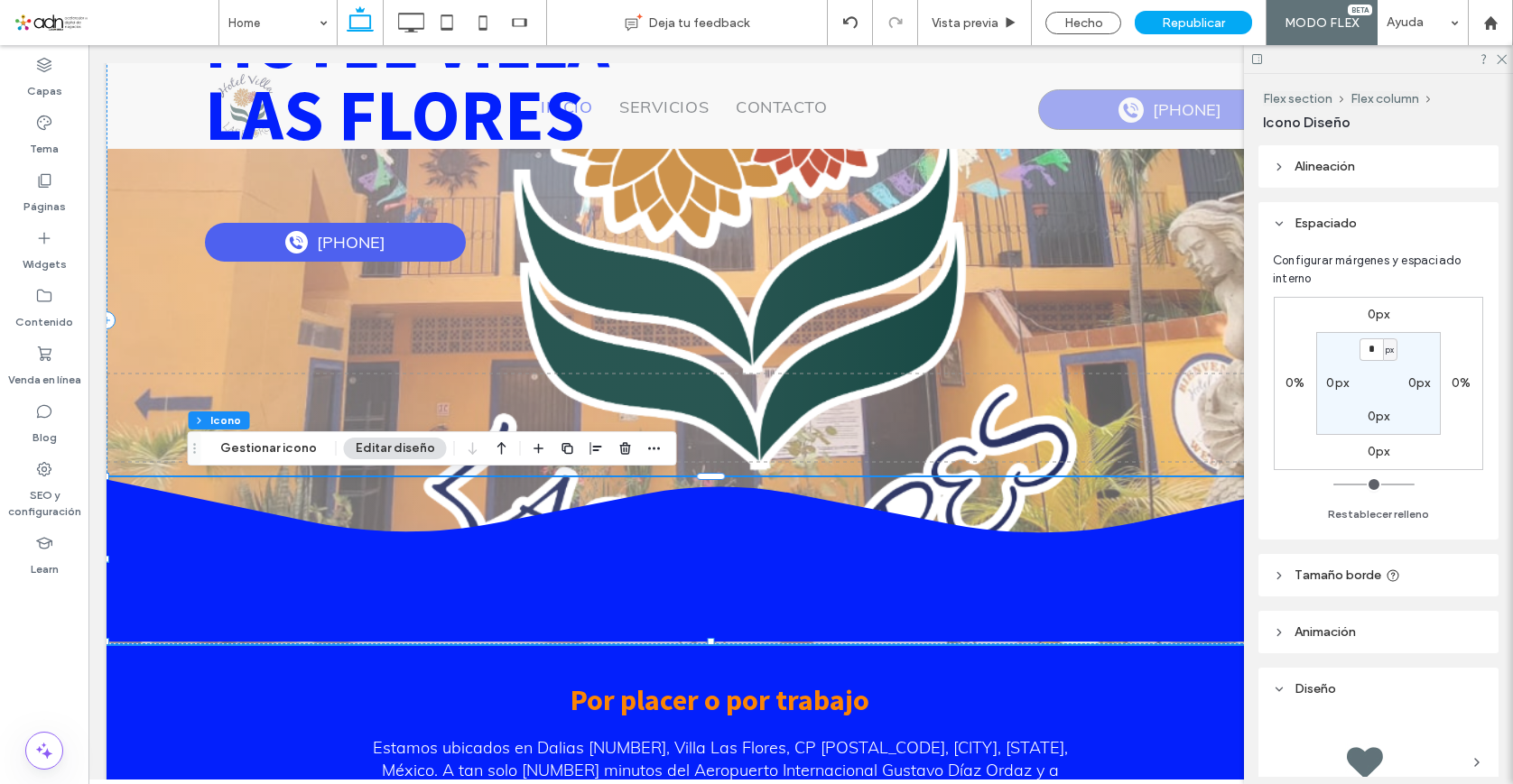 drag, startPoint x: 1374, startPoint y: 485, endPoint x: 1304, endPoint y: 502, distance: 72.03471 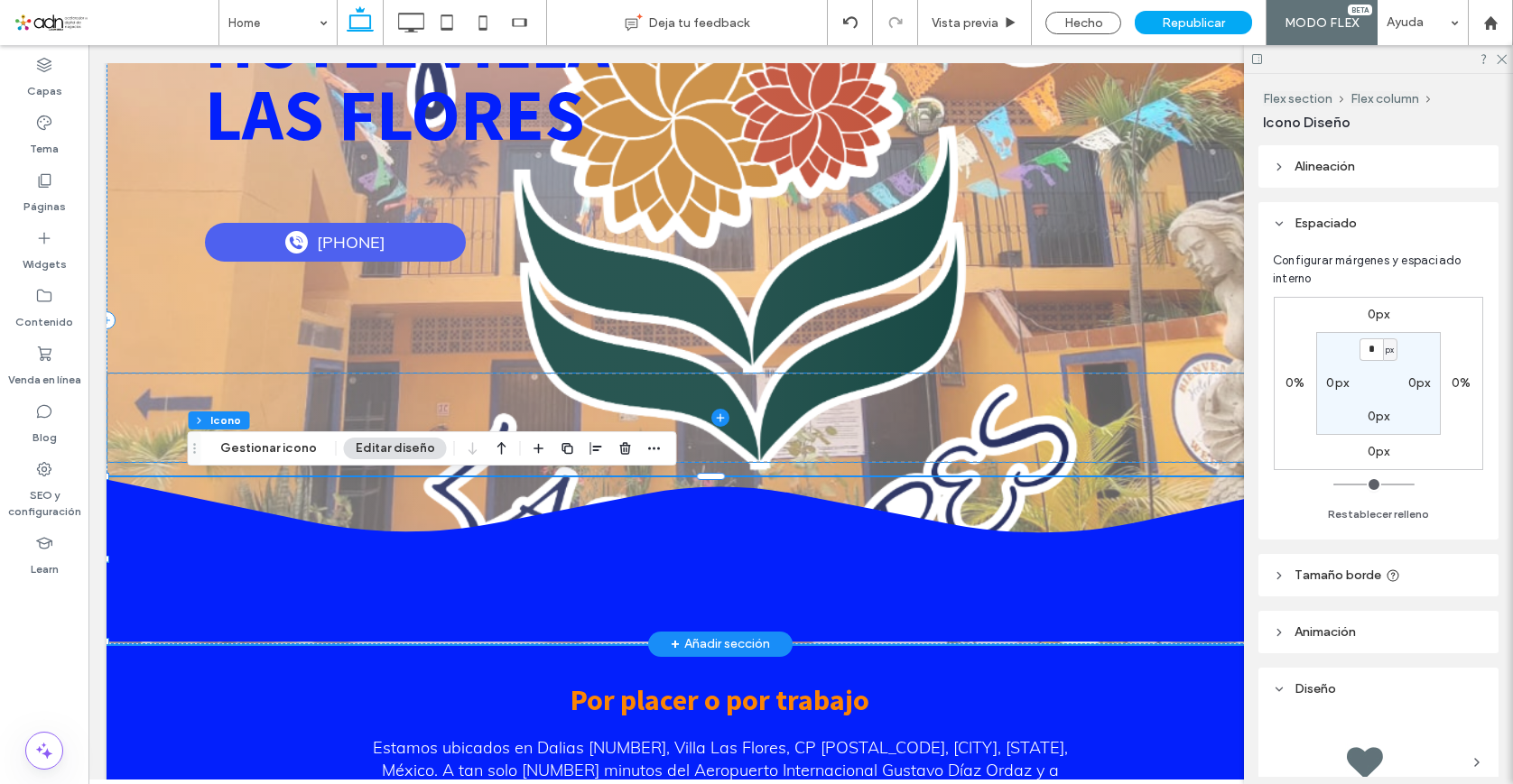 click at bounding box center (719, 418) 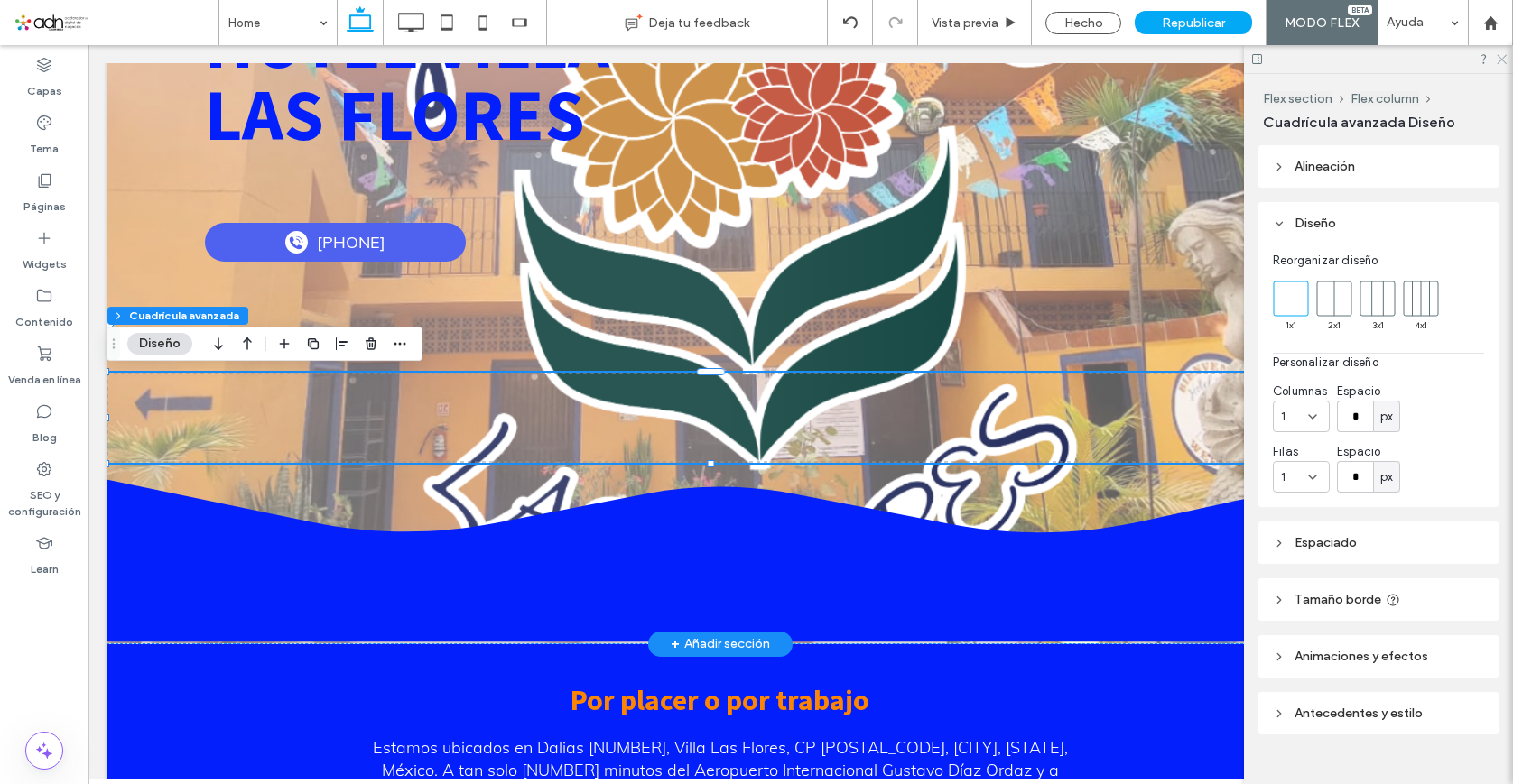 click 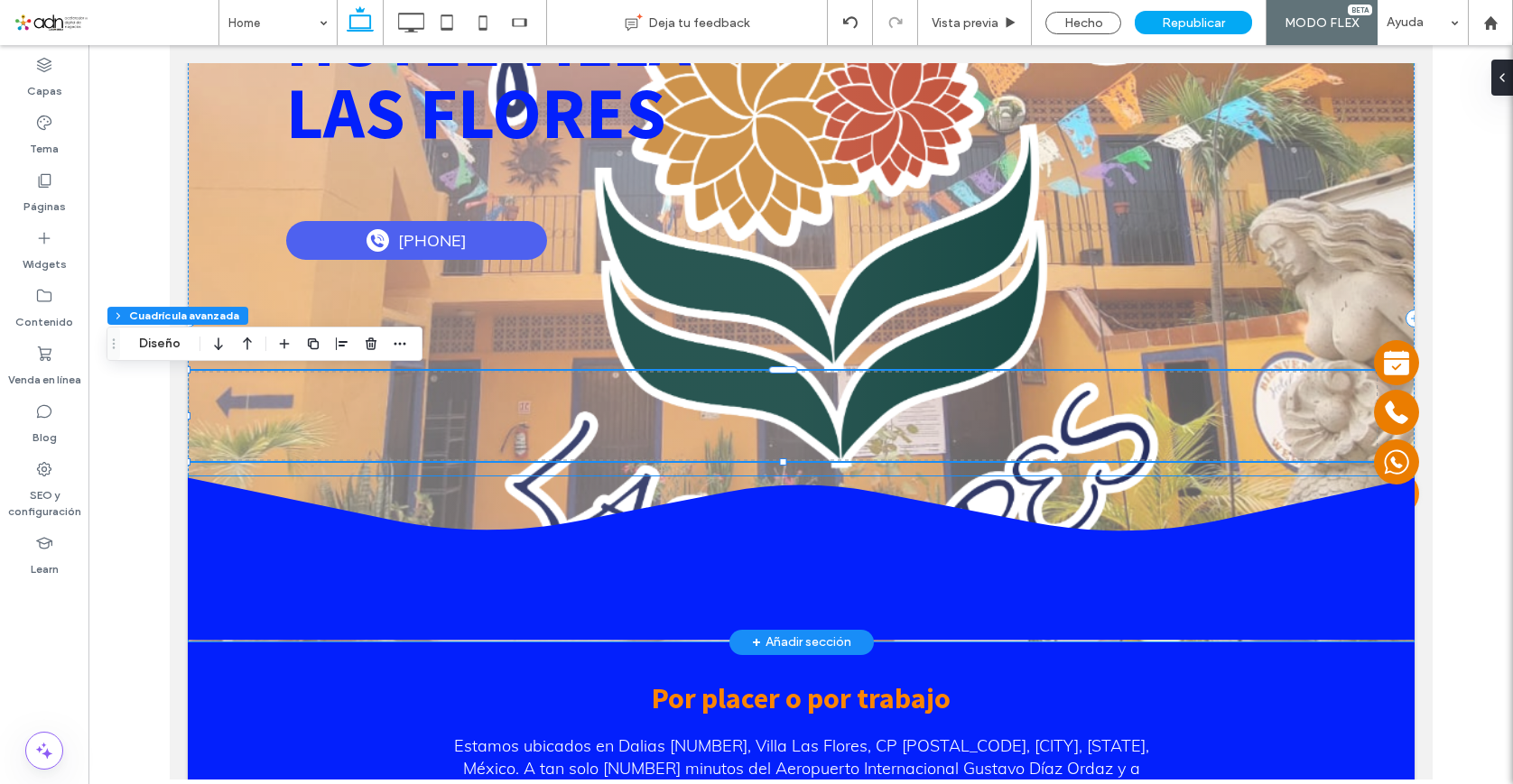 scroll, scrollTop: 0, scrollLeft: 0, axis: both 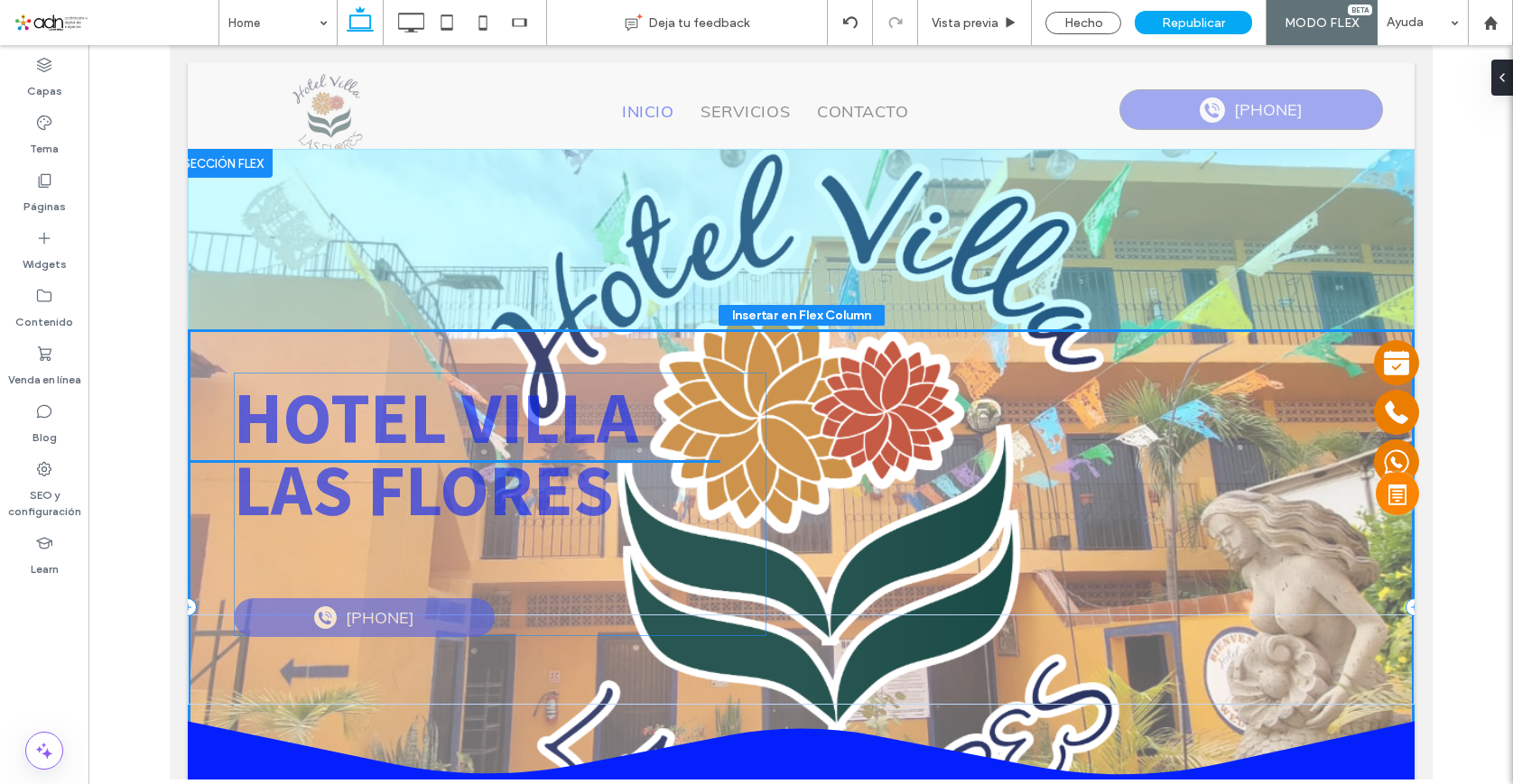 drag, startPoint x: 511, startPoint y: 419, endPoint x: 462, endPoint y: 462, distance: 65.192024 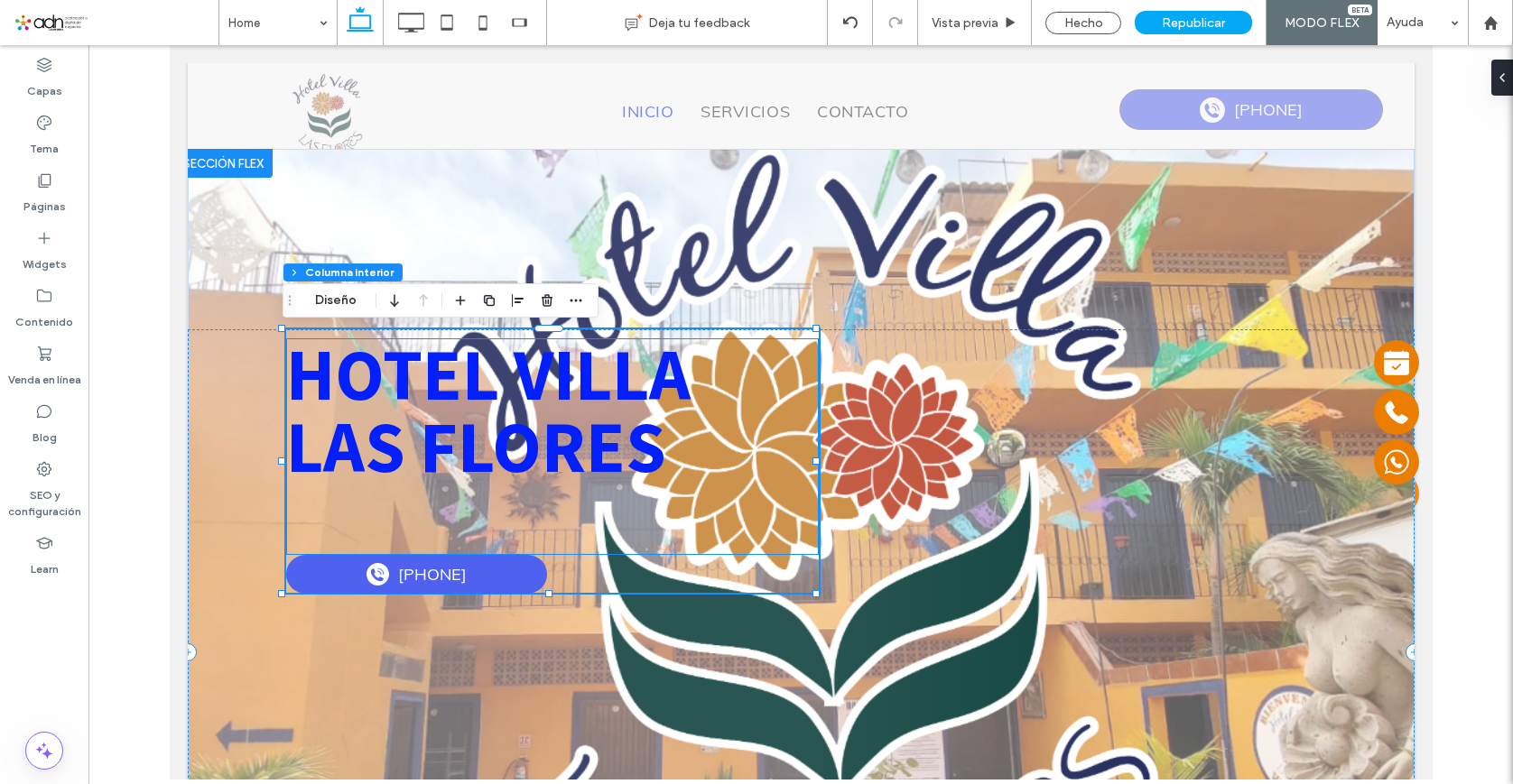 type on "**" 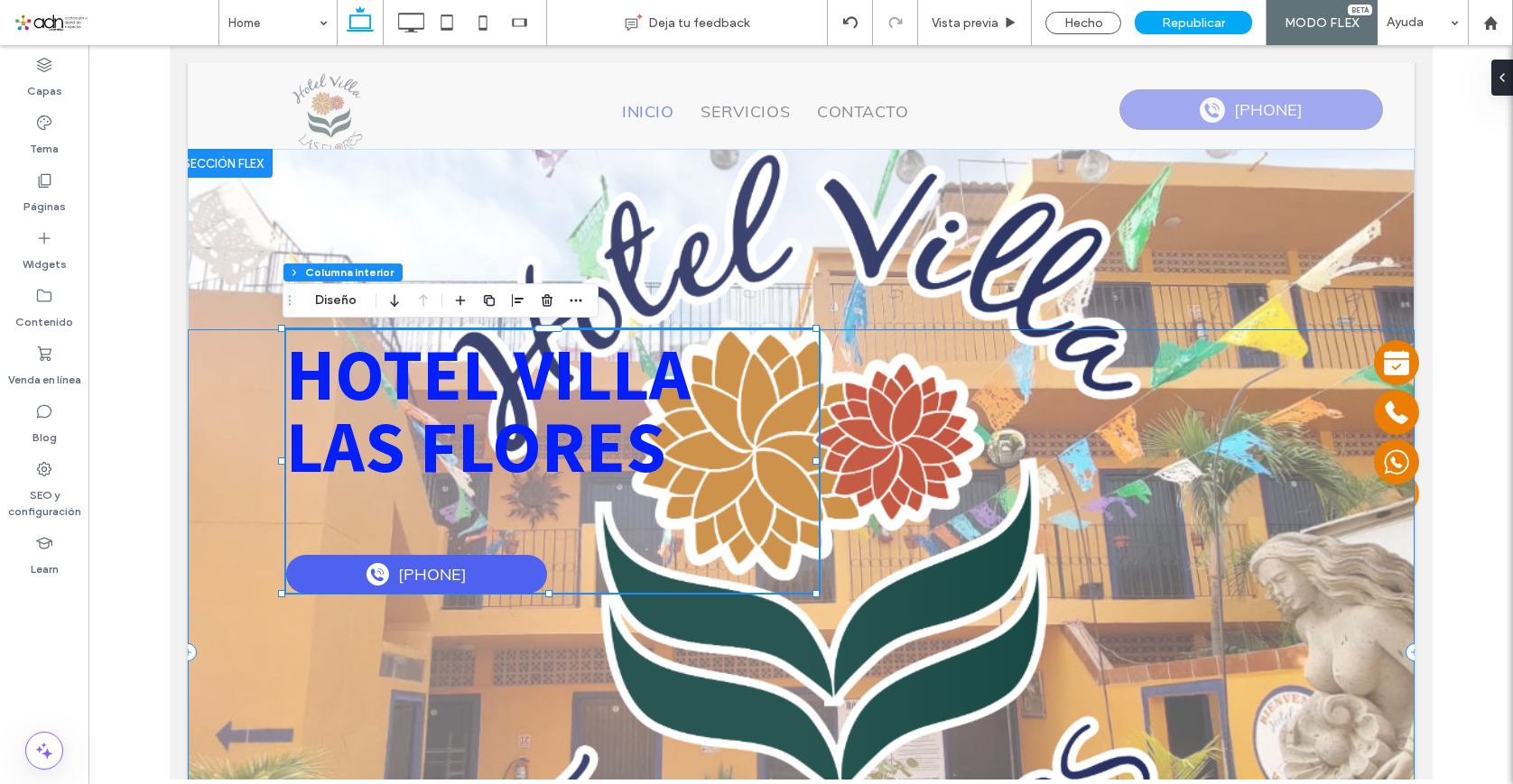 scroll, scrollTop: 12, scrollLeft: 0, axis: vertical 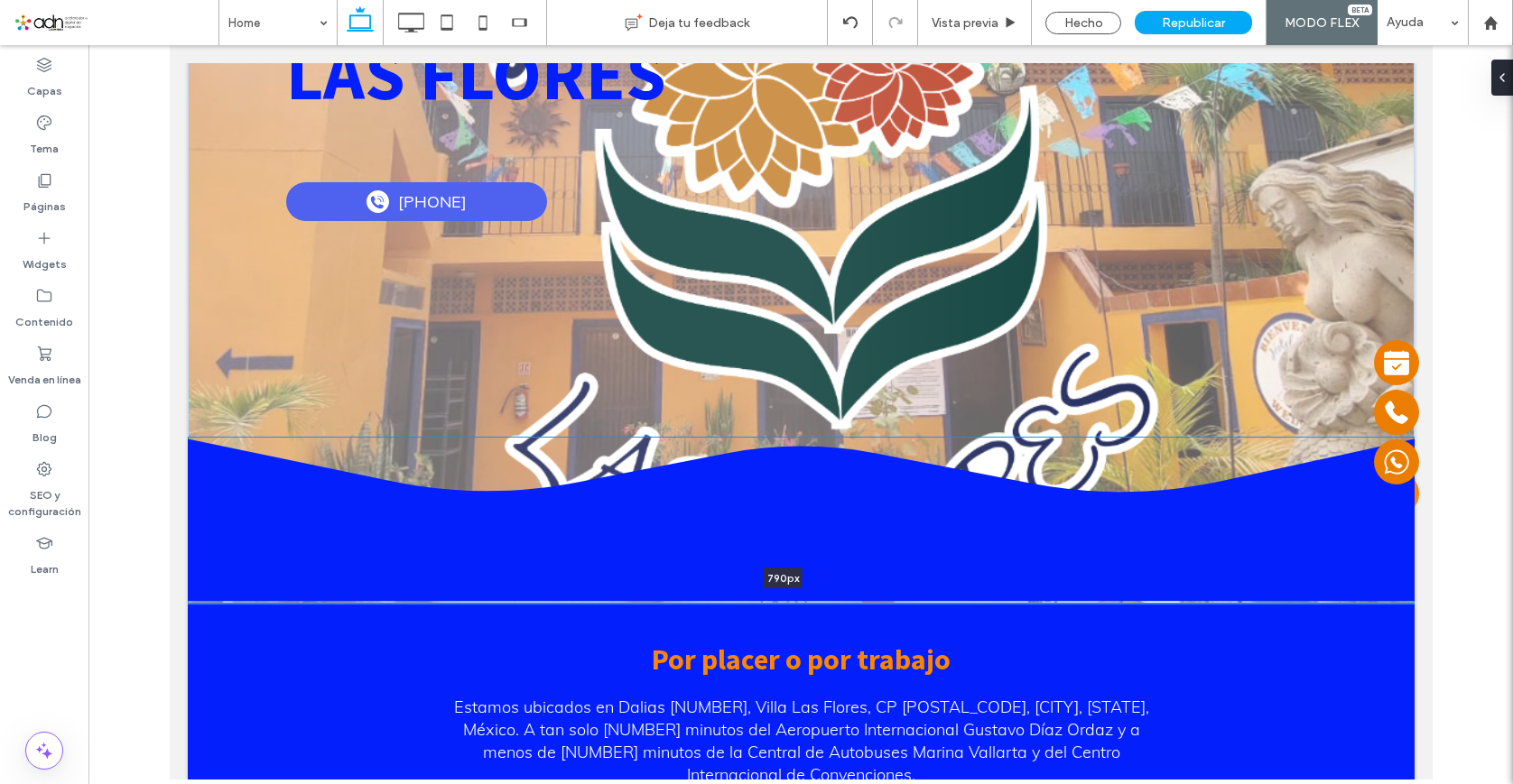 drag, startPoint x: 211, startPoint y: 595, endPoint x: 277, endPoint y: 484, distance: 129.13946 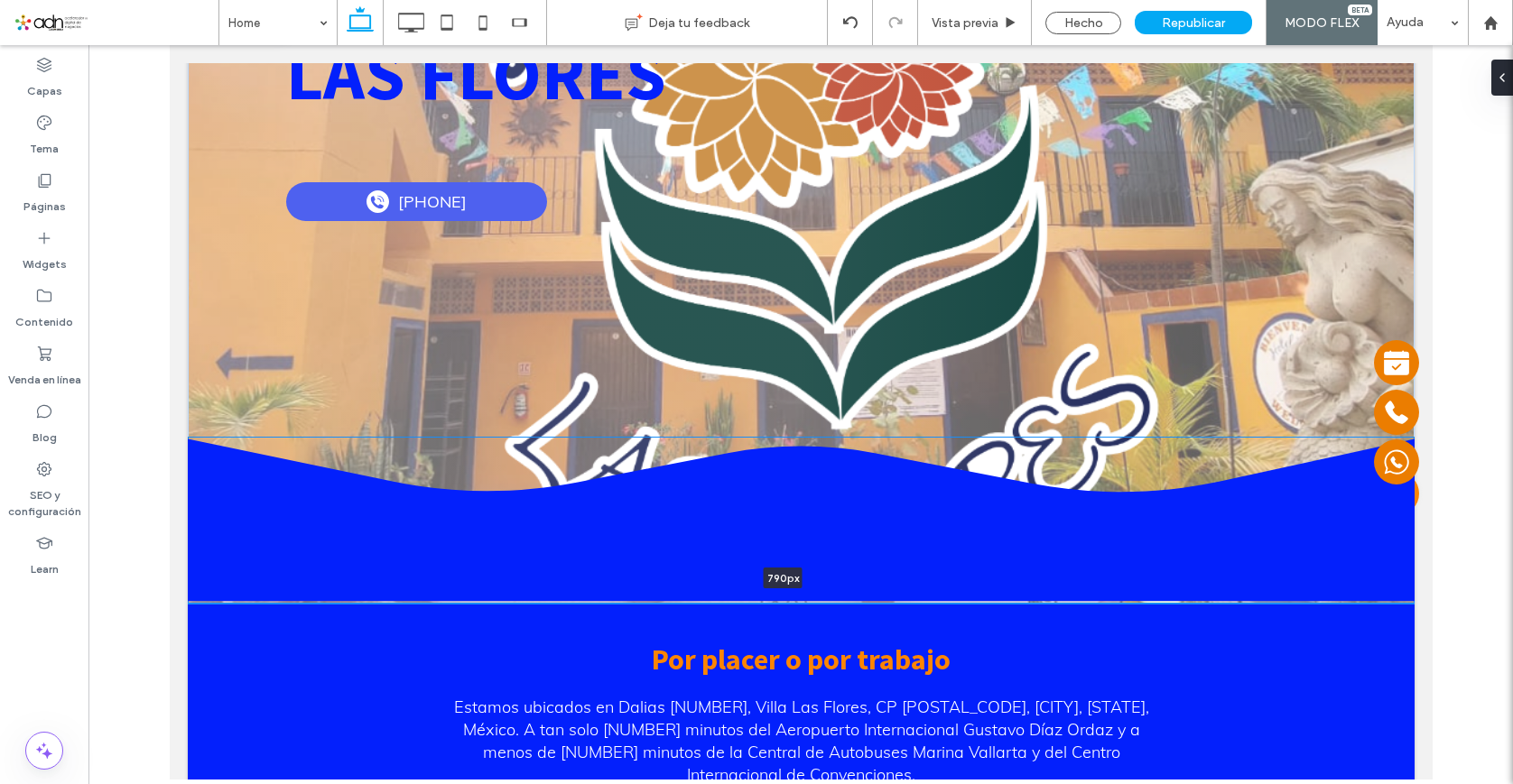 type on "***" 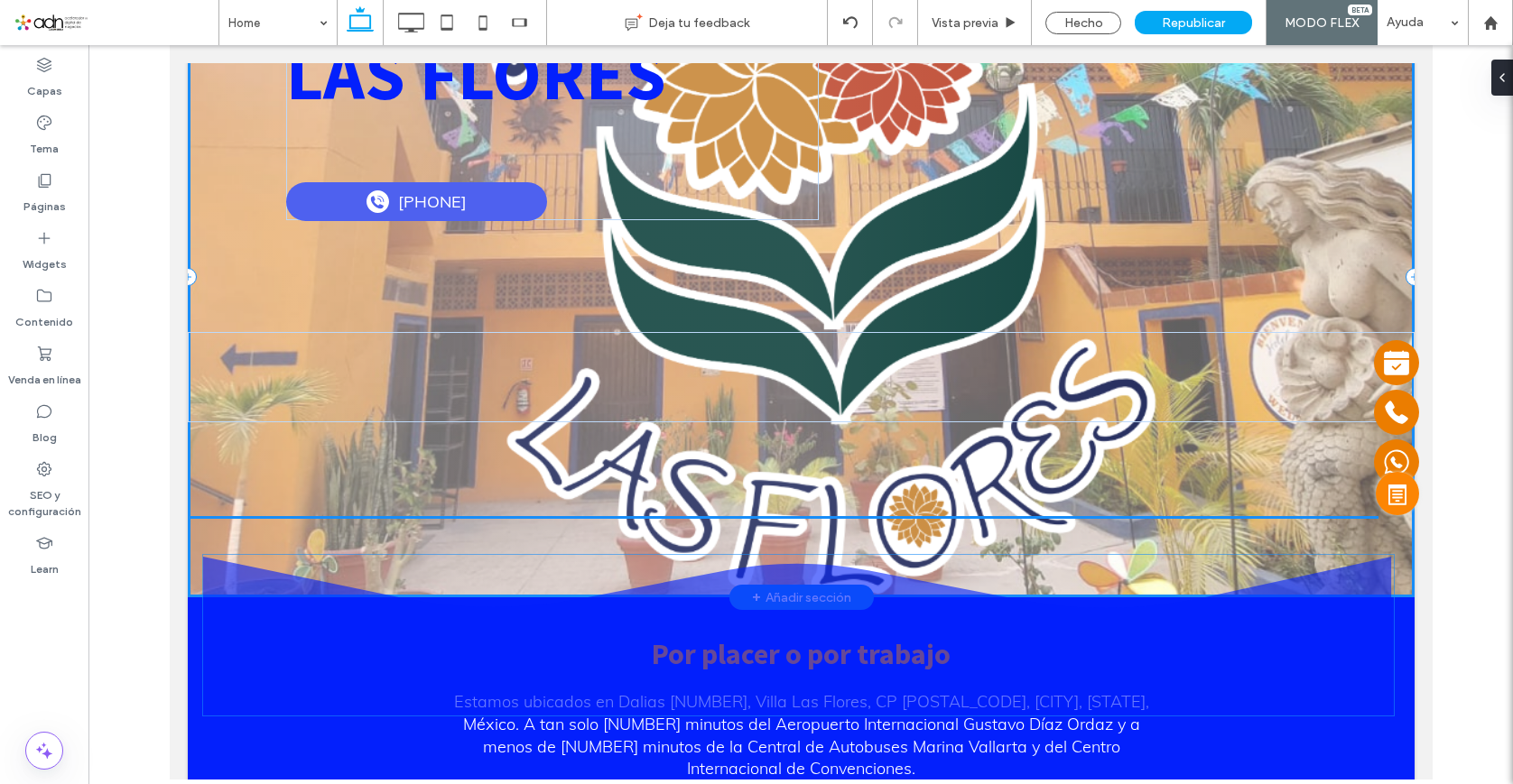 drag, startPoint x: 233, startPoint y: 474, endPoint x: 248, endPoint y: 589, distance: 115.97414 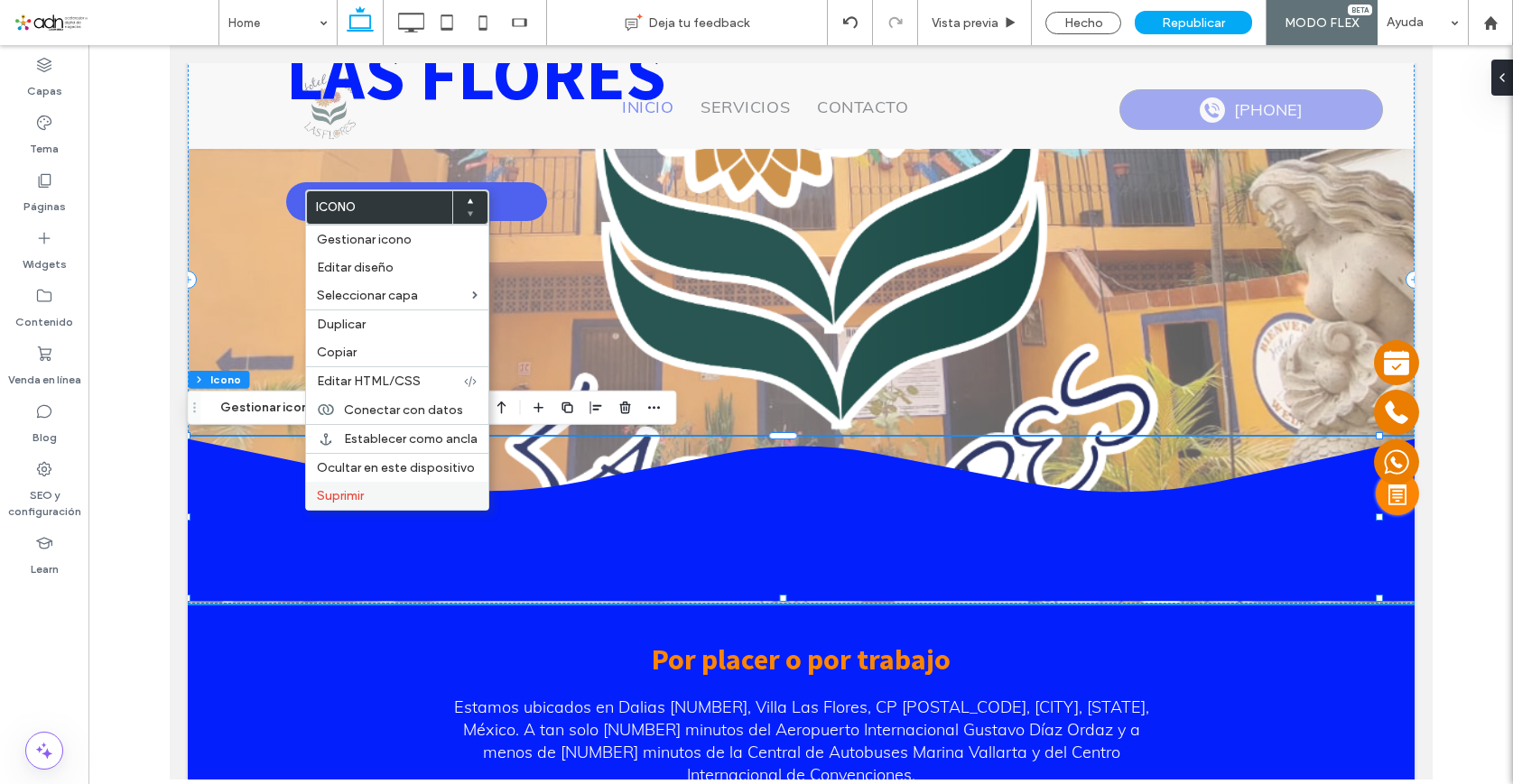 click on "Suprimir" at bounding box center [340, 495] 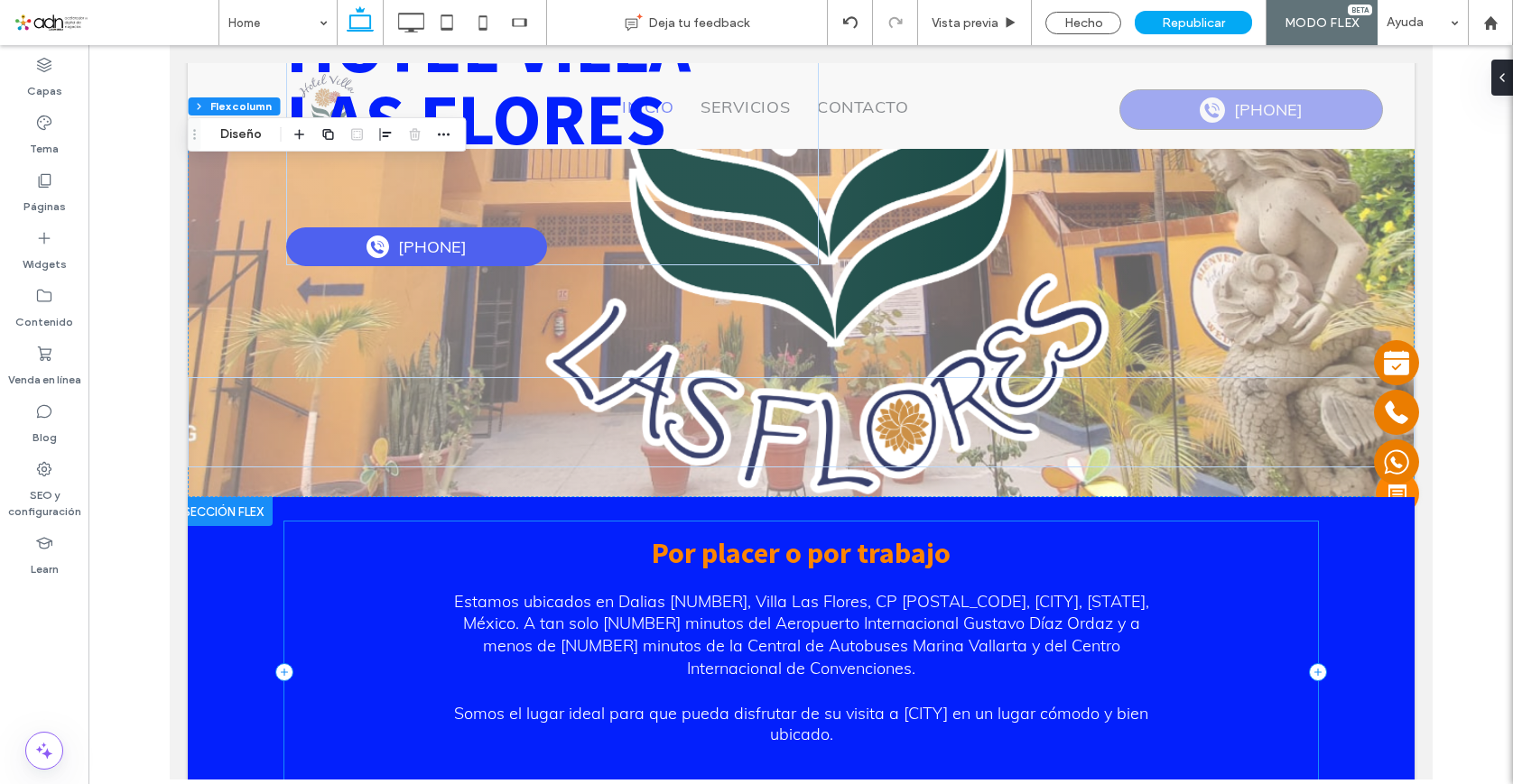 scroll, scrollTop: 0, scrollLeft: 0, axis: both 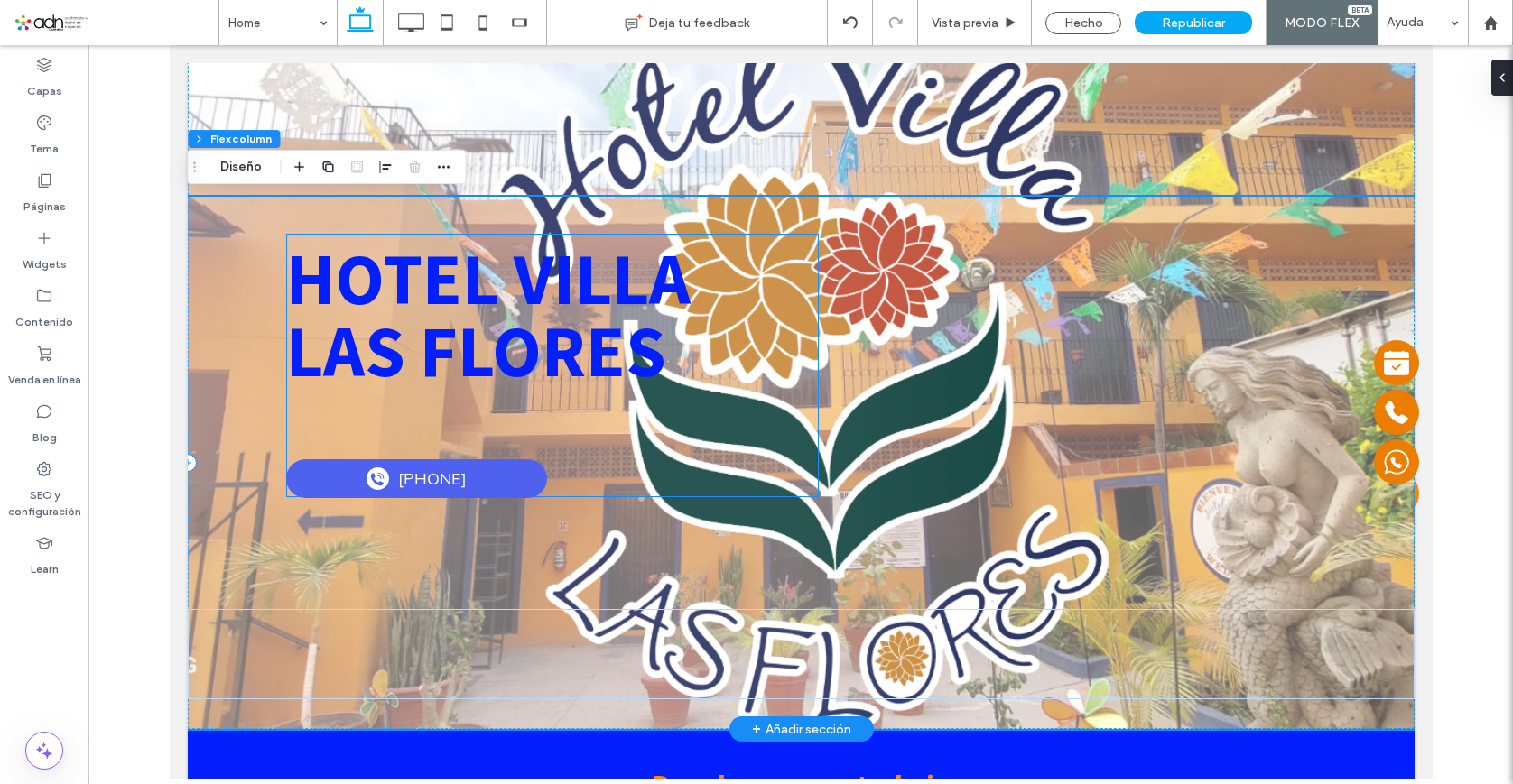 click on "HOTEL VILLA LAS FLORES" at bounding box center [487, 314] 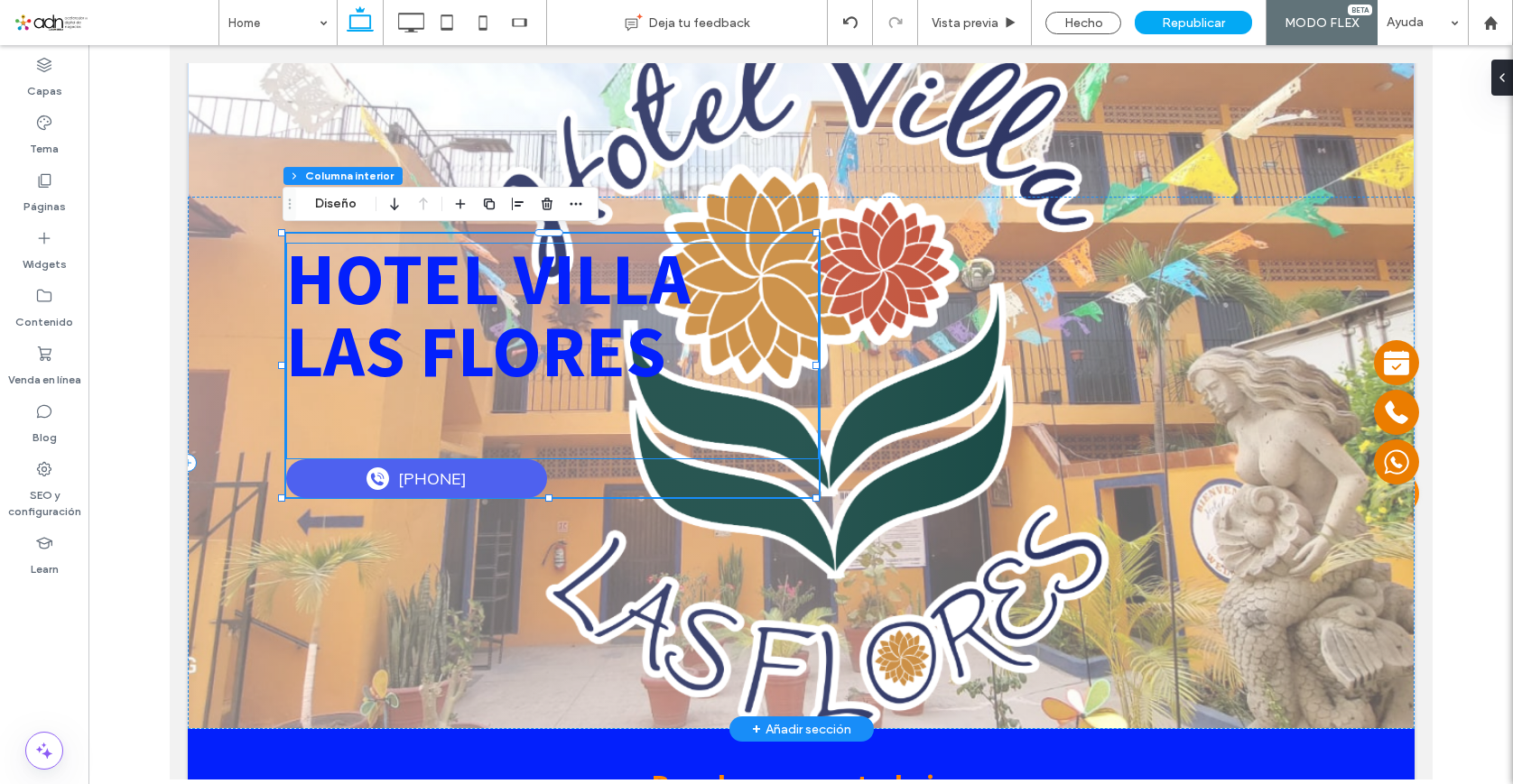 click on "HOTEL VILLA LAS FLORES" at bounding box center (552, 315) 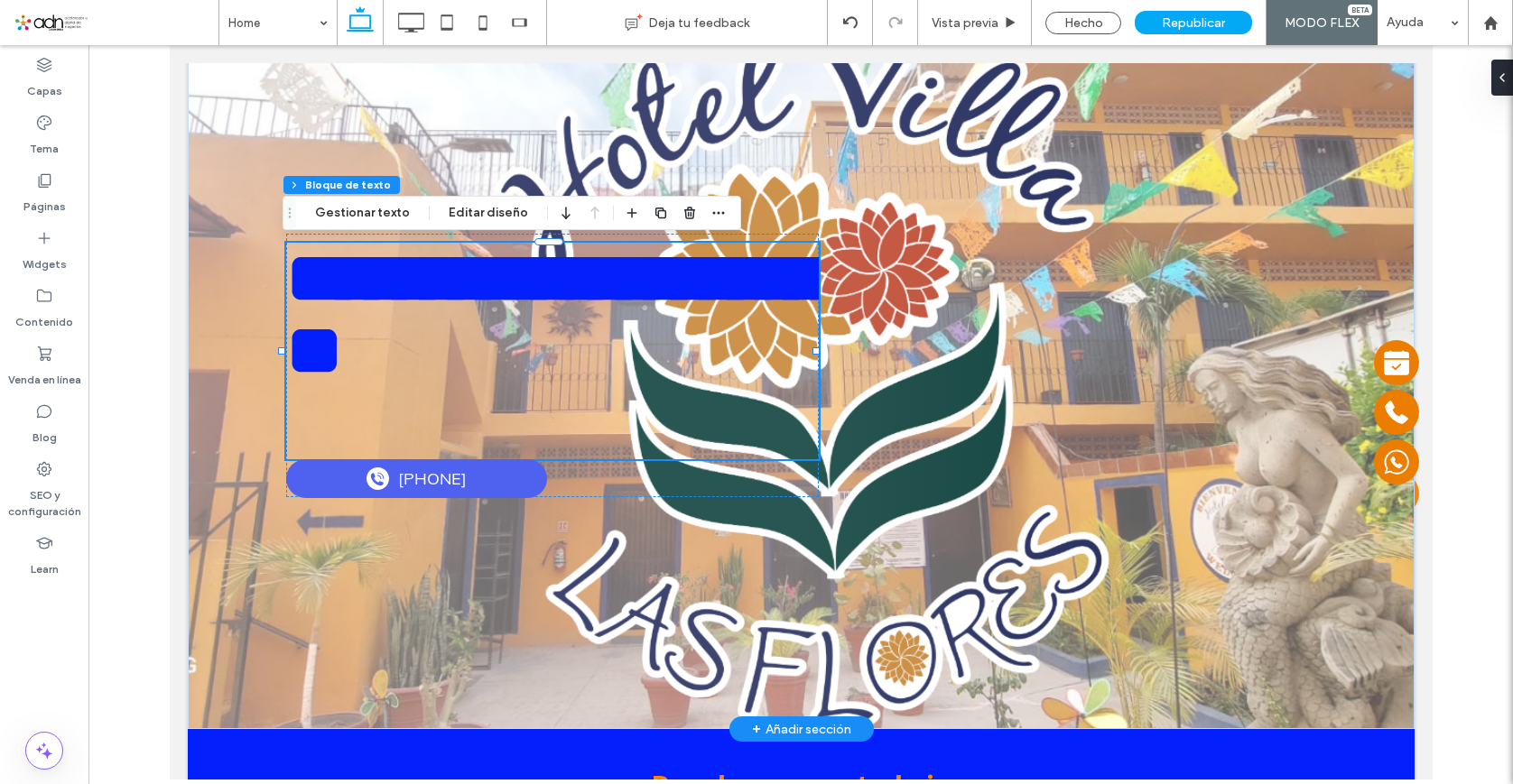 click on "**********" at bounding box center [552, 315] 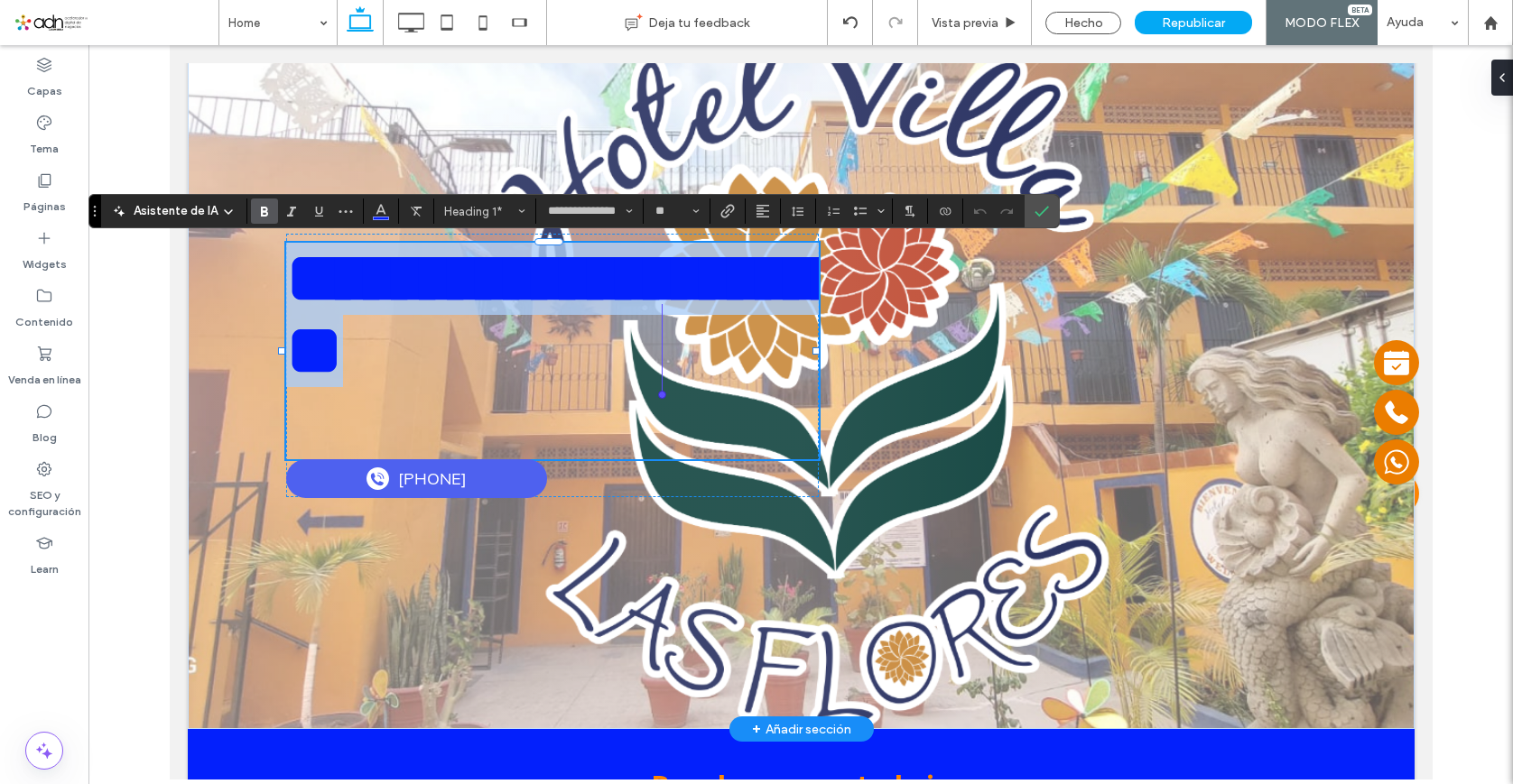 drag, startPoint x: 671, startPoint y: 366, endPoint x: 664, endPoint y: 374, distance: 10.630146 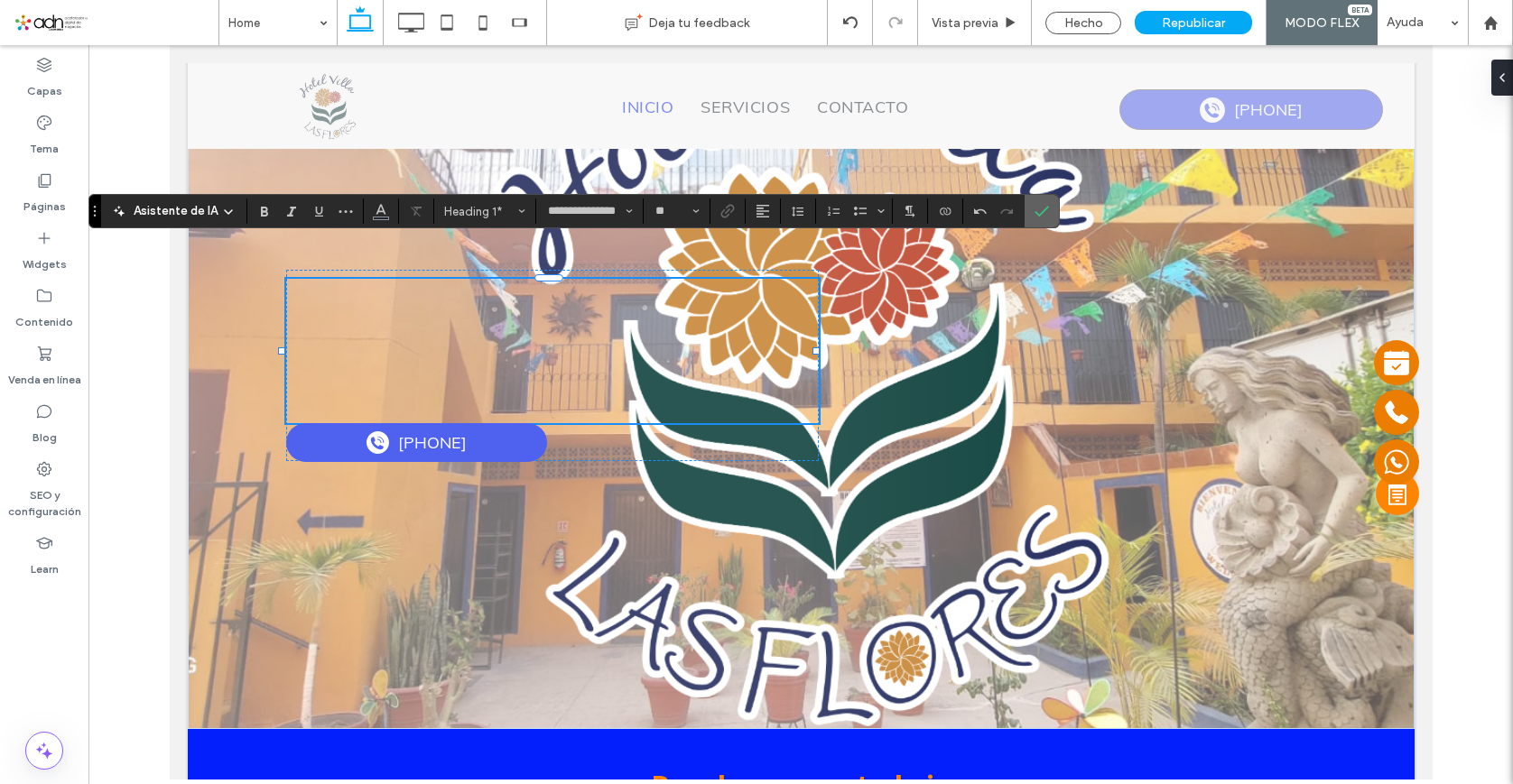 click at bounding box center (1042, 211) 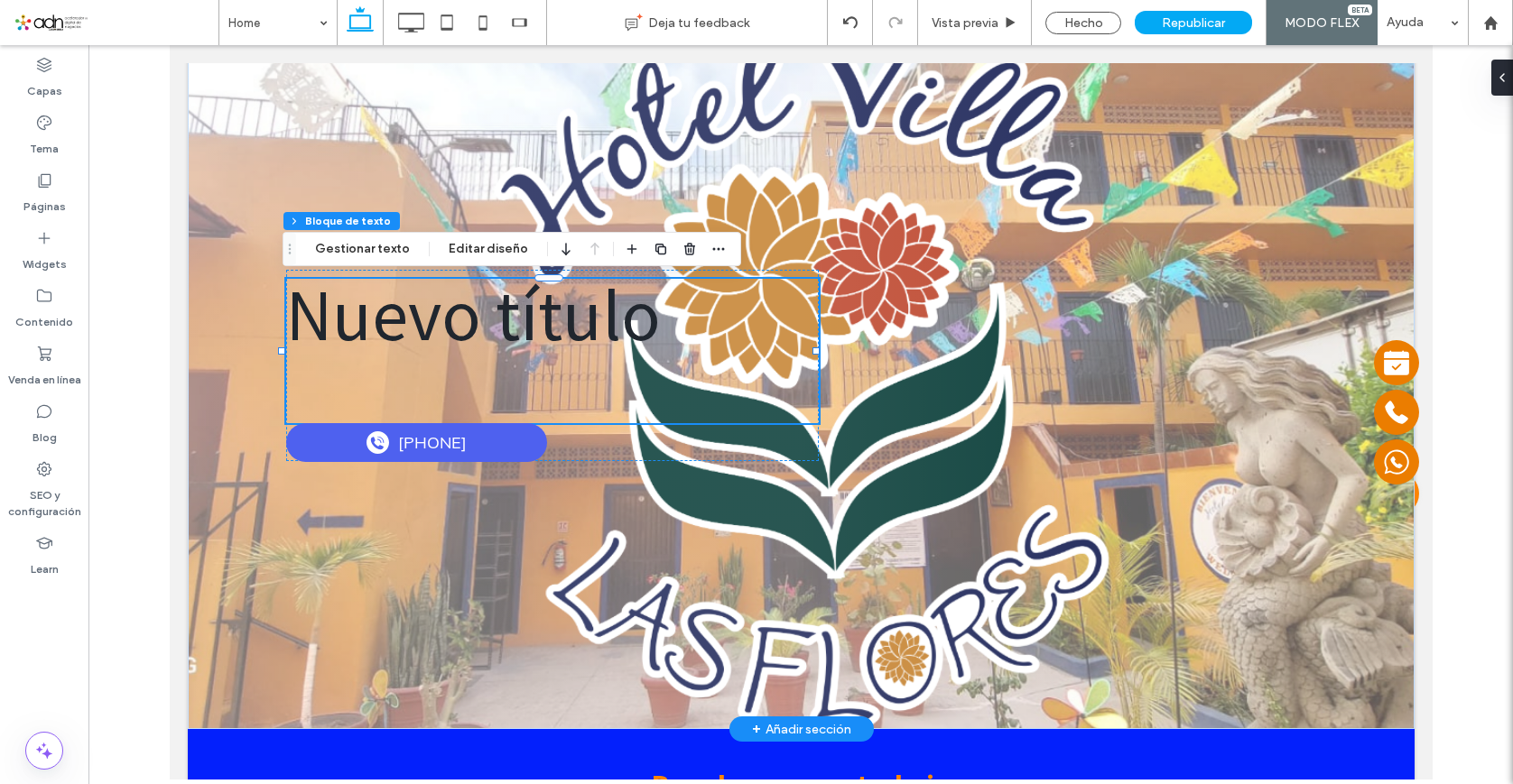 click on "Nuevo título" at bounding box center [552, 315] 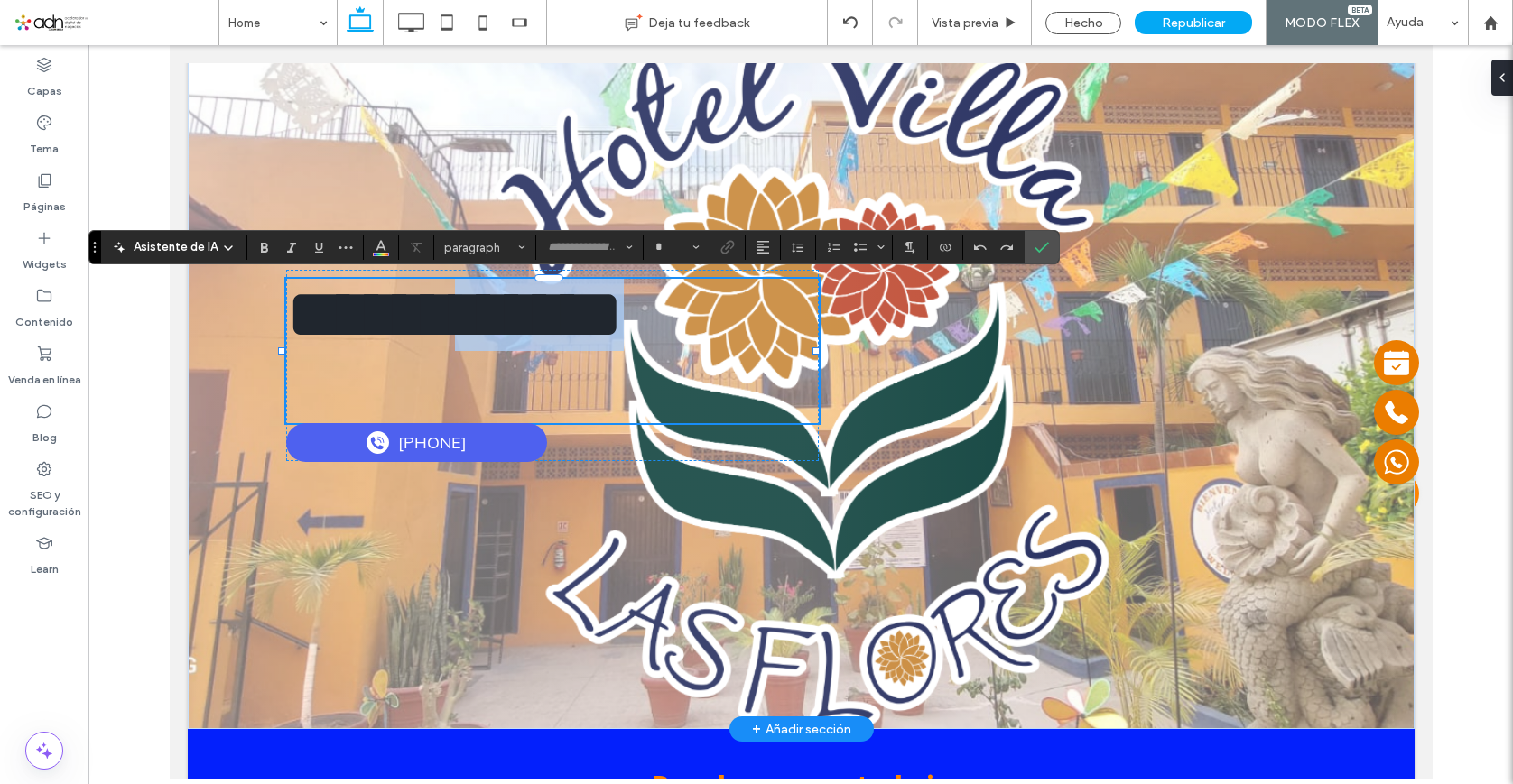 type on "**********" 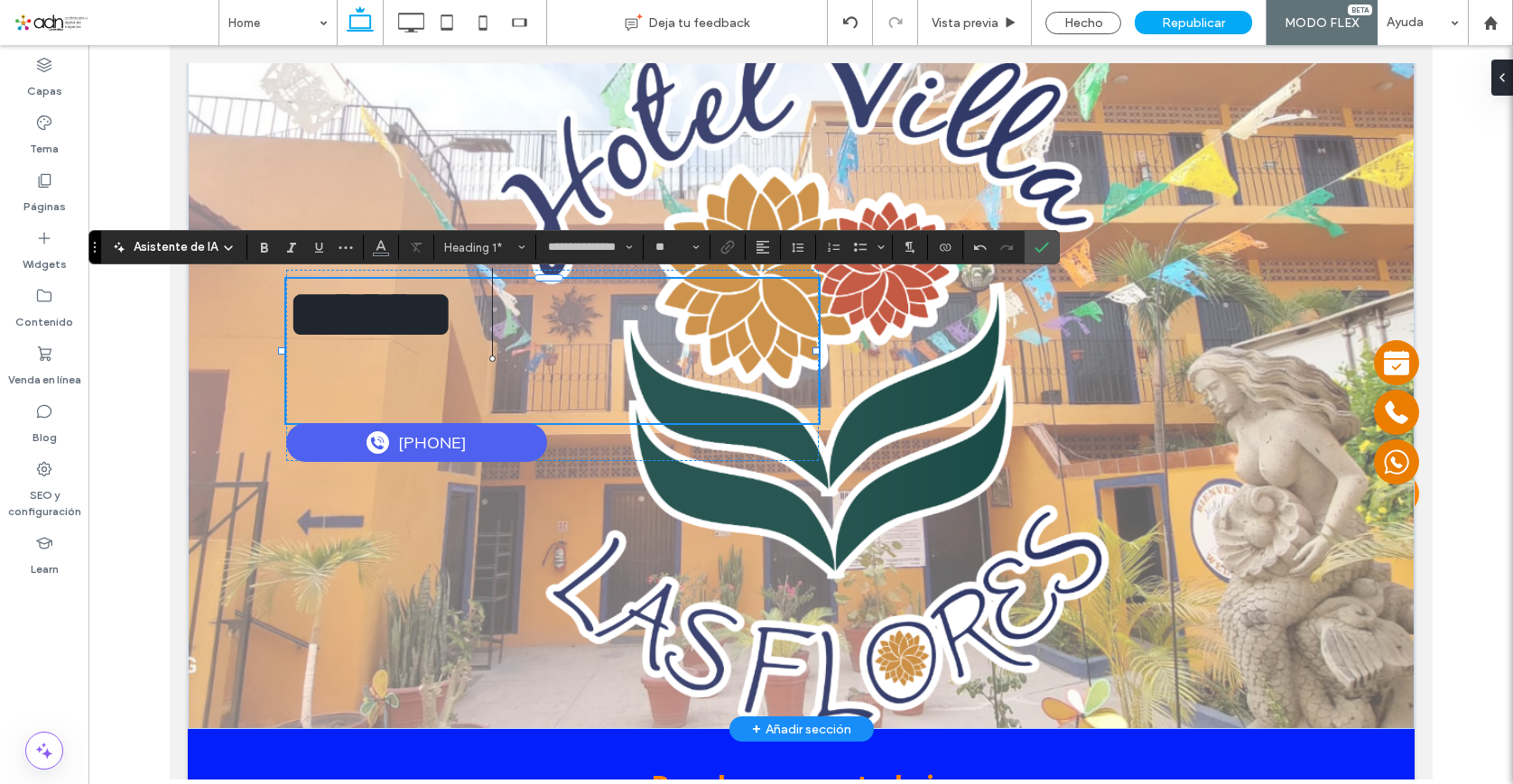 type 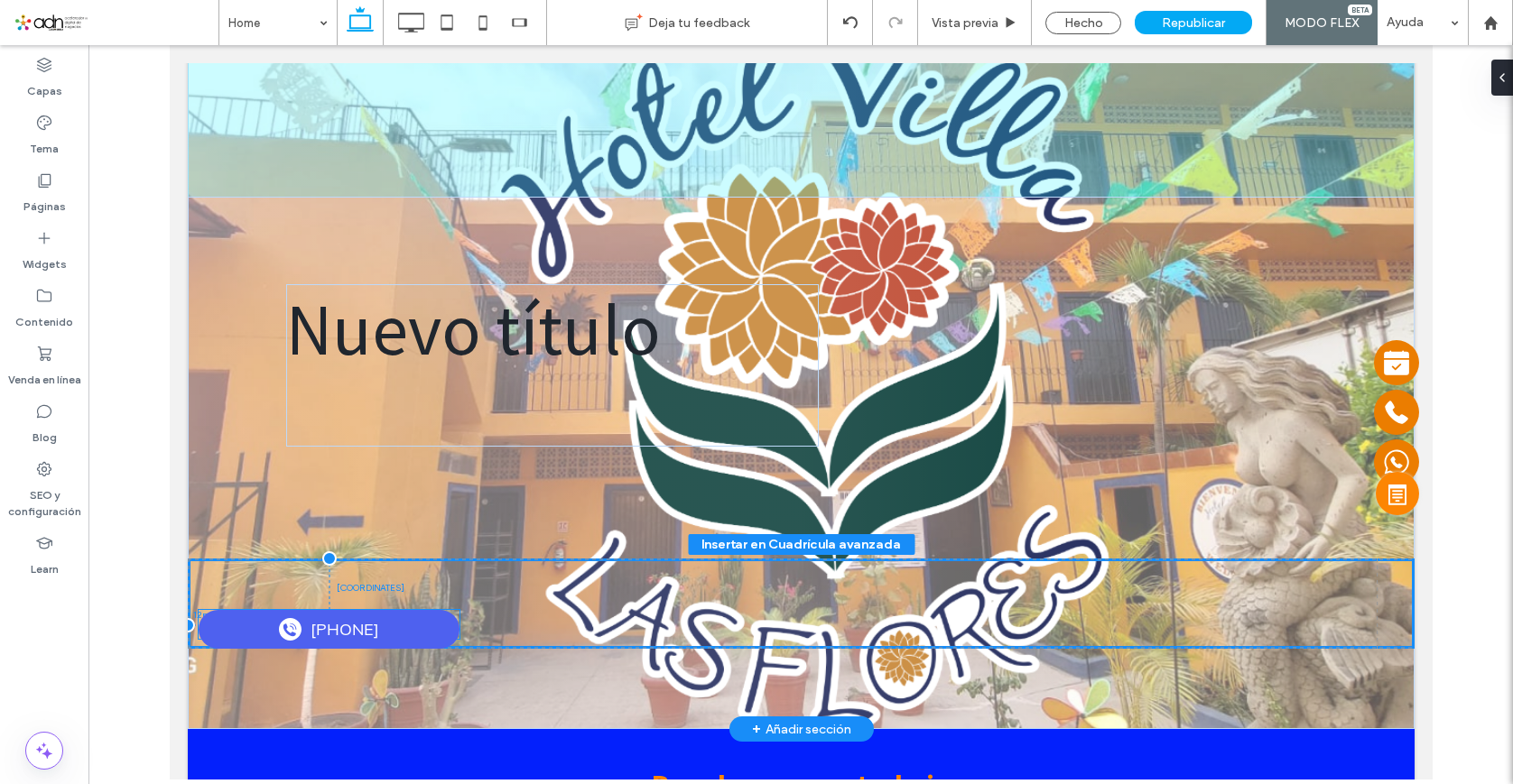 type on "***" 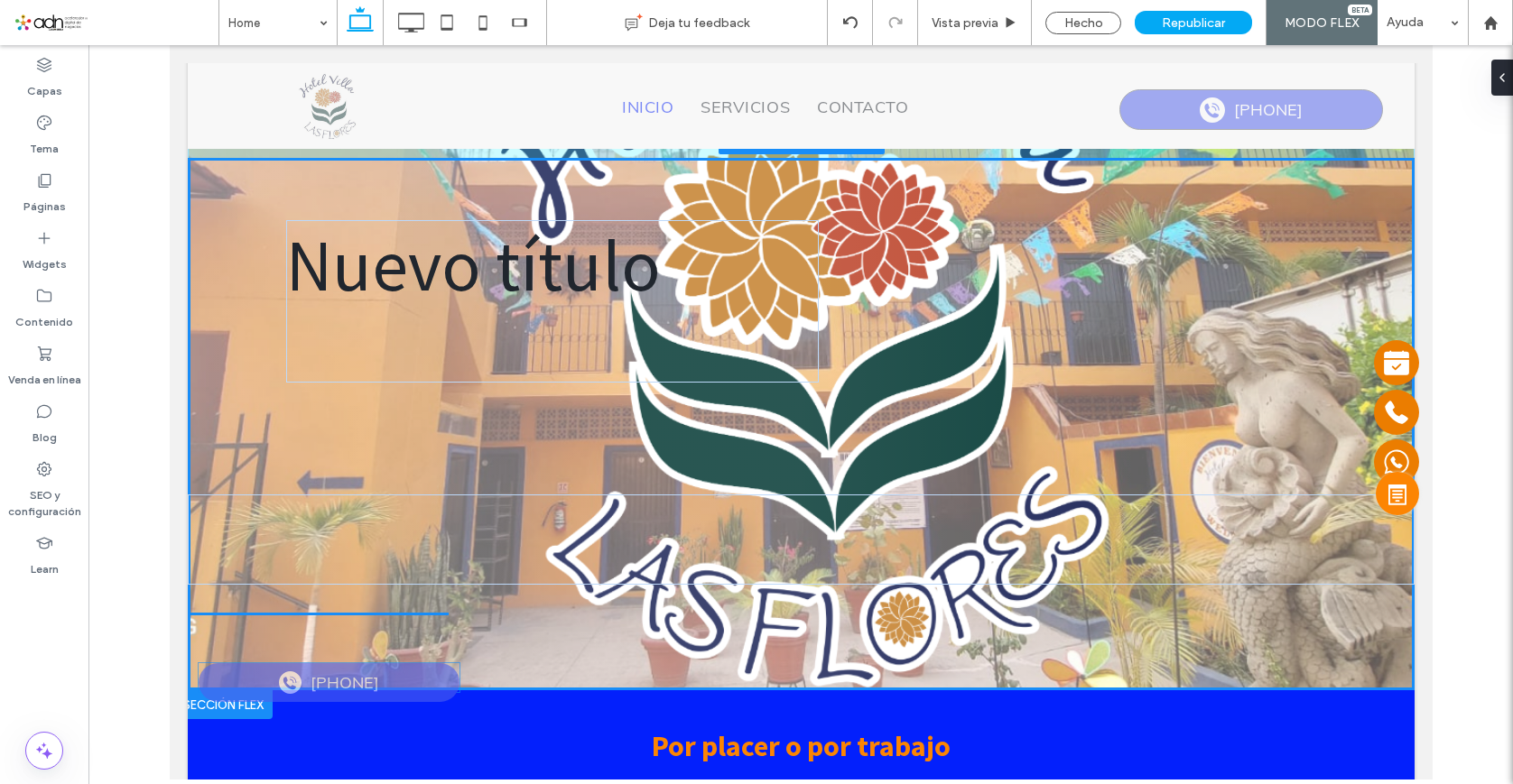 scroll, scrollTop: 208, scrollLeft: 0, axis: vertical 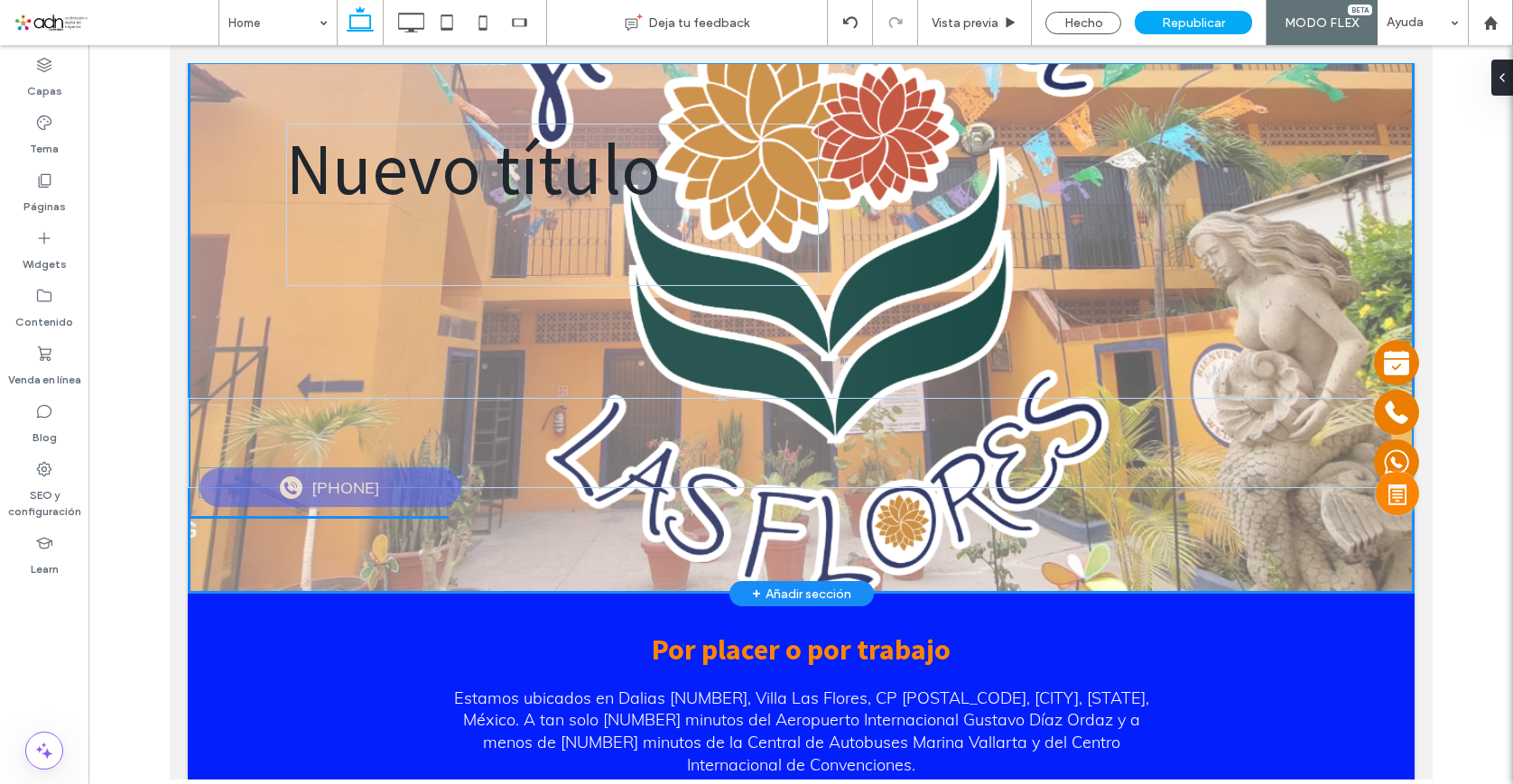 drag, startPoint x: 520, startPoint y: 445, endPoint x: 437, endPoint y: 491, distance: 94.8947 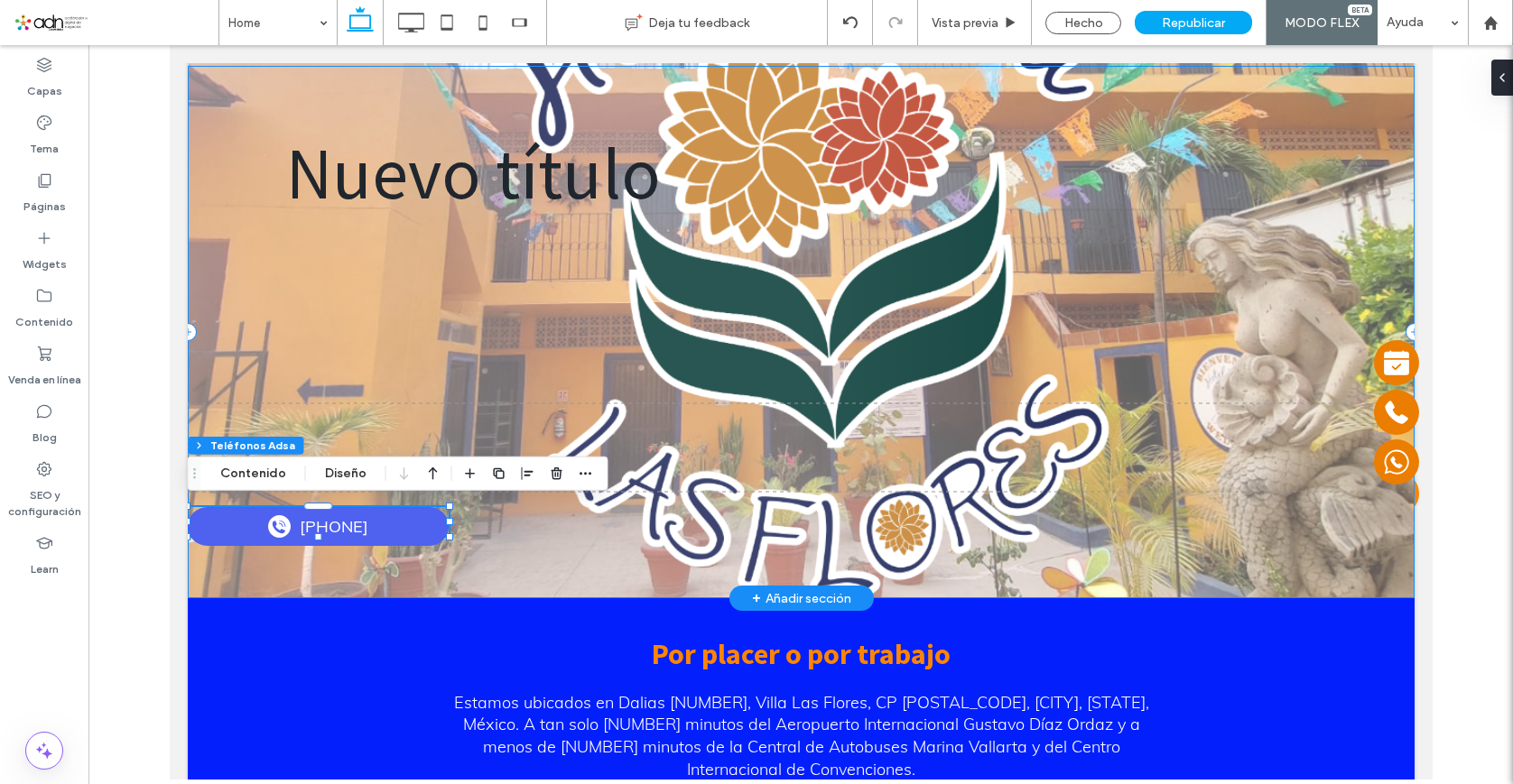 scroll, scrollTop: 0, scrollLeft: 0, axis: both 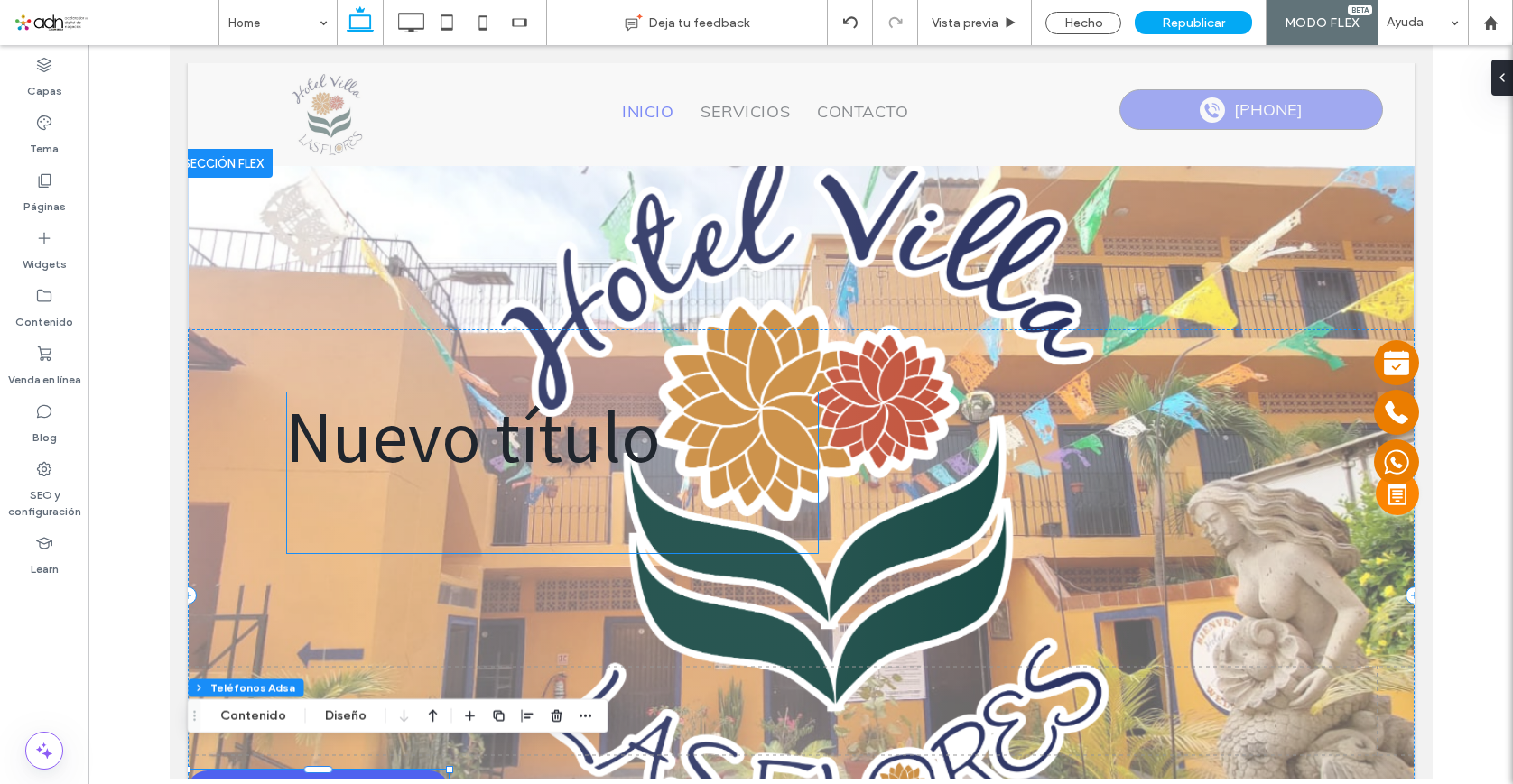 click on "Nuevo título" at bounding box center (552, 437) 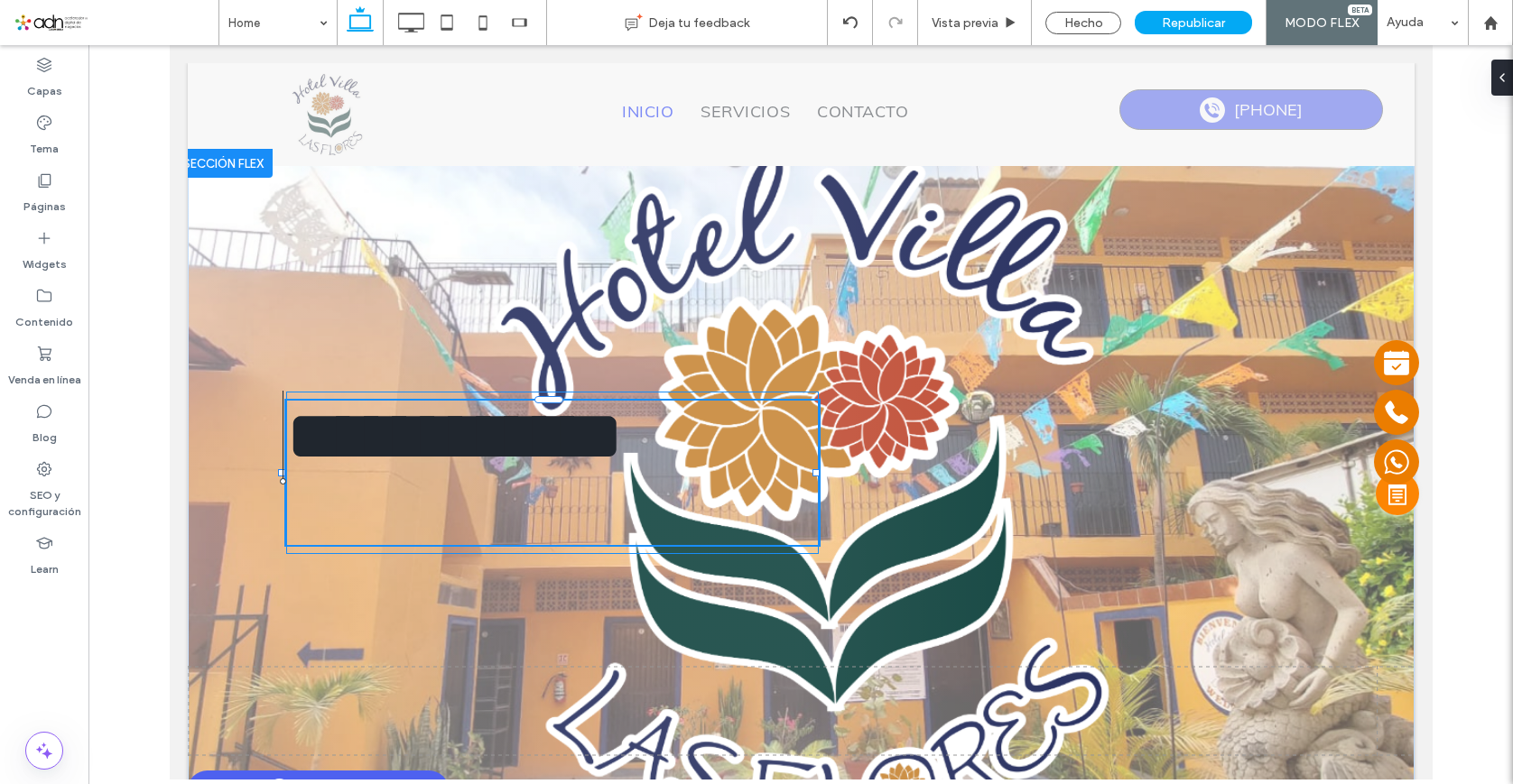 type on "**********" 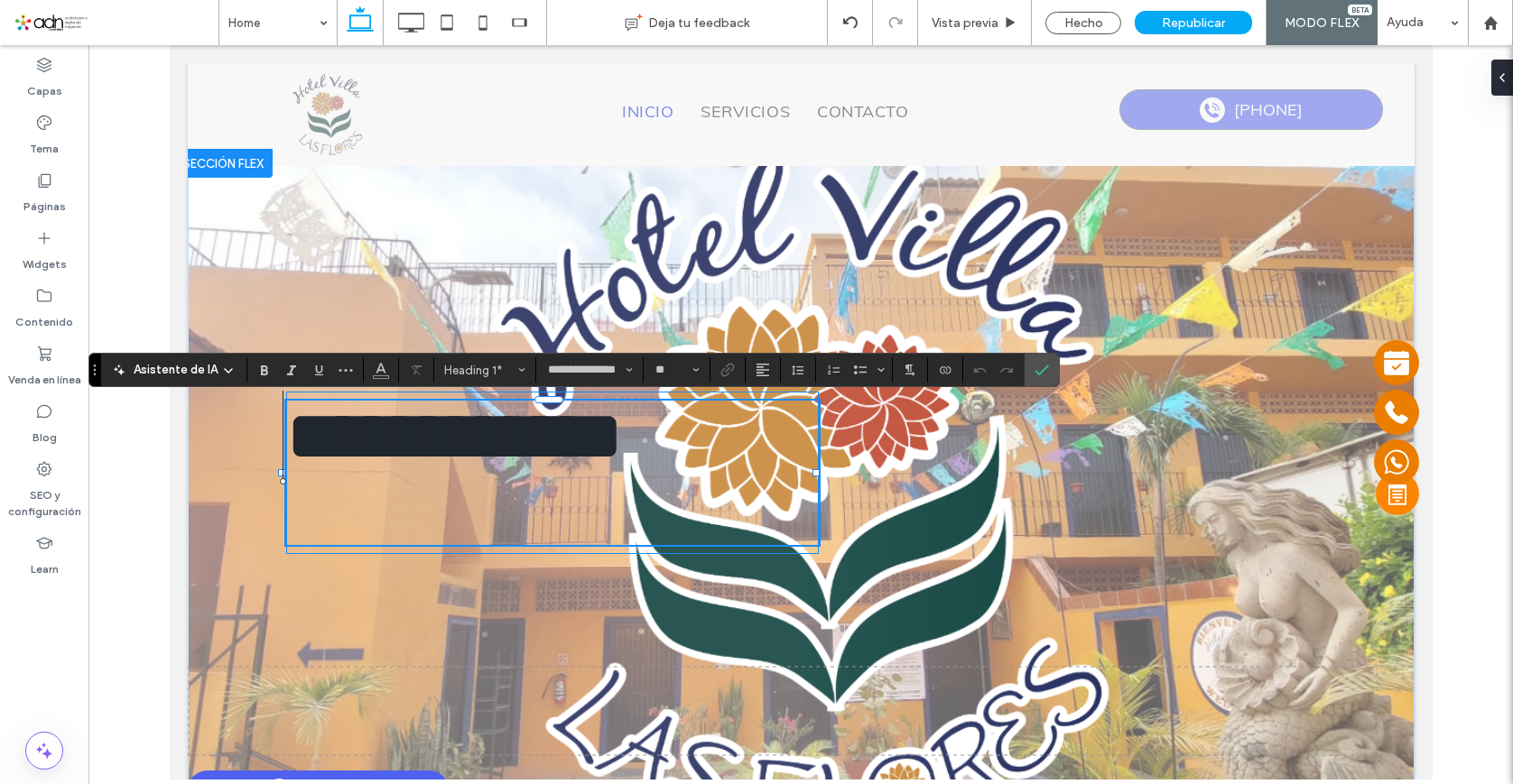 click on "**********" at bounding box center (552, 437) 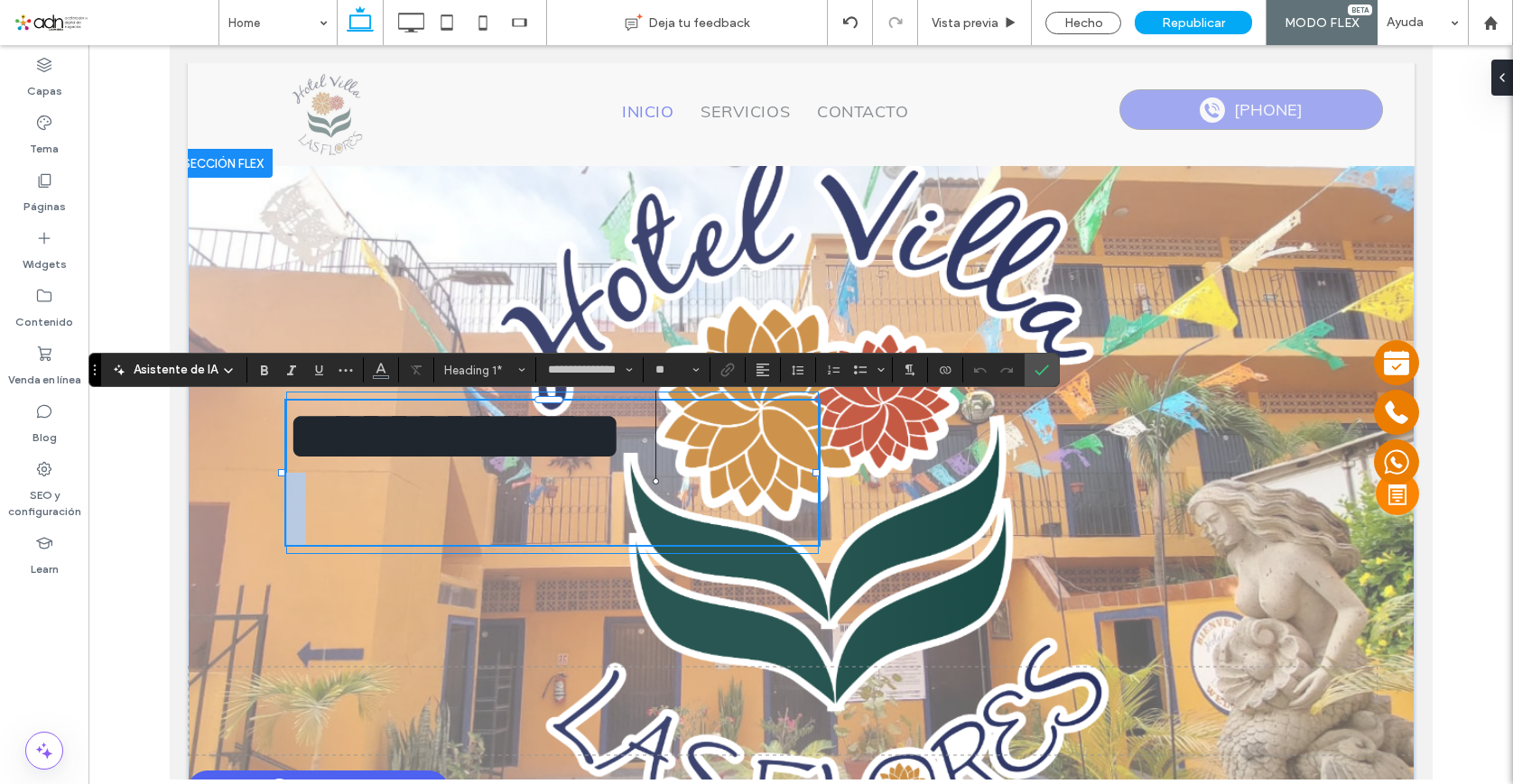 click on "**********" at bounding box center (552, 437) 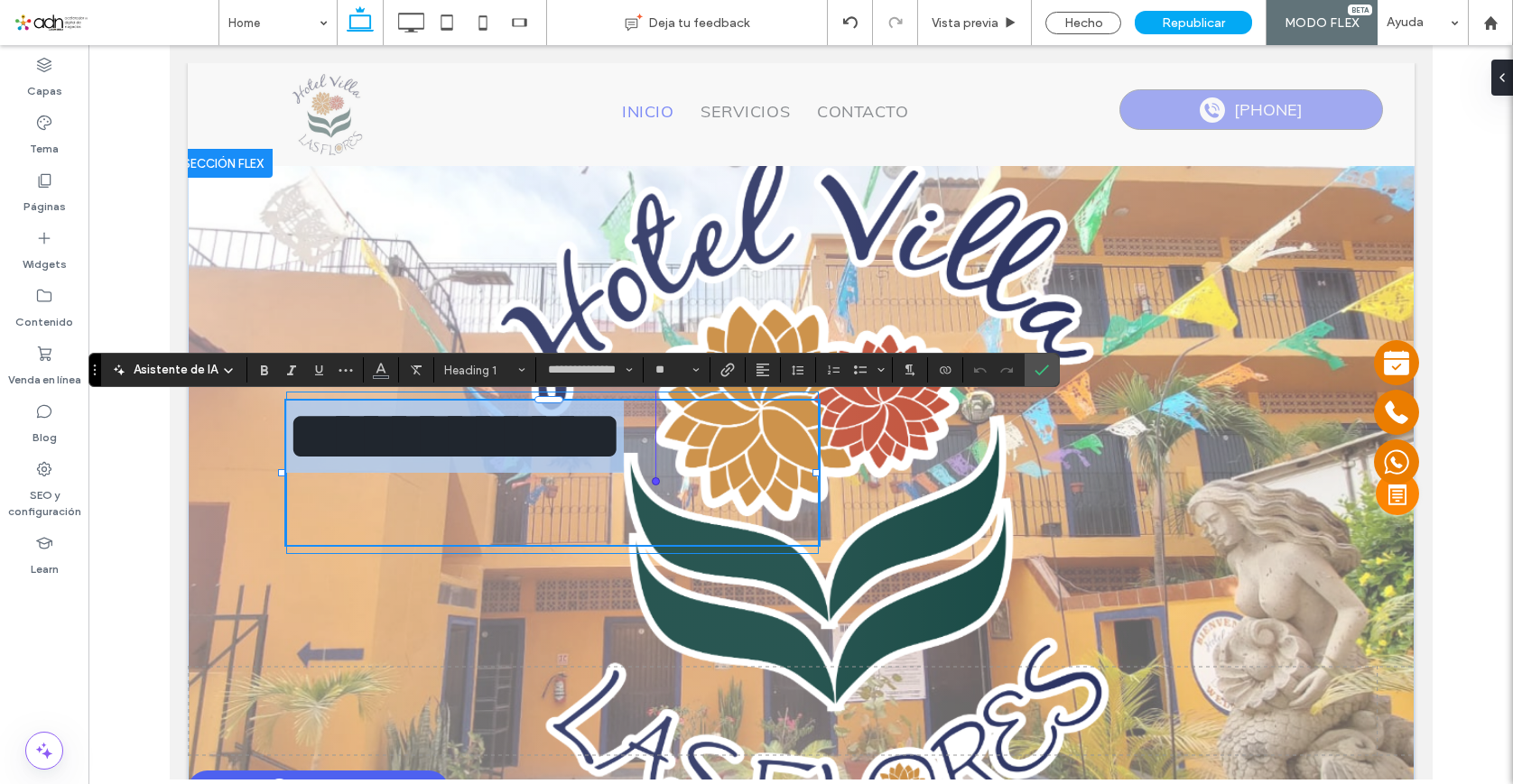 click on "**********" at bounding box center [552, 437] 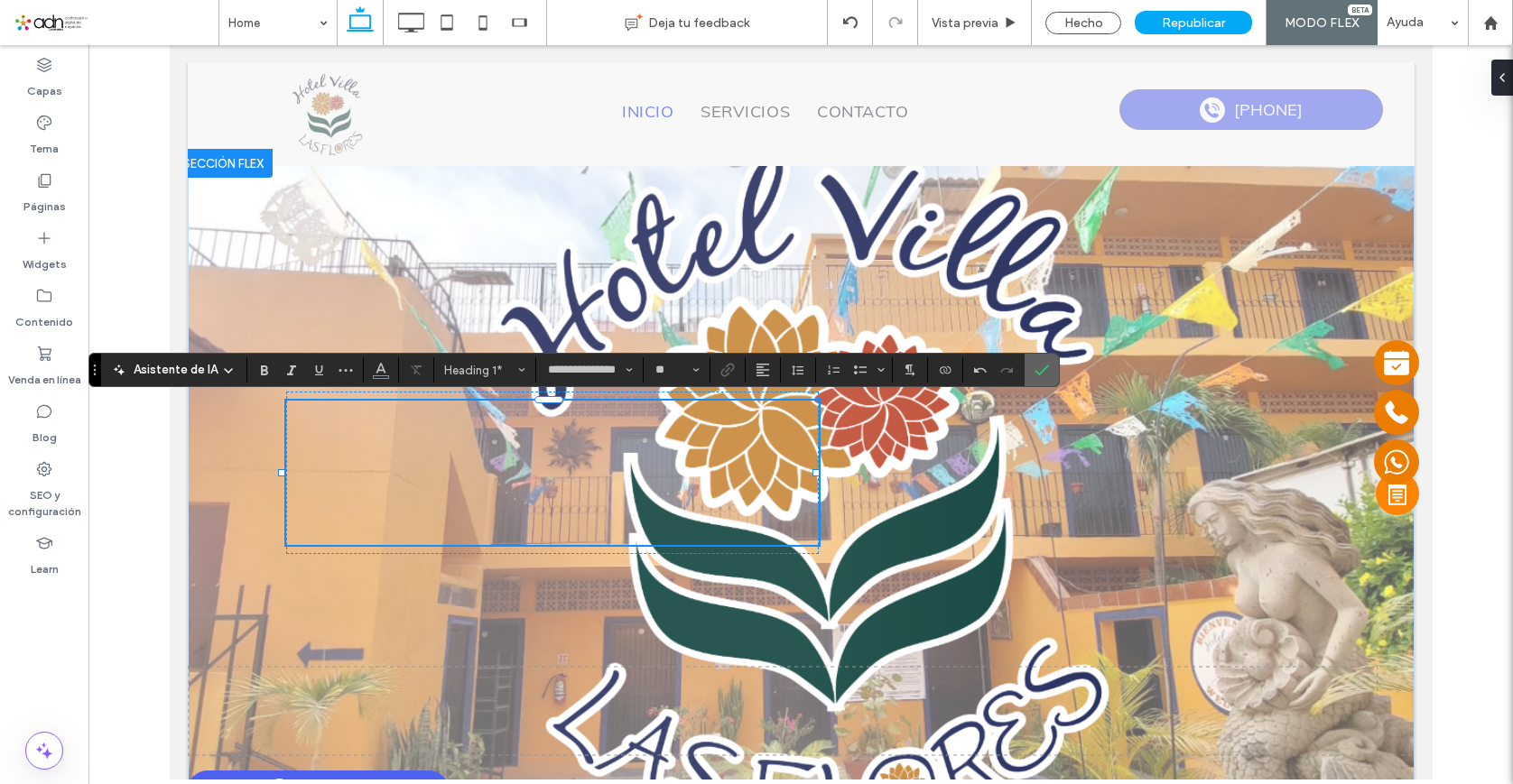 click 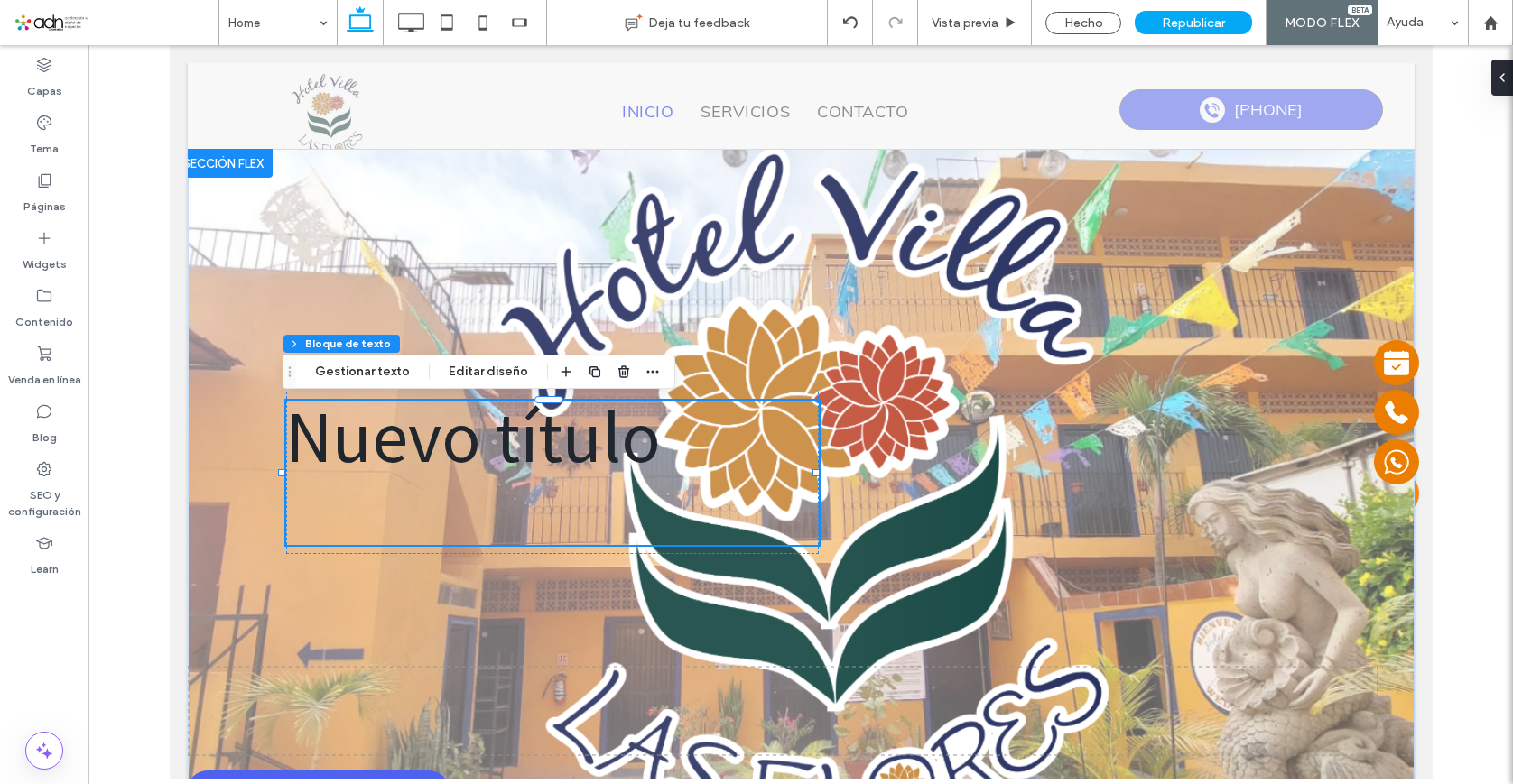 click on "Nuevo título" at bounding box center (552, 437) 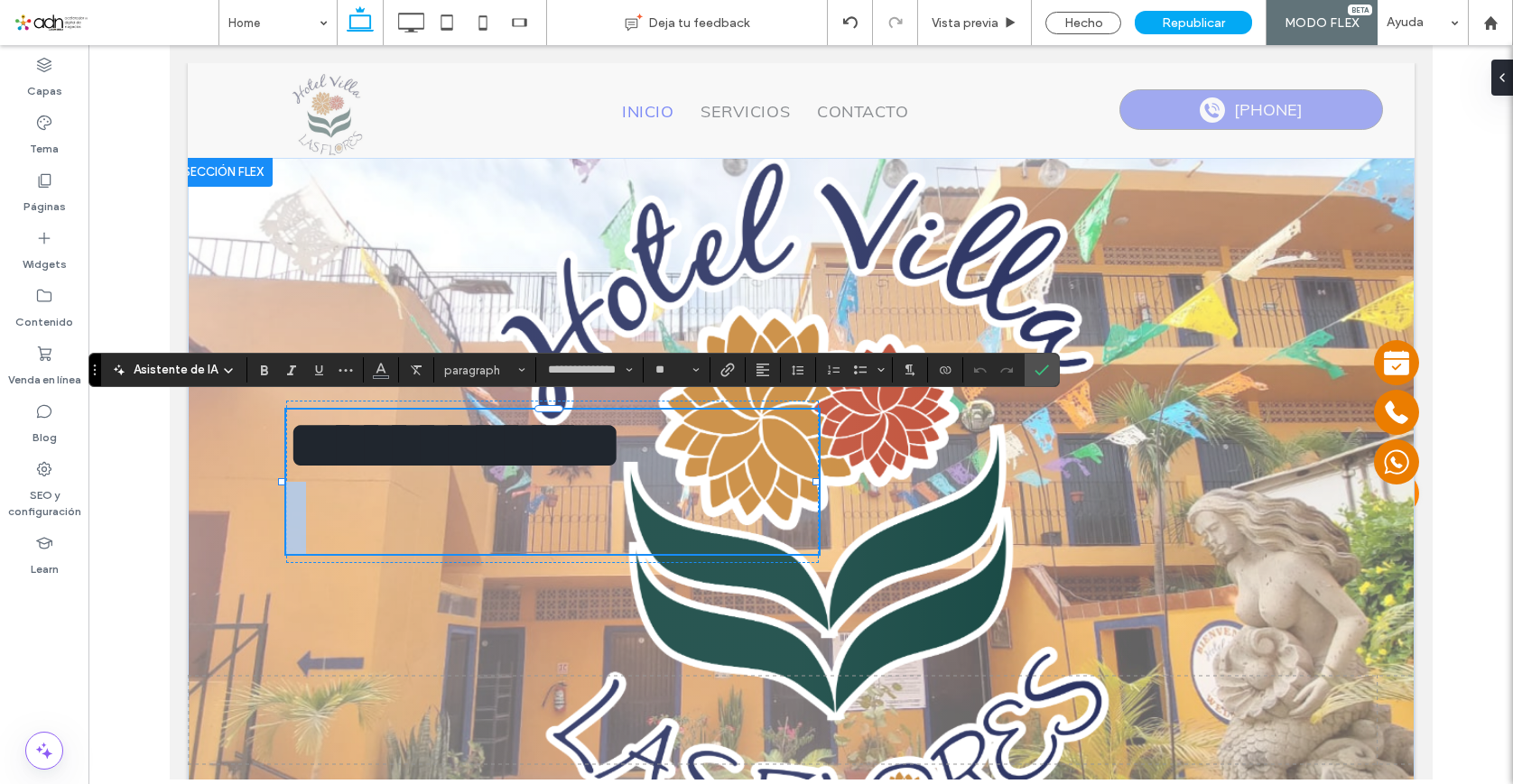 scroll, scrollTop: 13, scrollLeft: 0, axis: vertical 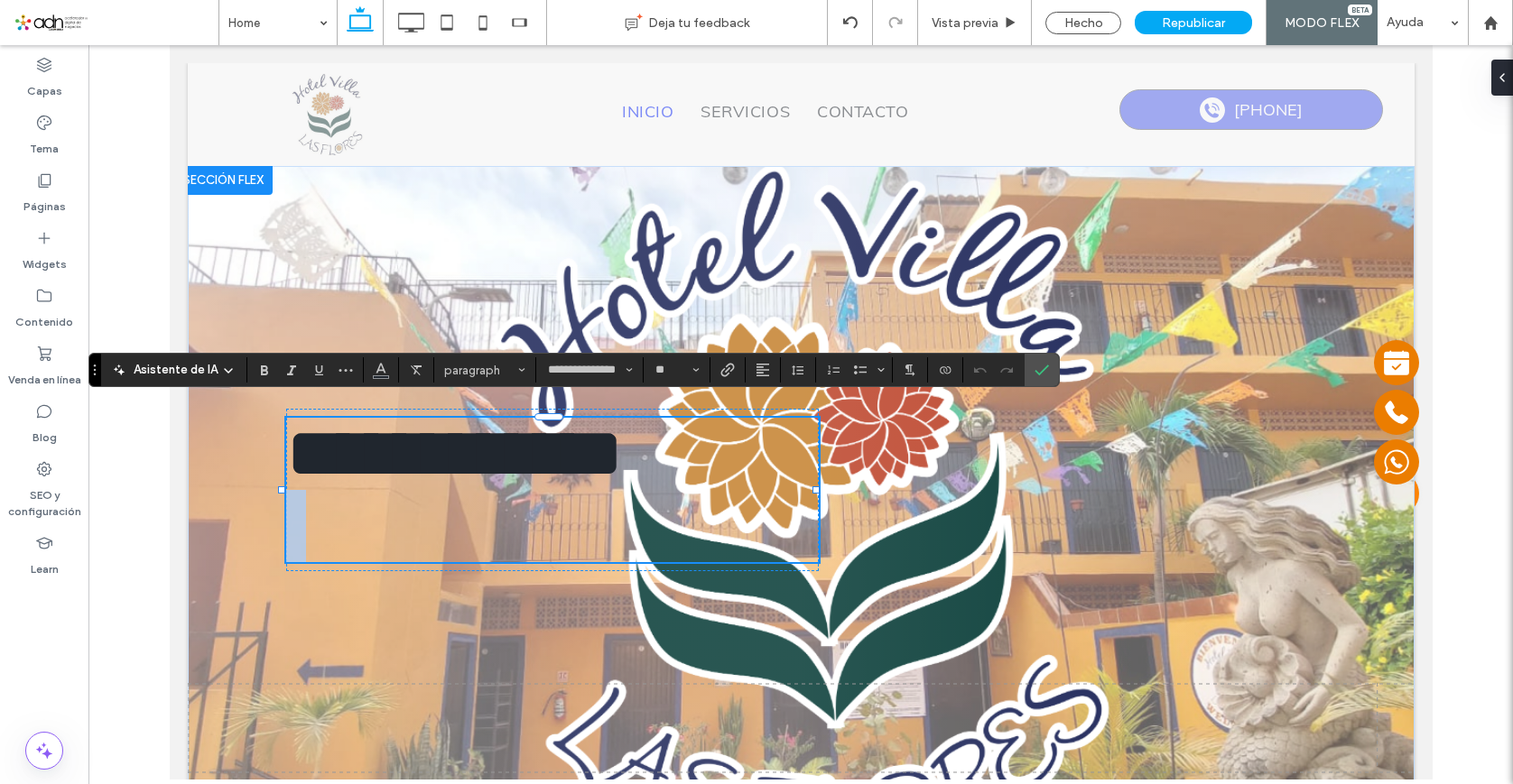click on "**********" at bounding box center [552, 454] 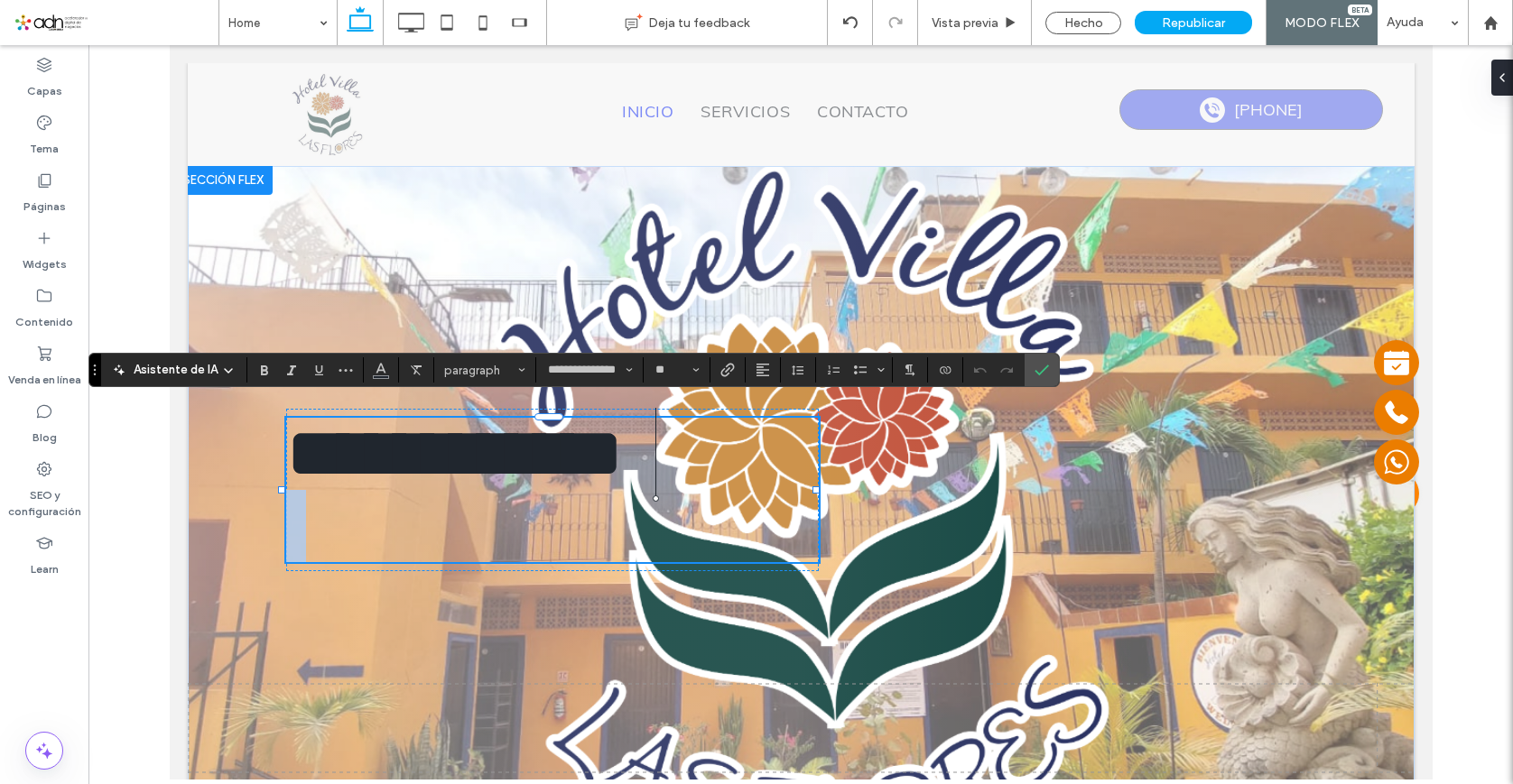 click on "**********" at bounding box center (552, 454) 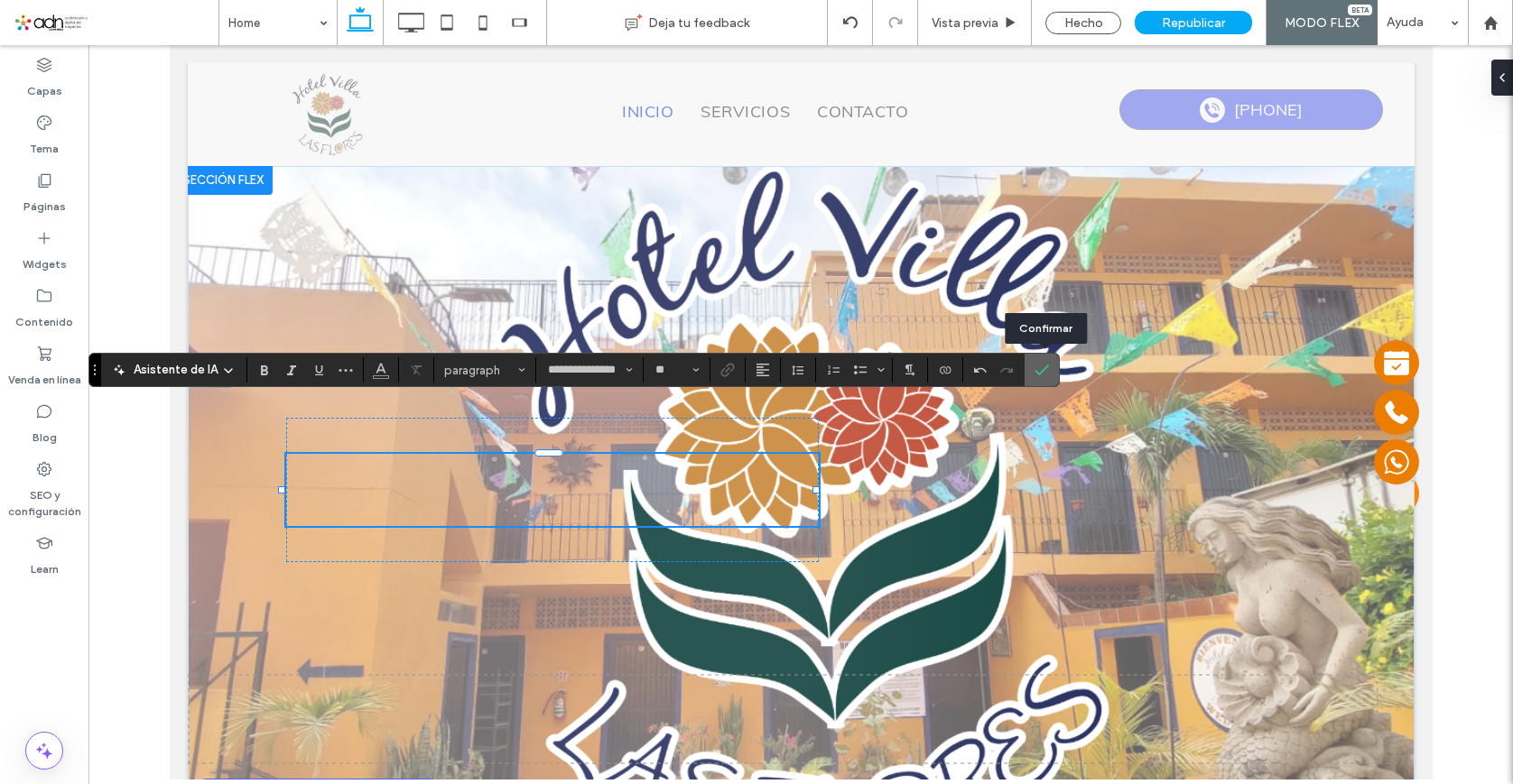 drag, startPoint x: 1044, startPoint y: 372, endPoint x: 855, endPoint y: 323, distance: 195.24856 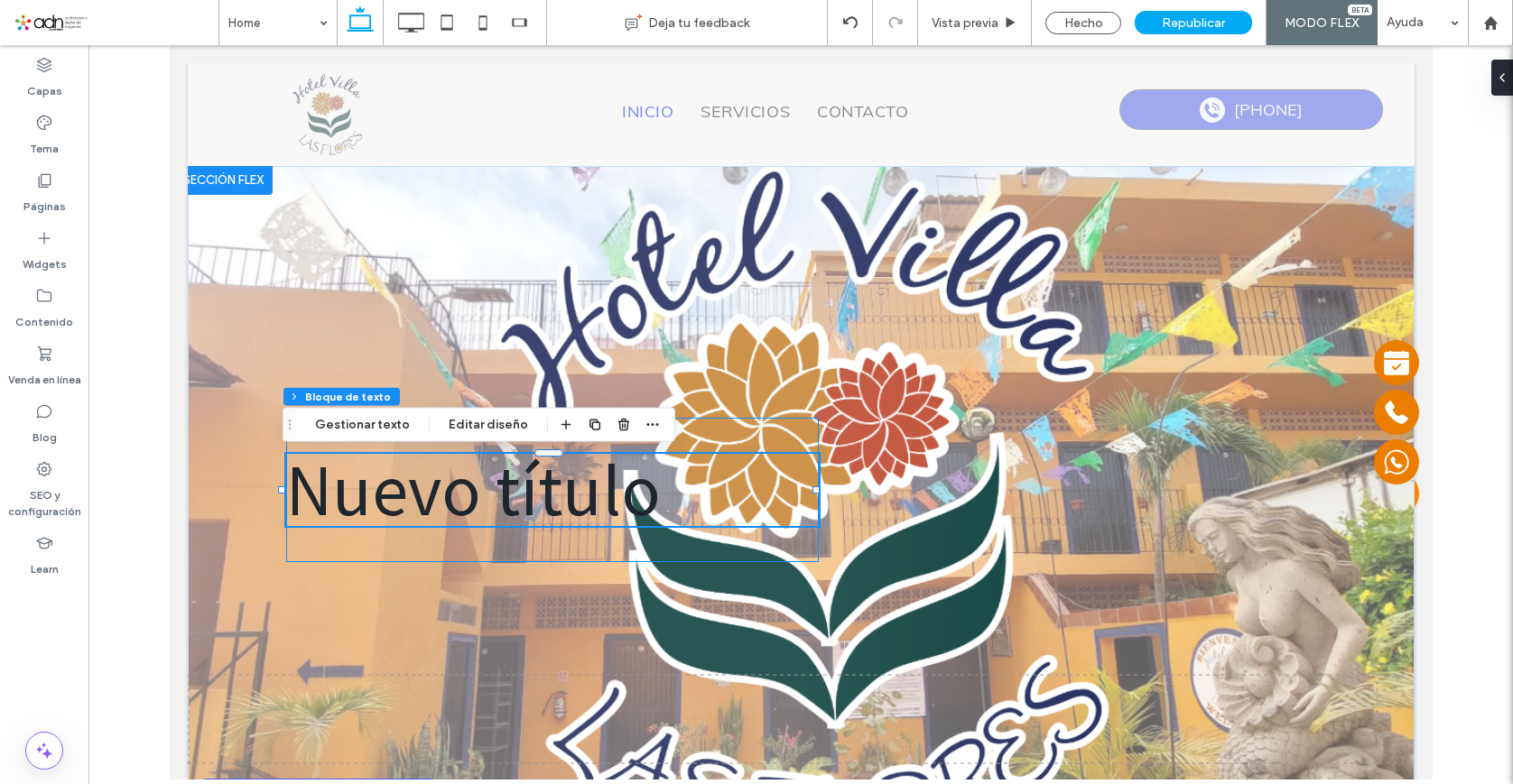 scroll, scrollTop: 13, scrollLeft: 0, axis: vertical 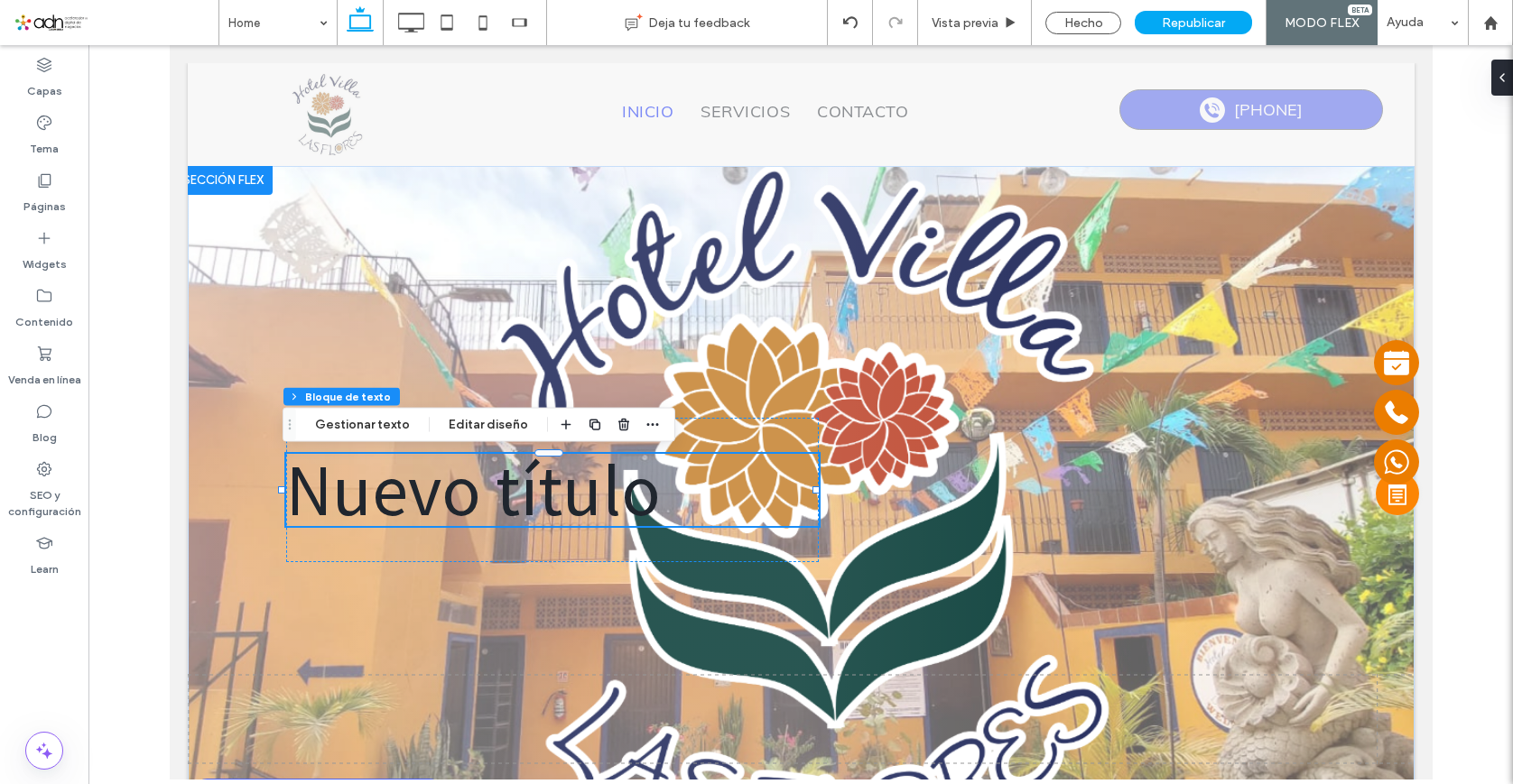 click on "Nuevo título" at bounding box center [552, 490] 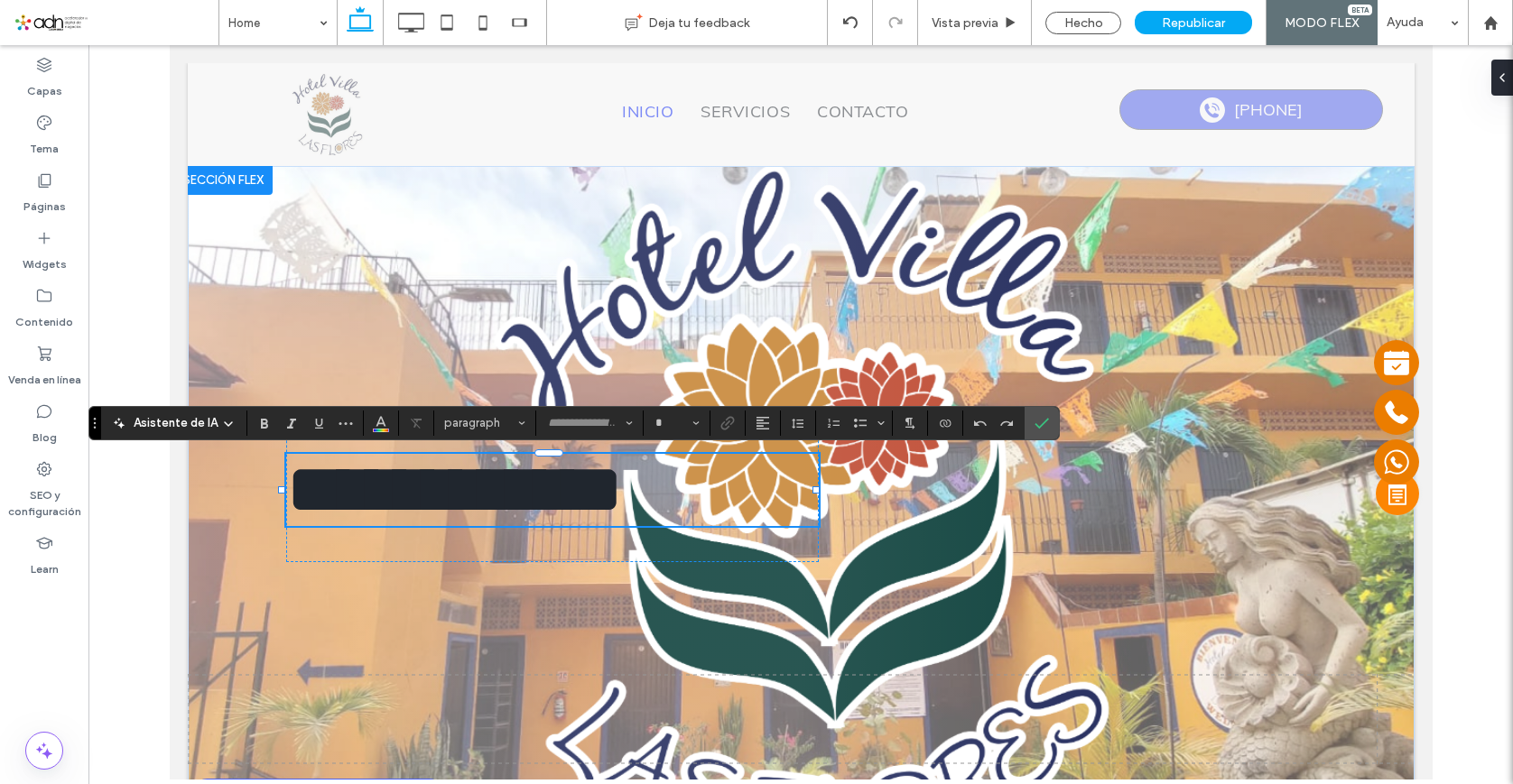 type on "**********" 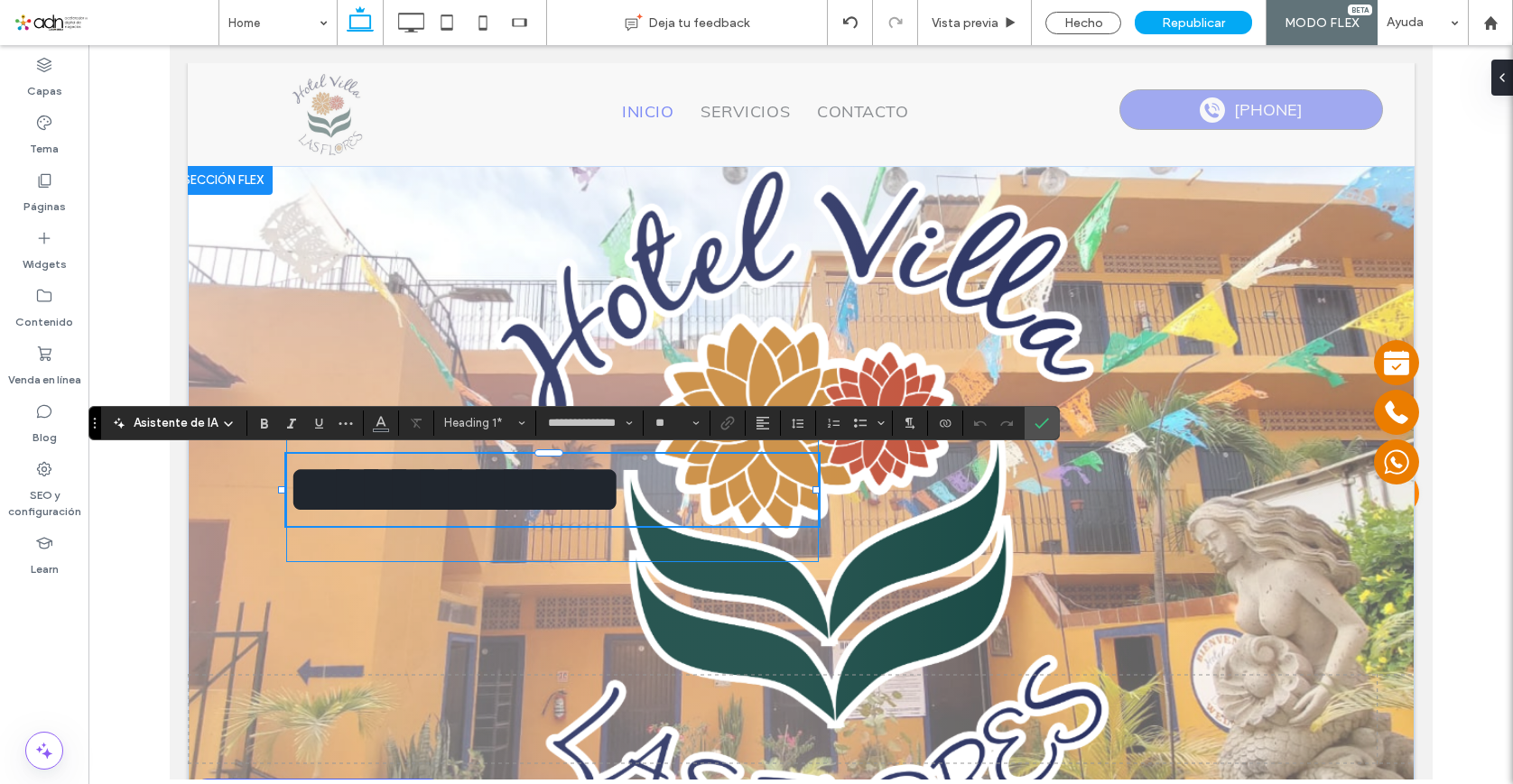drag, startPoint x: 711, startPoint y: 520, endPoint x: 406, endPoint y: 529, distance: 305.1328 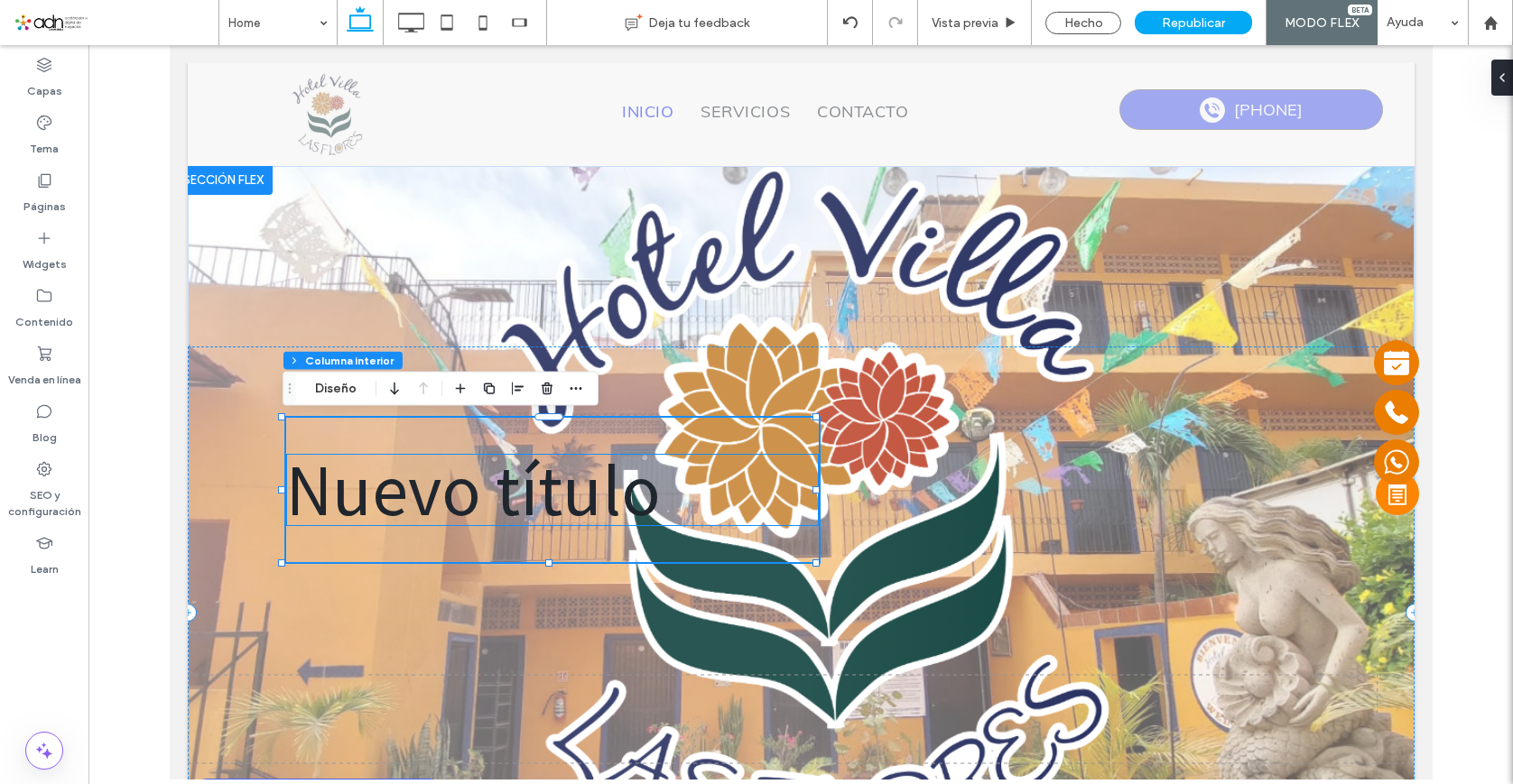 type on "**" 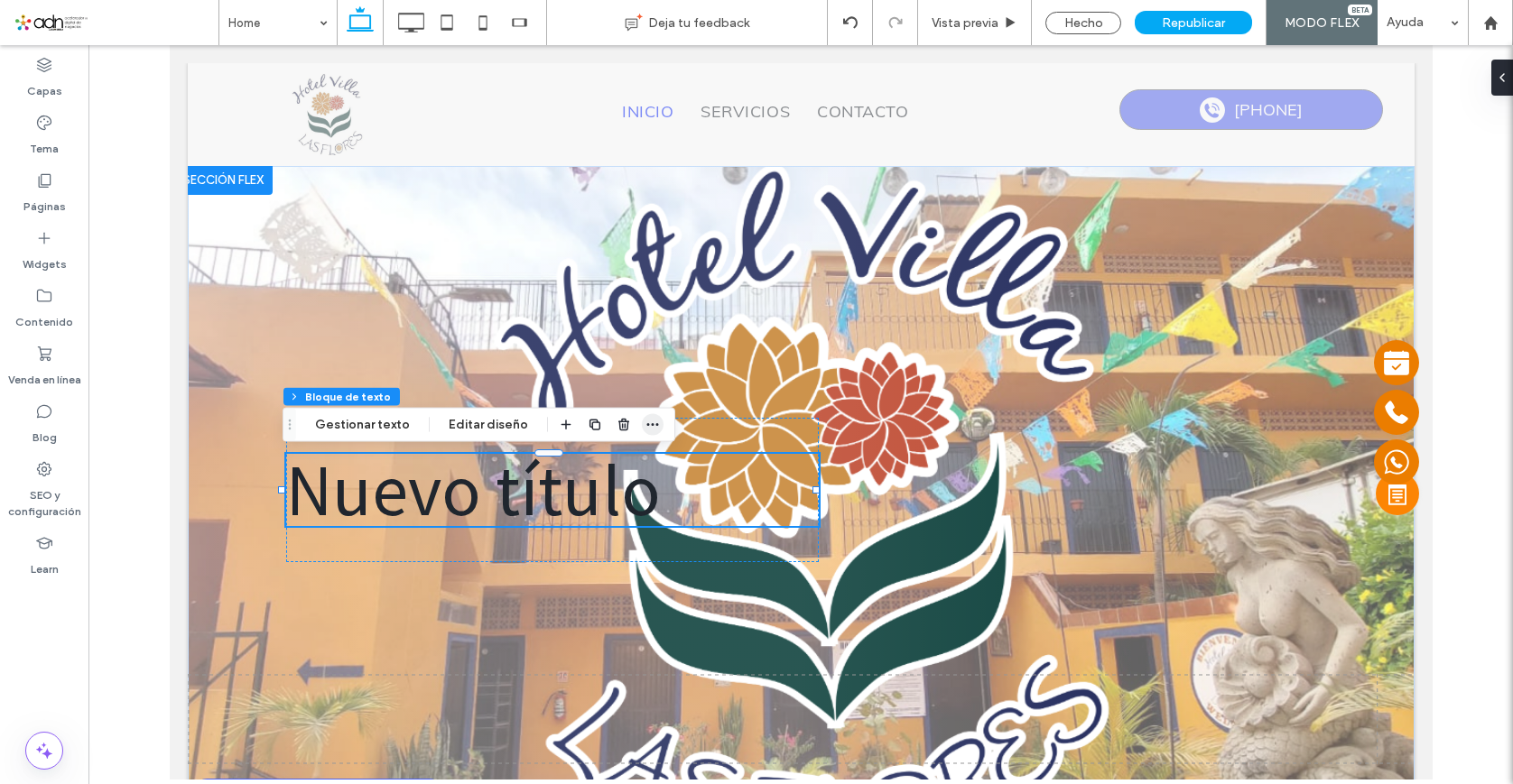 click 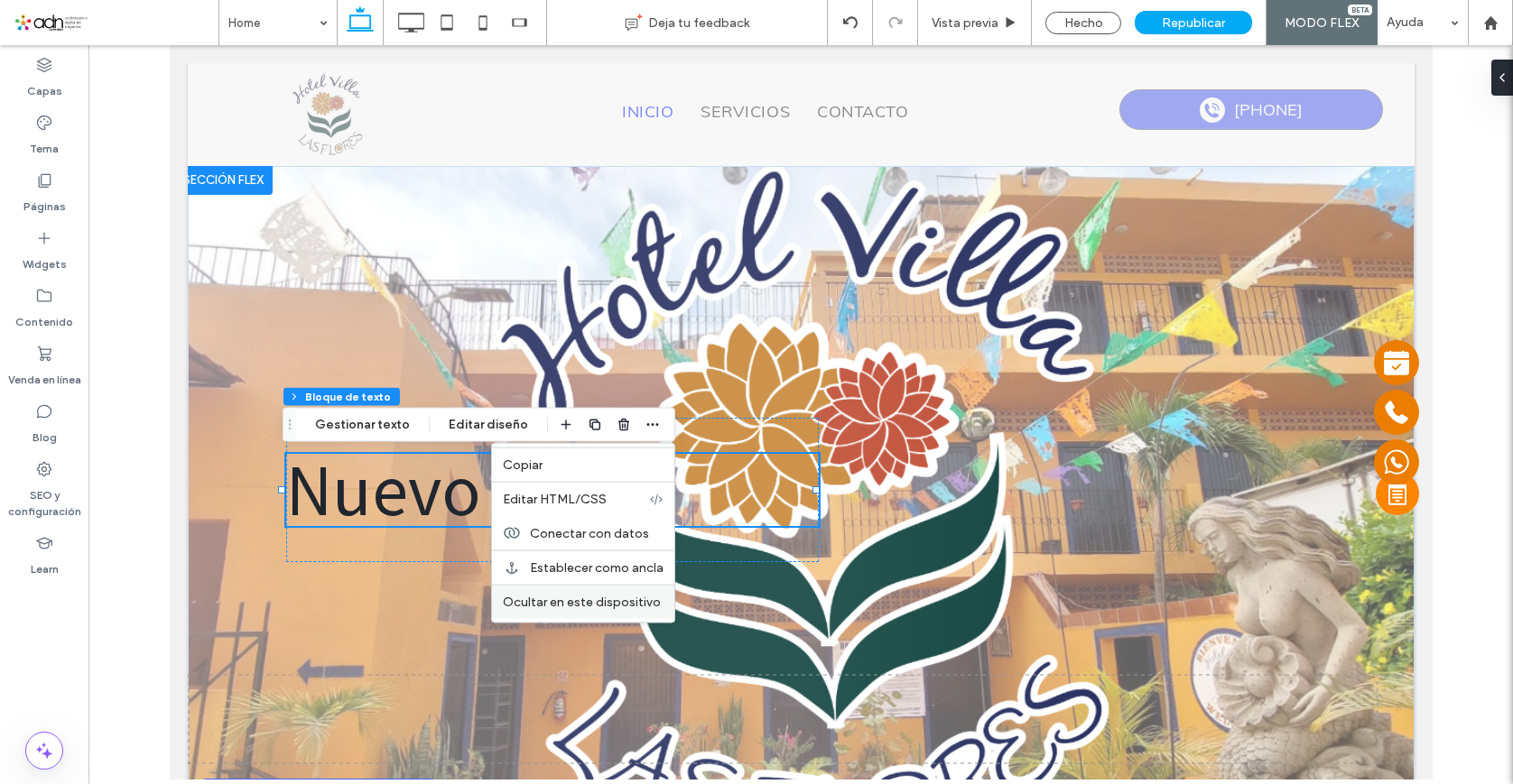 click on "Ocultar en este dispositivo" at bounding box center [581, 602] 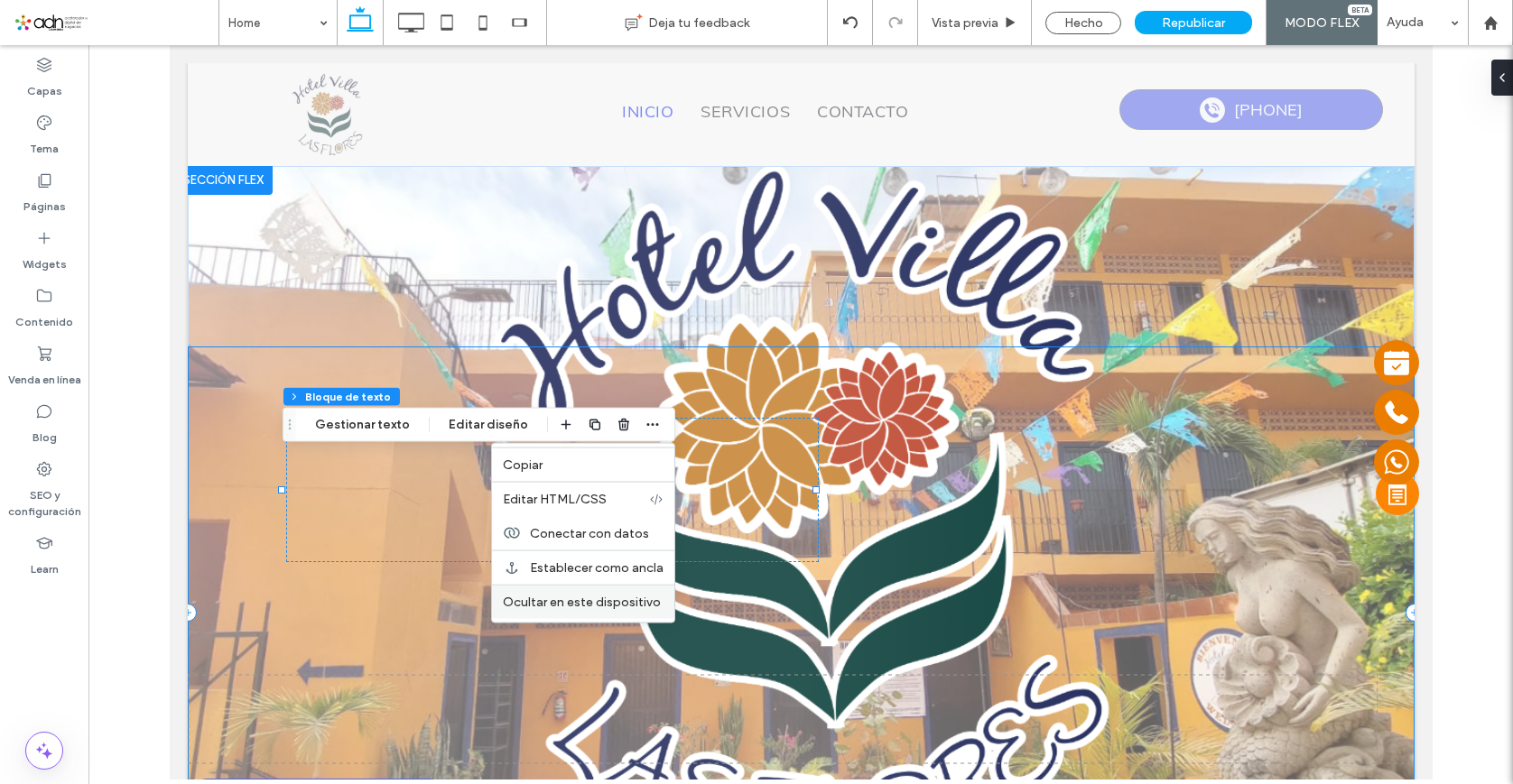 scroll, scrollTop: 0, scrollLeft: 45, axis: horizontal 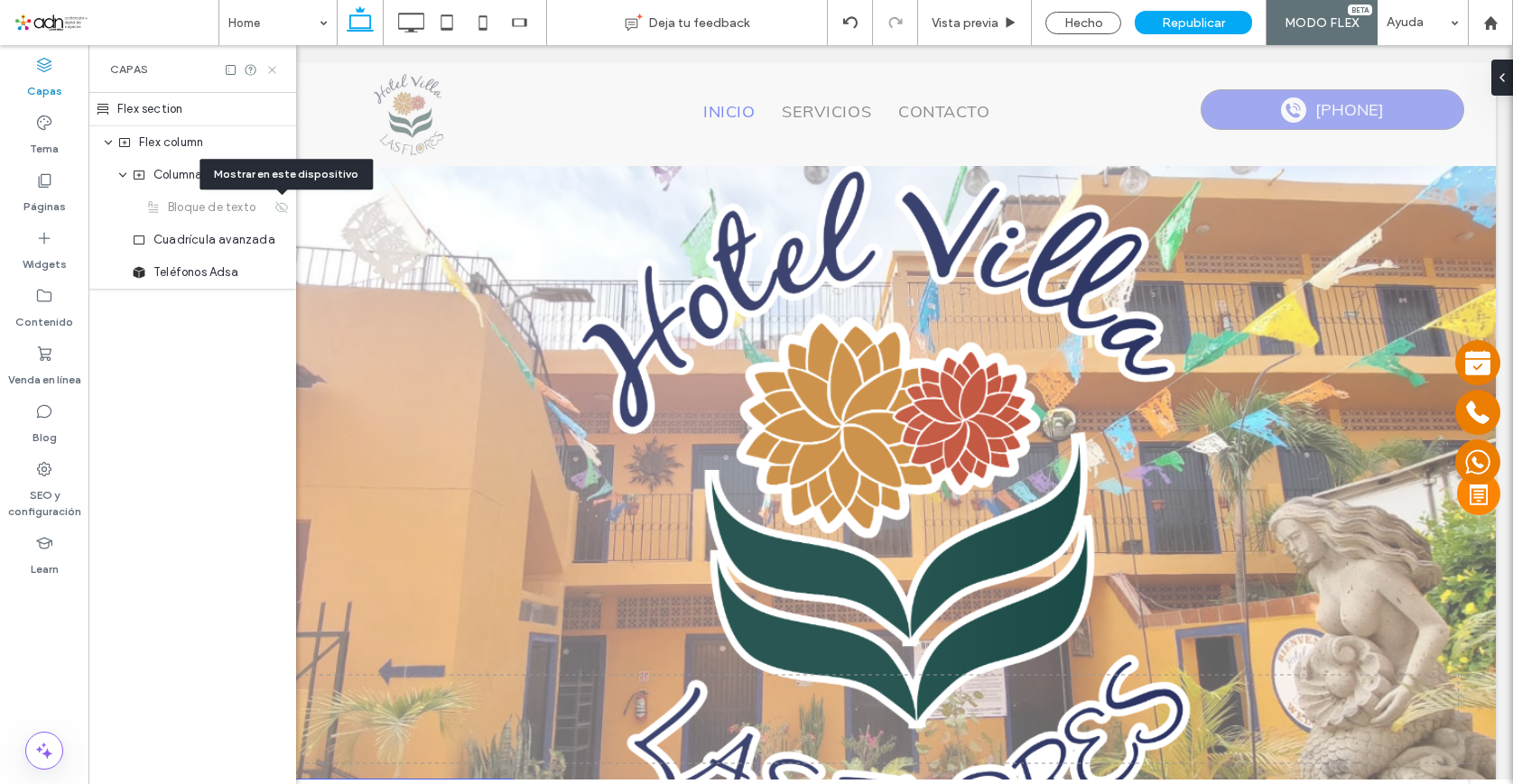 click 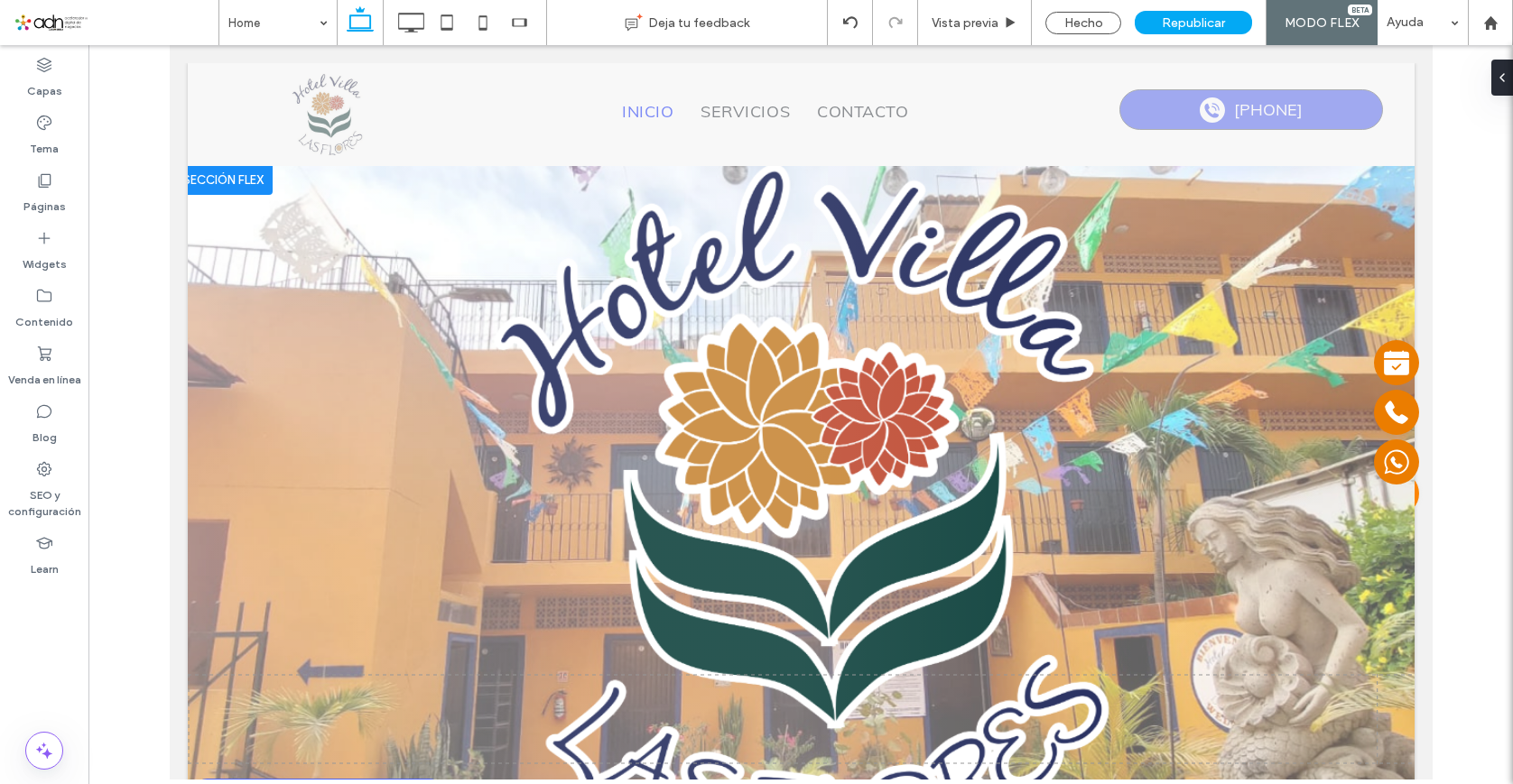 scroll, scrollTop: 0, scrollLeft: 0, axis: both 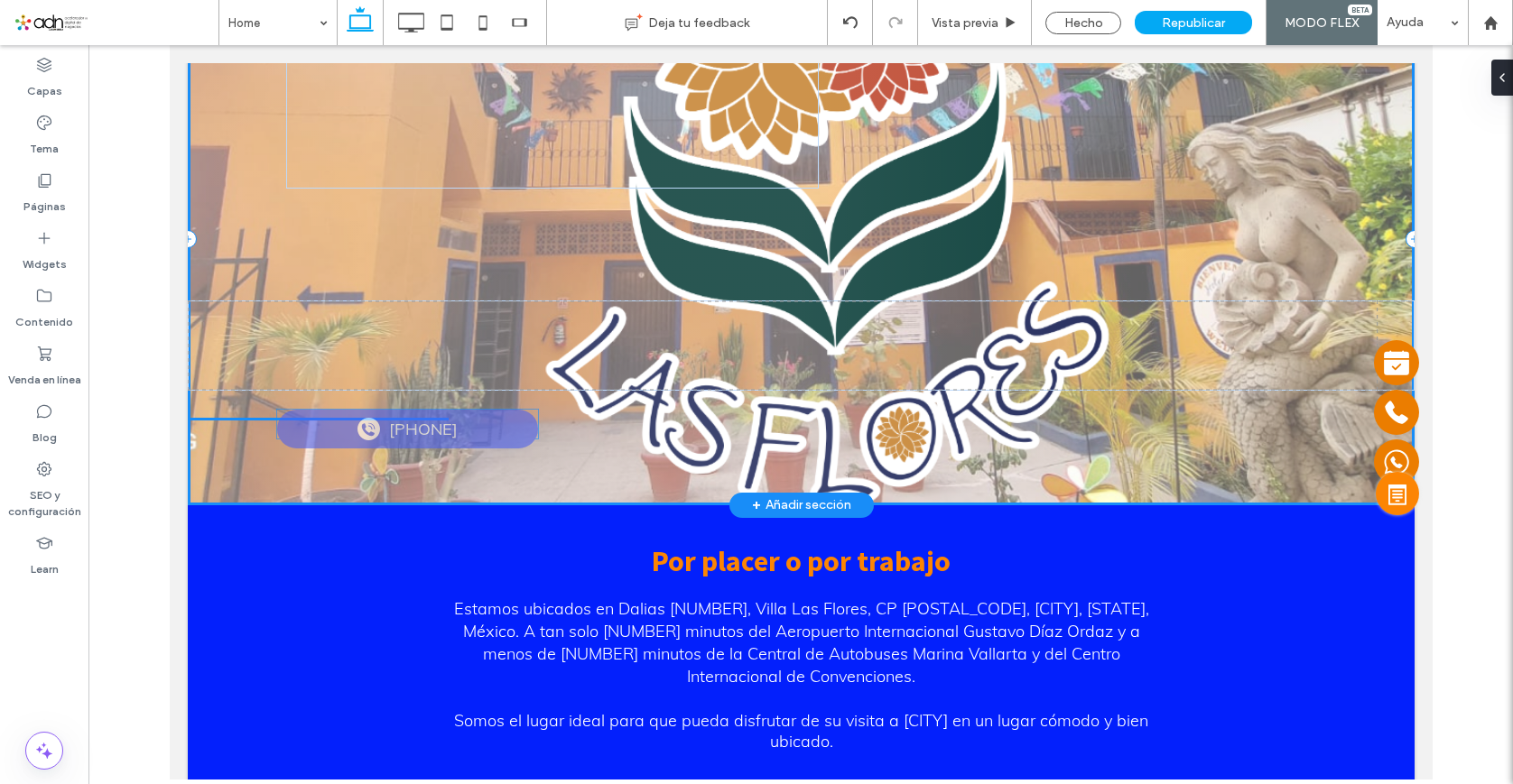 type on "***" 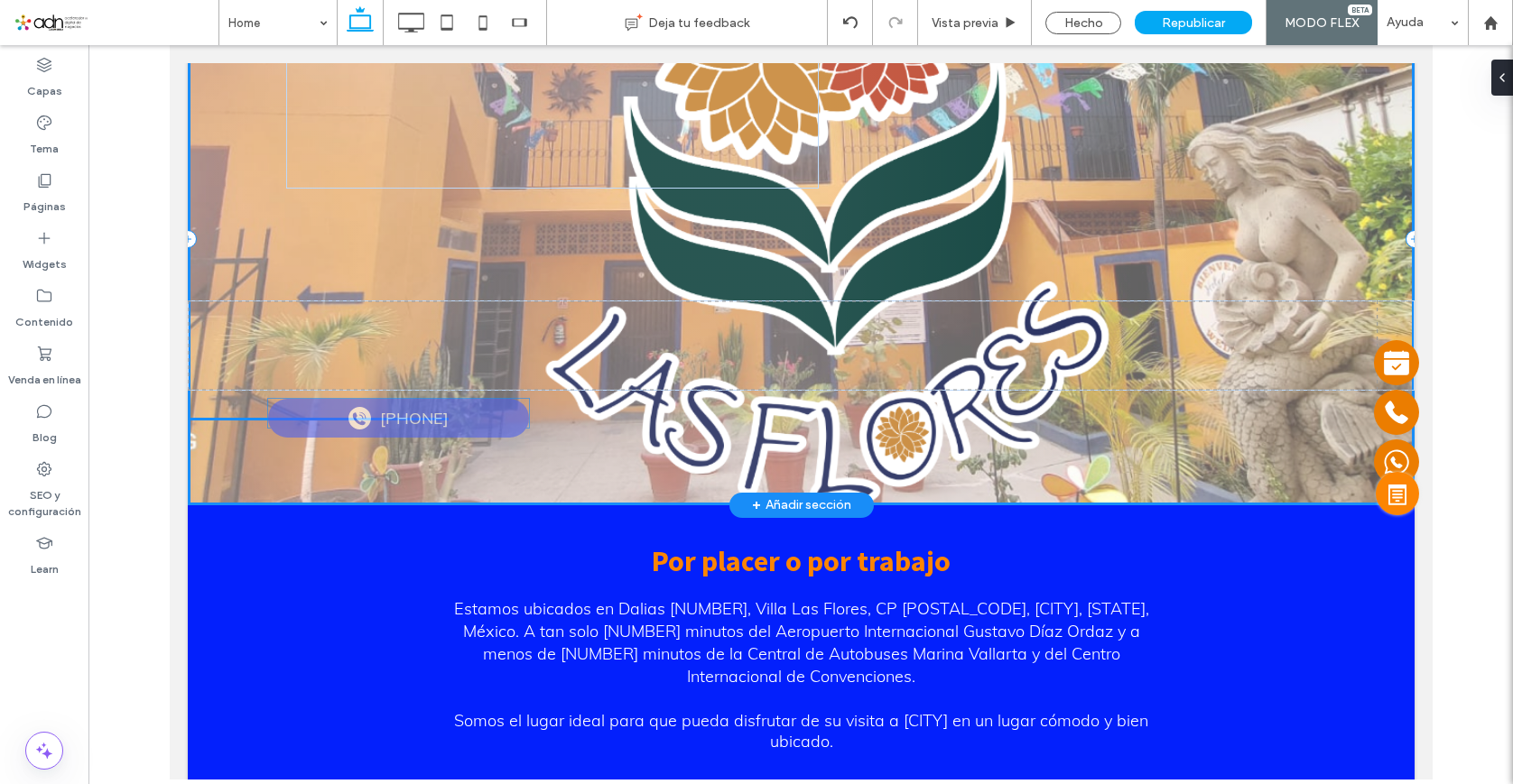drag, startPoint x: 339, startPoint y: 413, endPoint x: 419, endPoint y: 408, distance: 80.1561 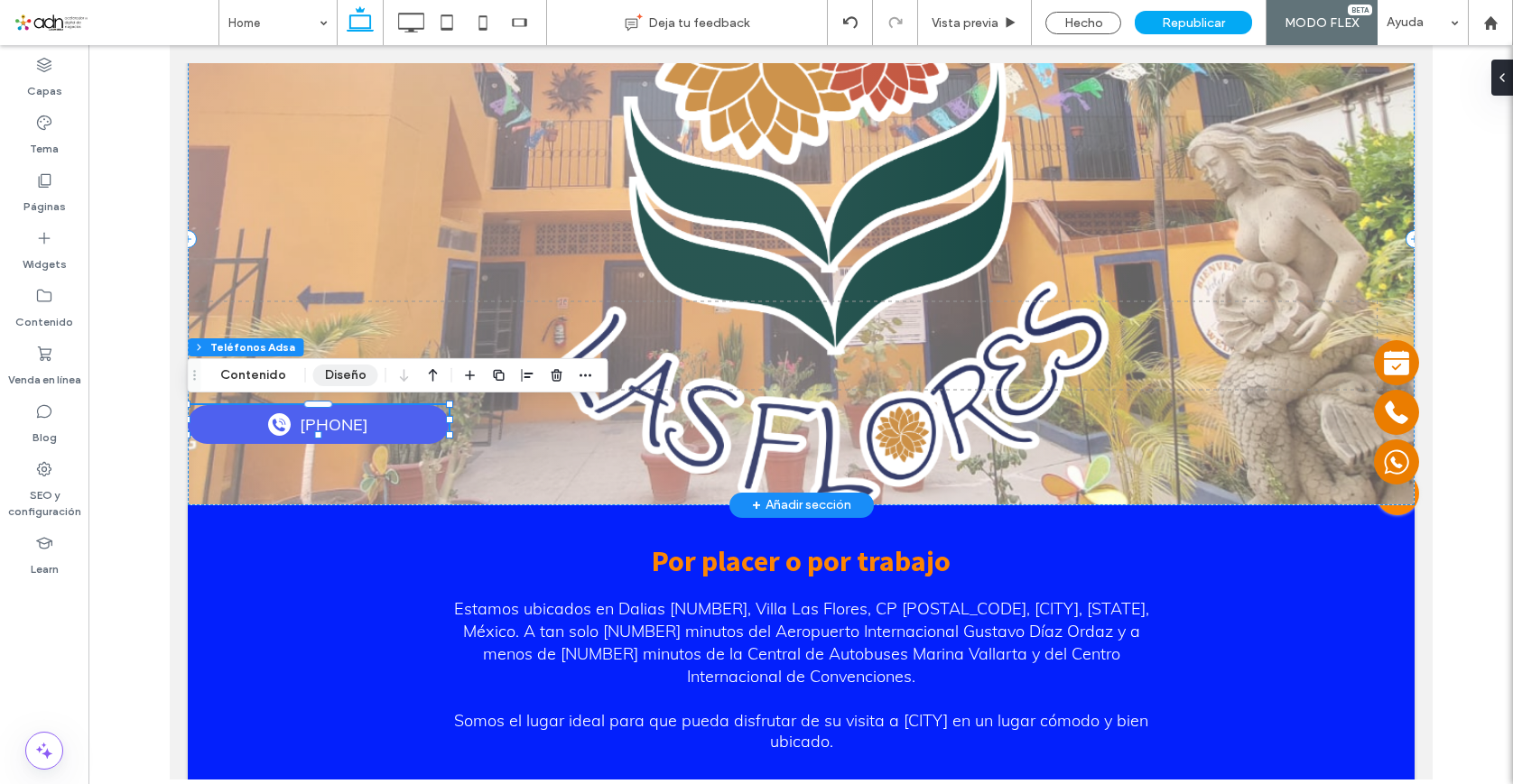click on "Diseño" at bounding box center [346, 375] 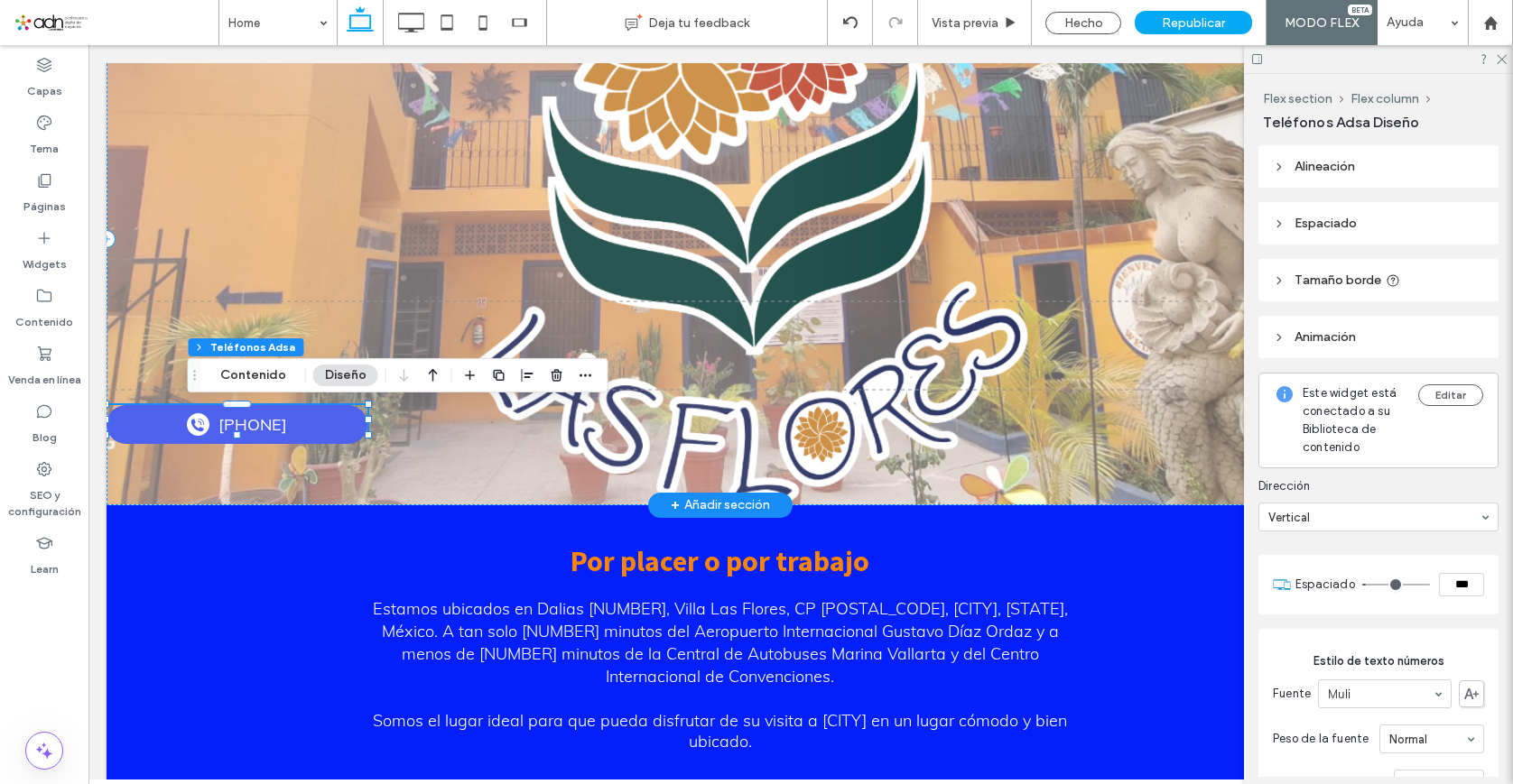 click on "Espaciado" at bounding box center (1325, 223) 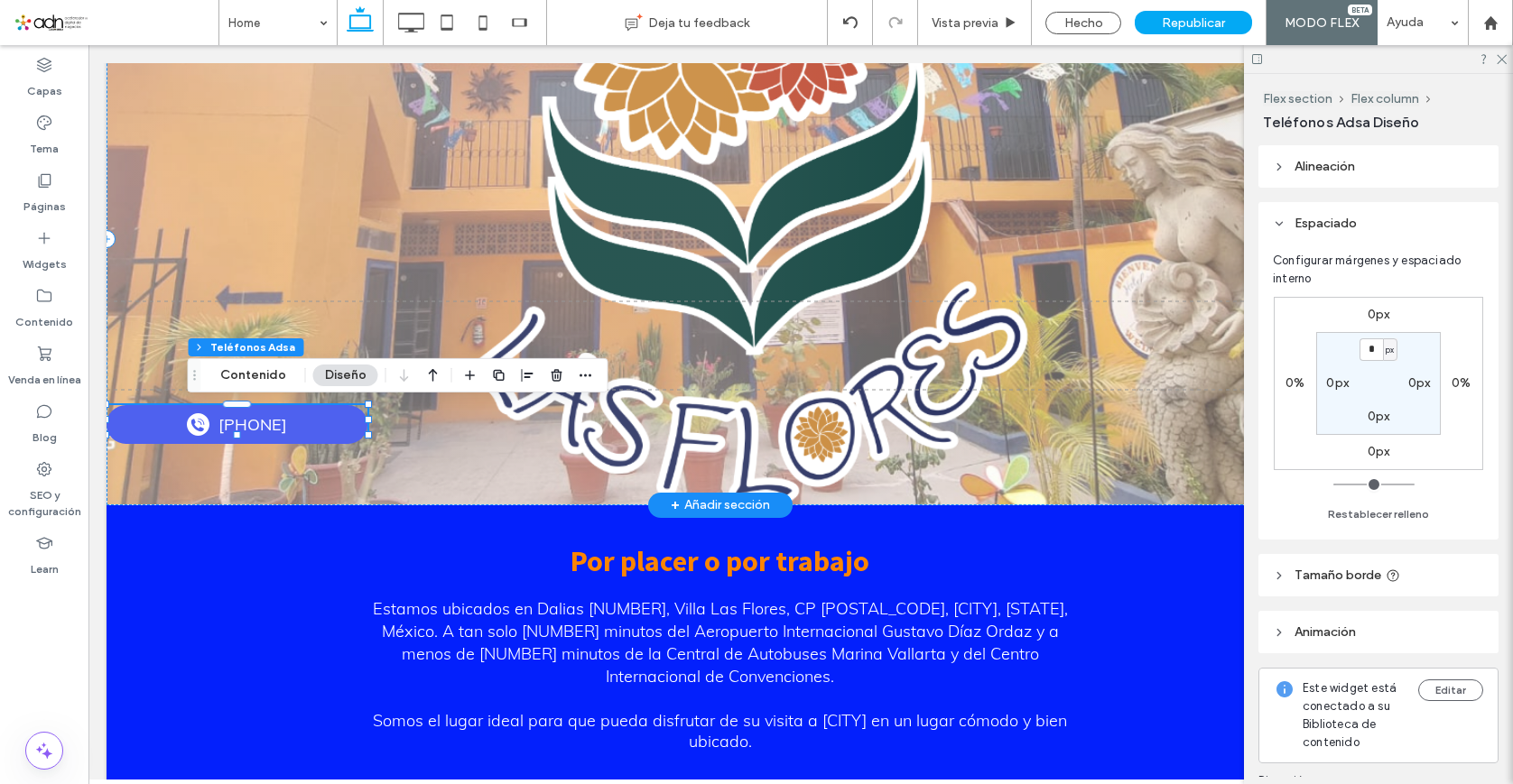 click on "0%" at bounding box center [1295, 383] 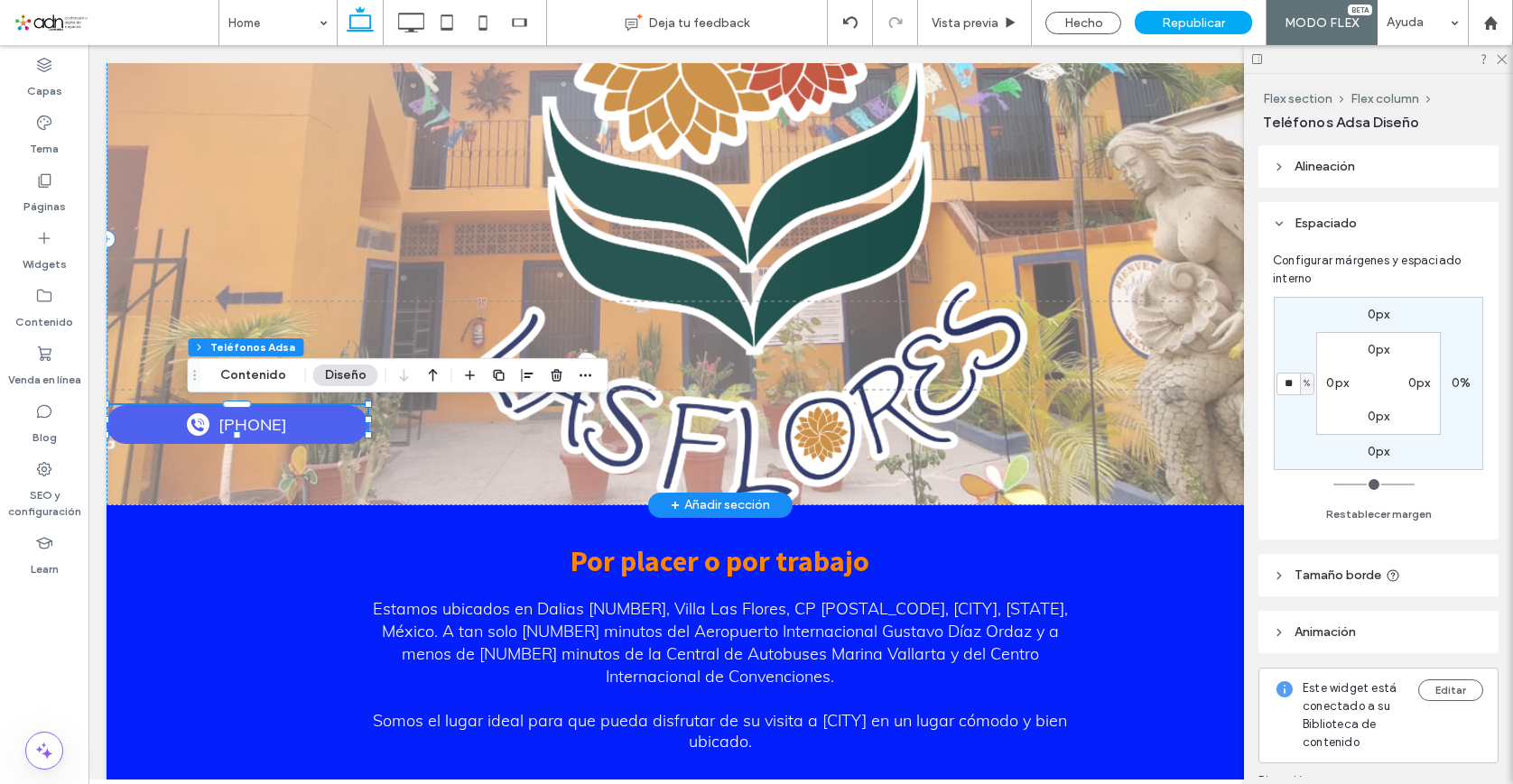type on "**" 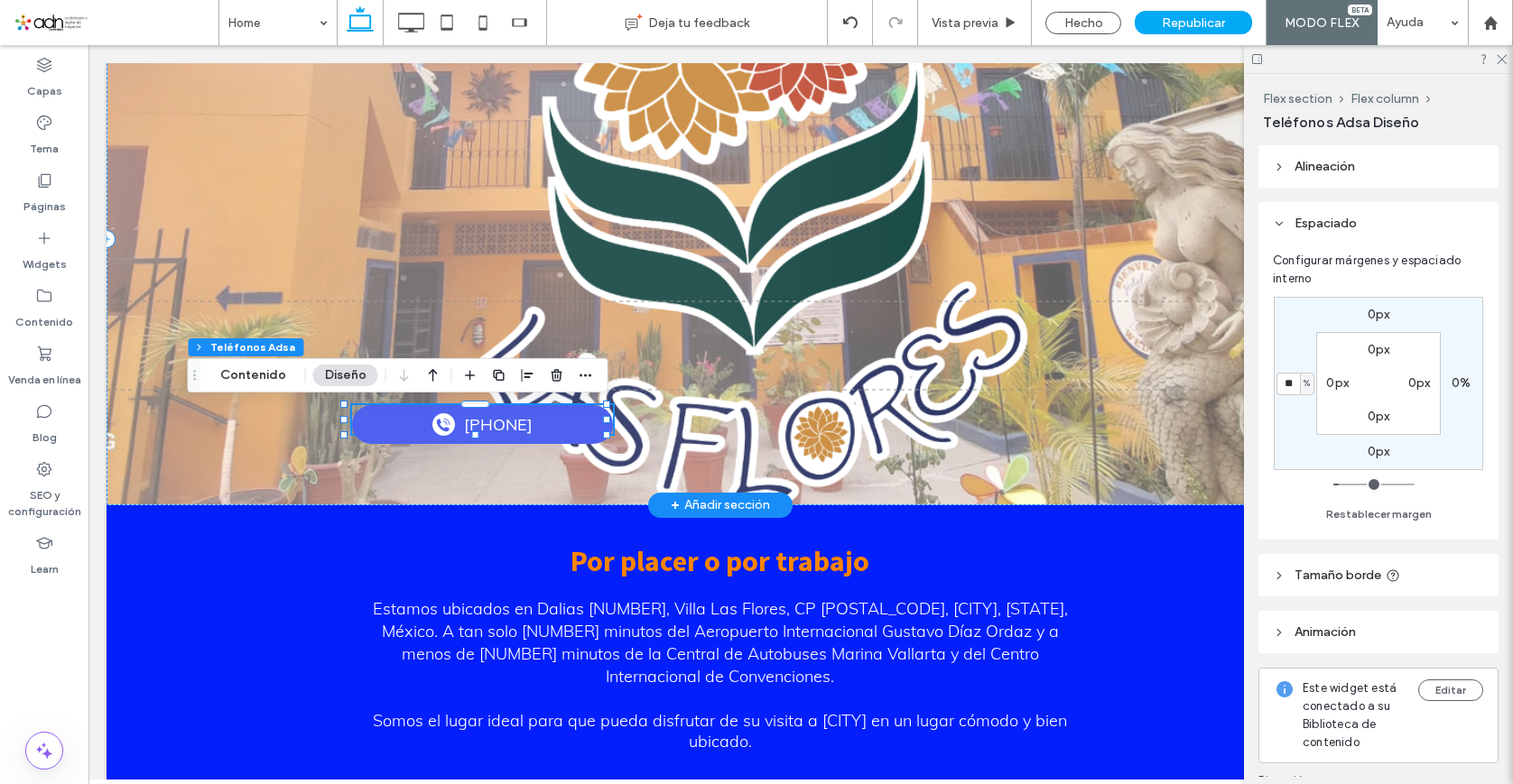 type on "*" 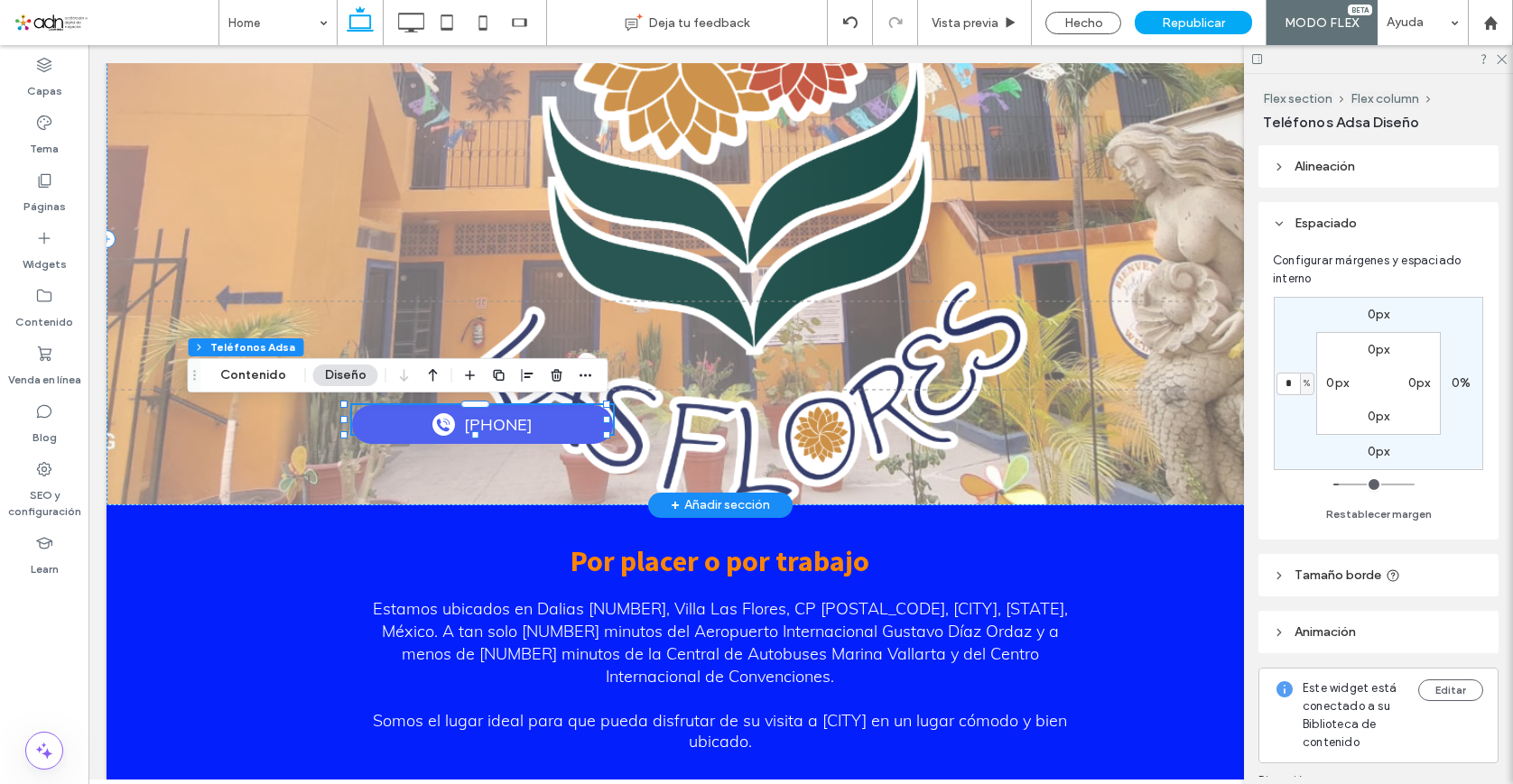 type on "*" 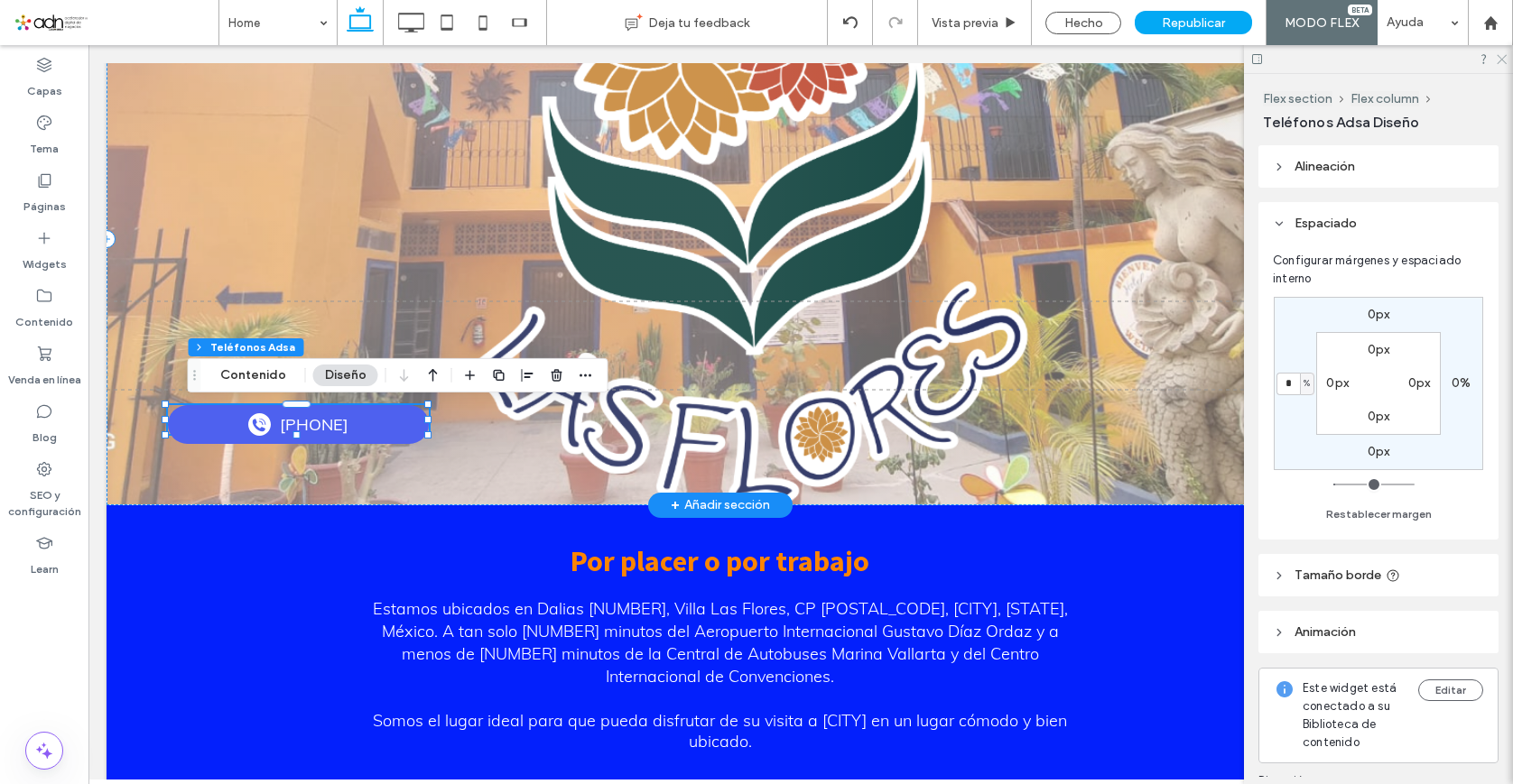 click 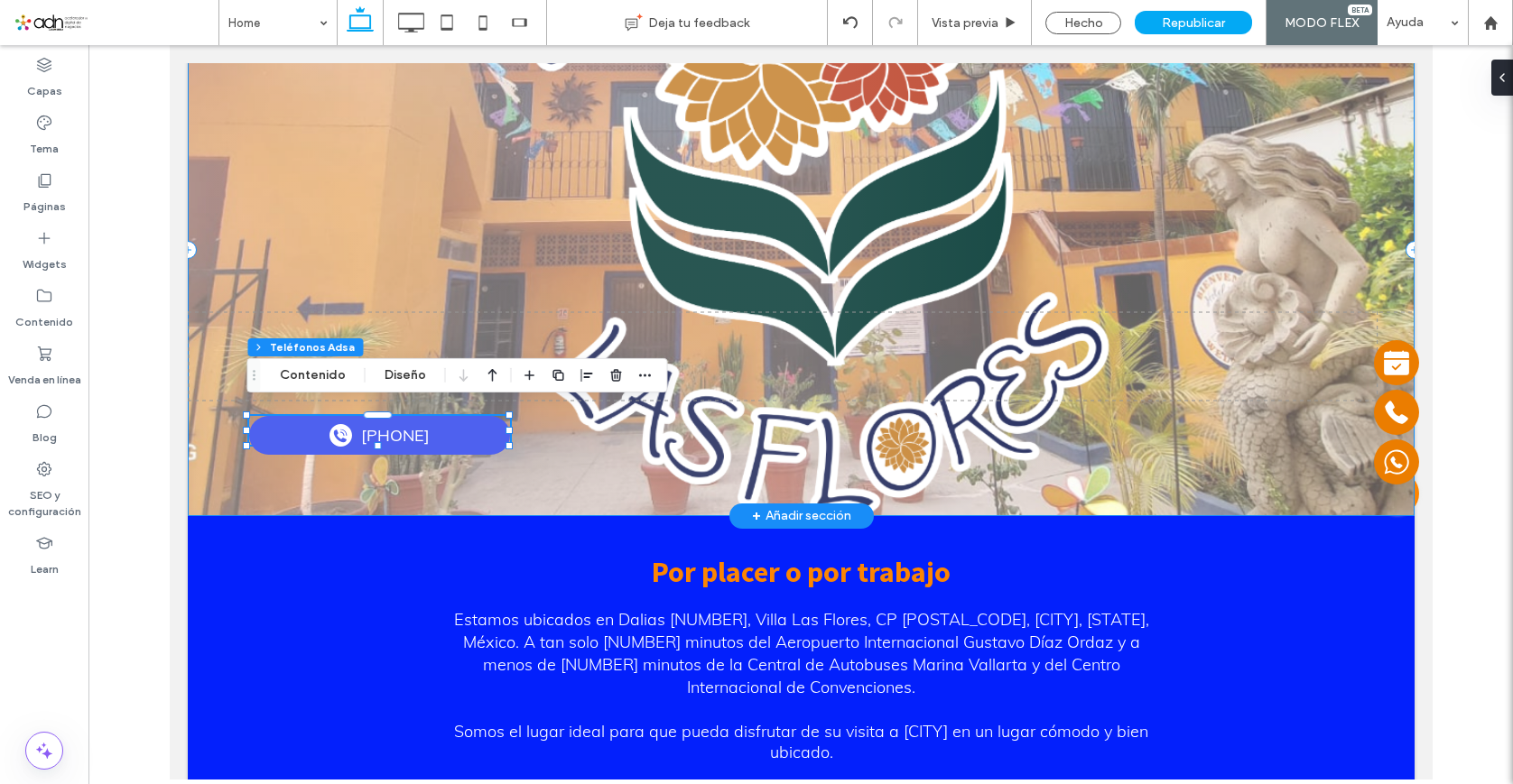 scroll, scrollTop: 0, scrollLeft: 0, axis: both 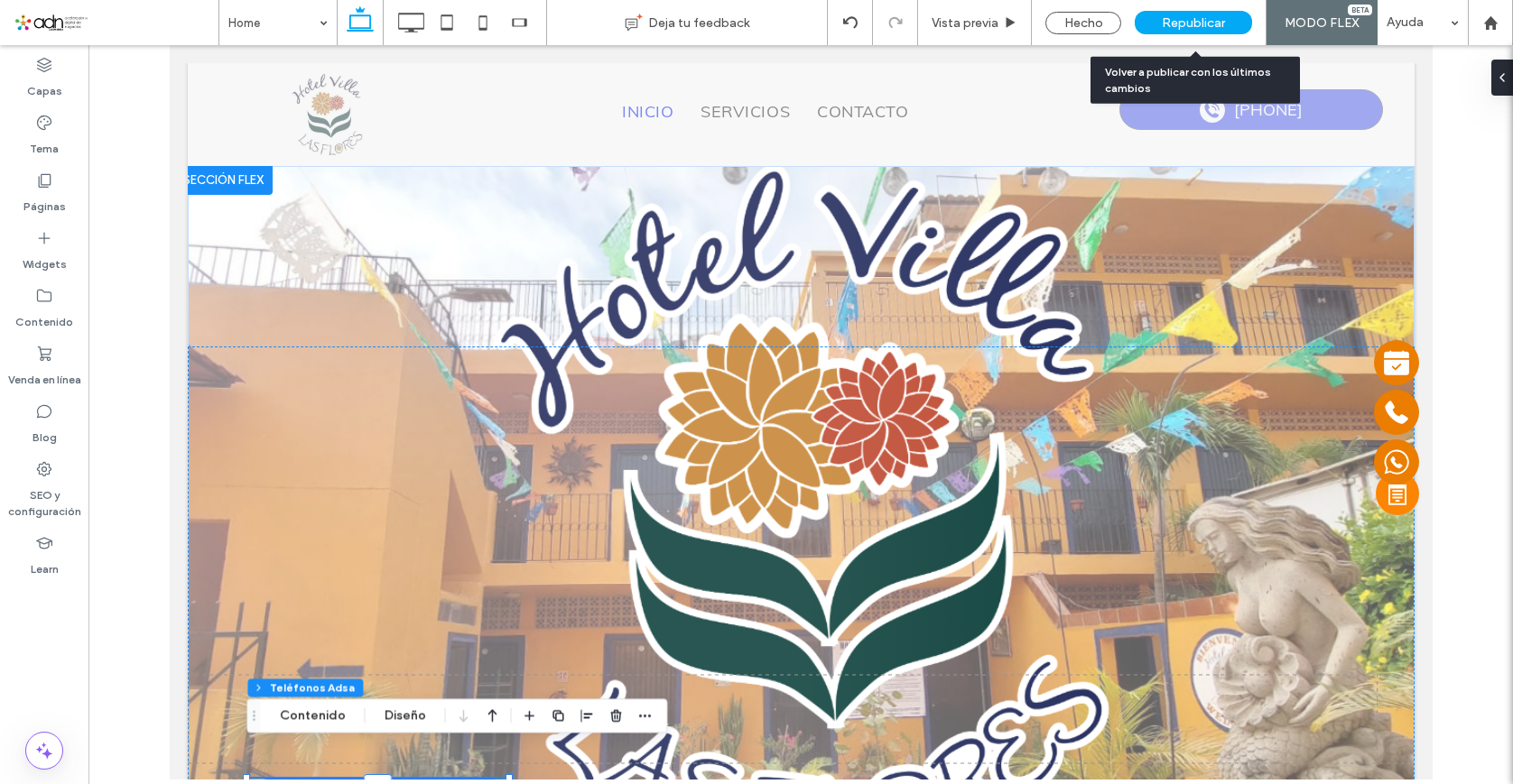 click on "Republicar" at bounding box center (1193, 23) 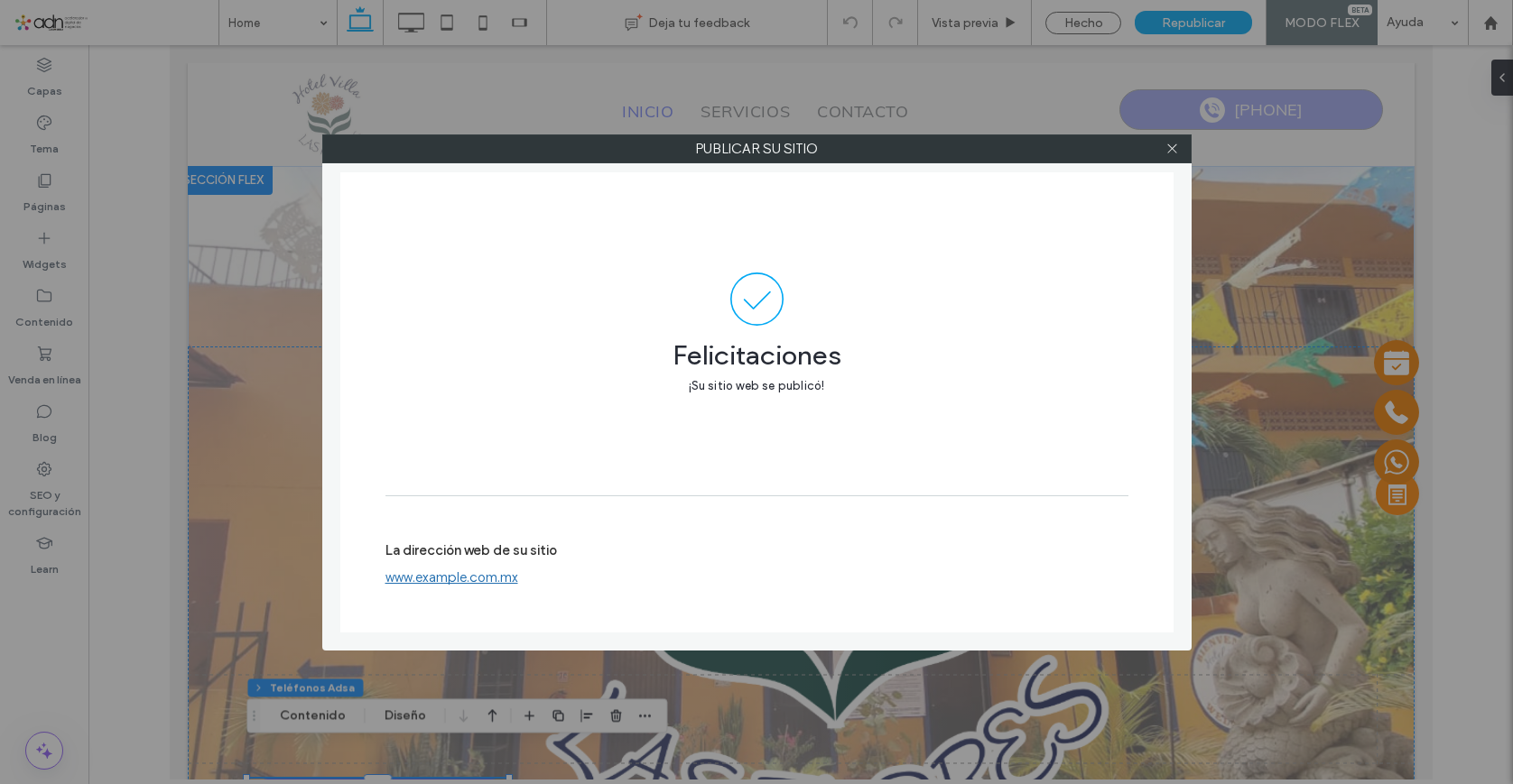 click on "www.hotelvillalasflores.com.mx" at bounding box center [451, 577] 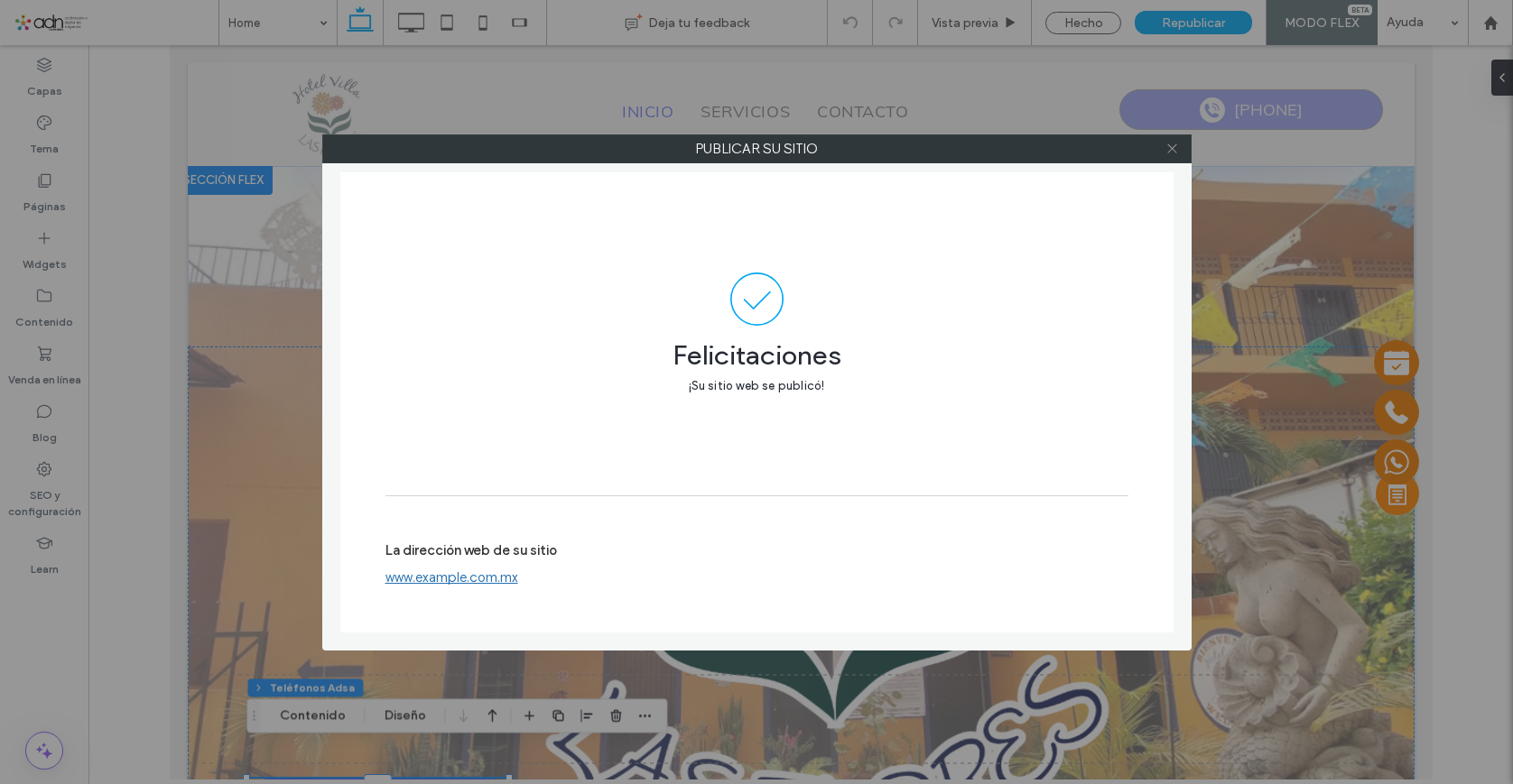 click 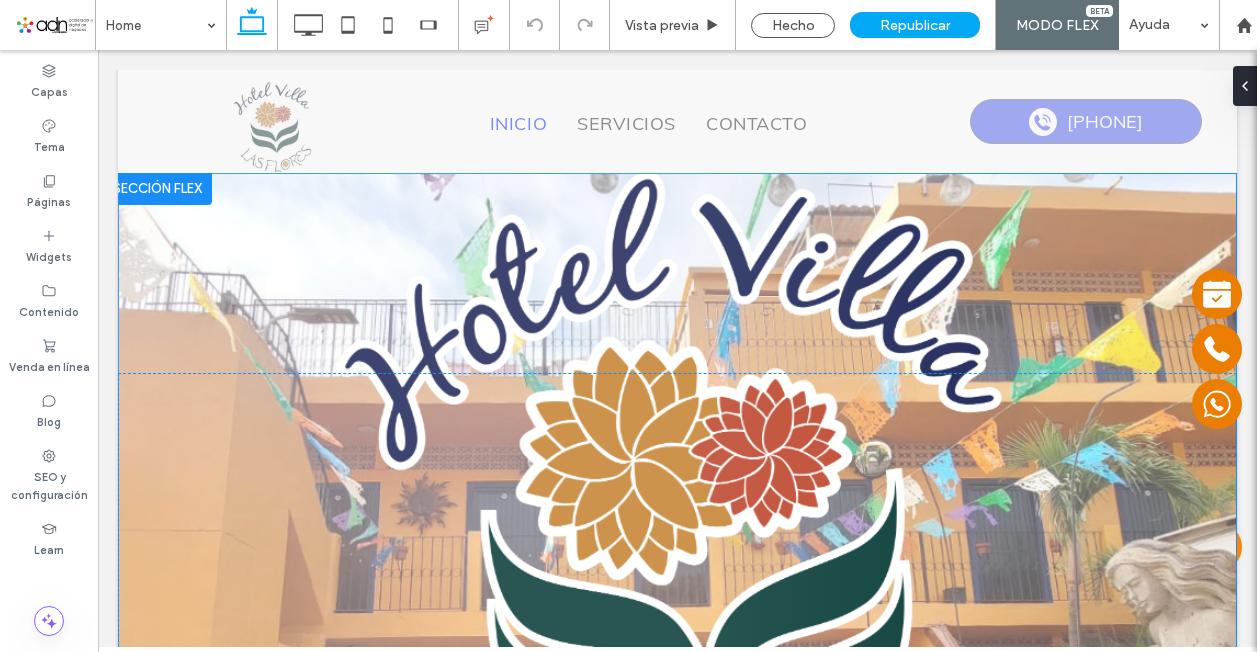 scroll, scrollTop: 14, scrollLeft: 0, axis: vertical 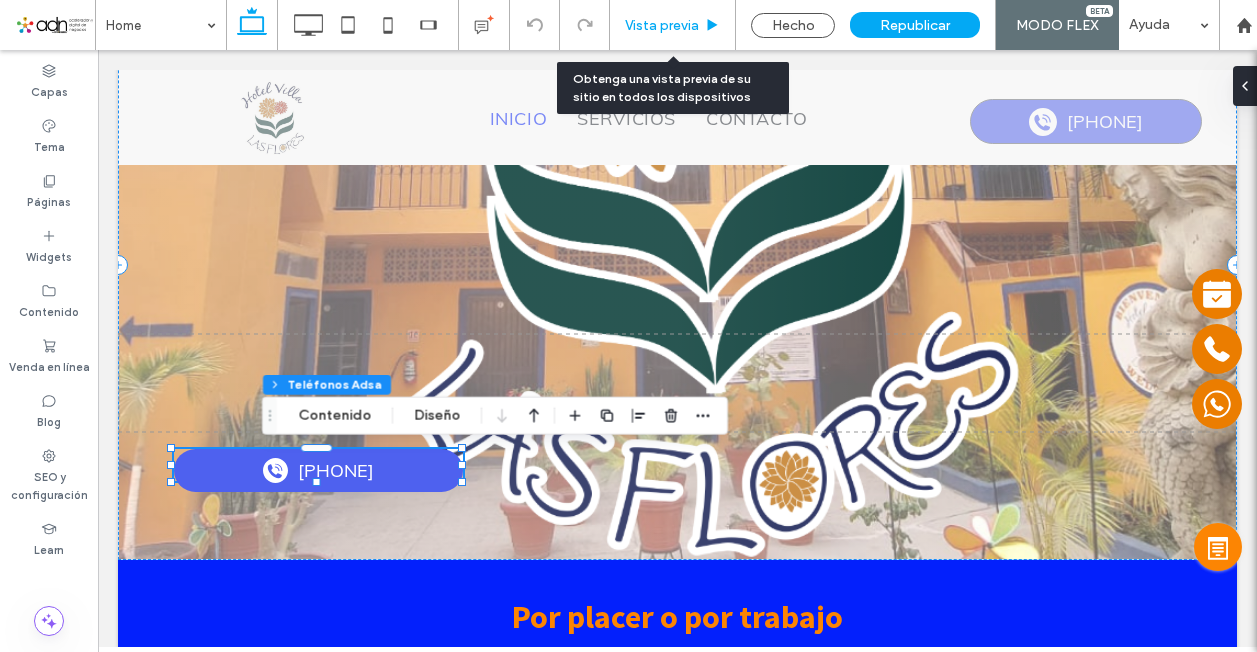 click on "Vista previa" at bounding box center (673, 25) 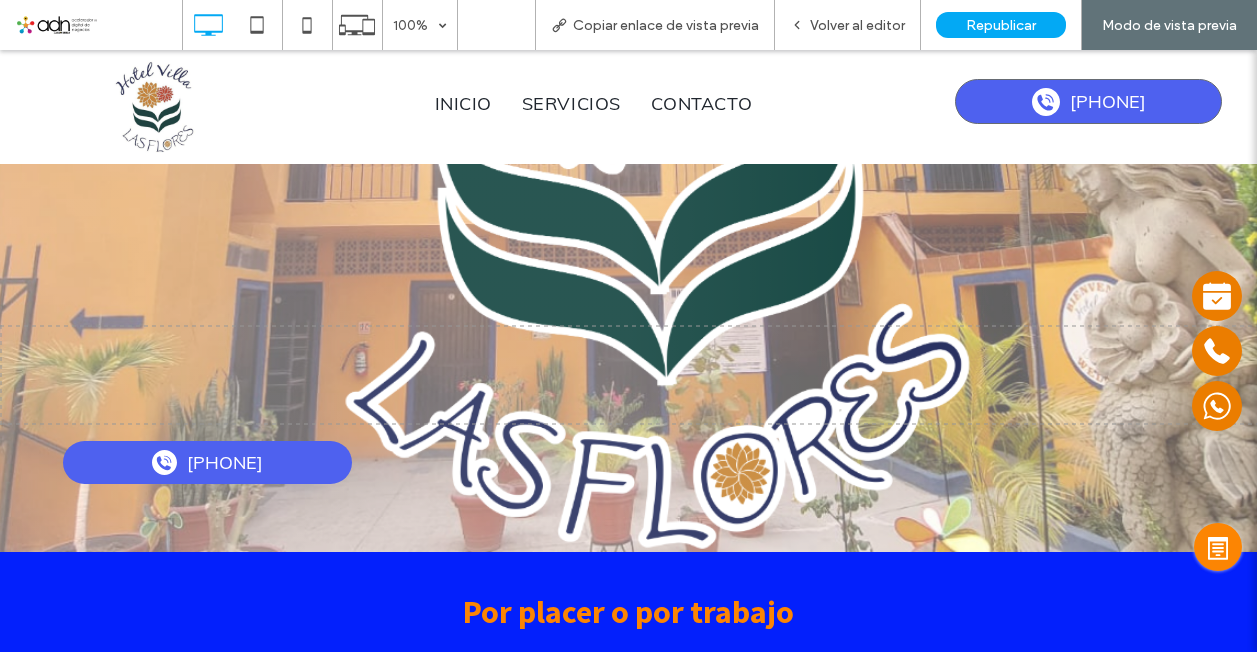 scroll, scrollTop: 0, scrollLeft: 0, axis: both 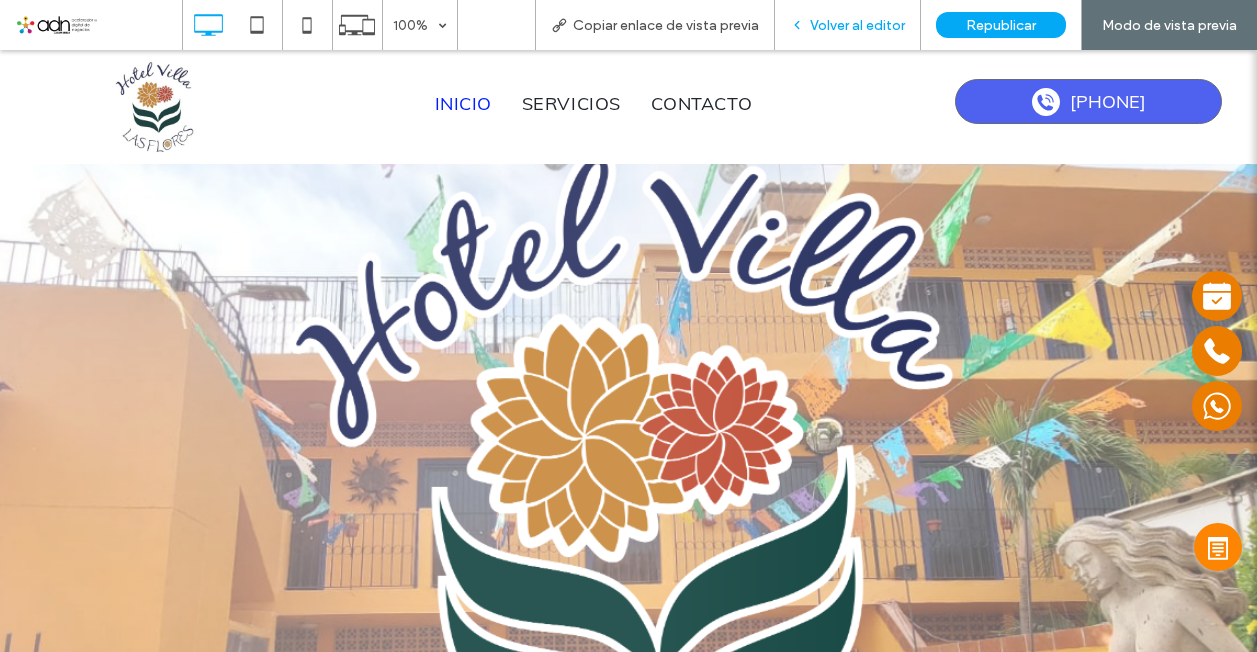 click on "Volver al editor" at bounding box center [857, 25] 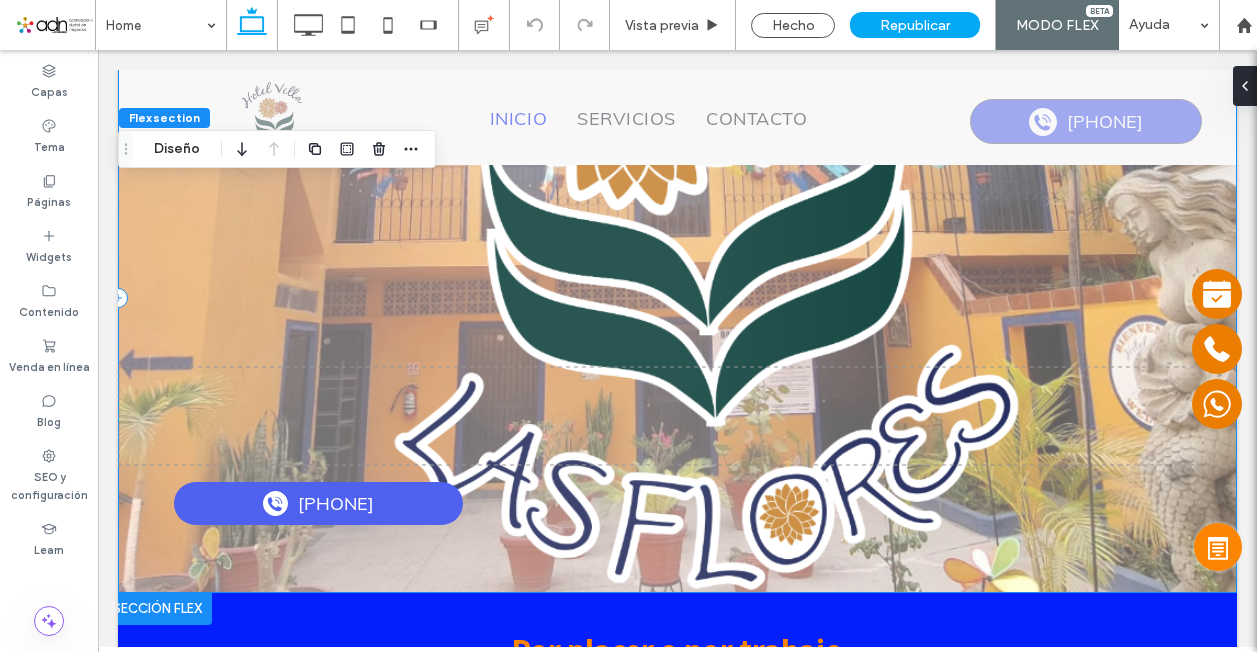scroll, scrollTop: 400, scrollLeft: 0, axis: vertical 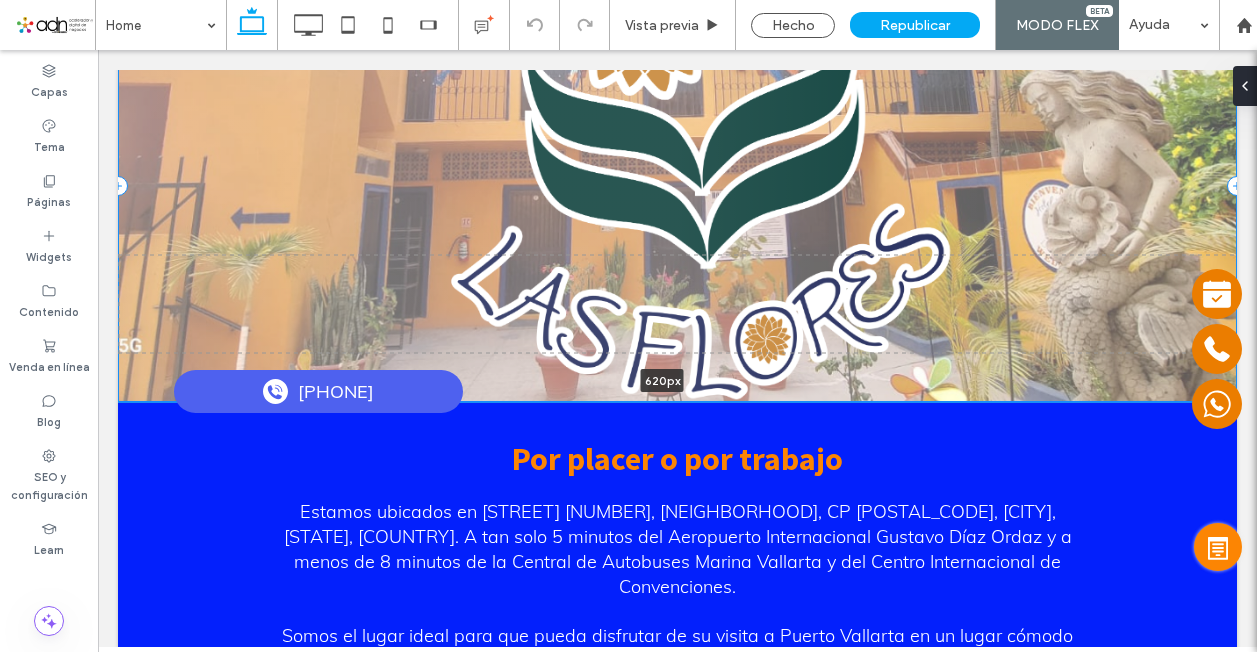 drag, startPoint x: 839, startPoint y: 558, endPoint x: 865, endPoint y: 387, distance: 172.96532 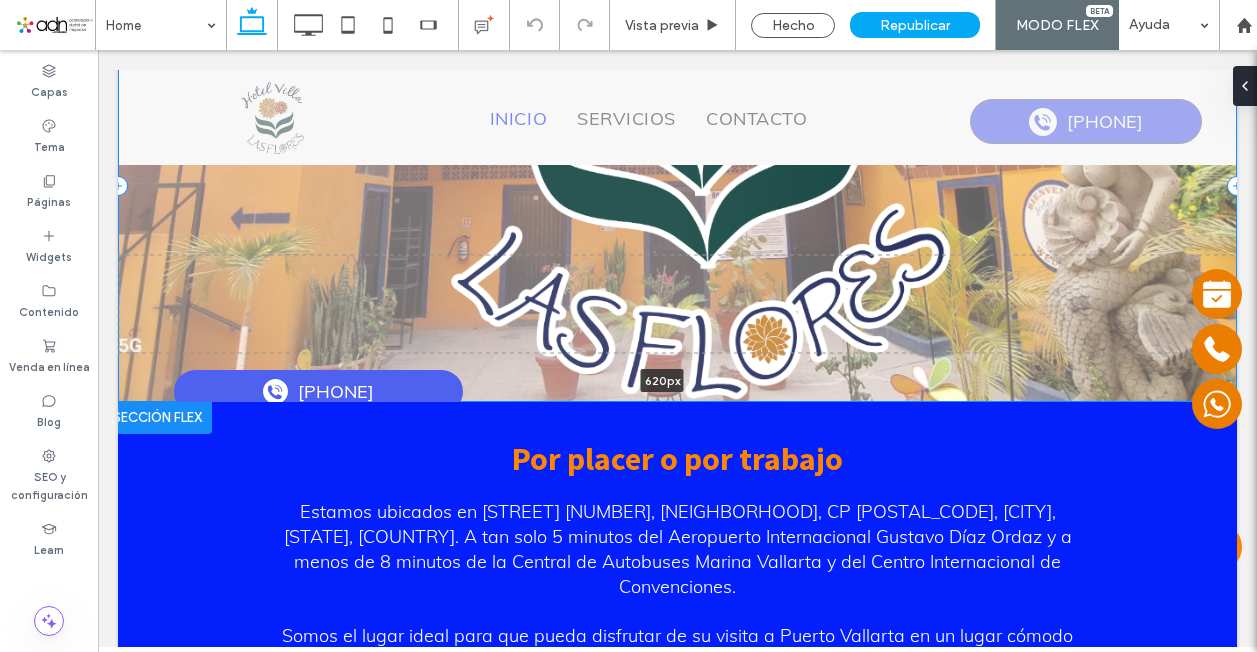 type on "***" 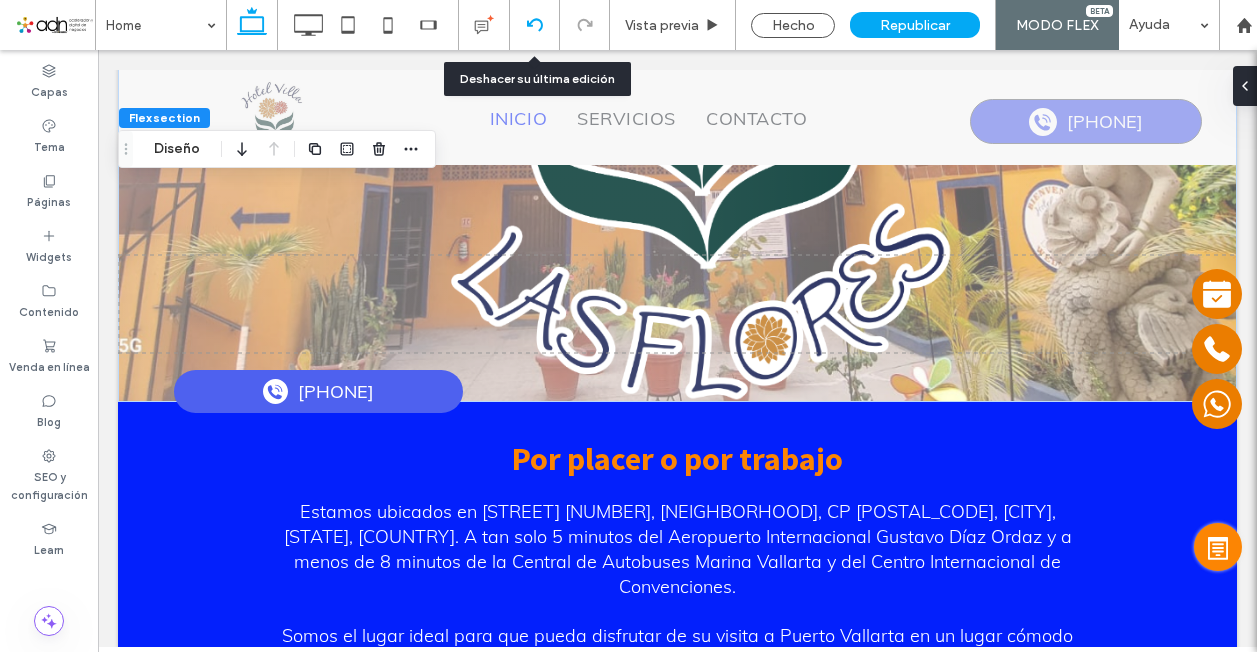 click 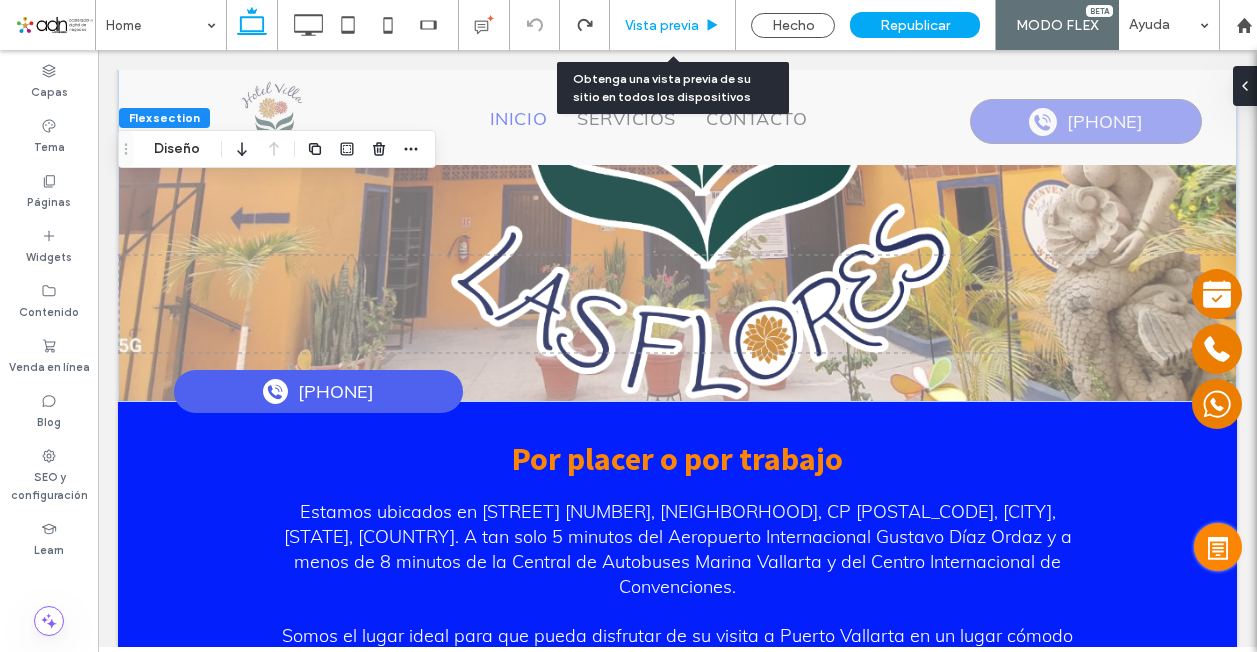 click on "Vista previa" at bounding box center (672, 25) 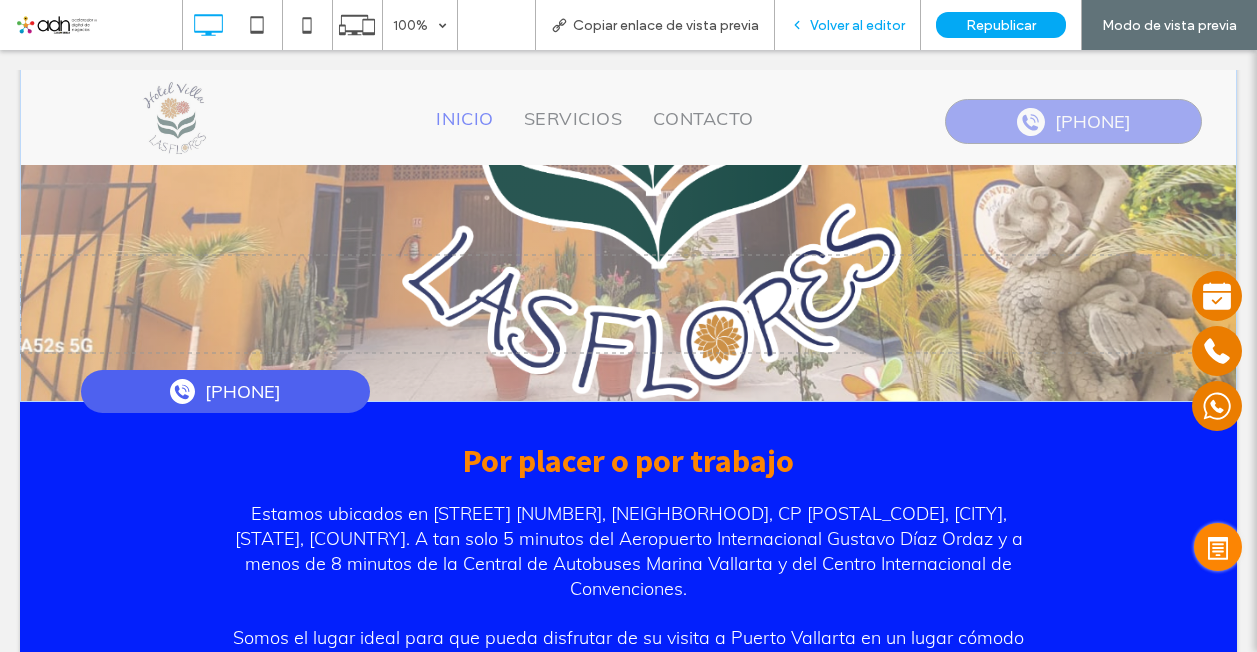 click on "Volver al editor" at bounding box center [857, 25] 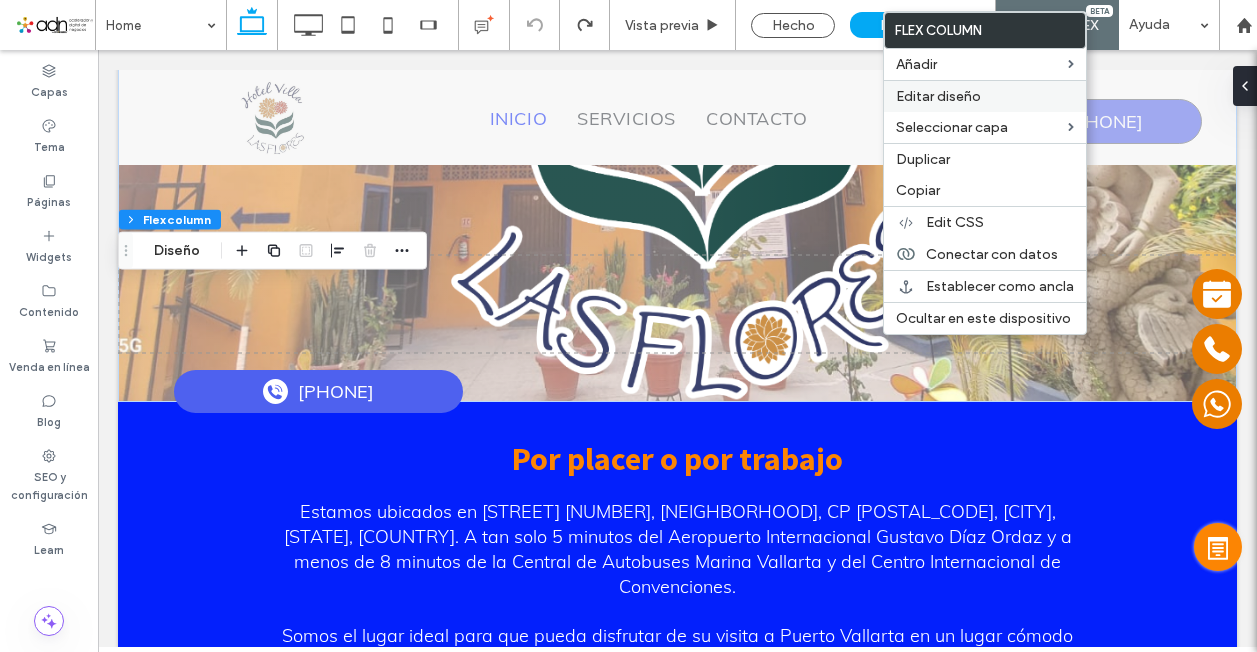 click on "Editar diseño" at bounding box center [938, 96] 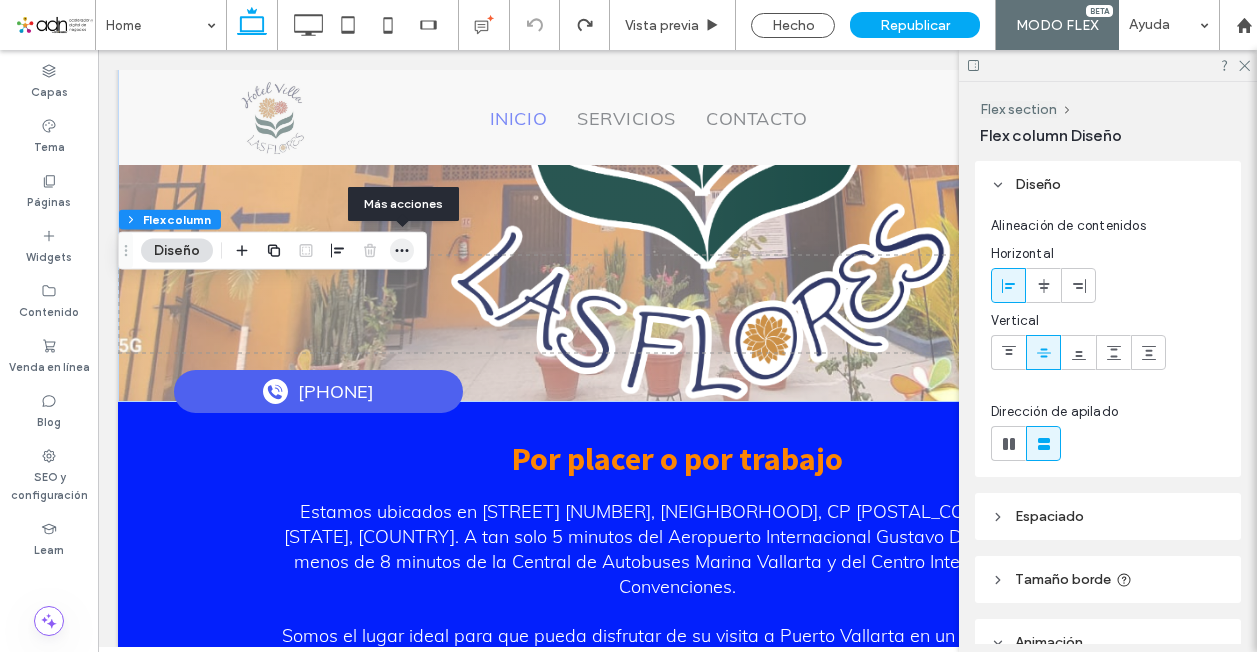 click 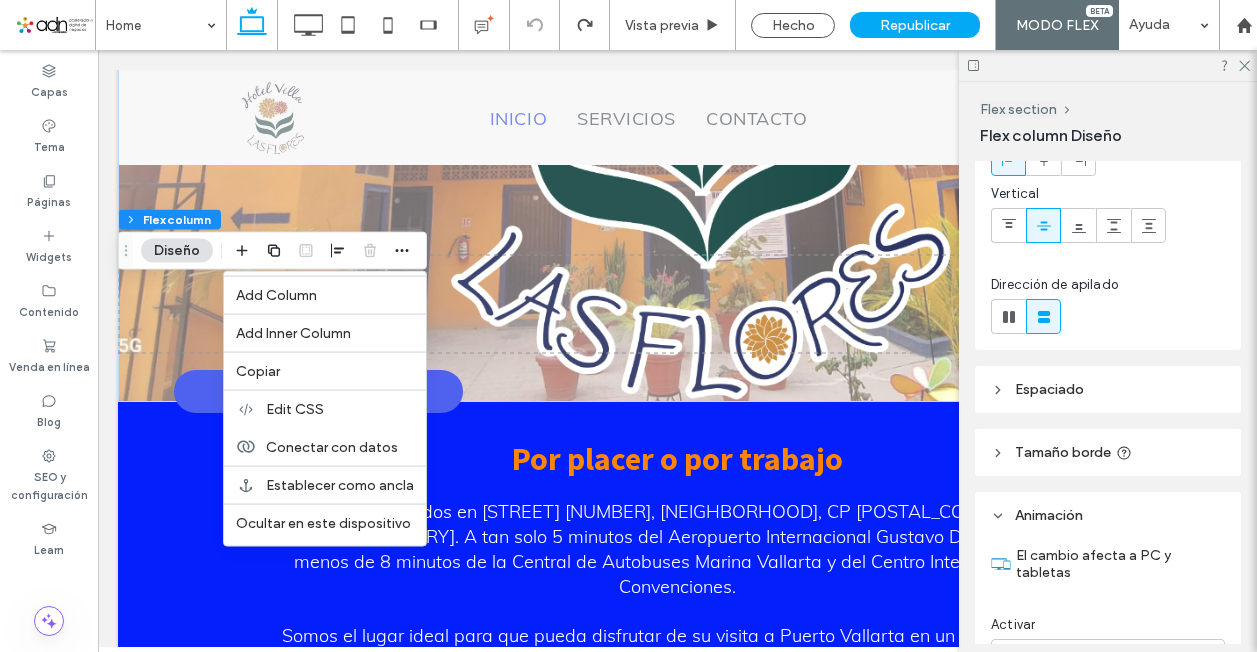 scroll, scrollTop: 316, scrollLeft: 0, axis: vertical 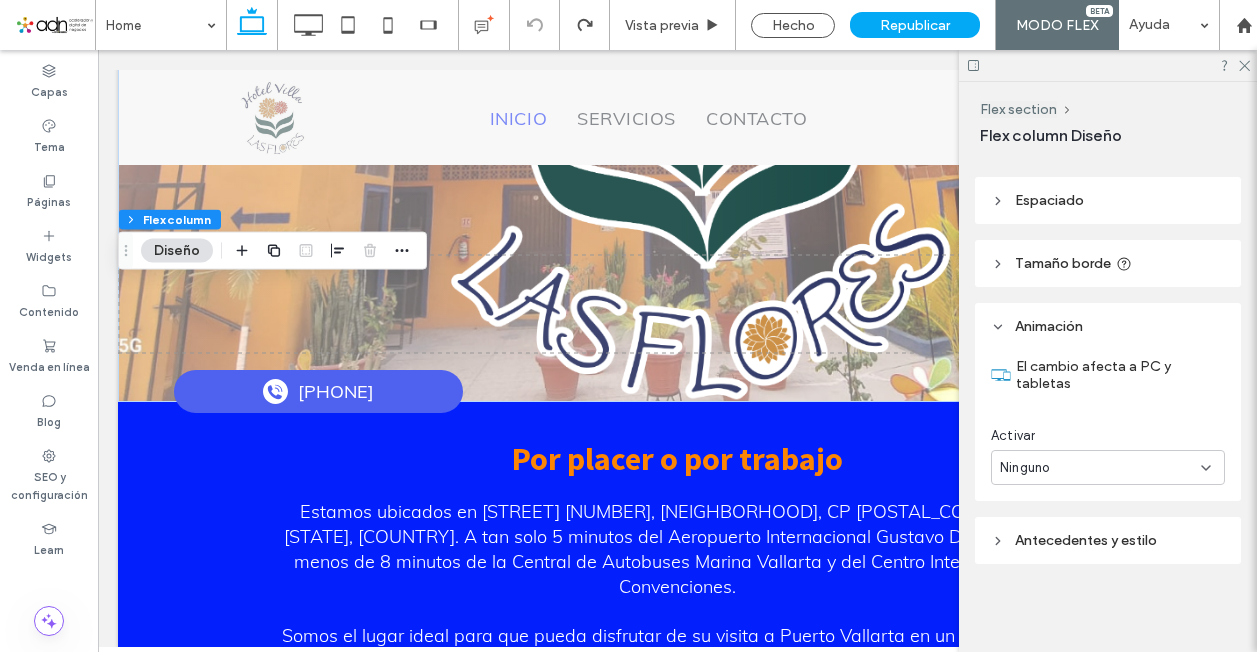click on "Espaciado" at bounding box center (1049, 200) 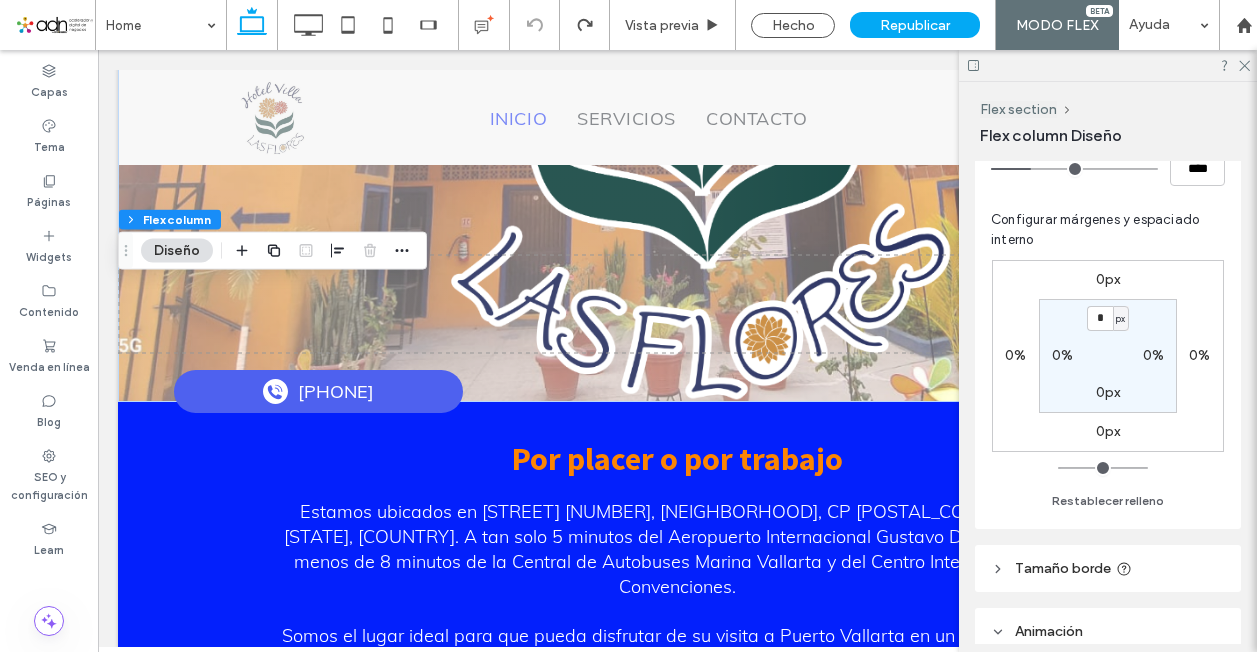 scroll, scrollTop: 716, scrollLeft: 0, axis: vertical 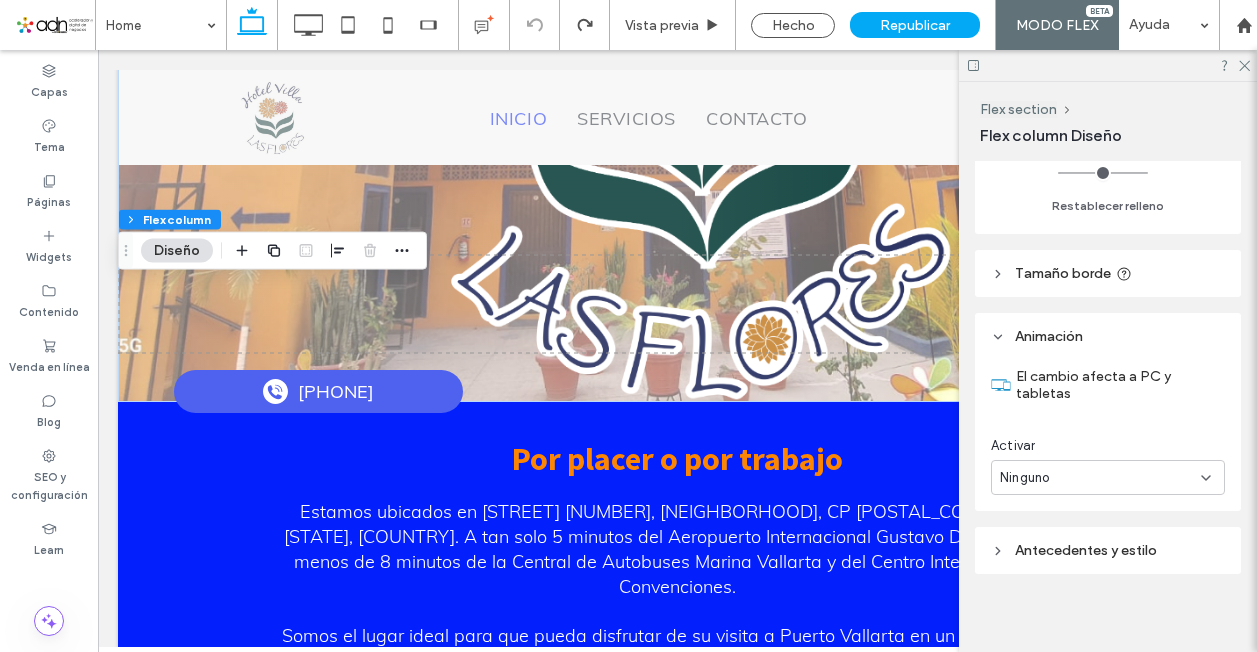 click on "Antecedentes y estilo" at bounding box center [1086, 550] 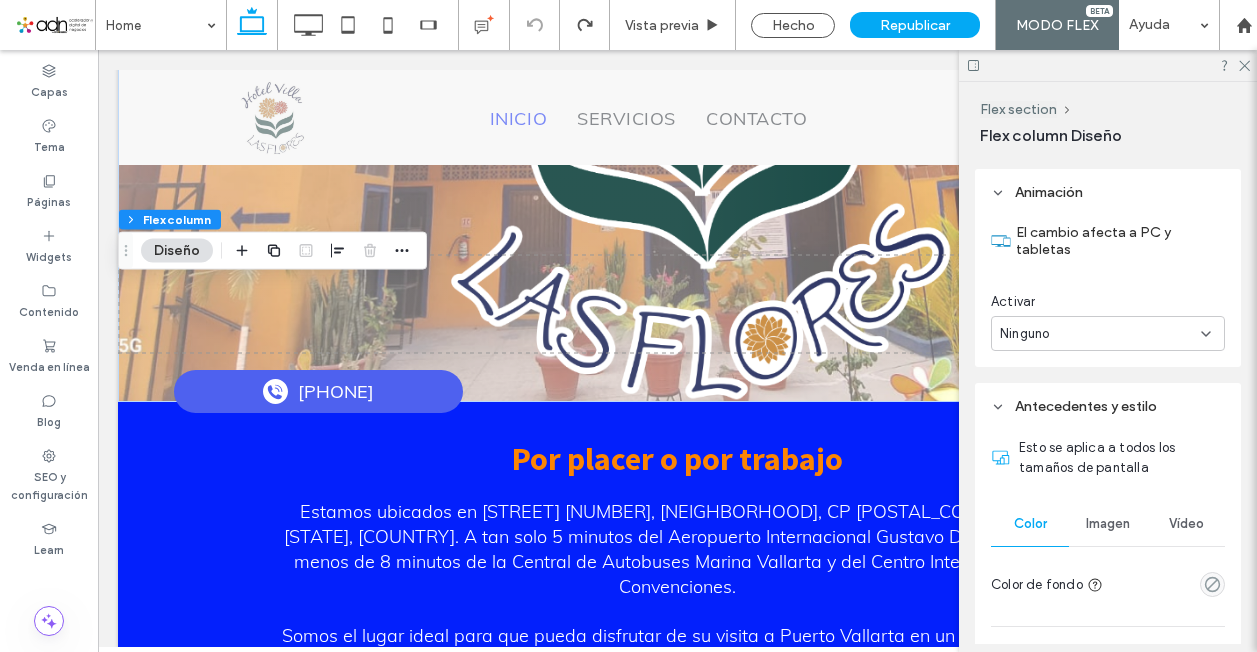 scroll, scrollTop: 1016, scrollLeft: 0, axis: vertical 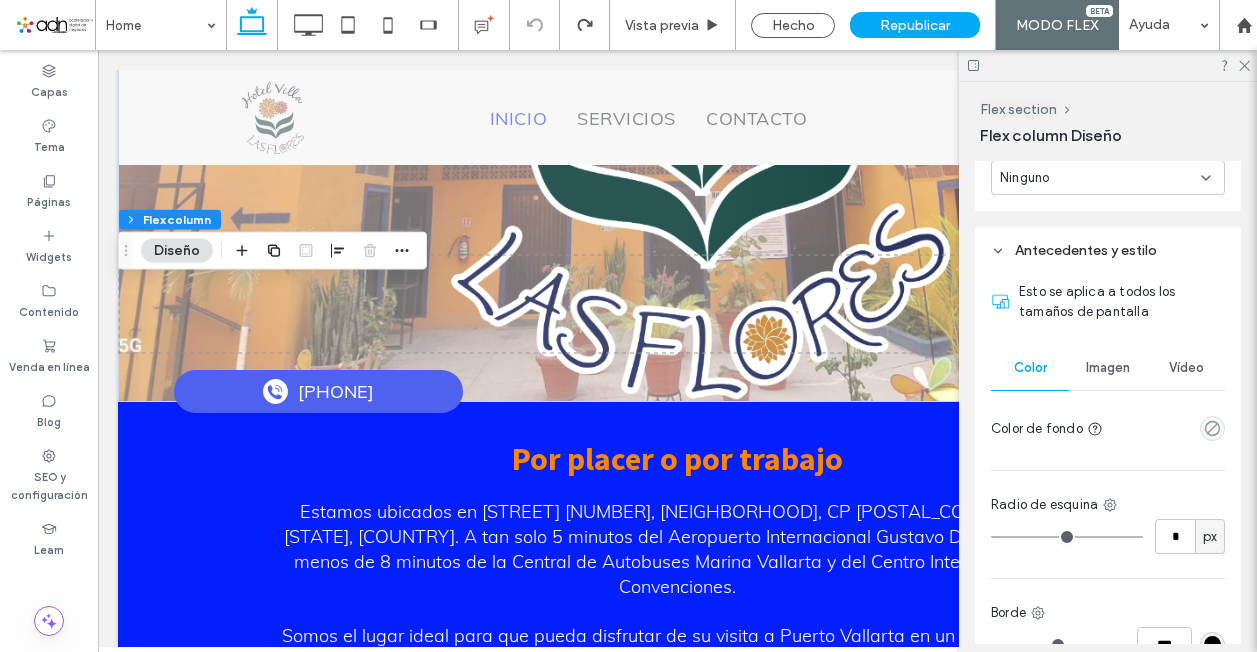 click on "Imagen" at bounding box center (1108, 368) 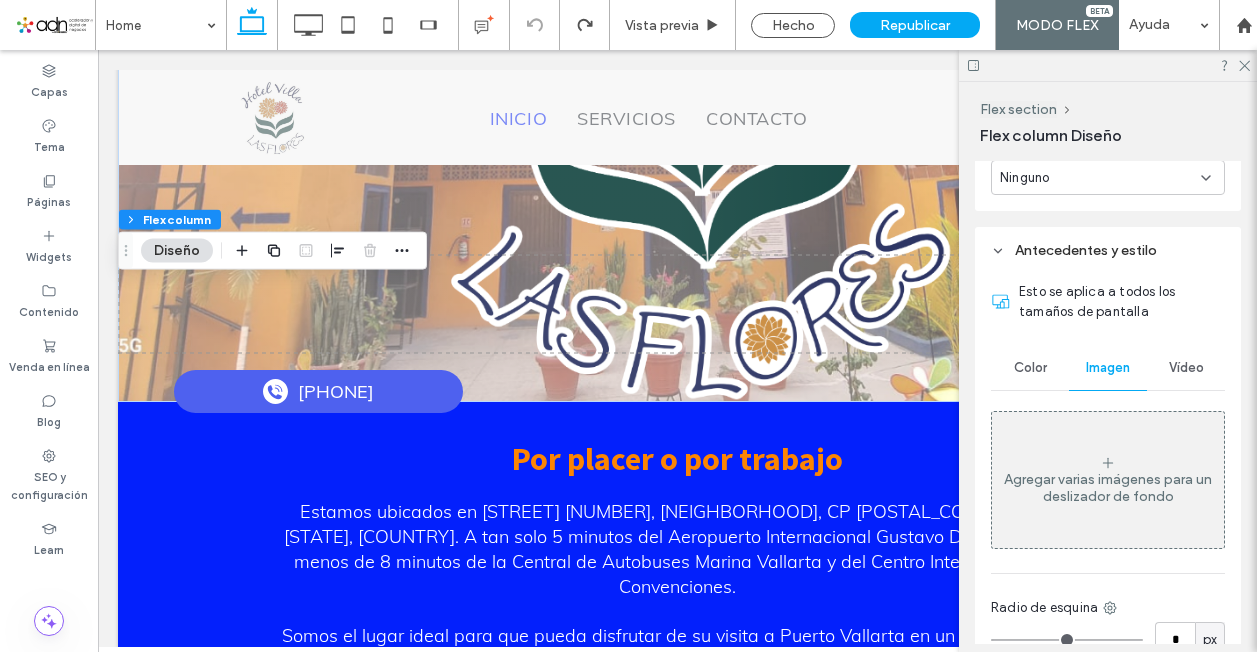 scroll, scrollTop: 1216, scrollLeft: 0, axis: vertical 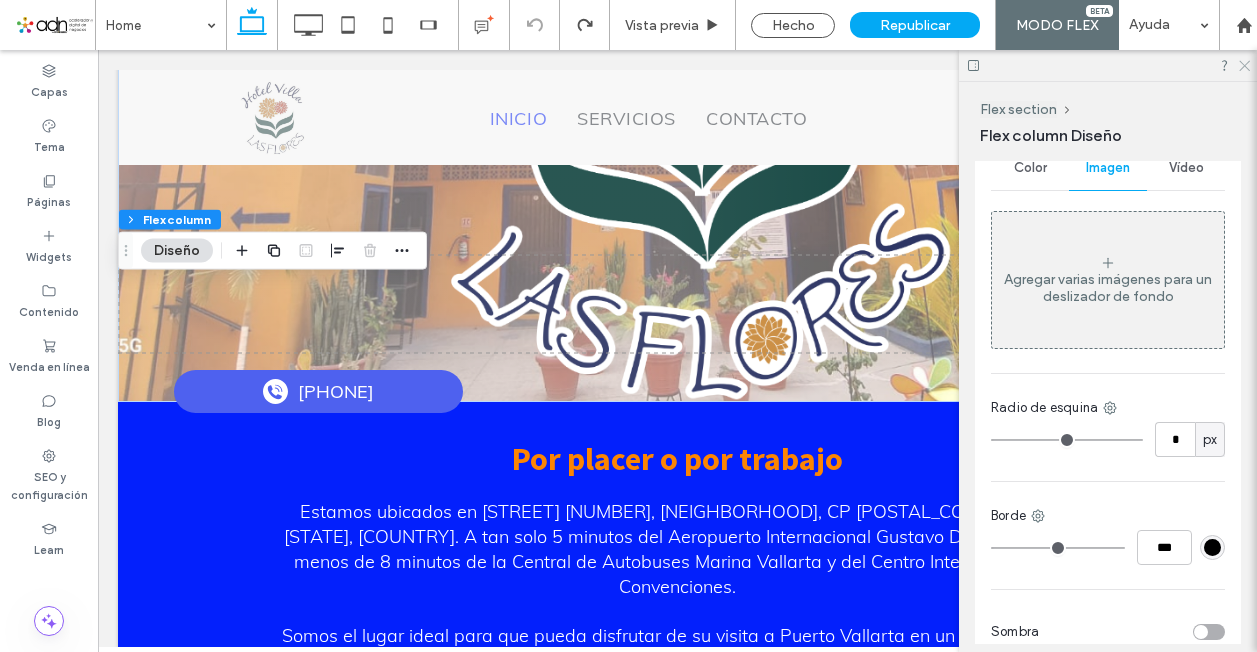 click 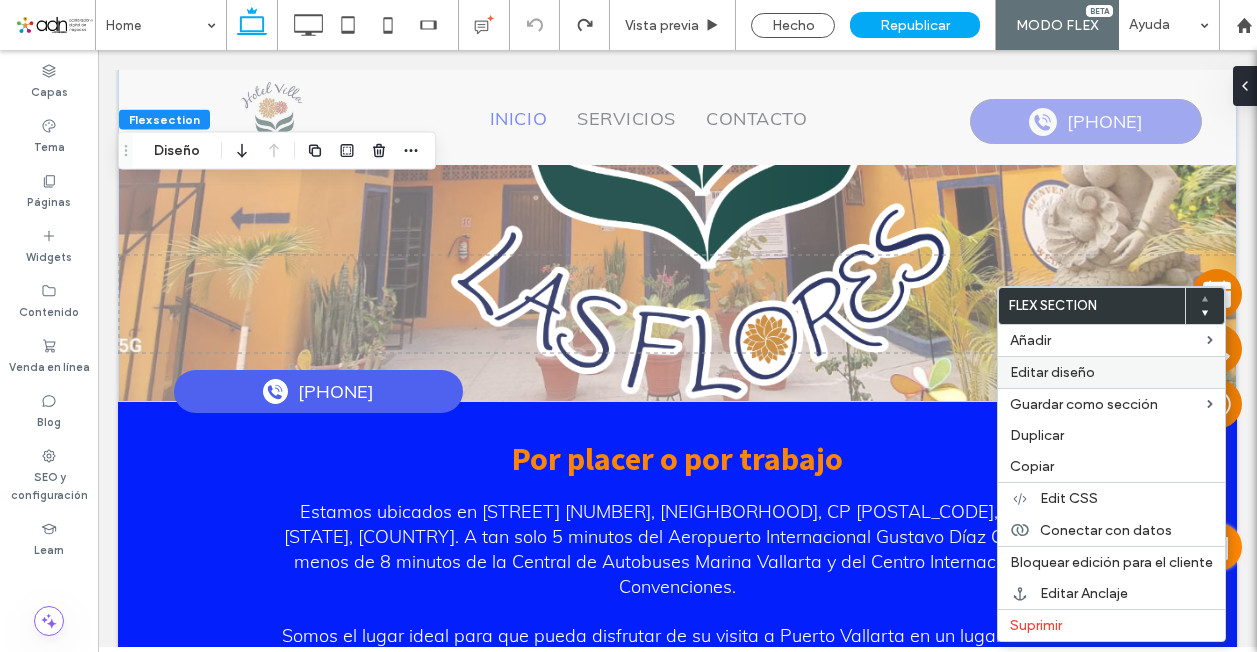 click on "Editar diseño" at bounding box center [1052, 372] 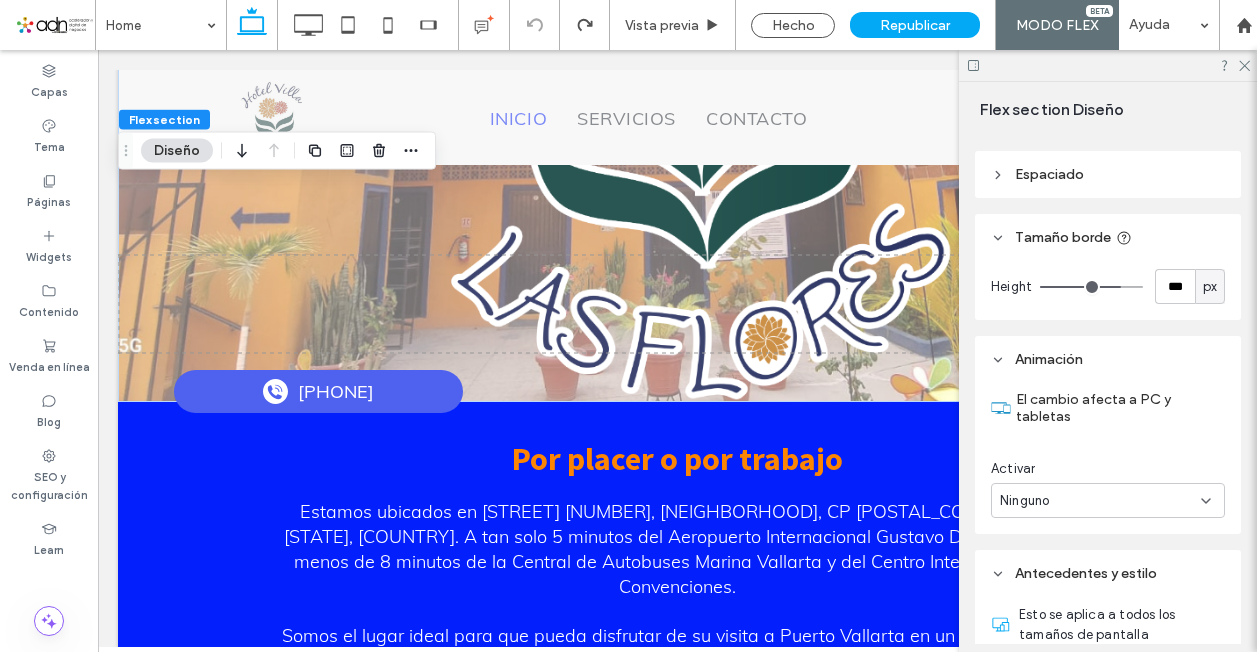 scroll, scrollTop: 600, scrollLeft: 0, axis: vertical 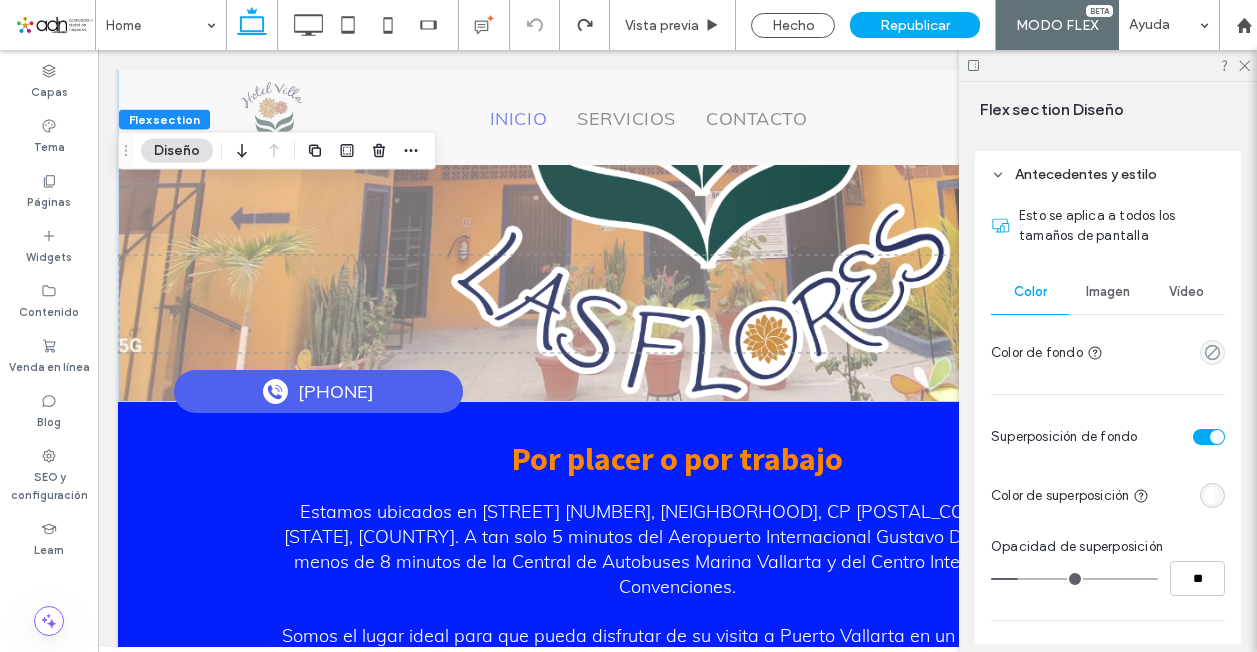 click on "Imagen" at bounding box center [1108, 292] 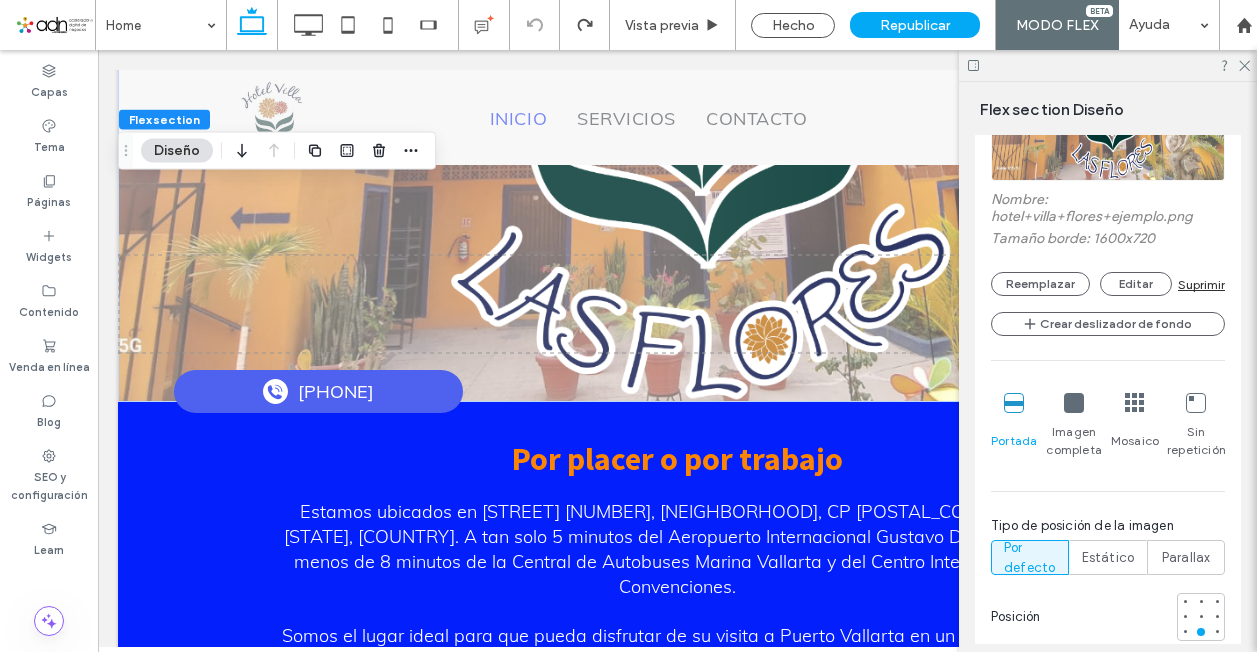 scroll, scrollTop: 1000, scrollLeft: 0, axis: vertical 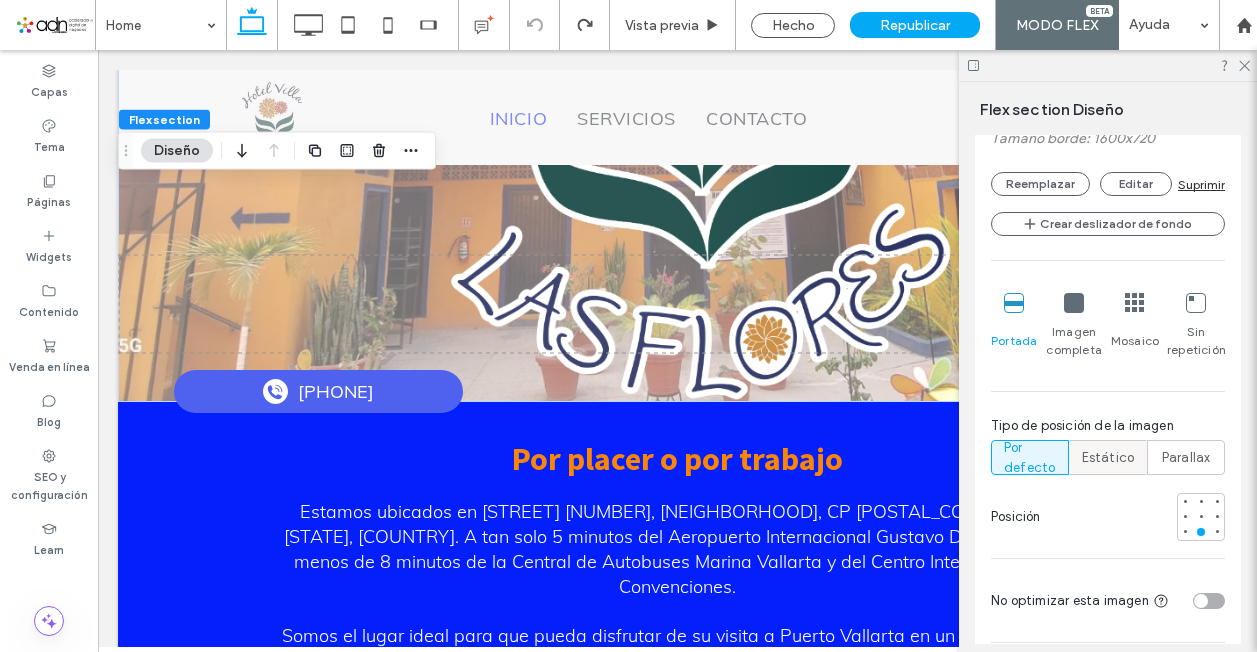 click on "Estático" at bounding box center [1108, 458] 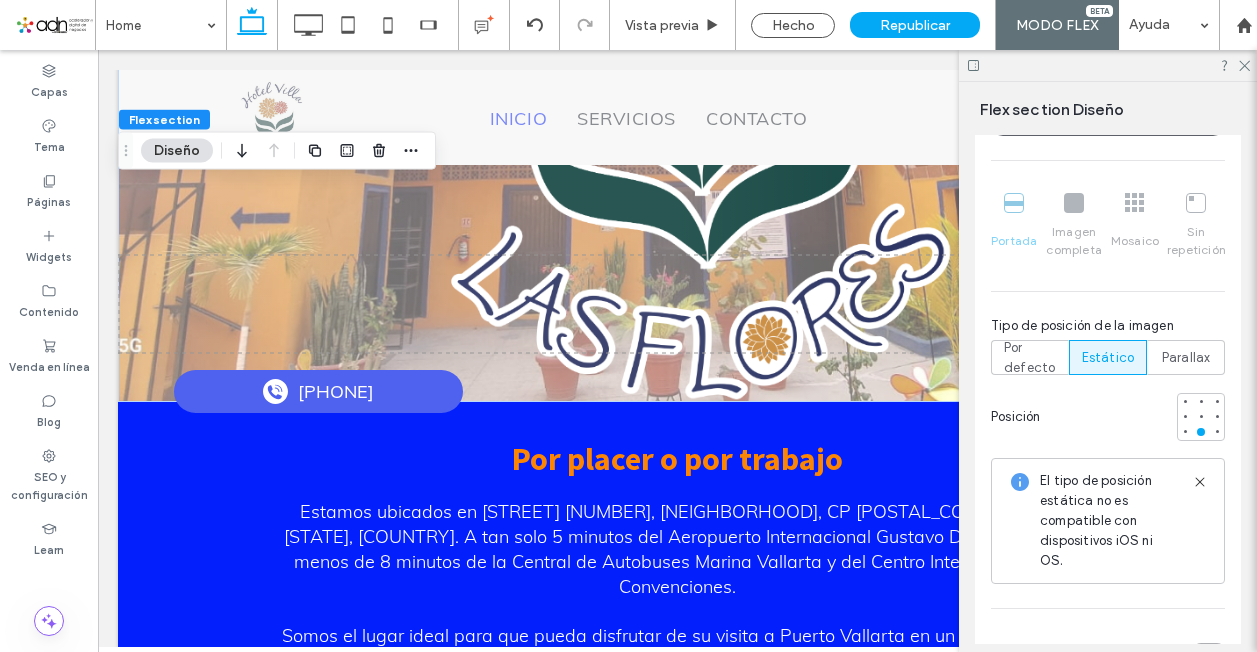 scroll, scrollTop: 1200, scrollLeft: 0, axis: vertical 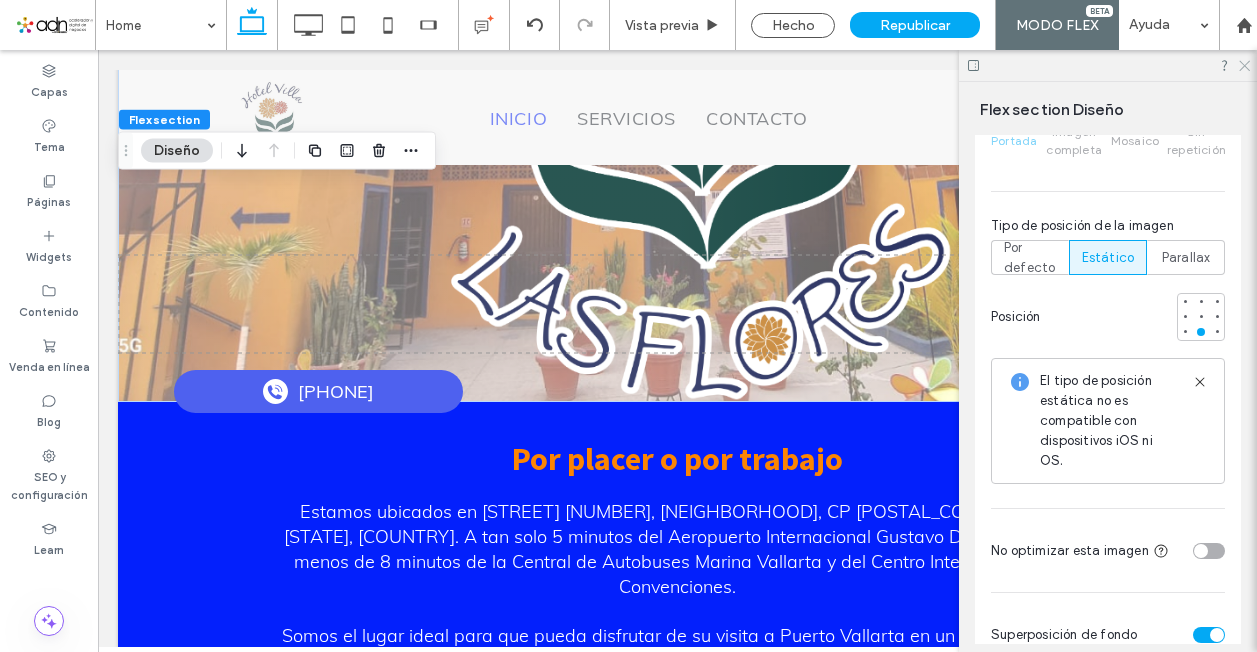 click 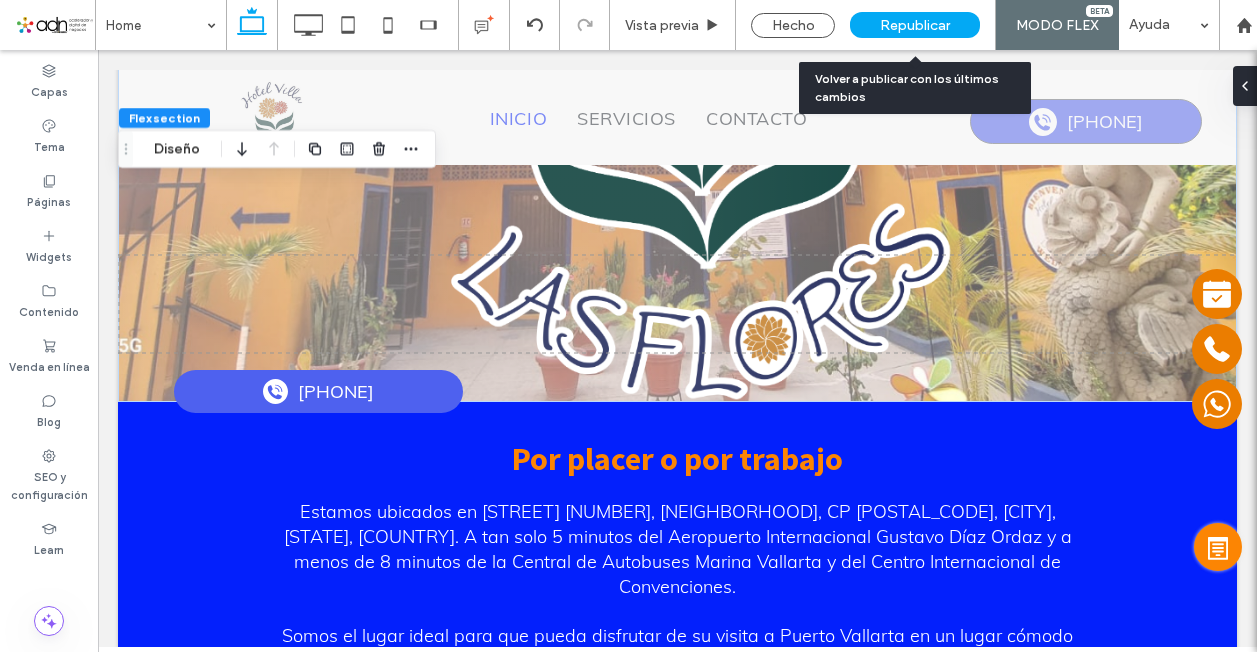 click on "Republicar" at bounding box center [915, 25] 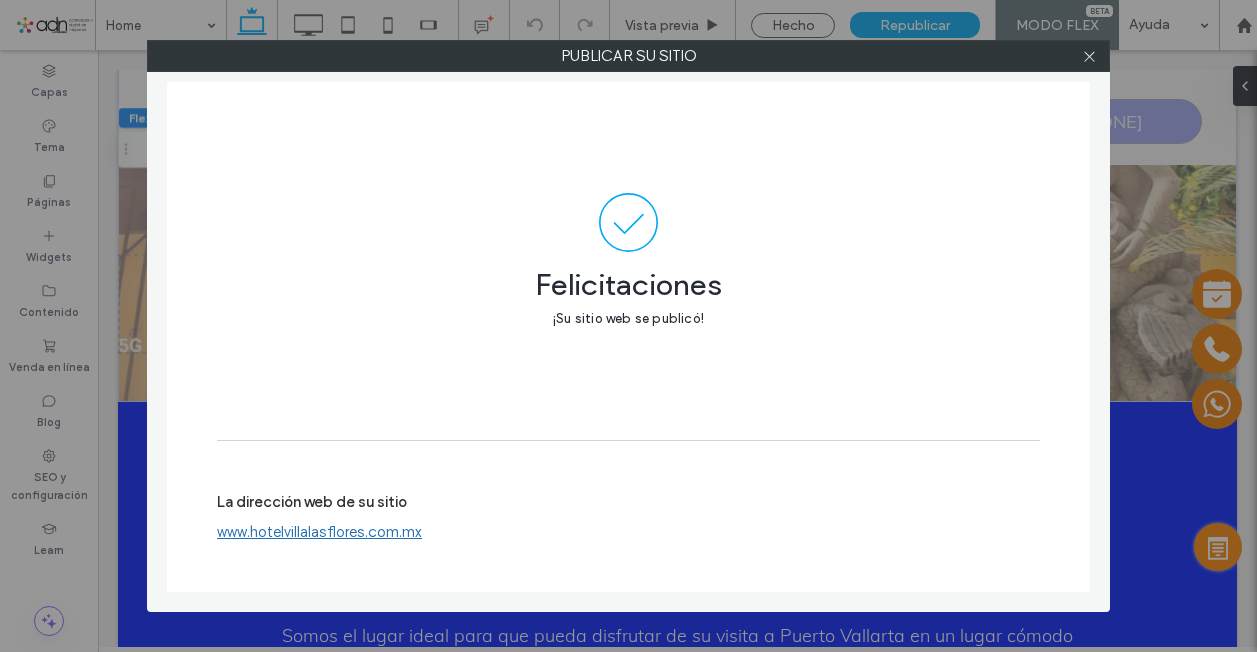 click on "www.hotelvillalasflores.com.mx" at bounding box center [319, 532] 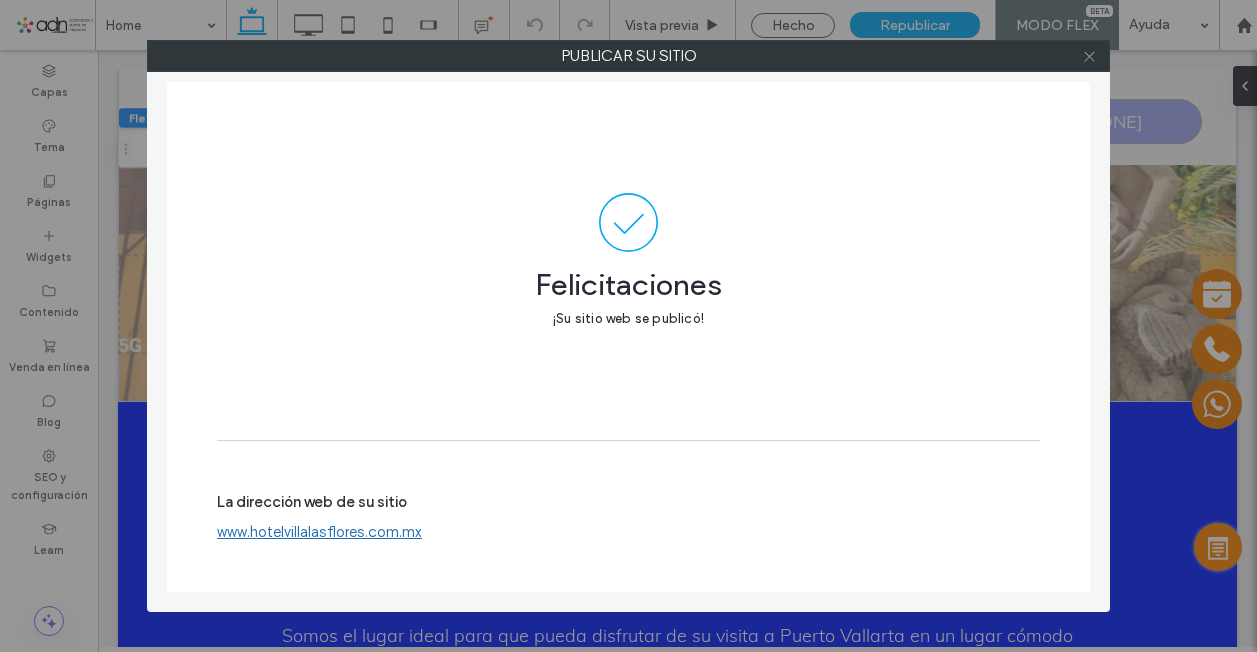 click 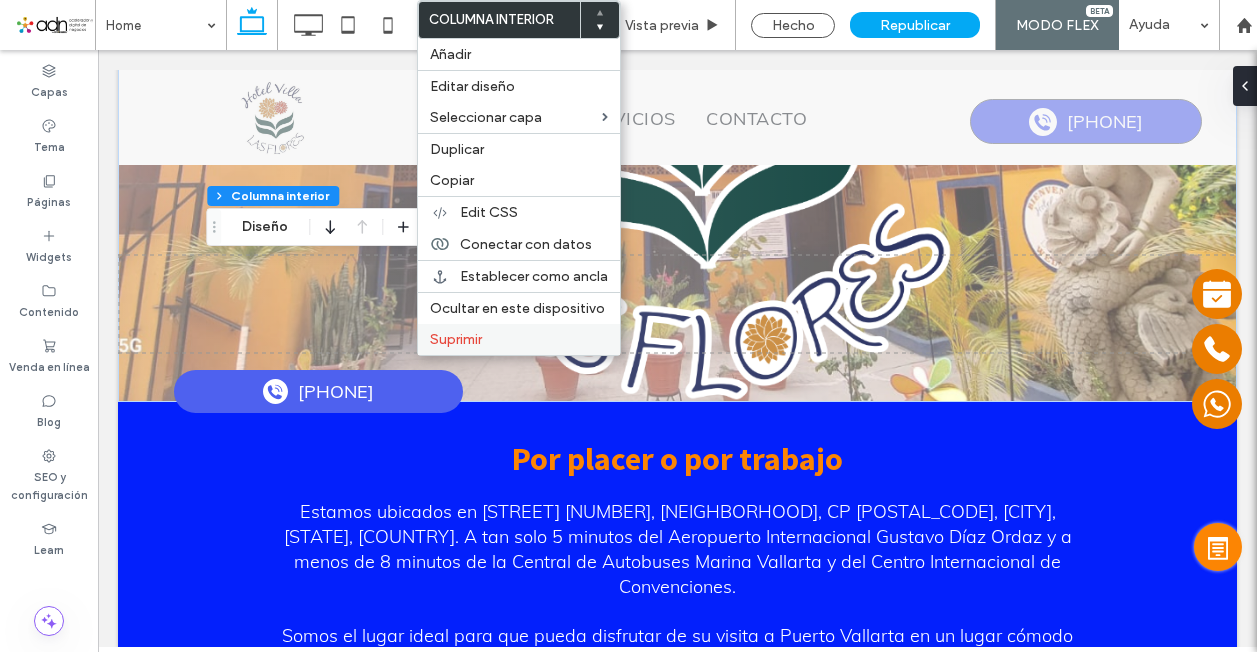 click on "Suprimir" at bounding box center [456, 339] 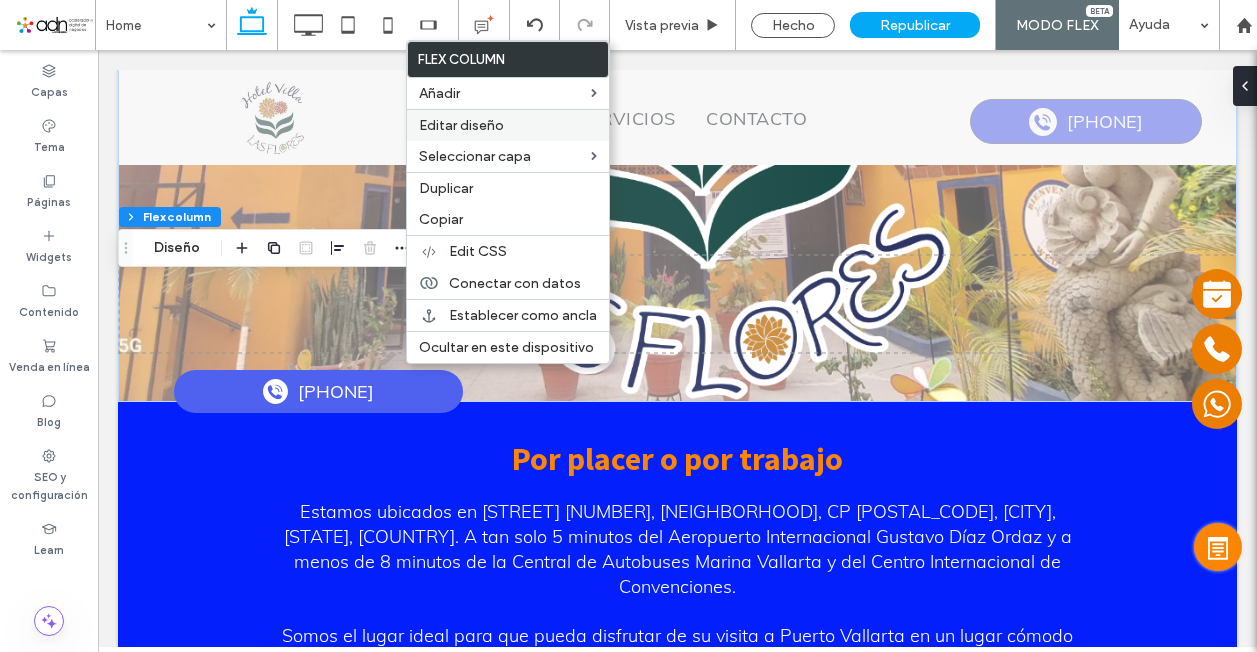 click on "Editar diseño" at bounding box center (461, 125) 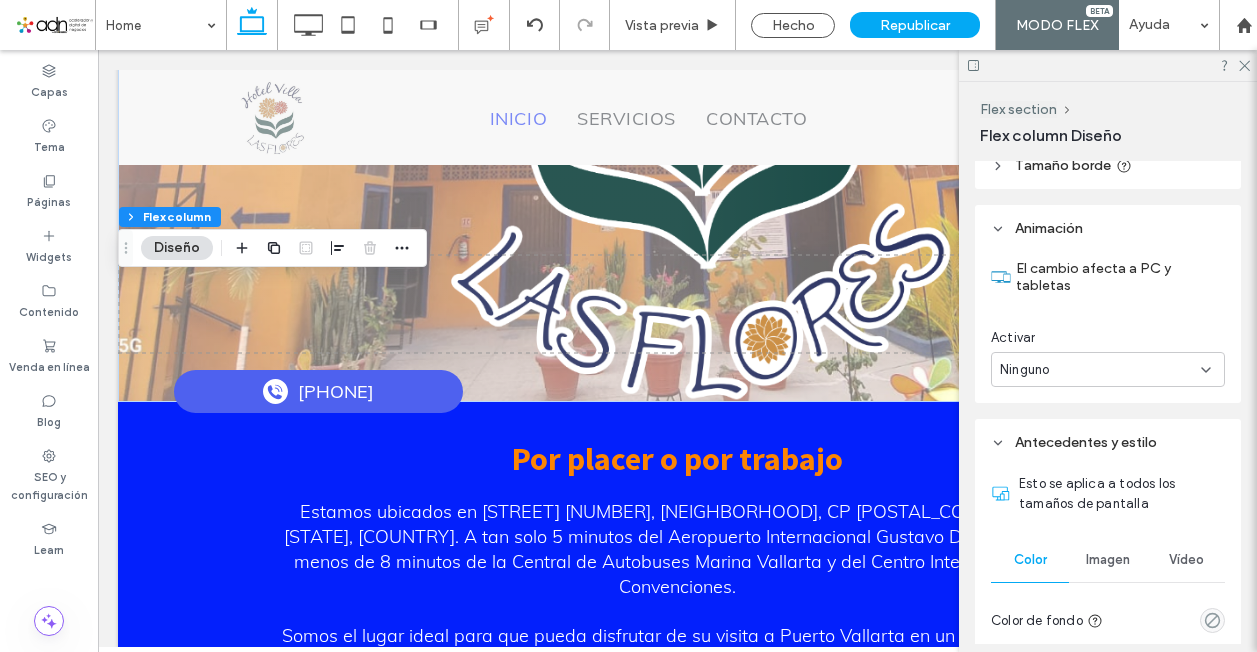 scroll, scrollTop: 1000, scrollLeft: 0, axis: vertical 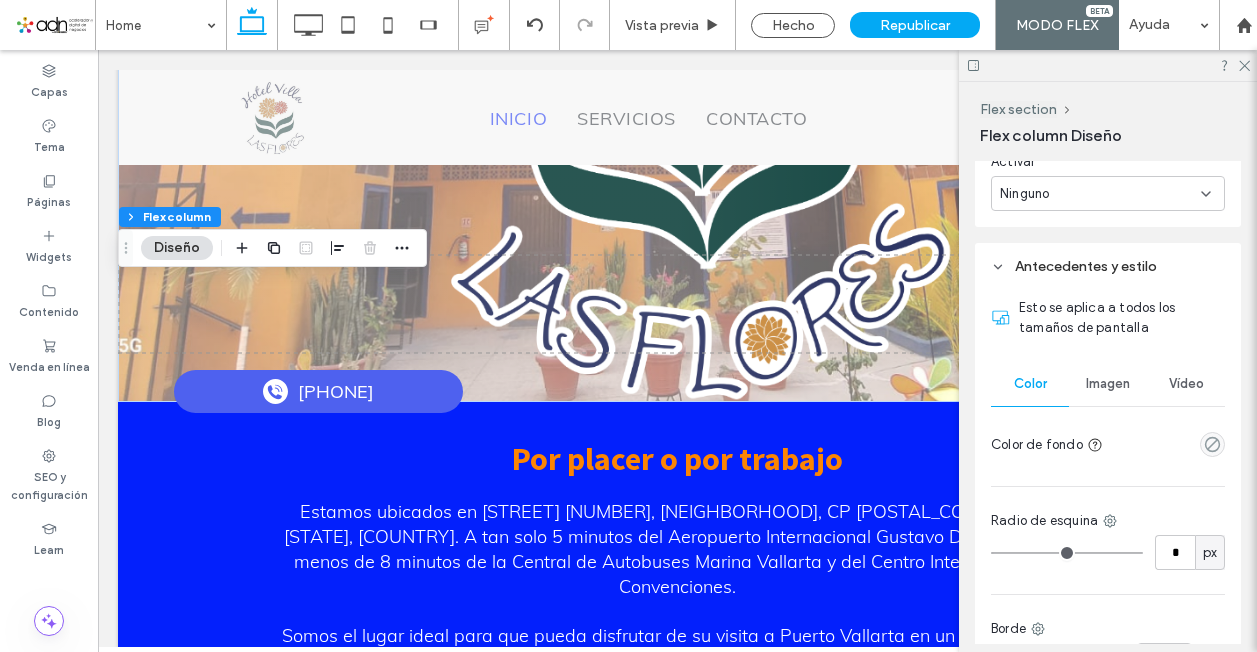 click on "Imagen" at bounding box center [1108, 384] 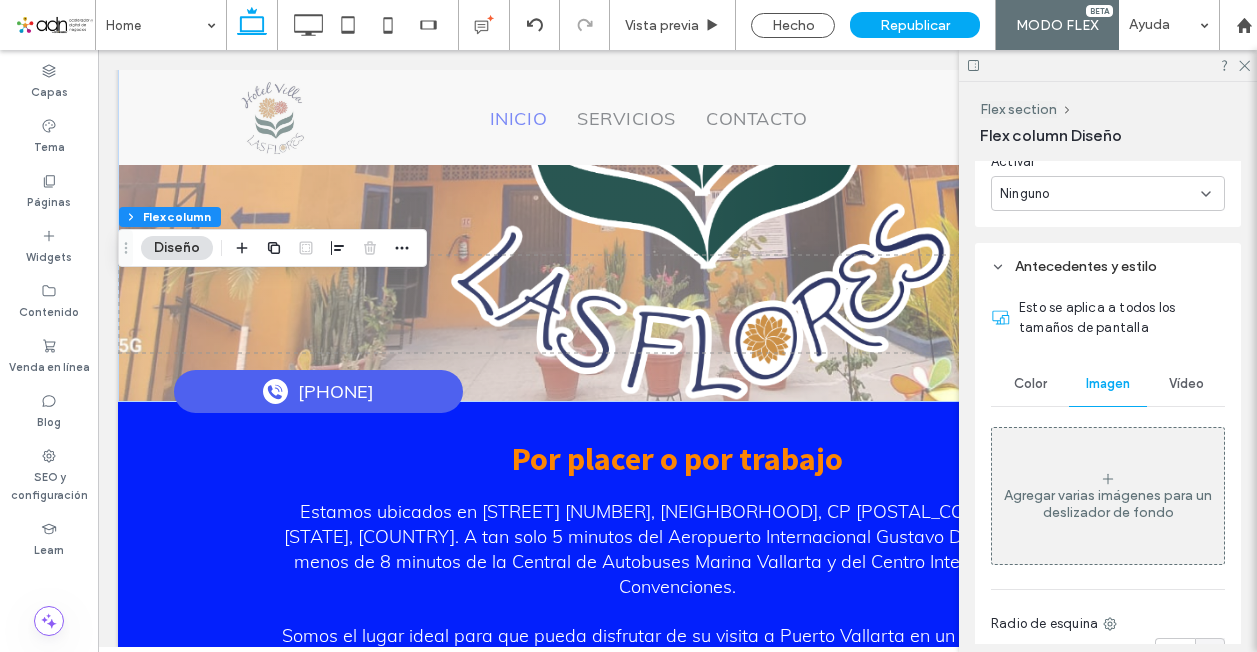 click at bounding box center (1108, 65) 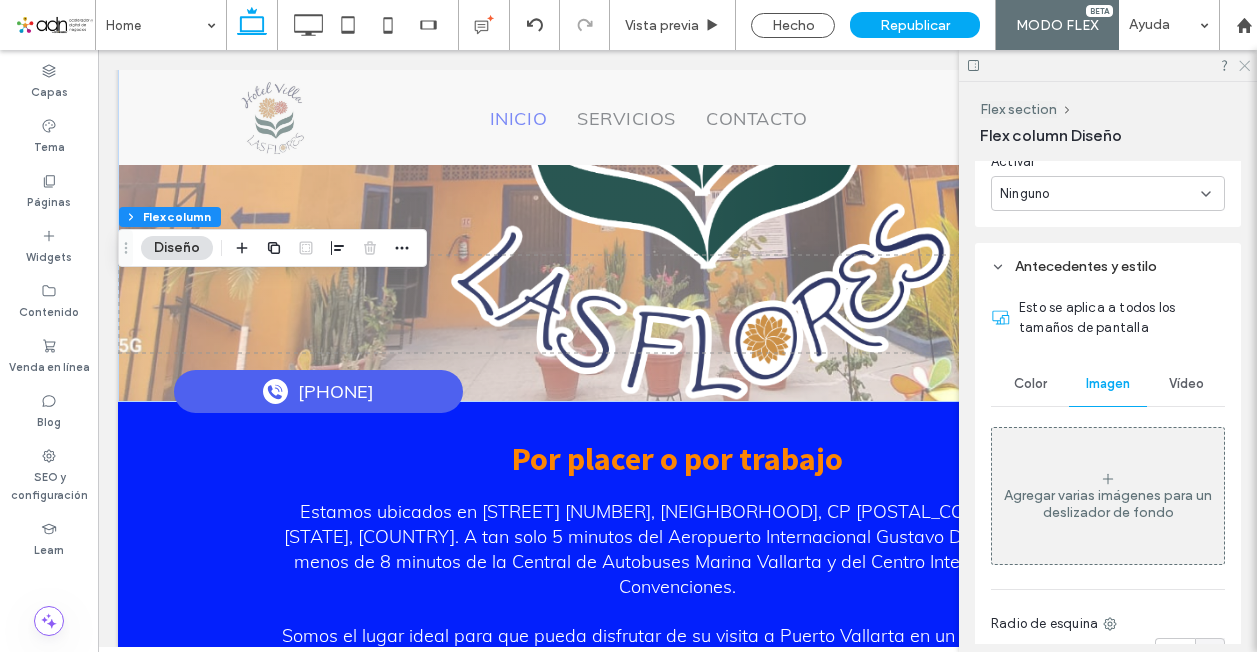 click 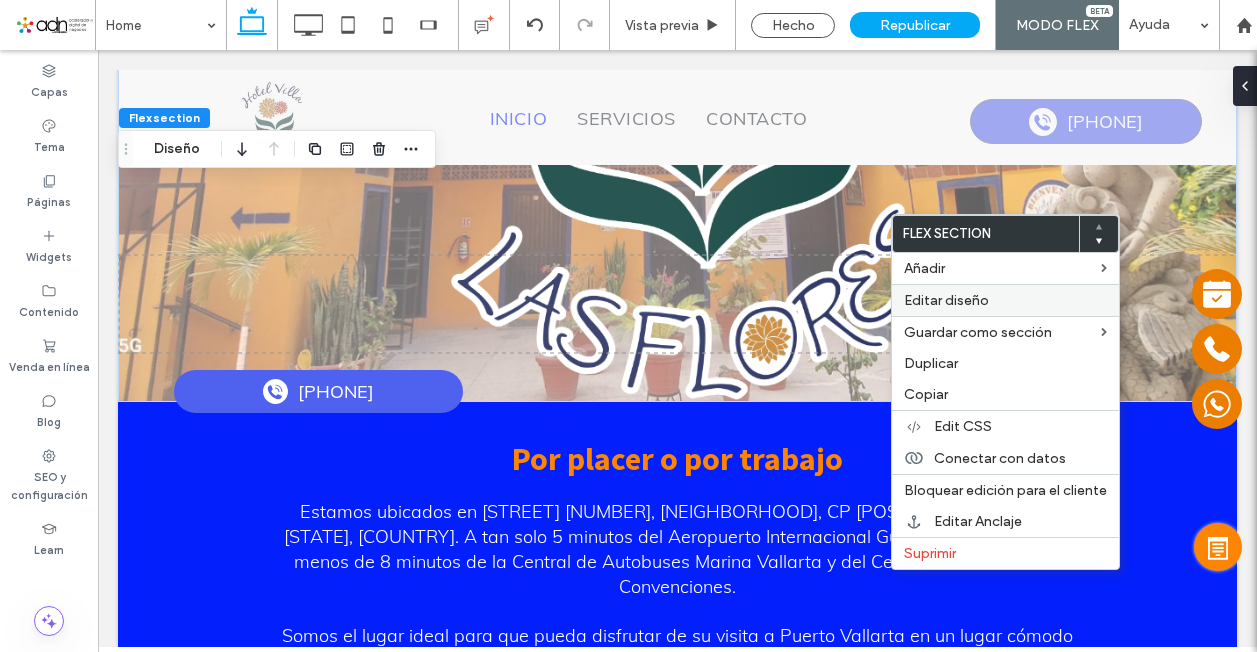 click on "Editar diseño" at bounding box center [946, 300] 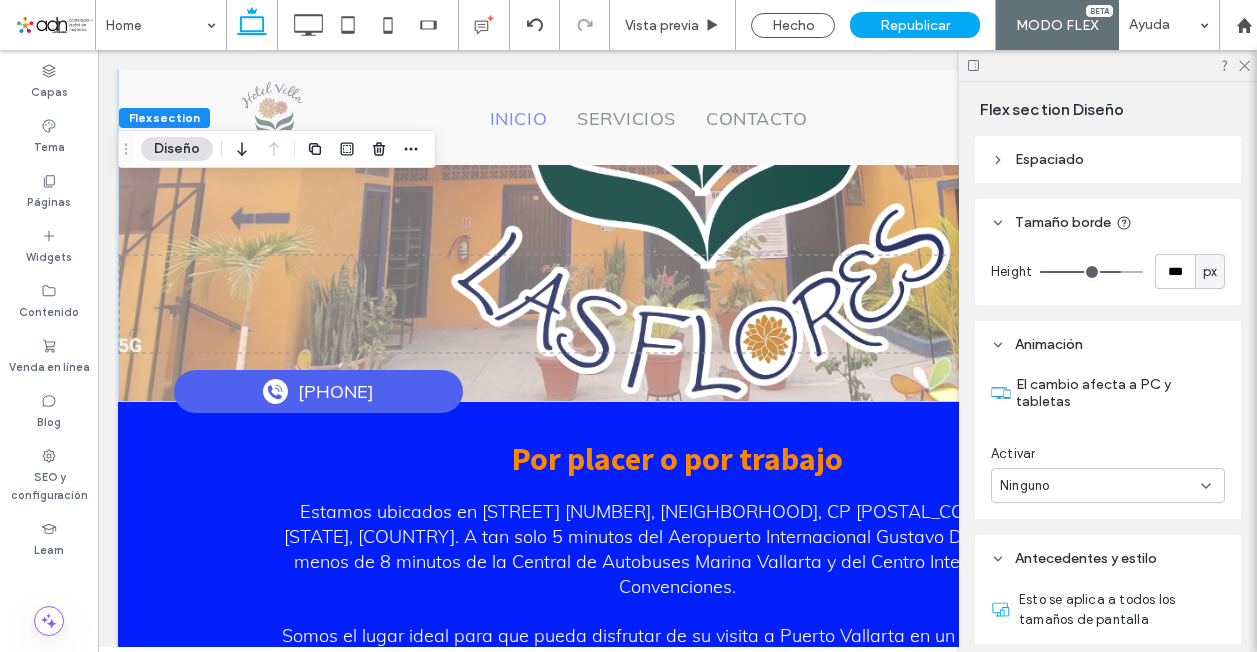 scroll, scrollTop: 400, scrollLeft: 0, axis: vertical 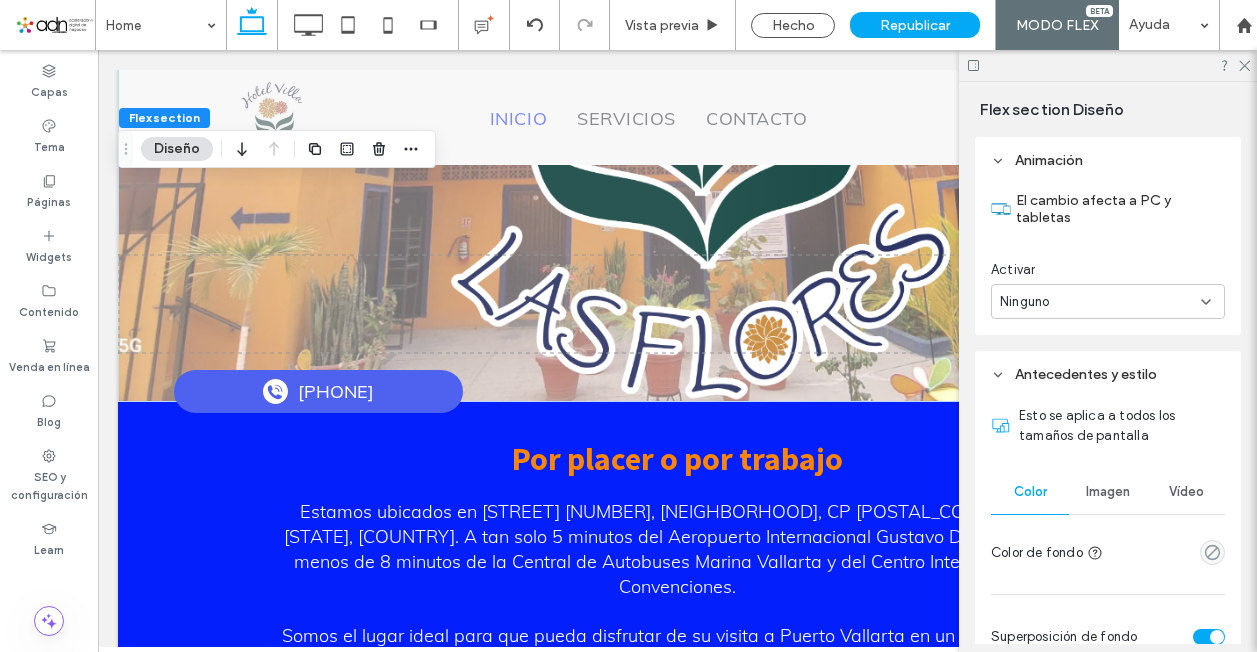 click on "Imagen" at bounding box center [1108, 492] 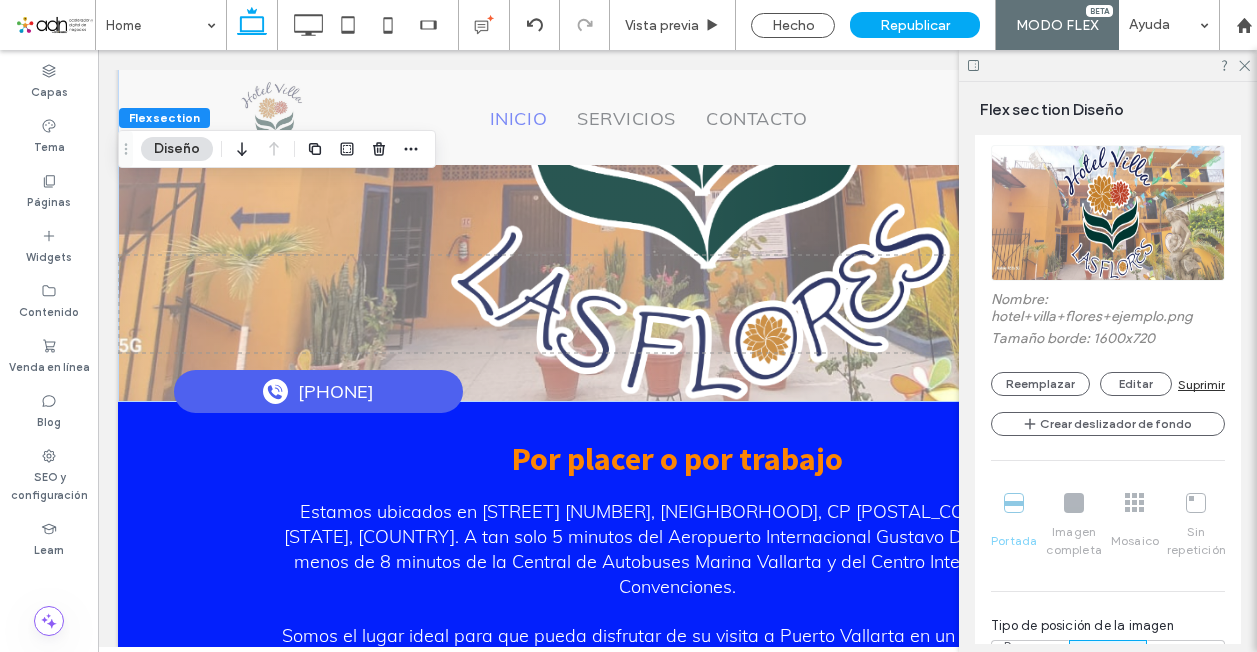 scroll, scrollTop: 900, scrollLeft: 0, axis: vertical 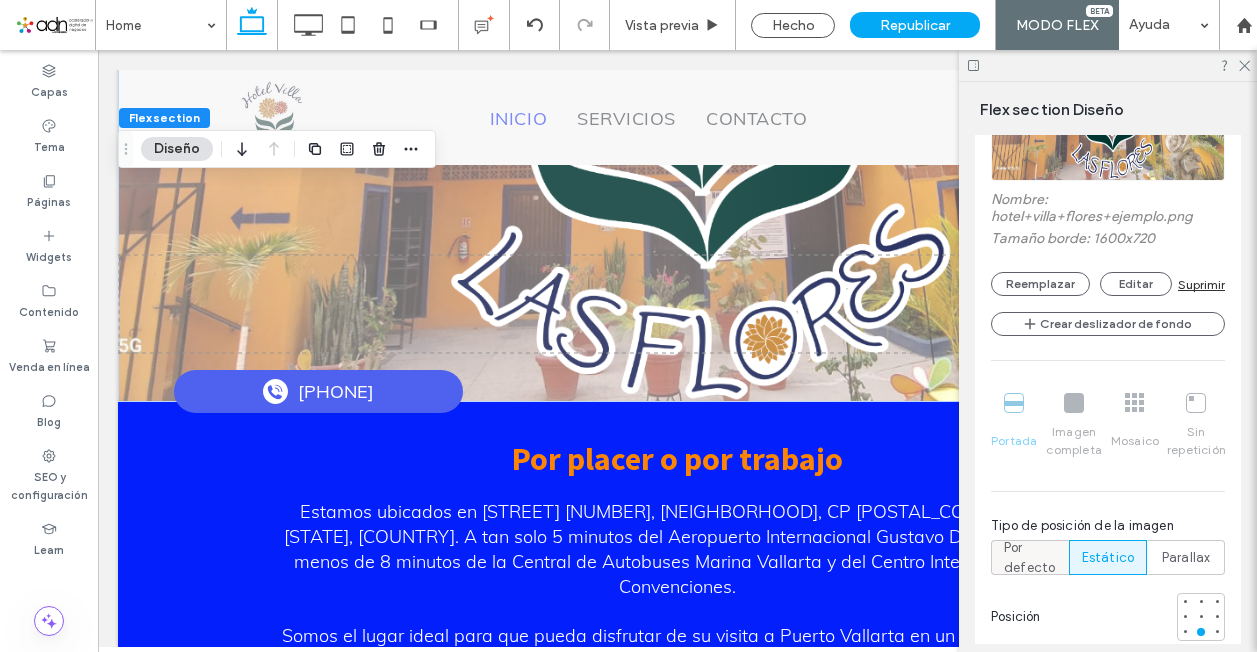 click on "Por defecto" at bounding box center (1030, 558) 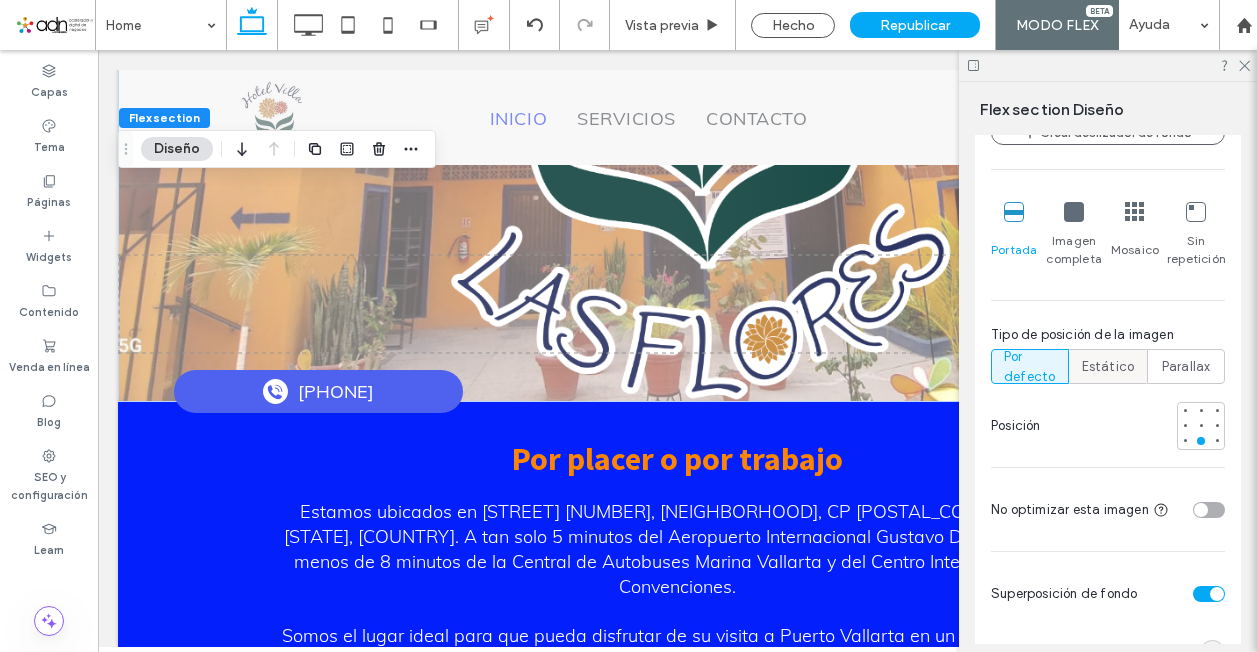 scroll, scrollTop: 1100, scrollLeft: 0, axis: vertical 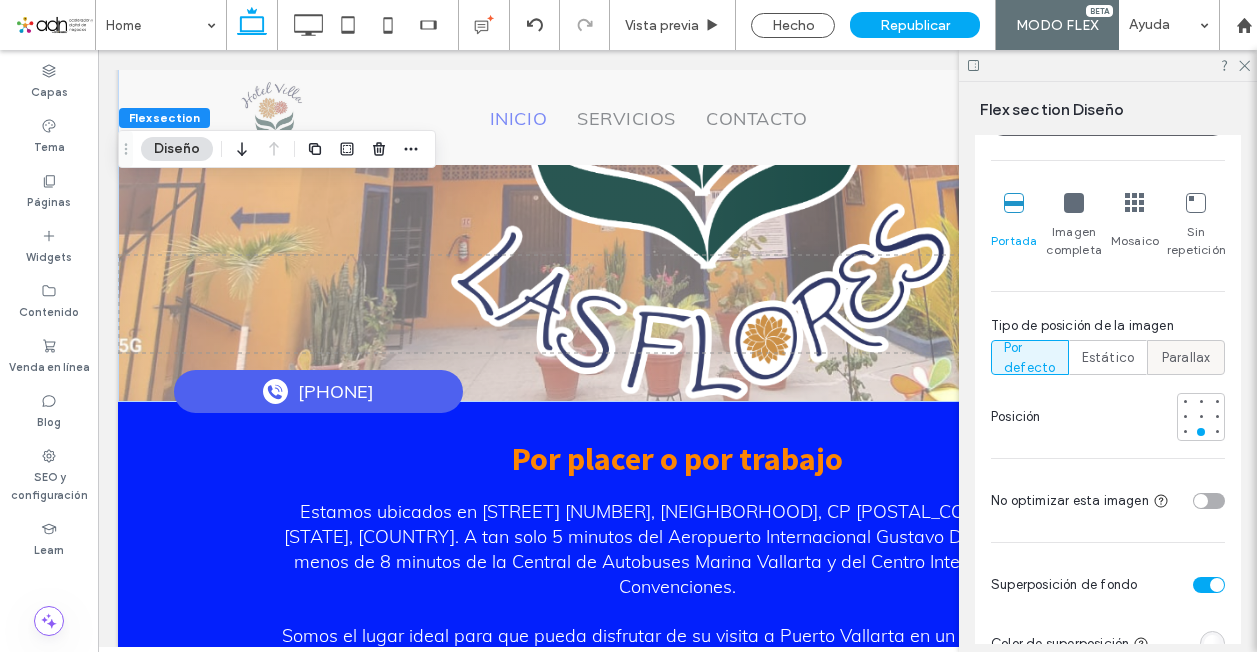 click on "Parallax" at bounding box center (1186, 358) 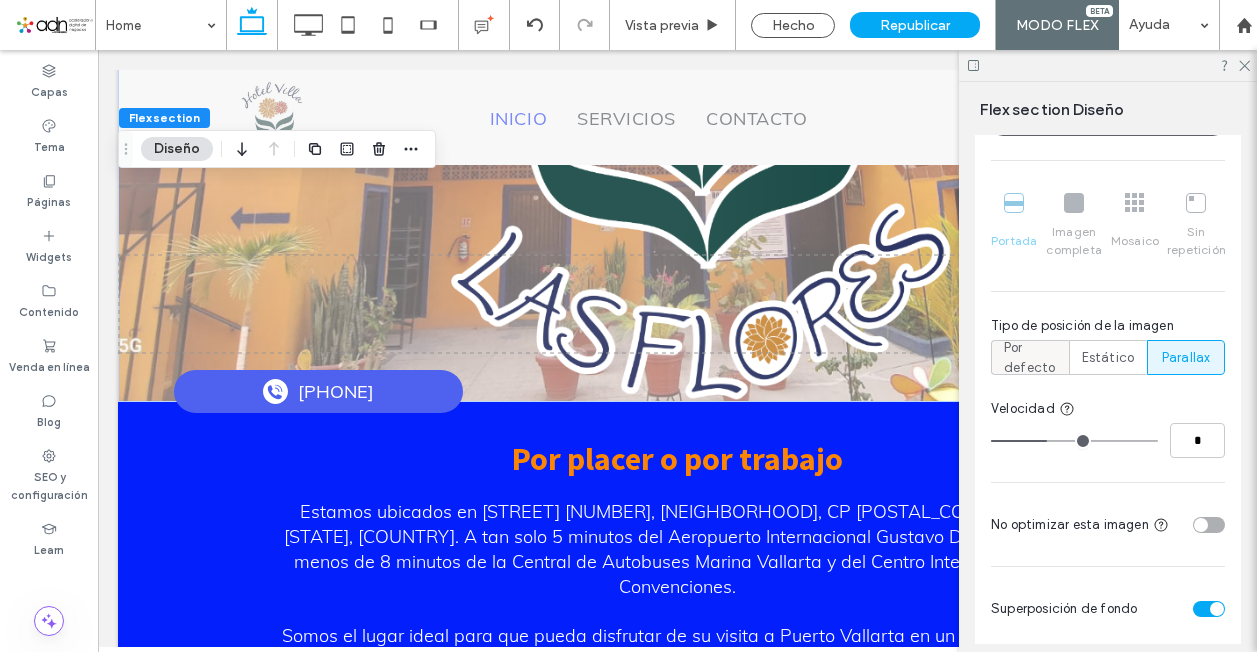 click on "Por defecto" at bounding box center (1030, 358) 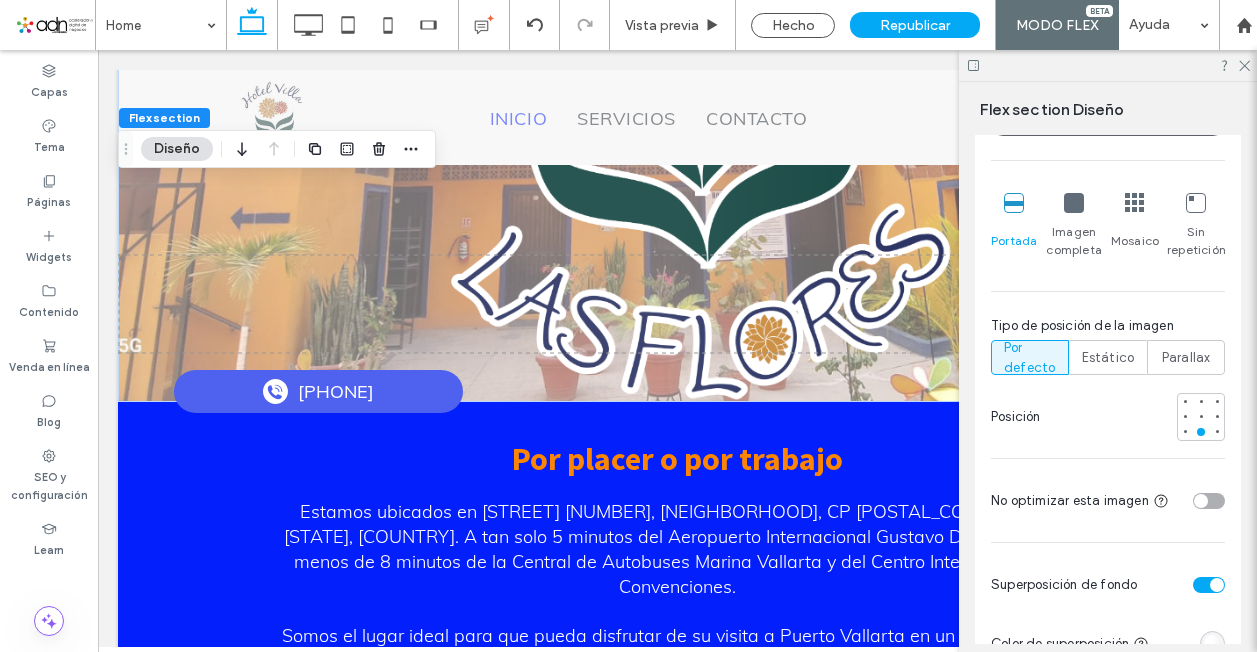 click on "Imagen completa" at bounding box center (1074, 226) 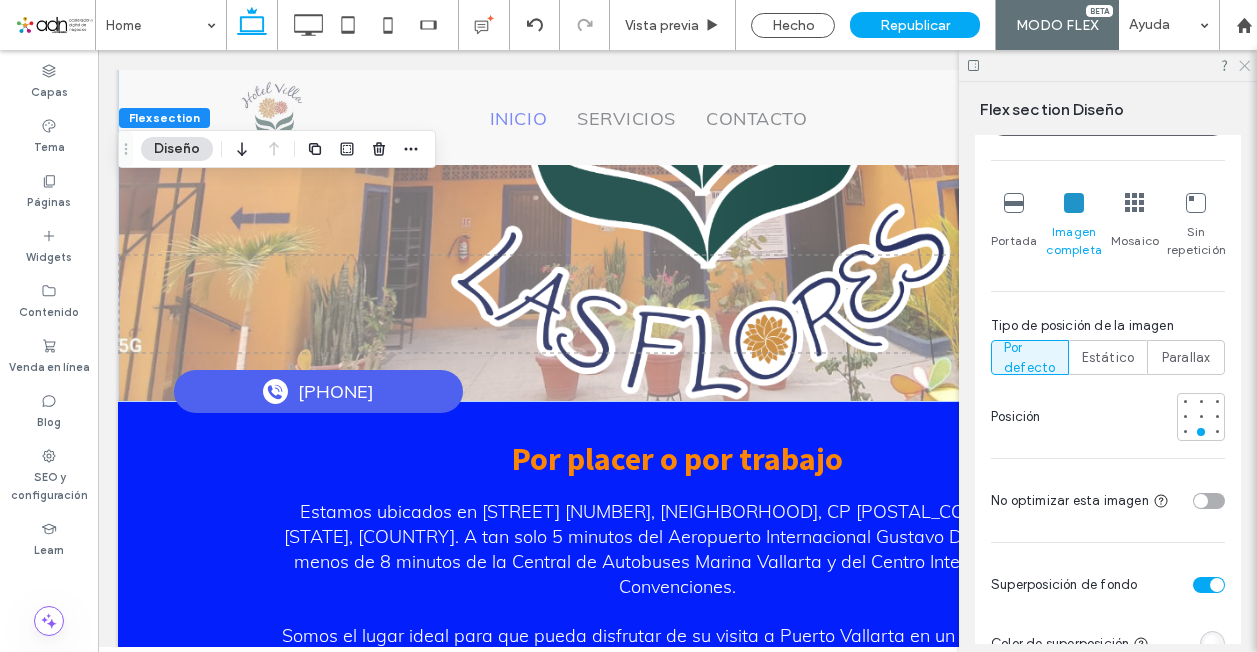 click 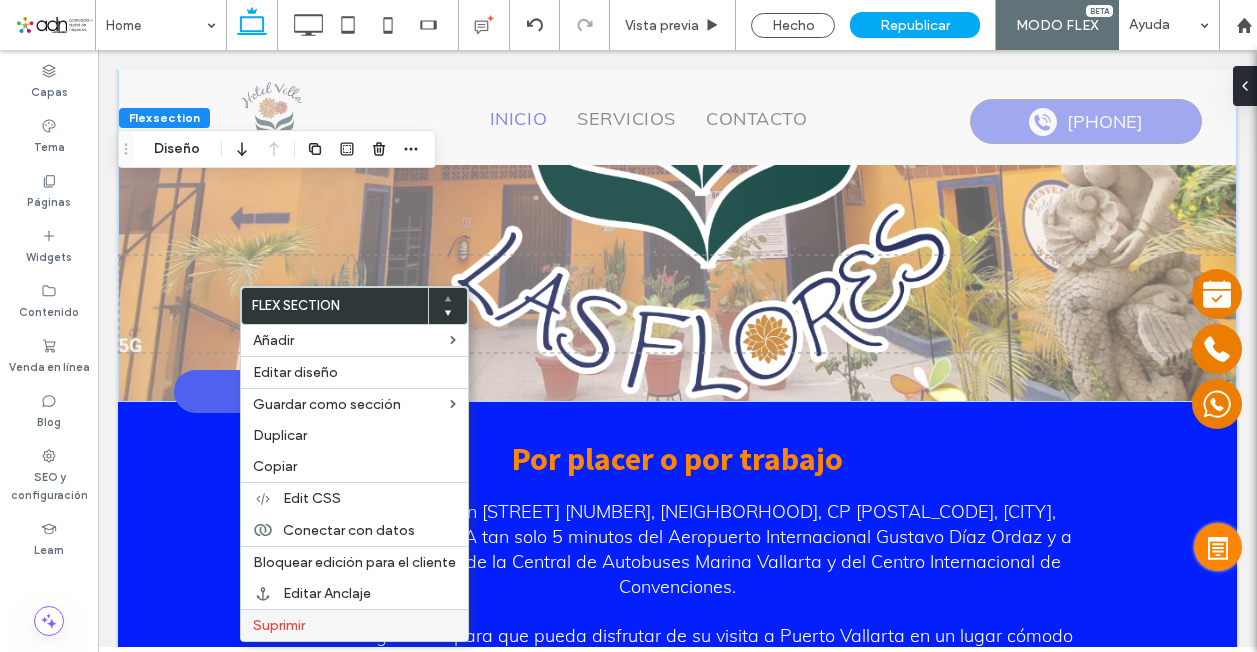 click on "Suprimir" at bounding box center (279, 625) 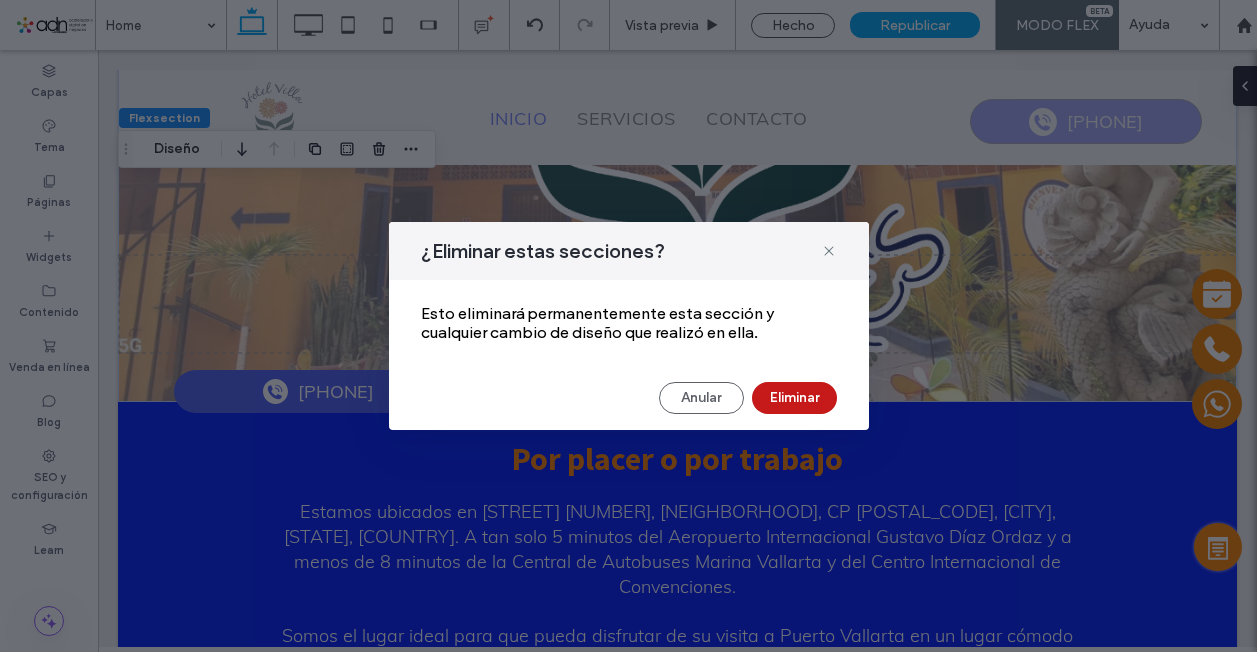 click on "Eliminar" at bounding box center (794, 398) 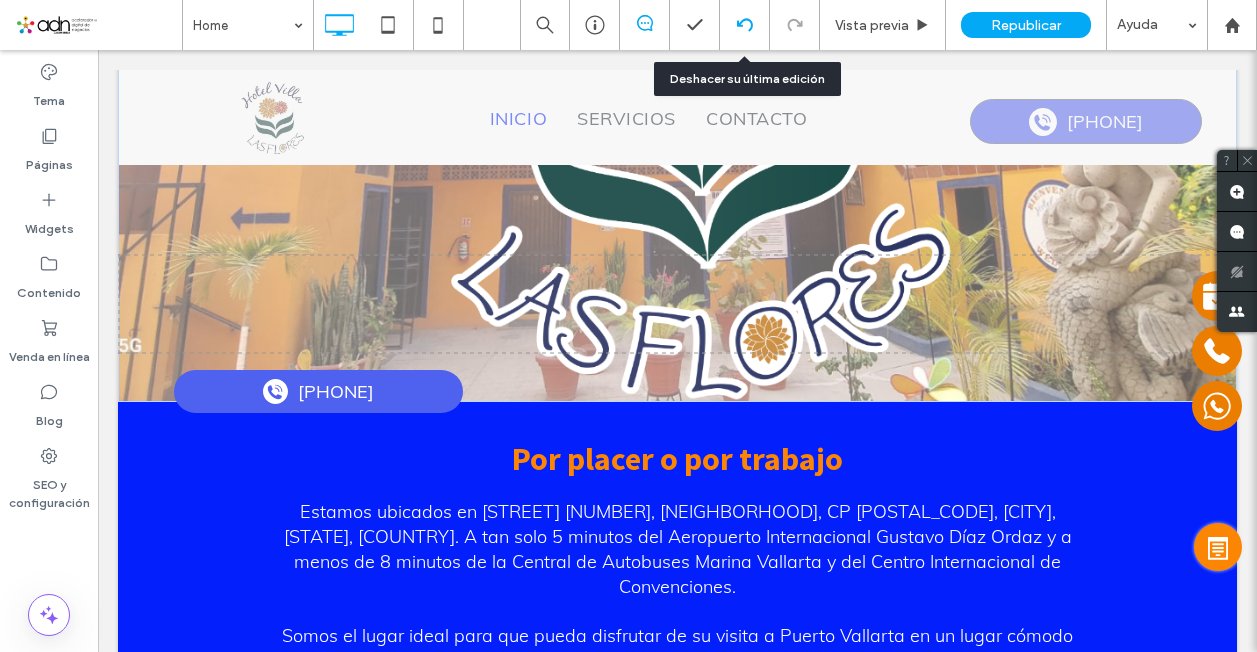 click 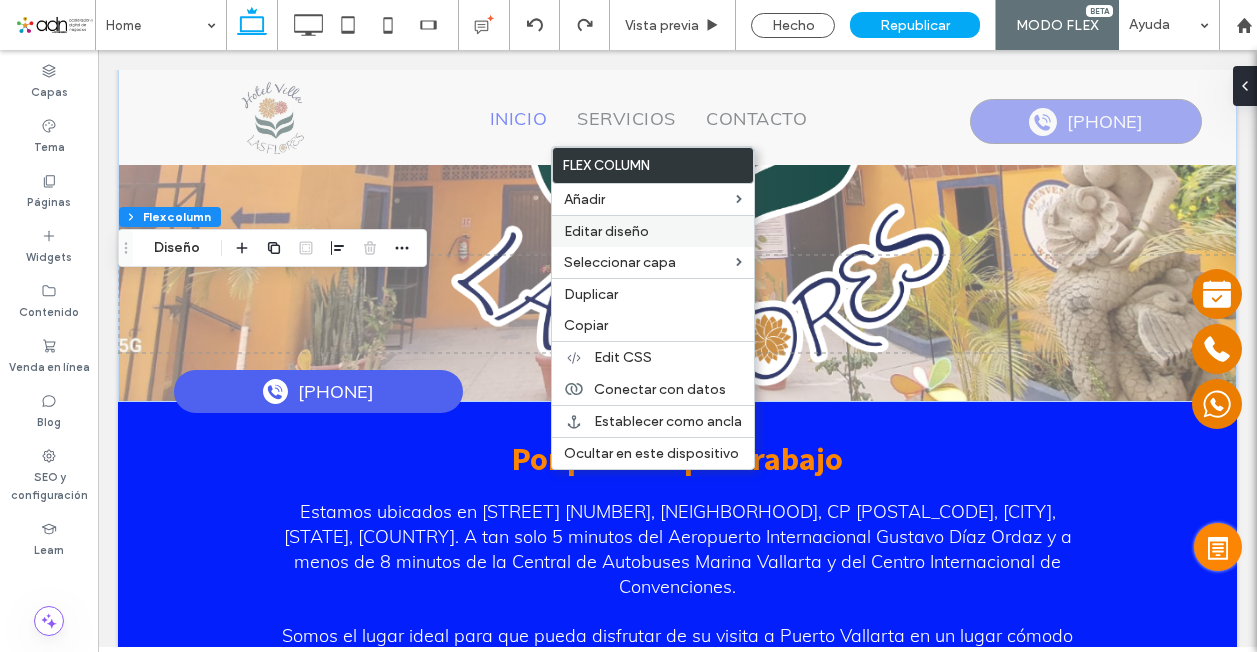 click on "Editar diseño" at bounding box center (606, 231) 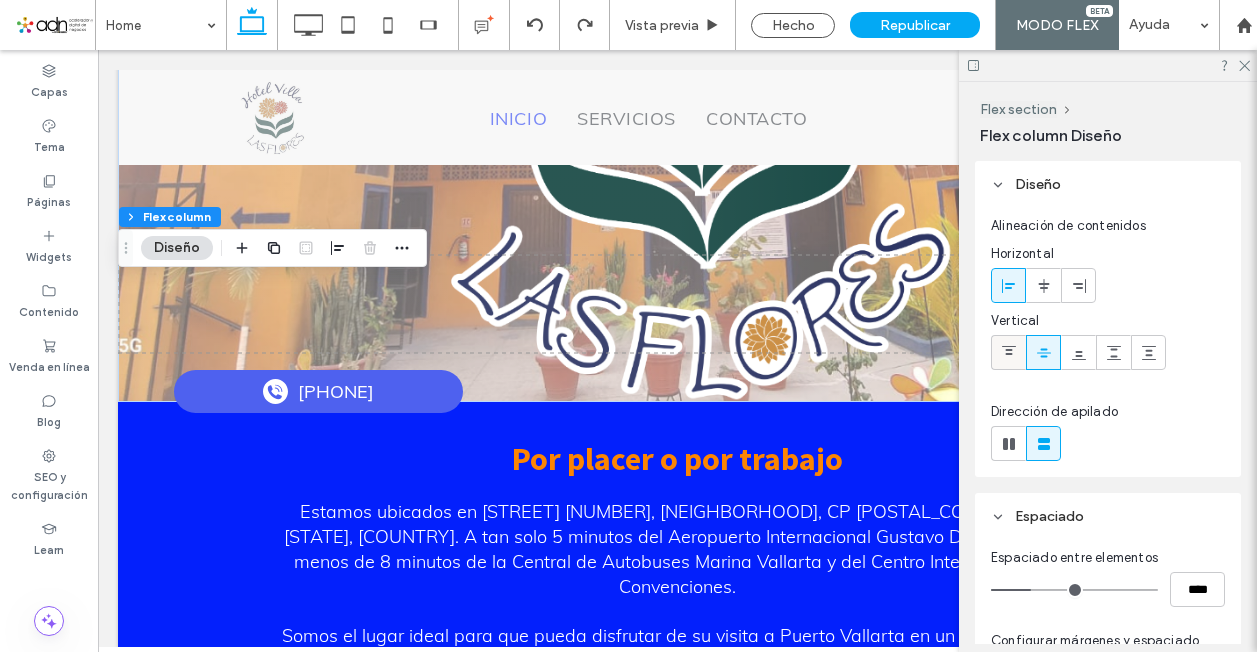 click at bounding box center [1009, 352] 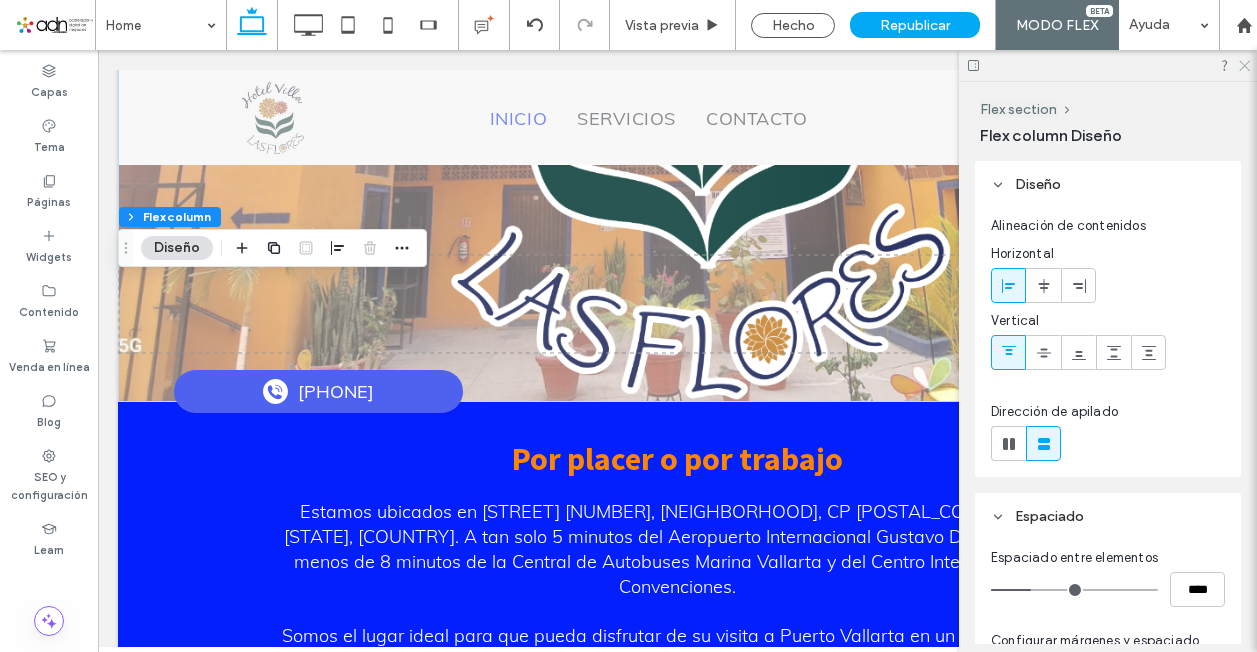 click 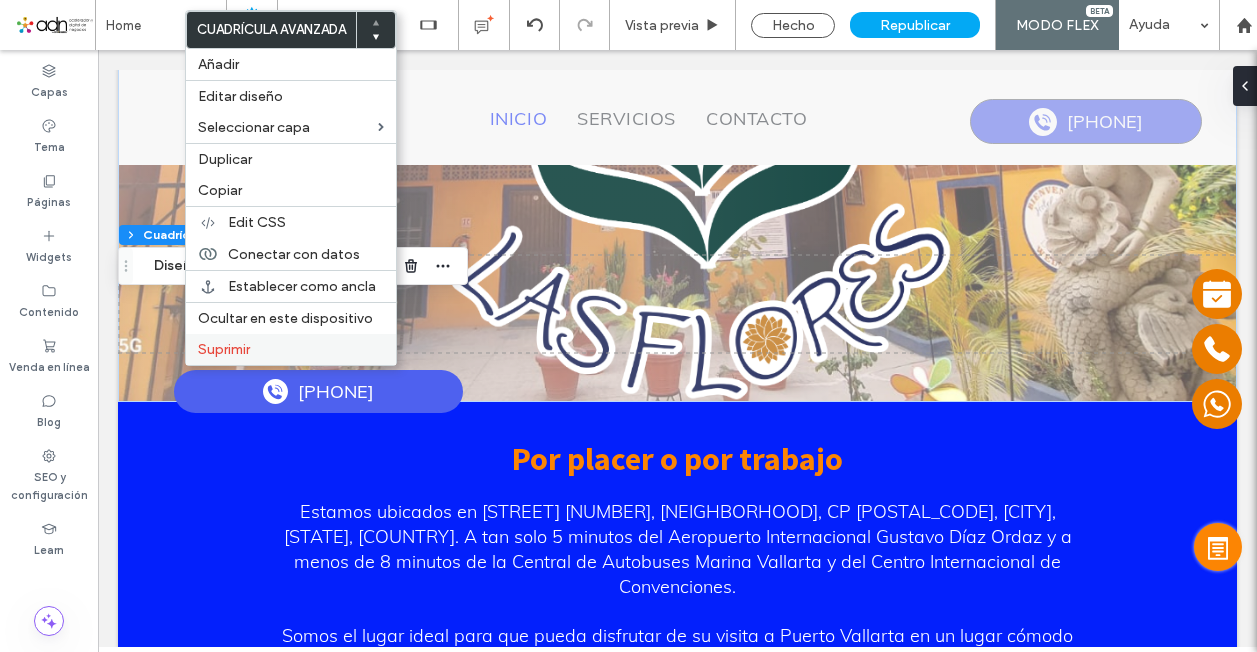 click on "Suprimir" at bounding box center (224, 349) 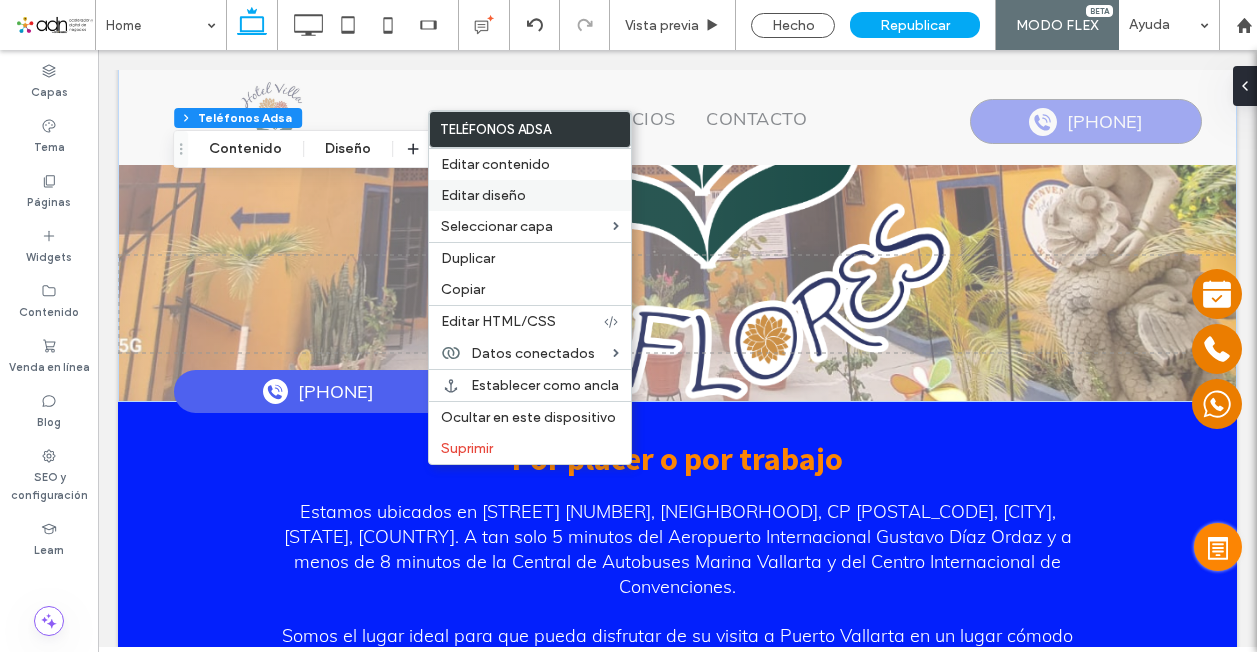 click on "Editar diseño" at bounding box center (483, 195) 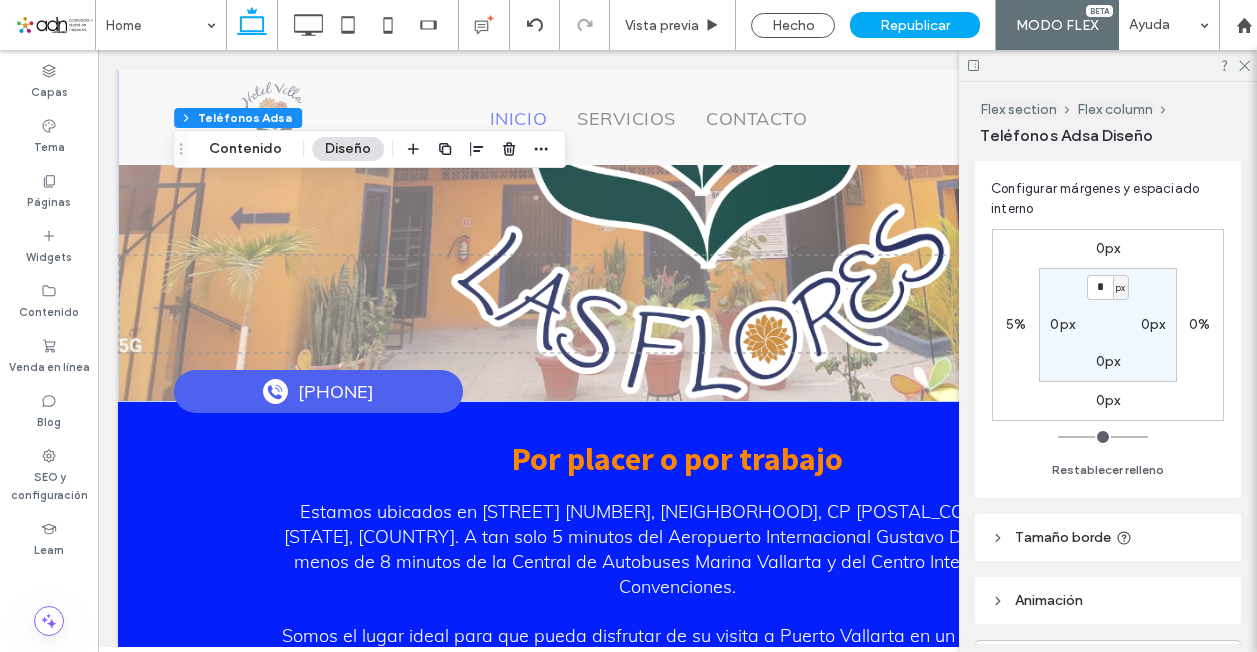 scroll, scrollTop: 0, scrollLeft: 0, axis: both 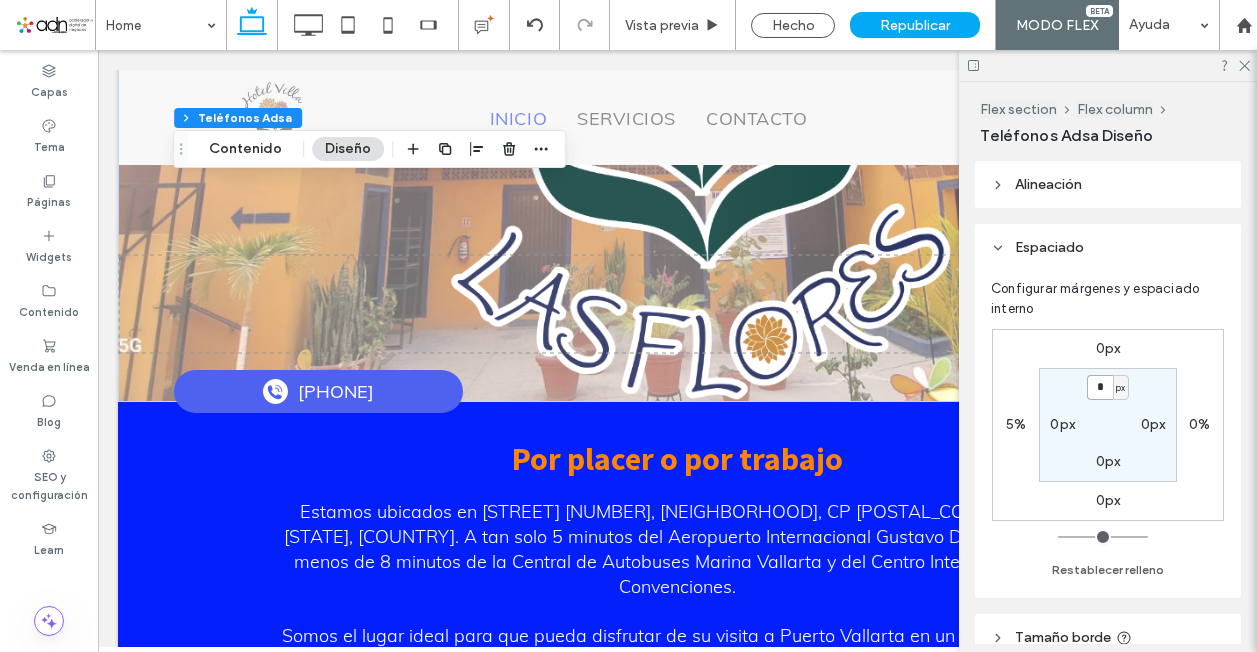 click on "*" at bounding box center [1100, 387] 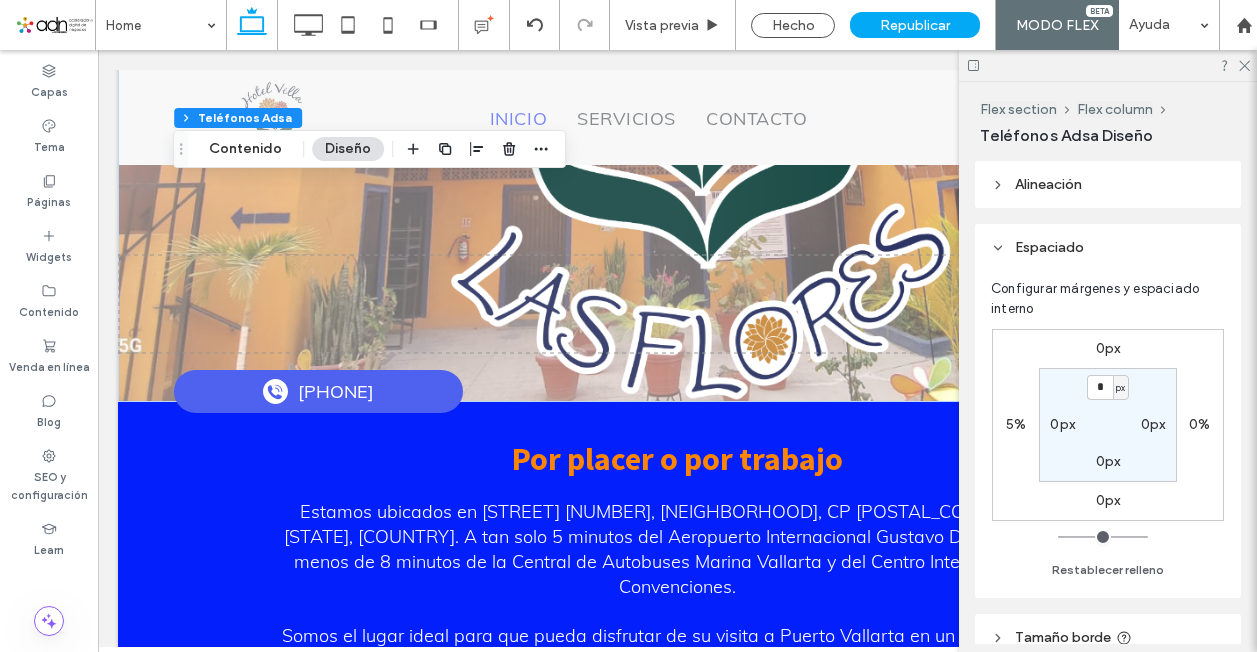 click on "0px" at bounding box center (1108, 348) 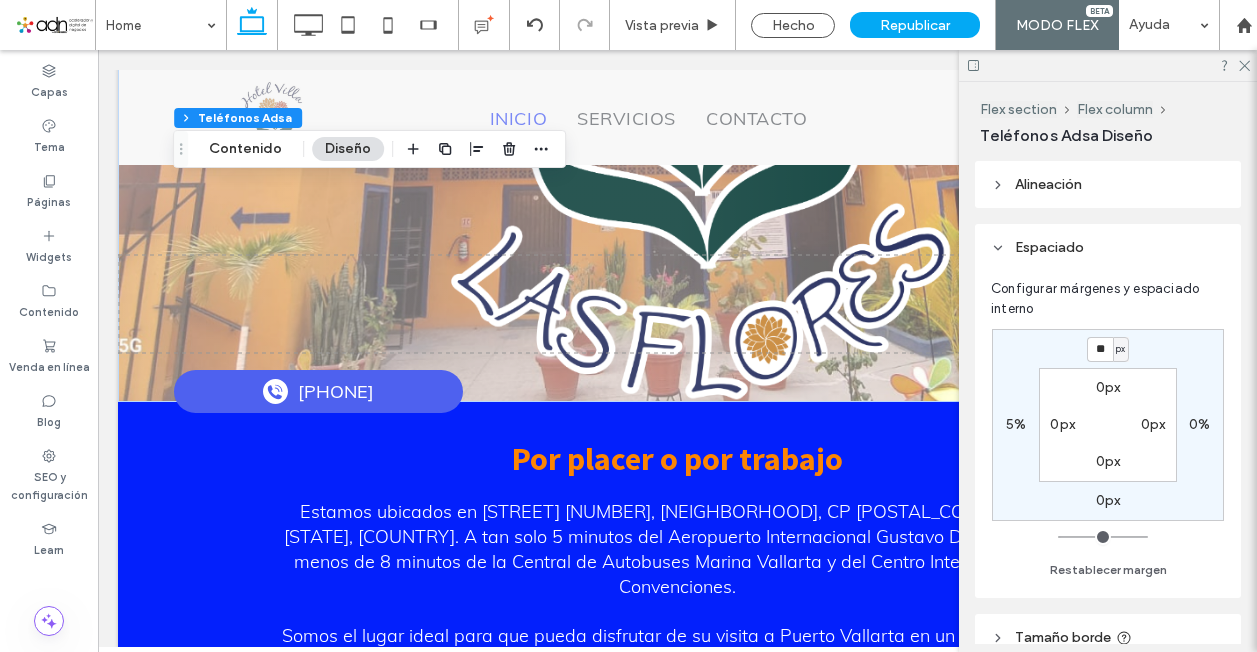 type on "**" 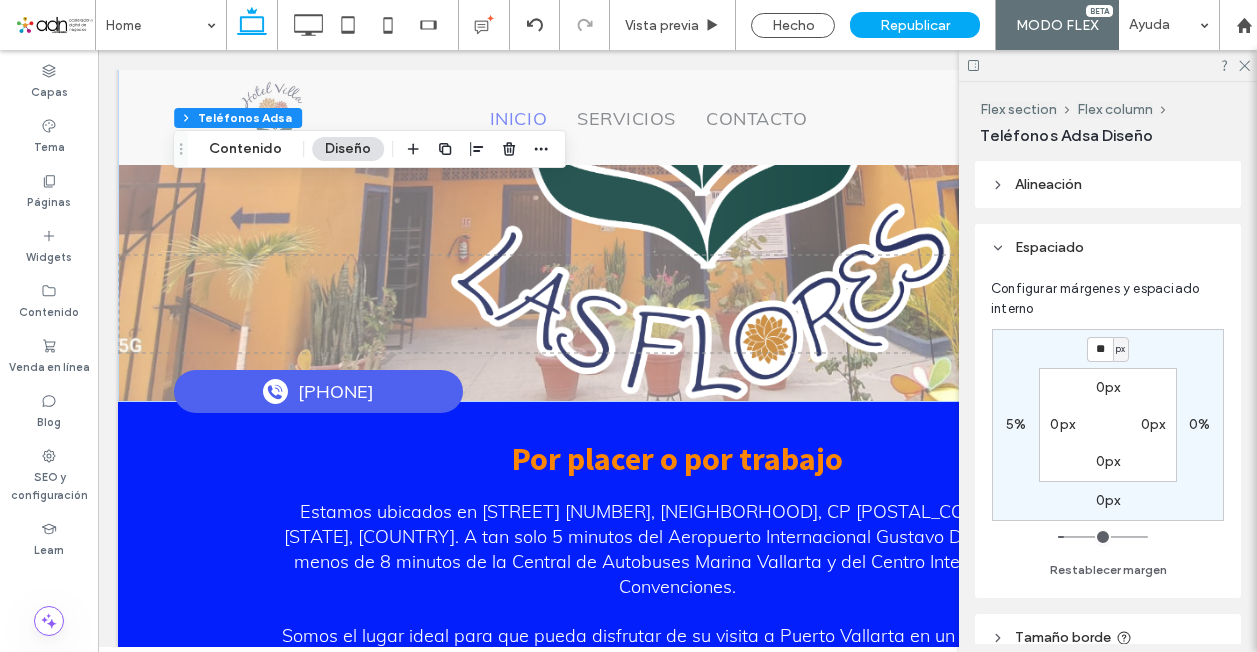 type on "*" 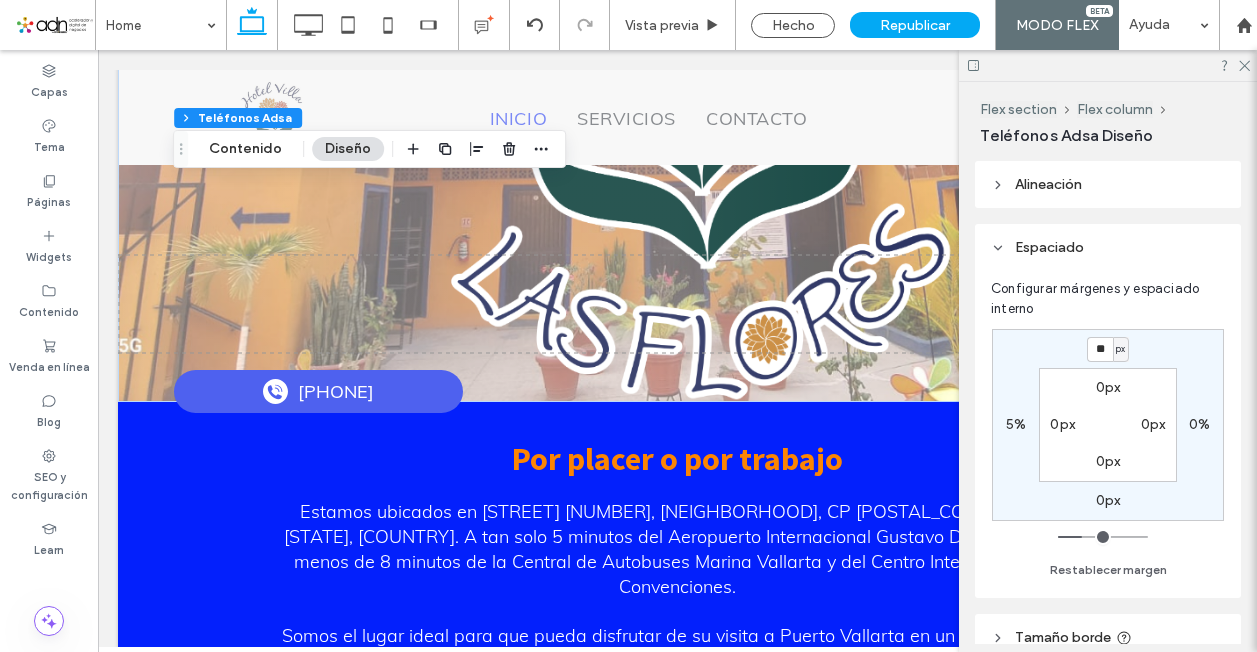 type on "*" 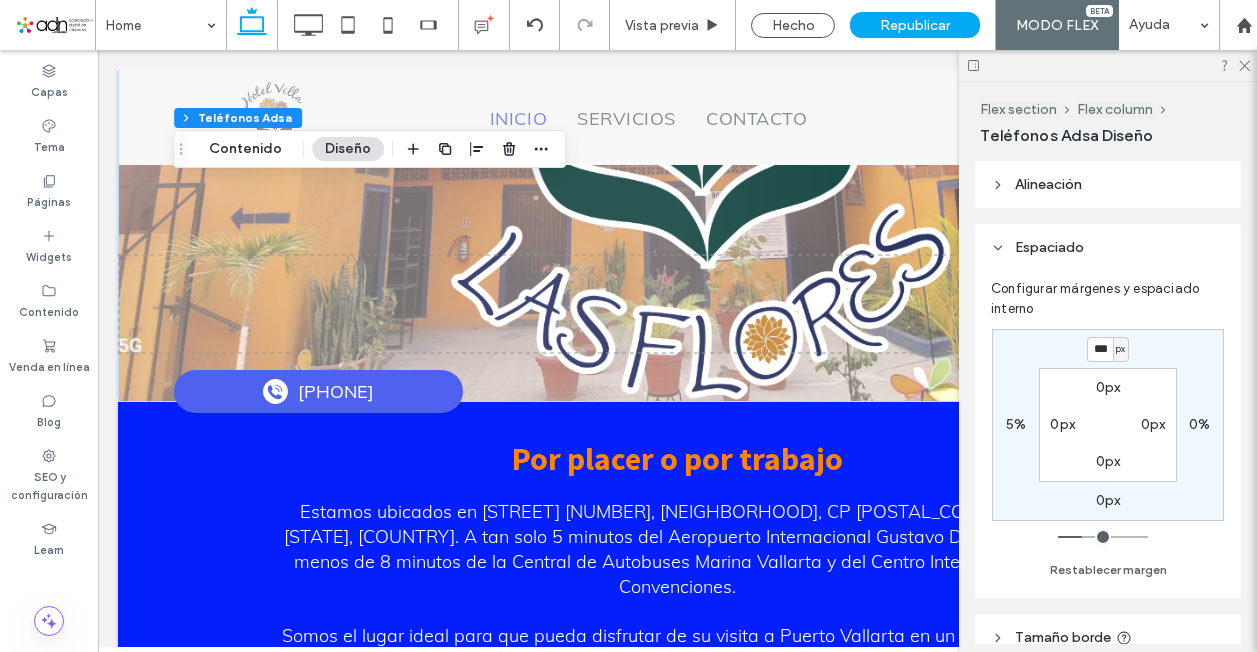 type on "***" 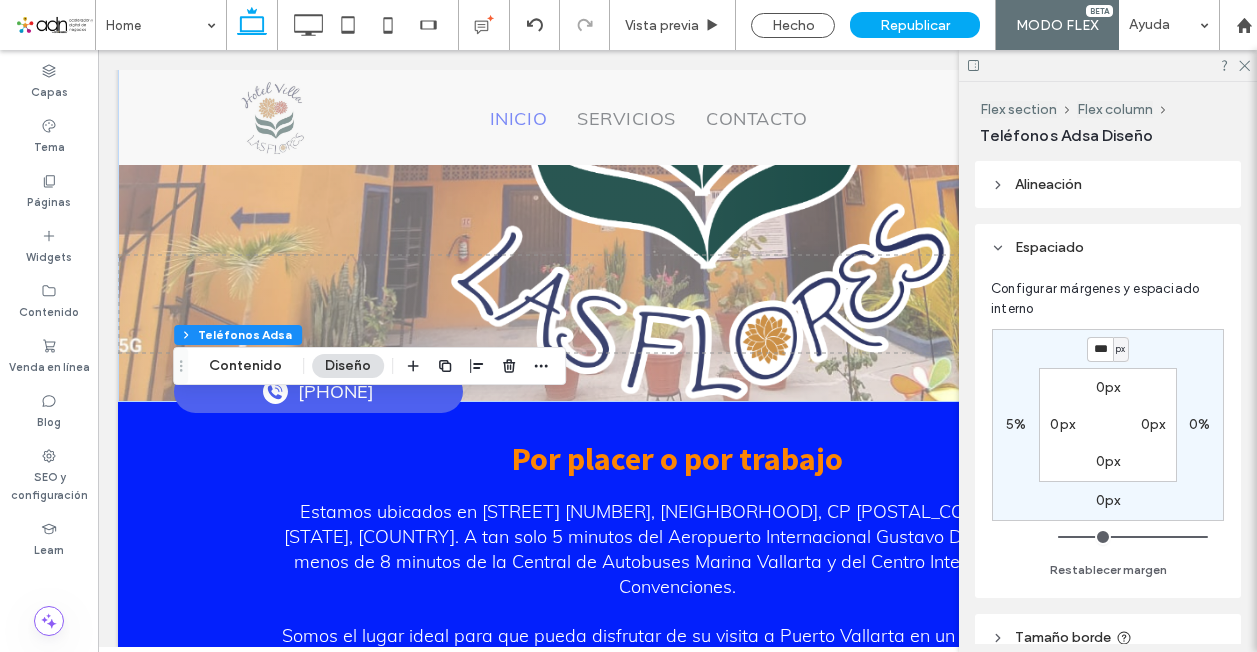 type on "***" 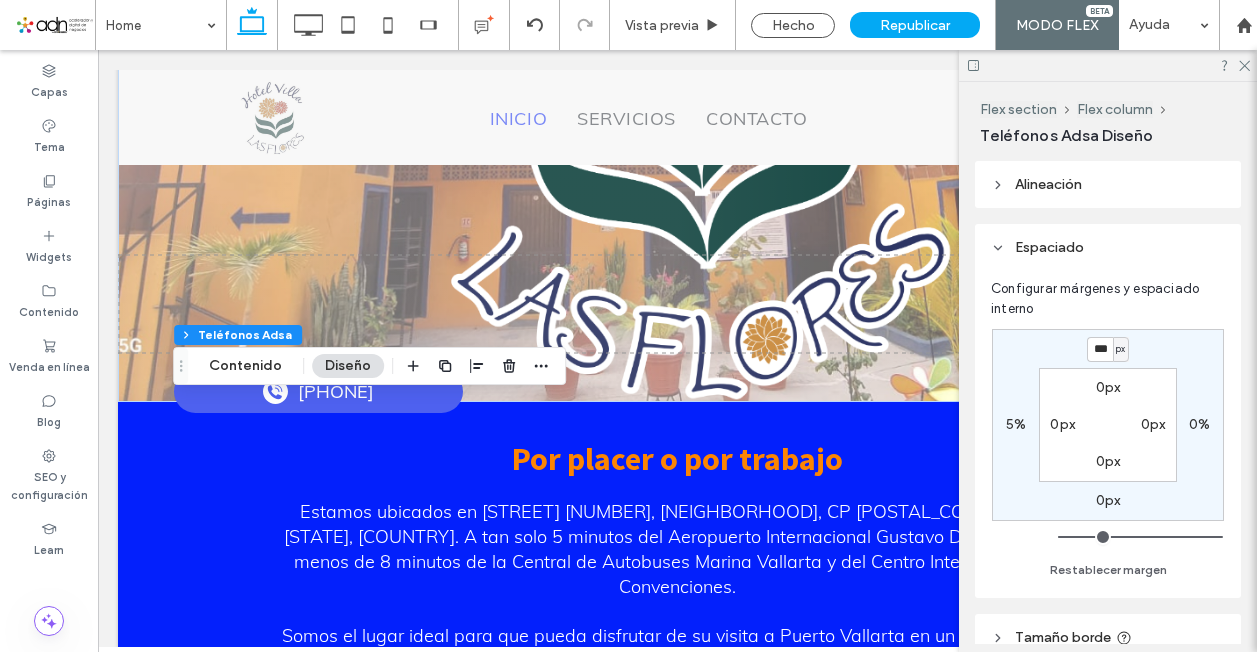 type on "***" 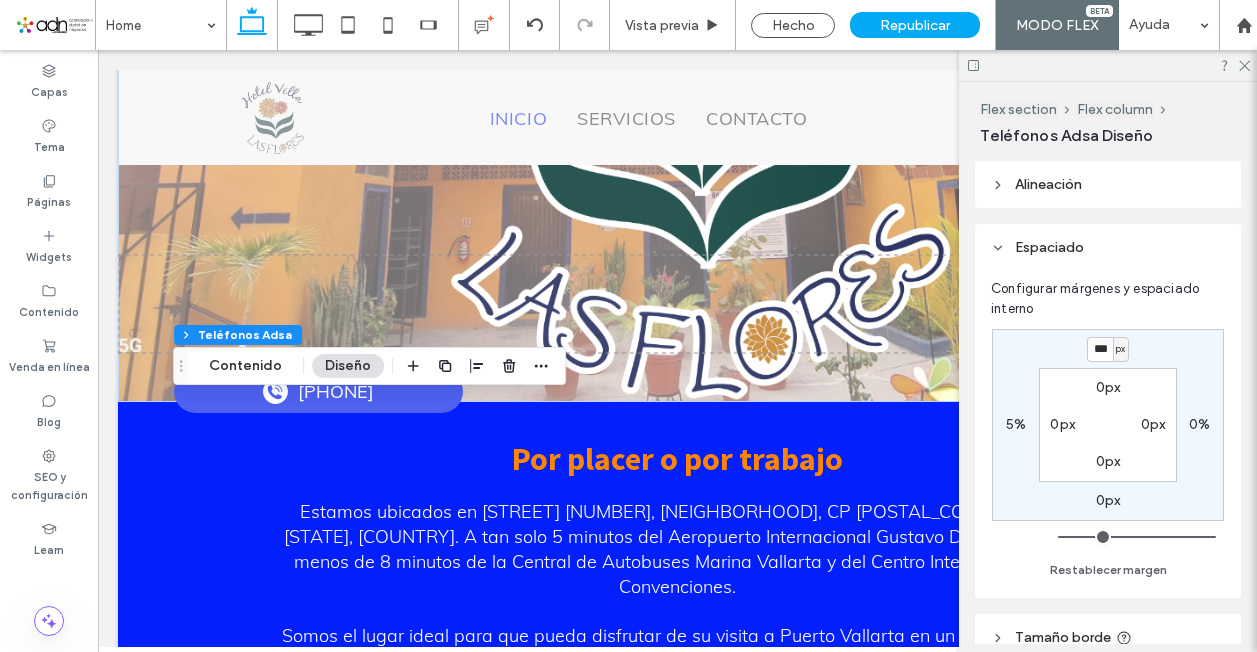 click on "5%" at bounding box center (1016, 424) 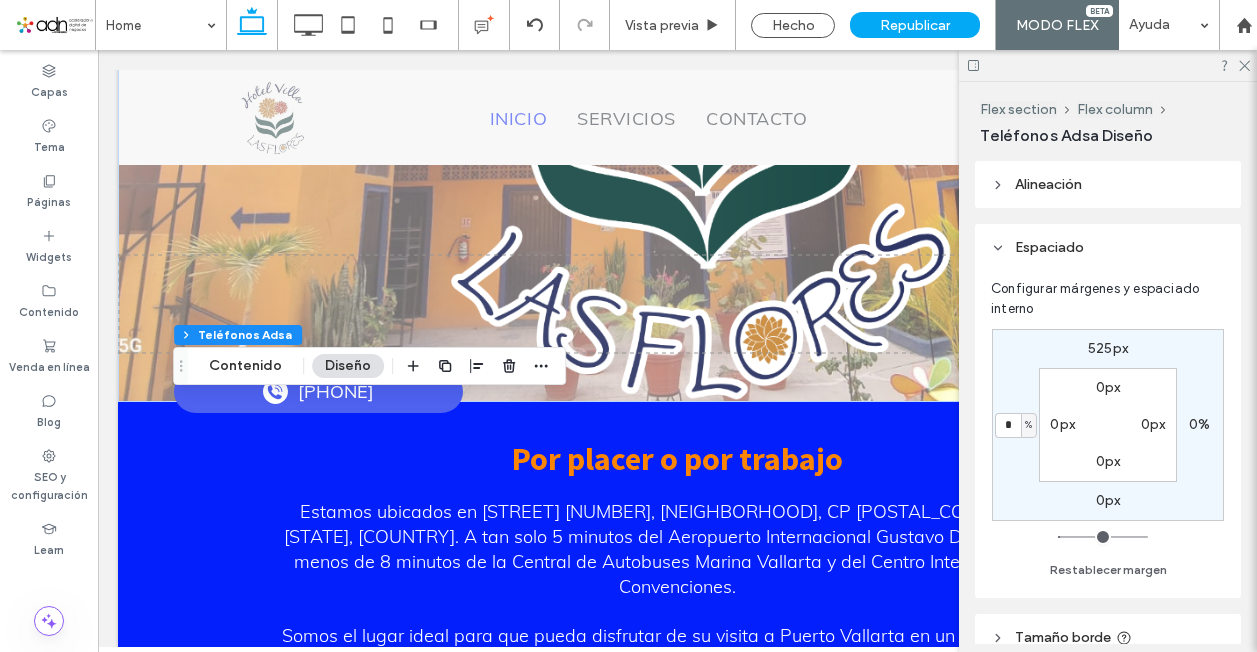 type on "*" 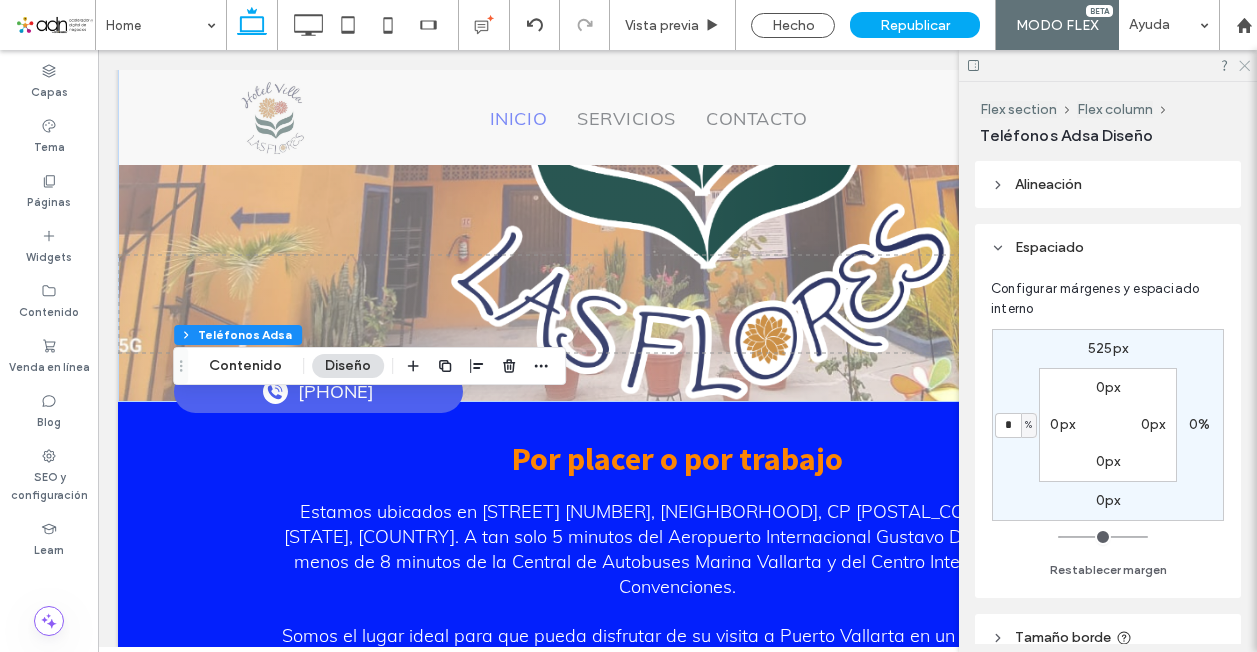 click 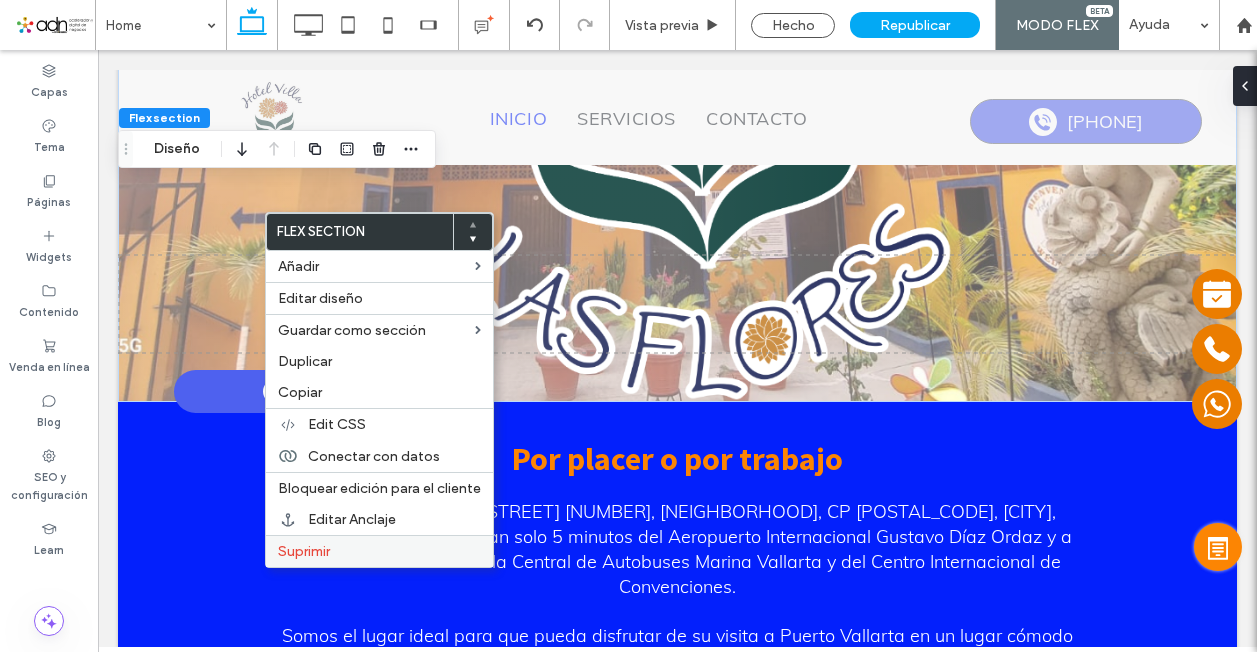 click on "Suprimir" at bounding box center [304, 551] 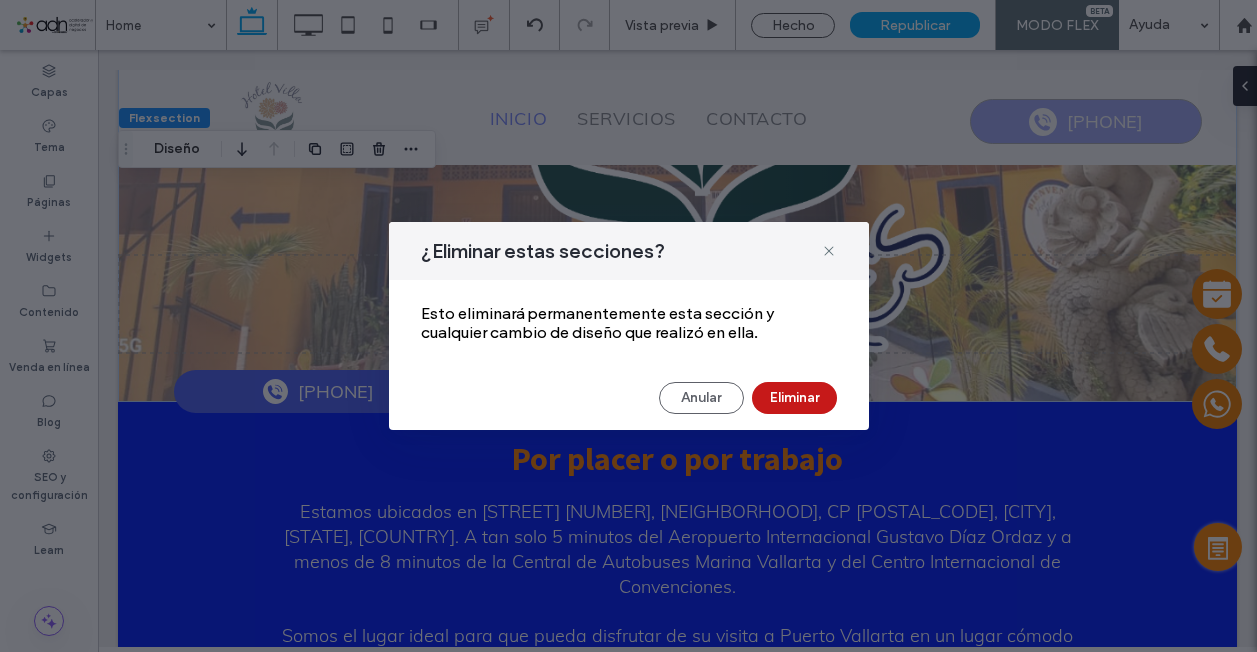 click on "Eliminar" at bounding box center (794, 398) 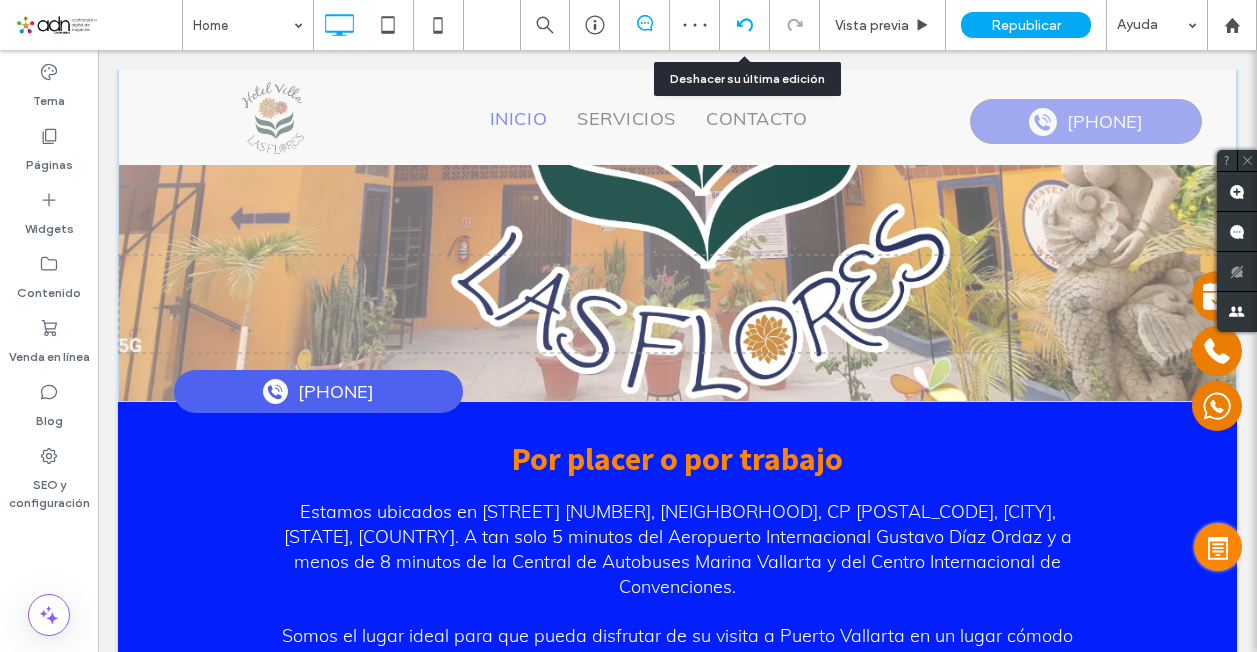 click 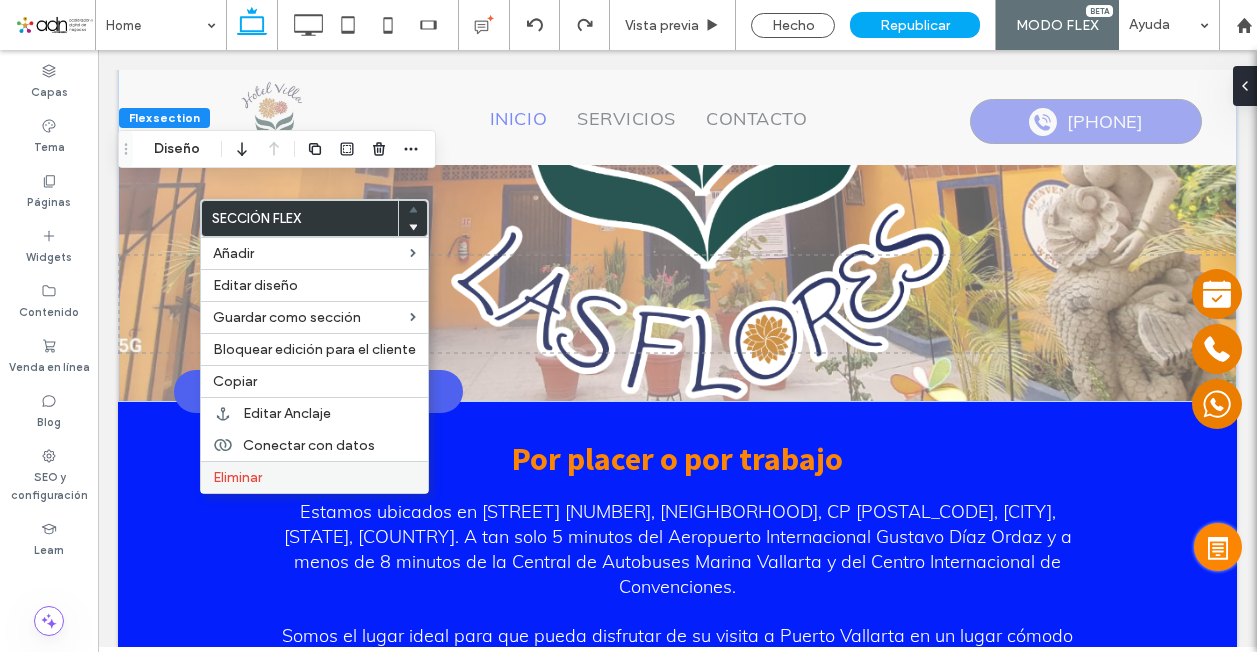 click on "Eliminar" at bounding box center (237, 477) 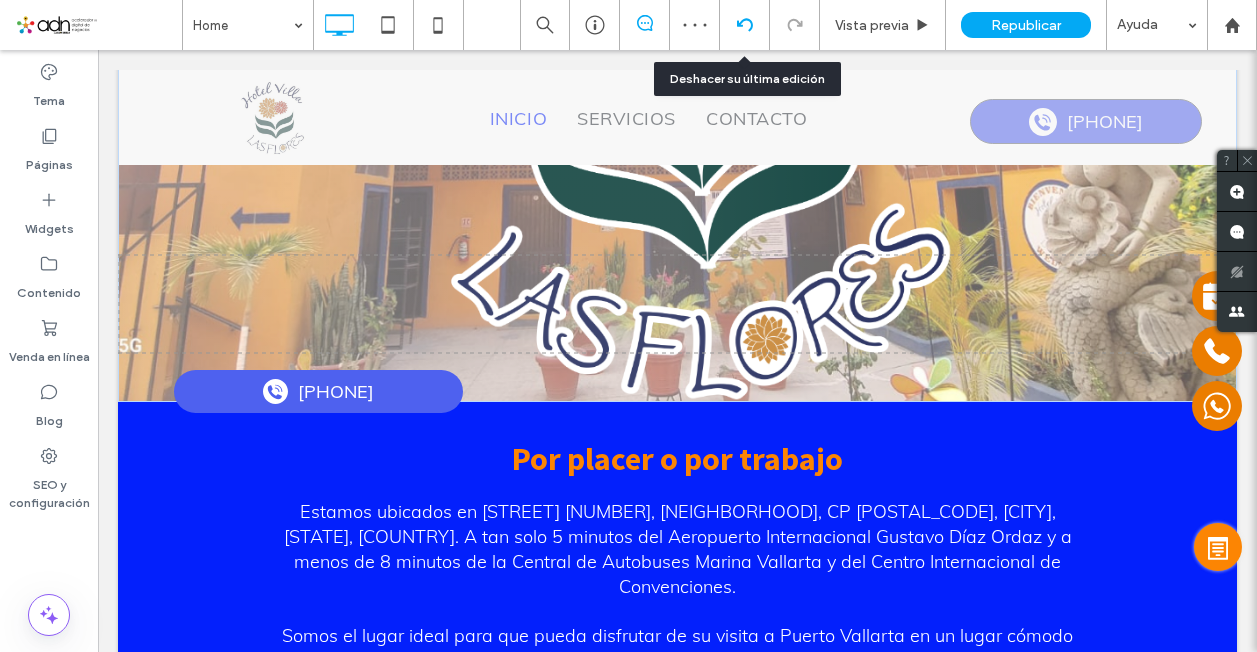 click 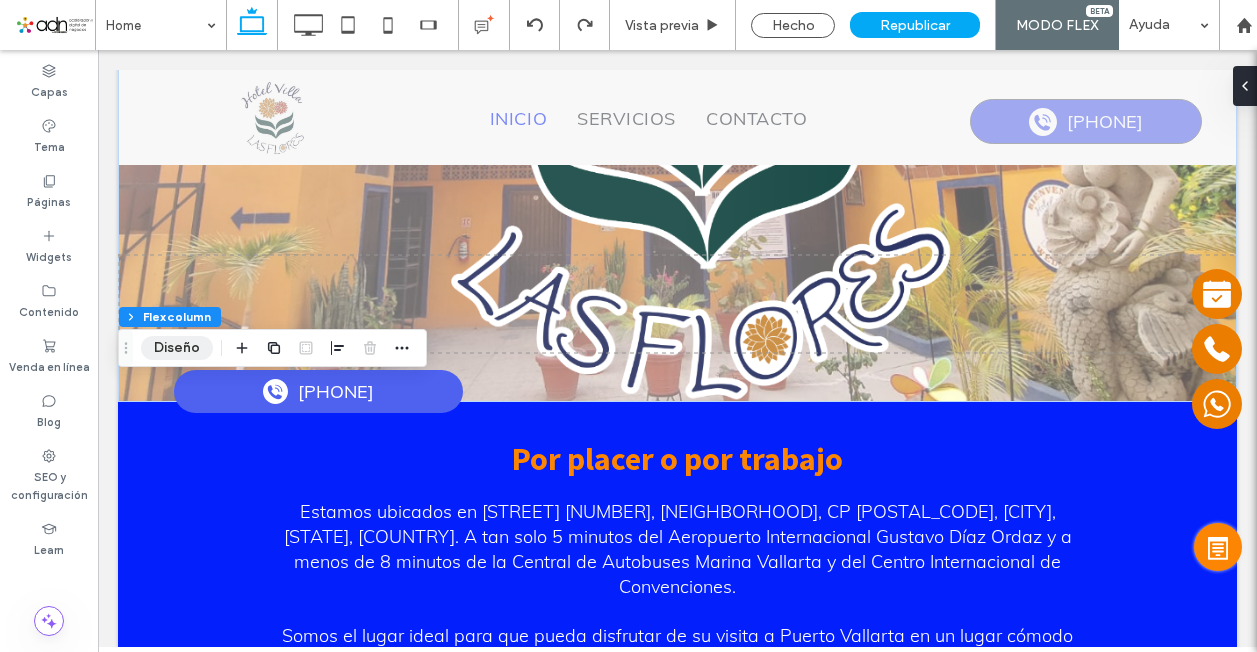 click on "Diseño" at bounding box center [177, 348] 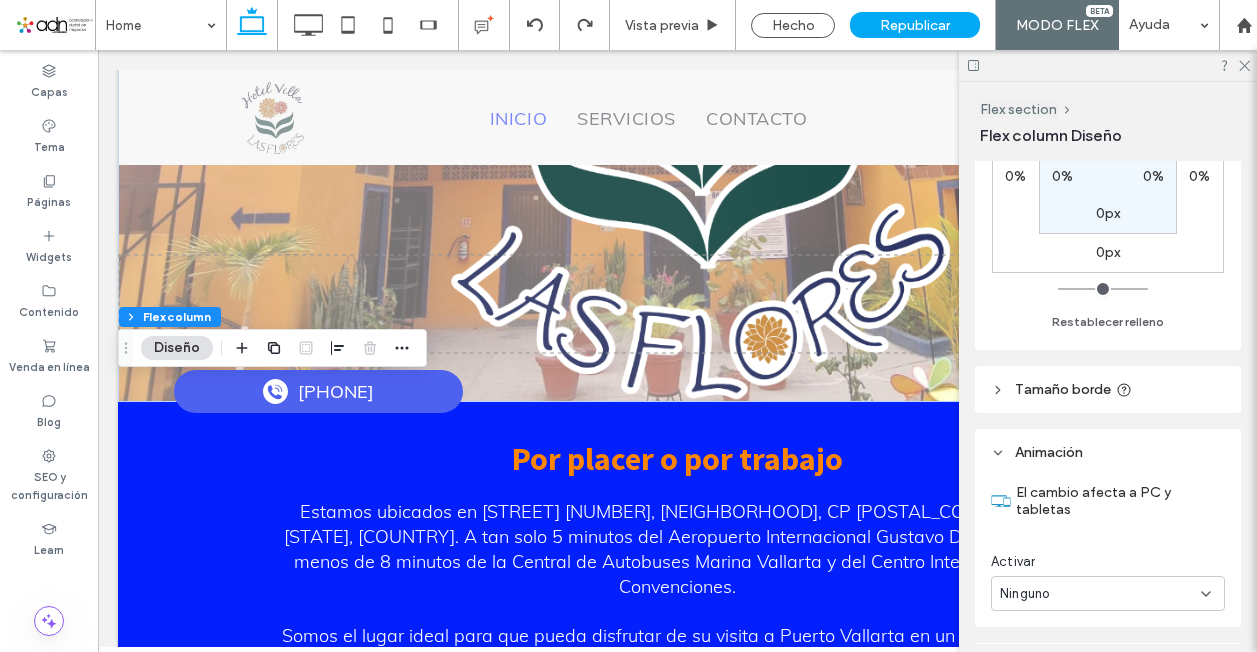 scroll, scrollTop: 1100, scrollLeft: 0, axis: vertical 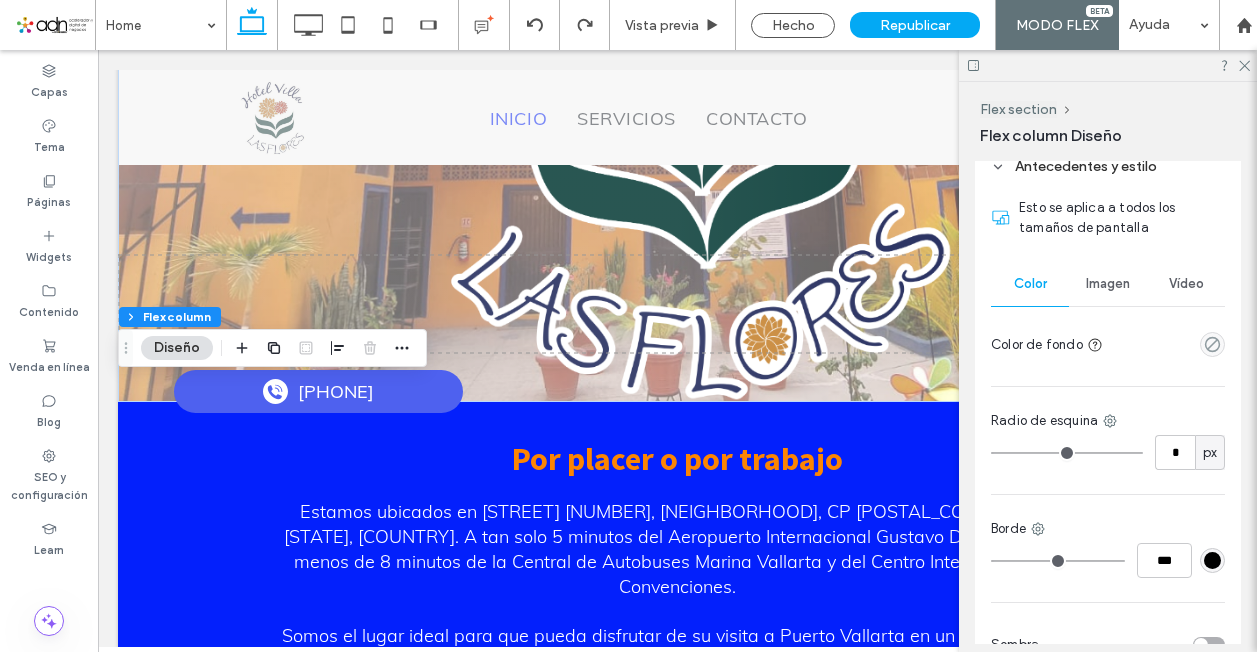 click on "Imagen" at bounding box center (1108, 284) 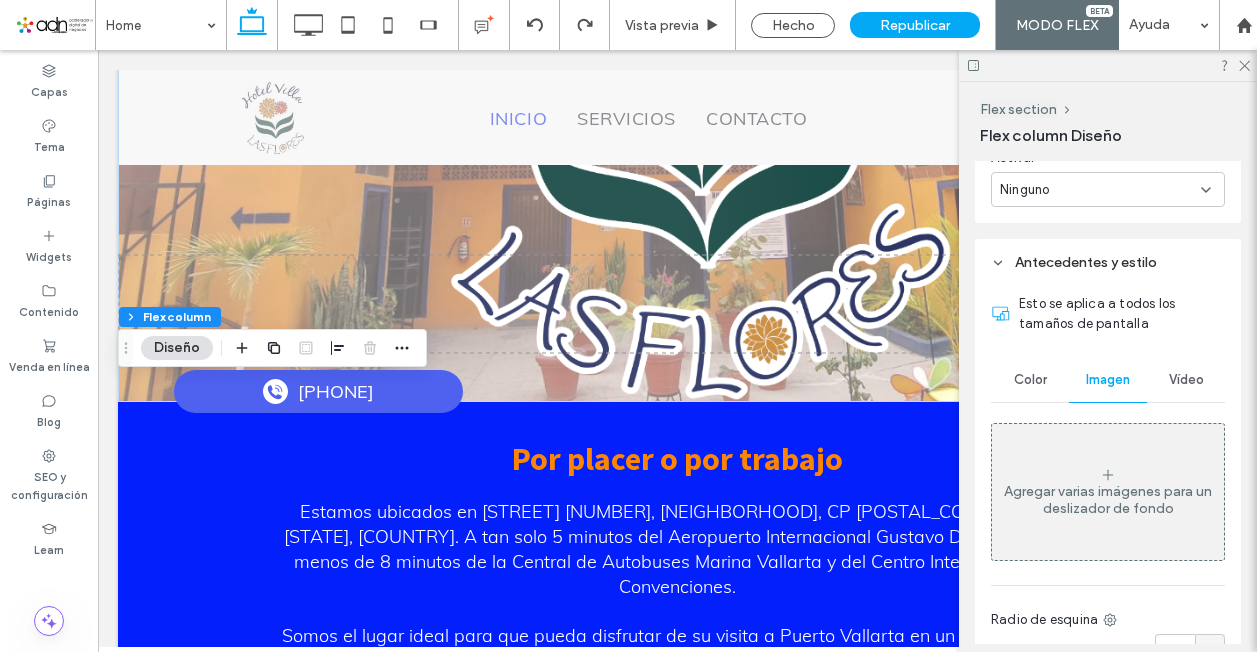 scroll, scrollTop: 1000, scrollLeft: 0, axis: vertical 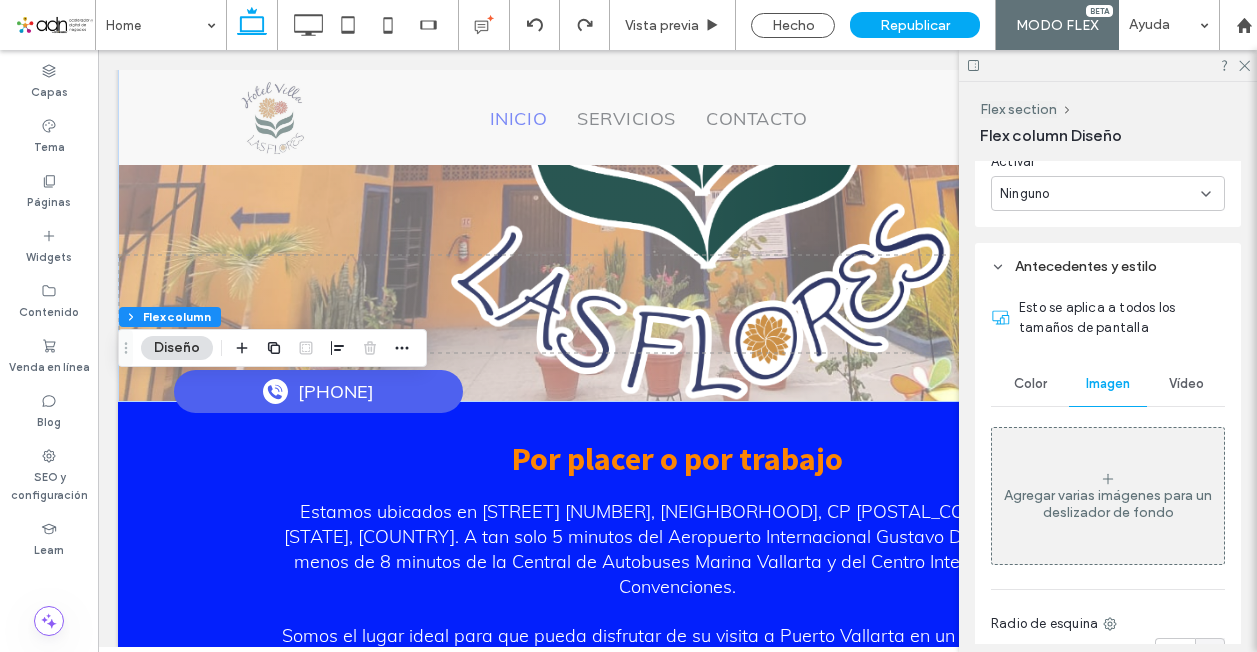 click at bounding box center [1108, 65] 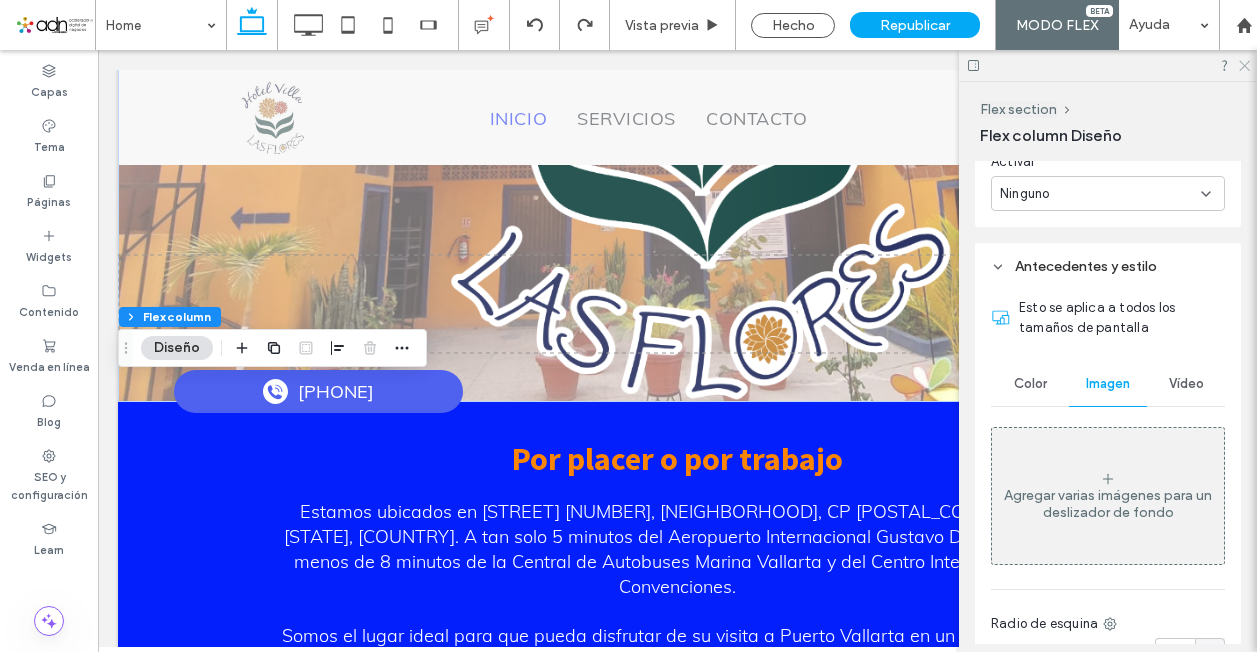 click 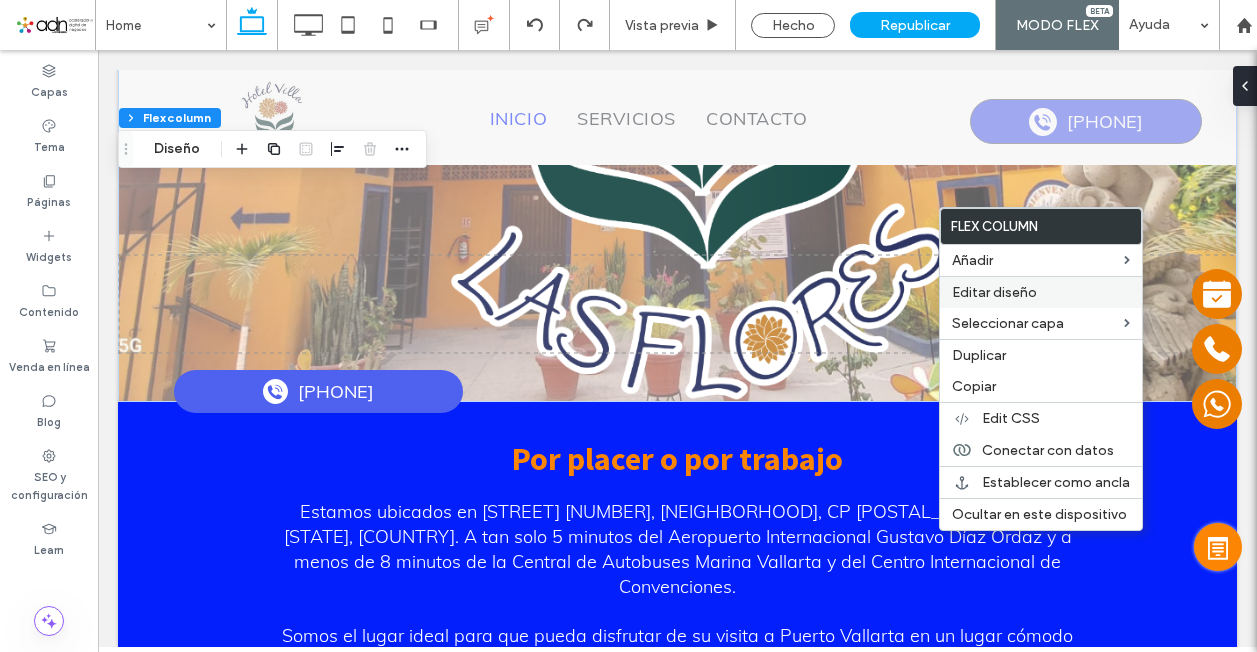 click on "Editar diseño" at bounding box center [994, 292] 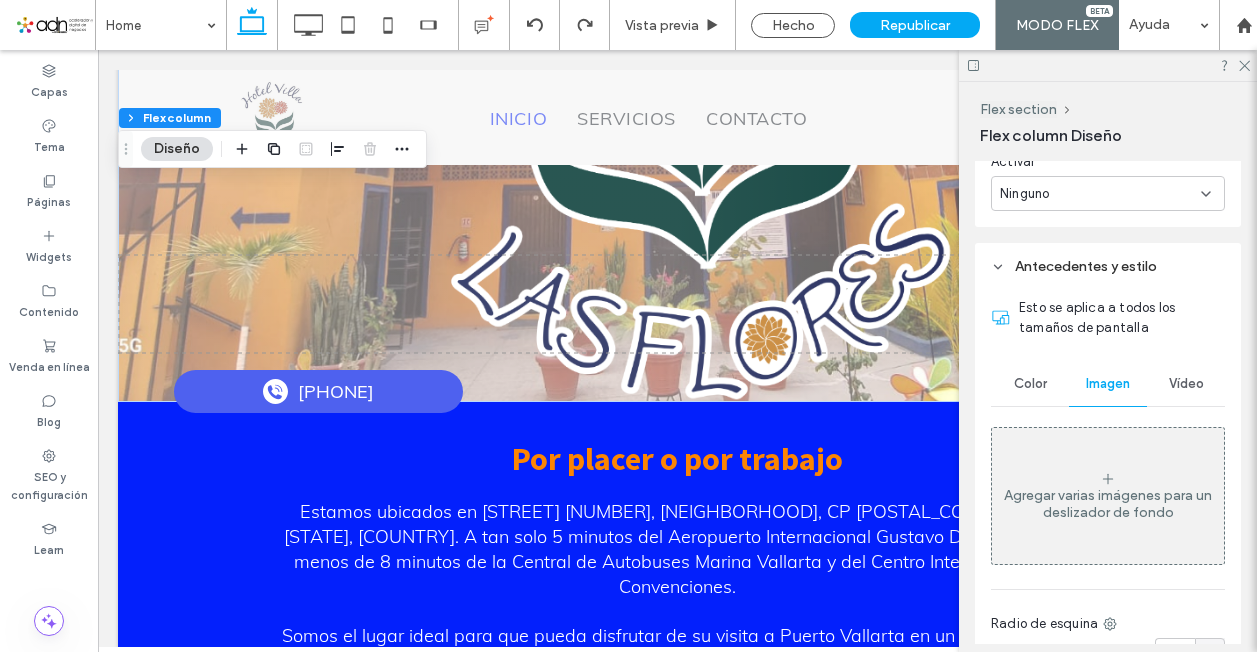 click on "Color" at bounding box center (1030, 384) 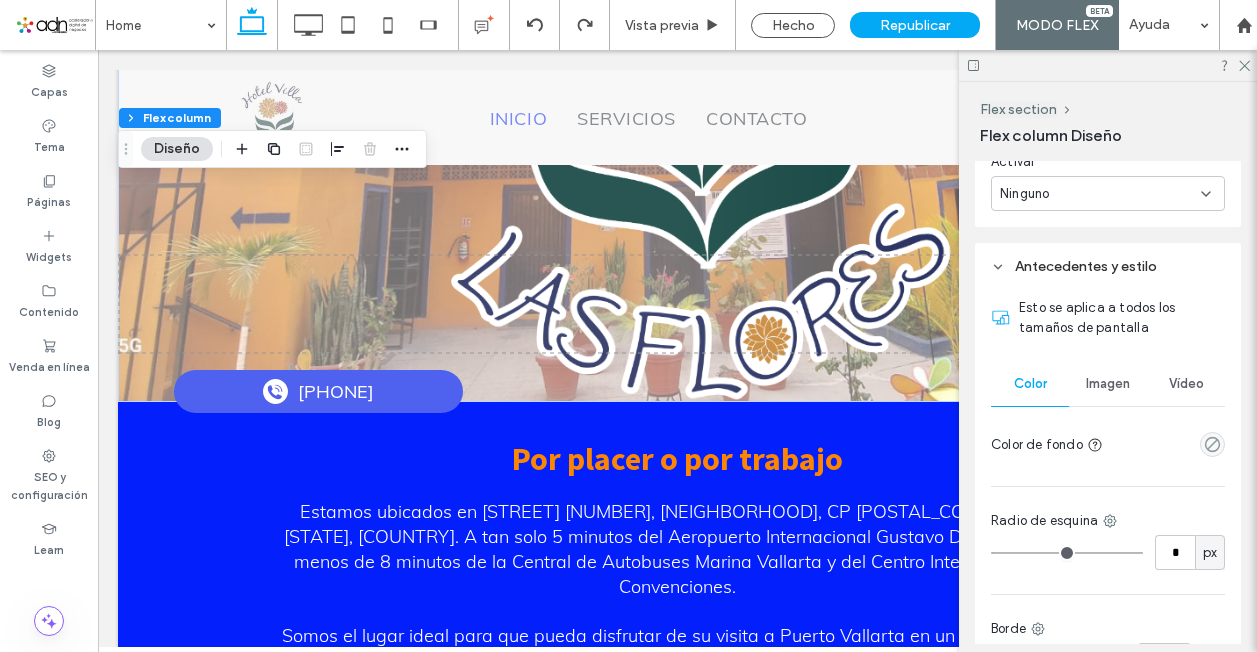 click on "Vídeo" at bounding box center [1186, 384] 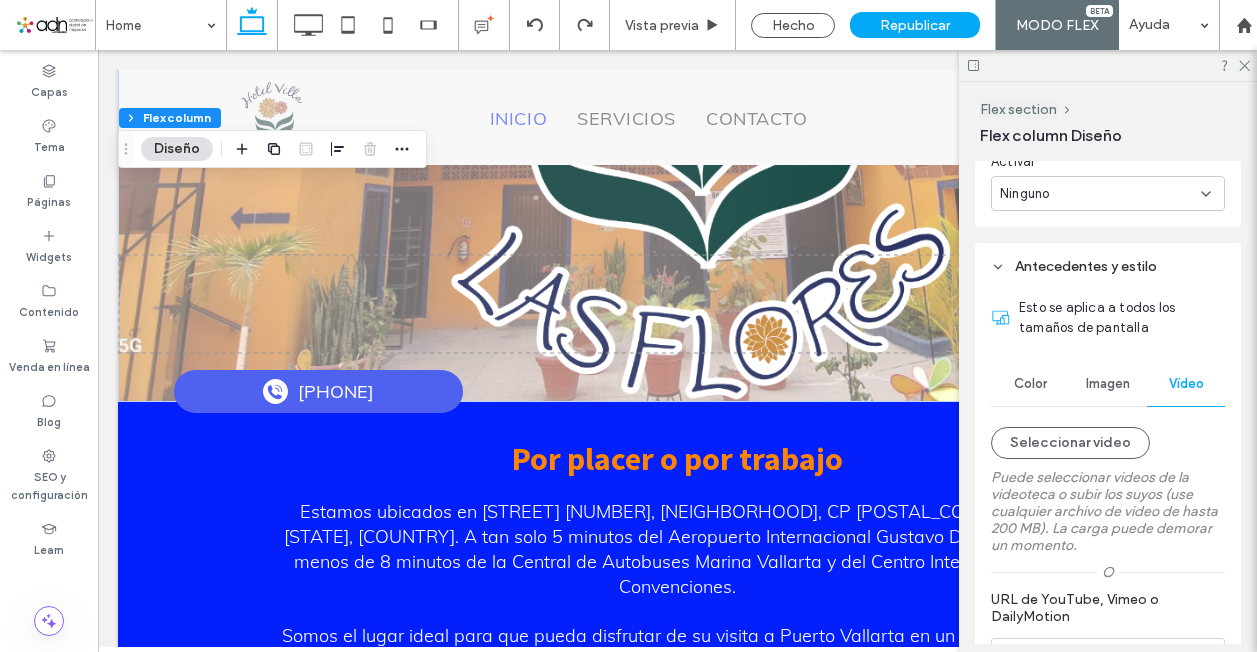 click on "Imagen" at bounding box center [1108, 384] 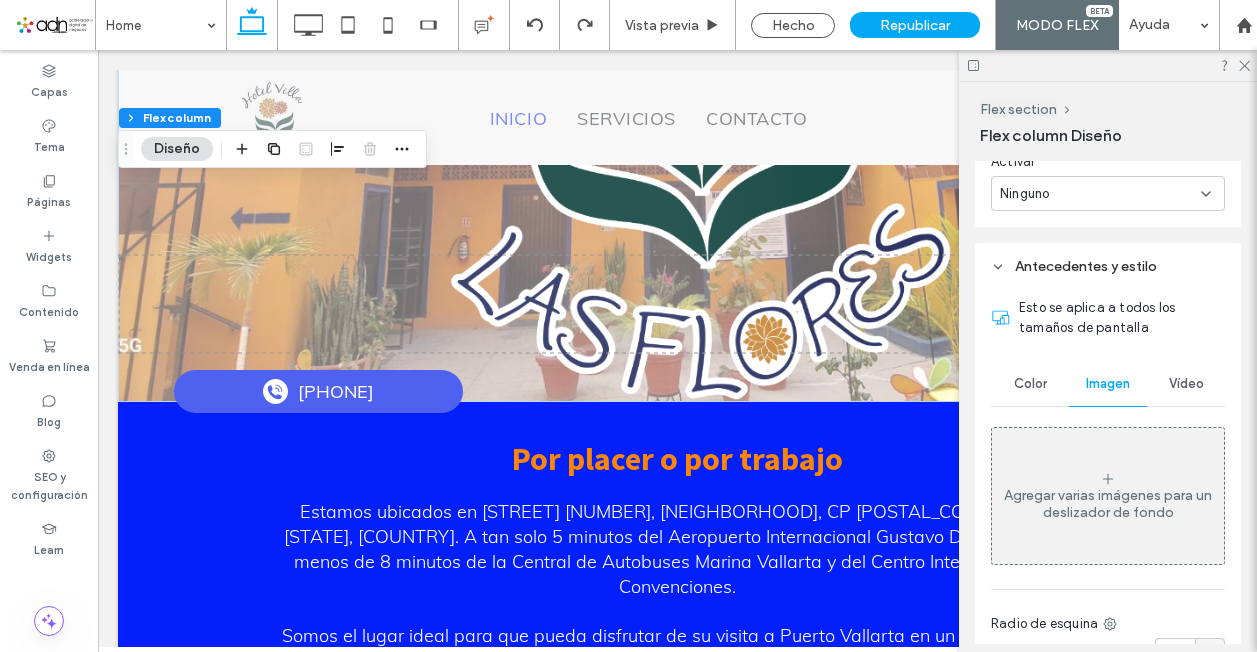 click at bounding box center (1108, 65) 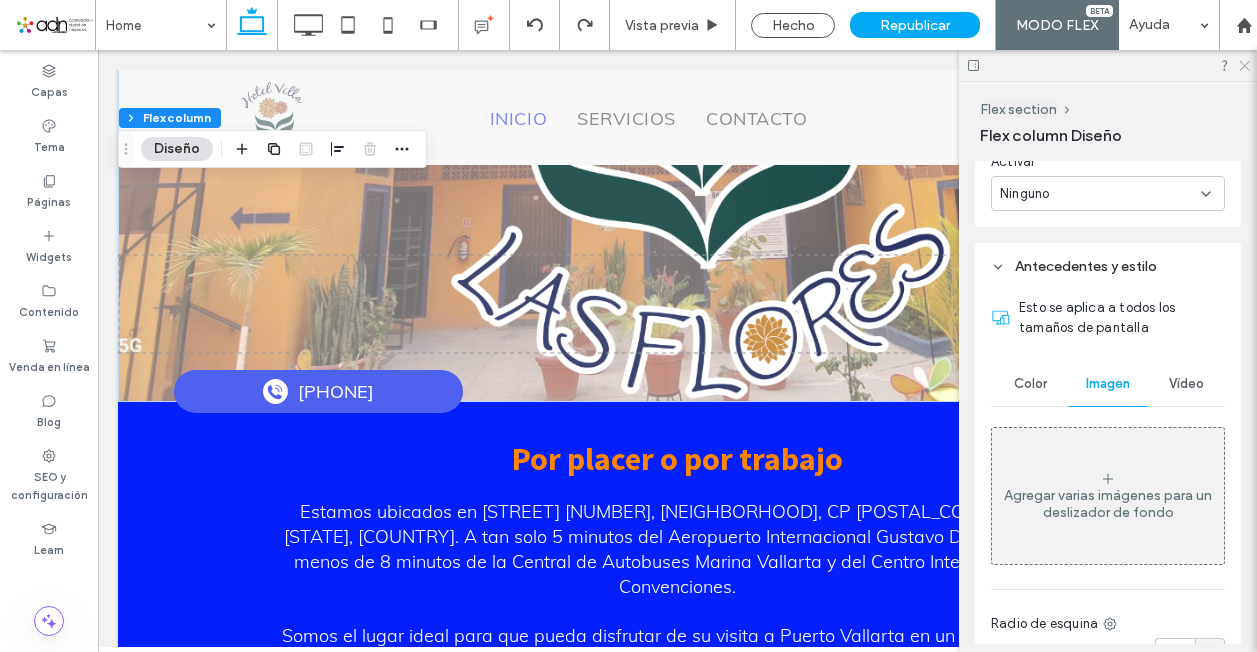 click 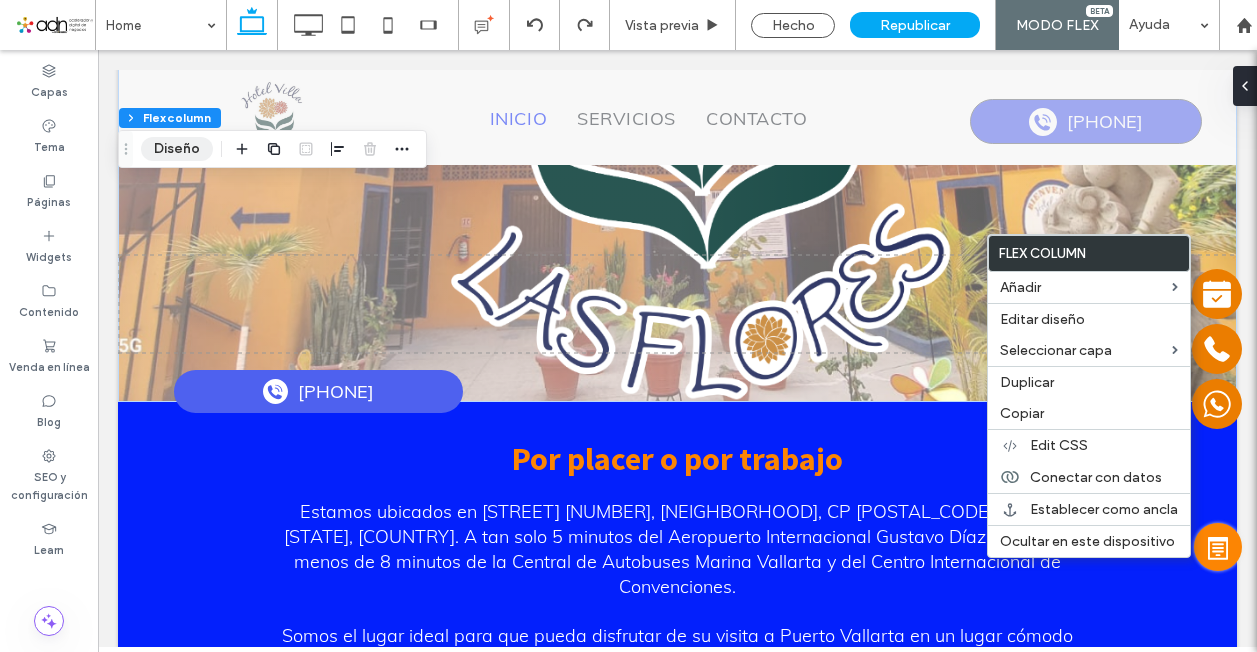click on "Diseño" at bounding box center (177, 149) 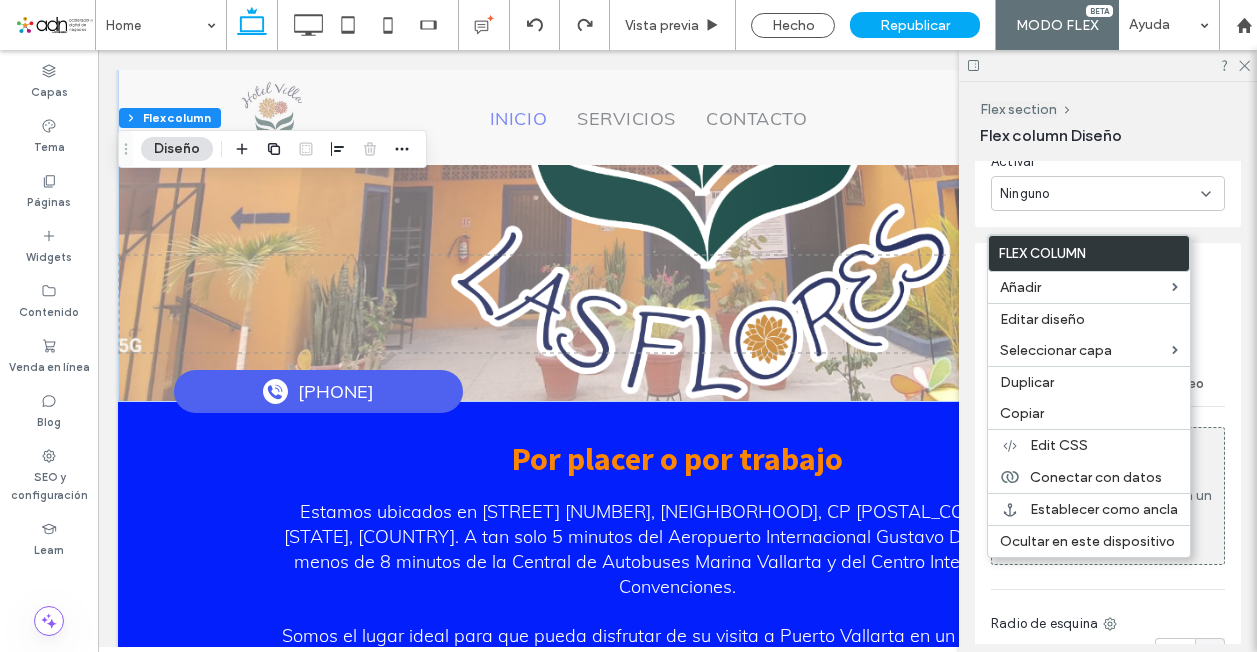 click on "Diseño Alineación de contenidos Horizontal Vertical Dirección de apilado Espaciado Espaciado entre elementos **** Configurar márgenes y espaciado interno 0px 0% 0px 0% * px 0% 0px 0% Restablecer relleno Tamaño borde Width **** Animación El cambio afecta a PC y tabletas Activar Ninguno Antecedentes y estilo Esto se aplica a todos los tamaños de pantalla Color Imagen Vídeo Agregar varias imágenes para un deslizador de fondo Radio de esquina * px Borde *** Sombra" at bounding box center (1114, 402) 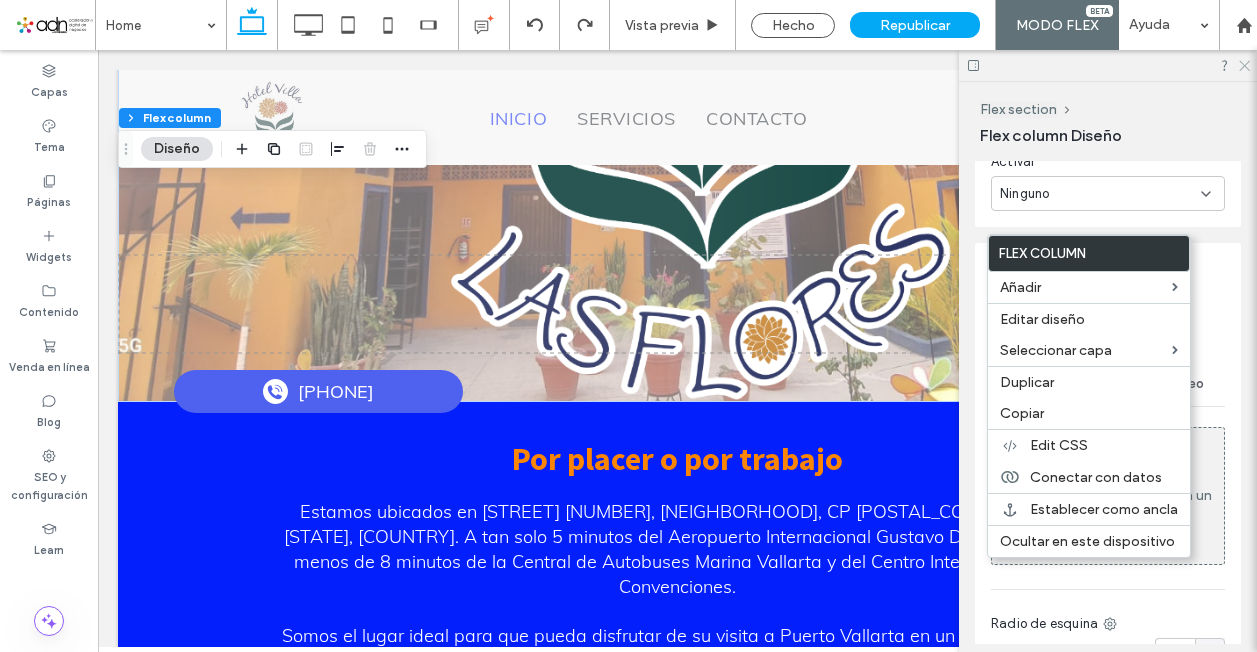 click 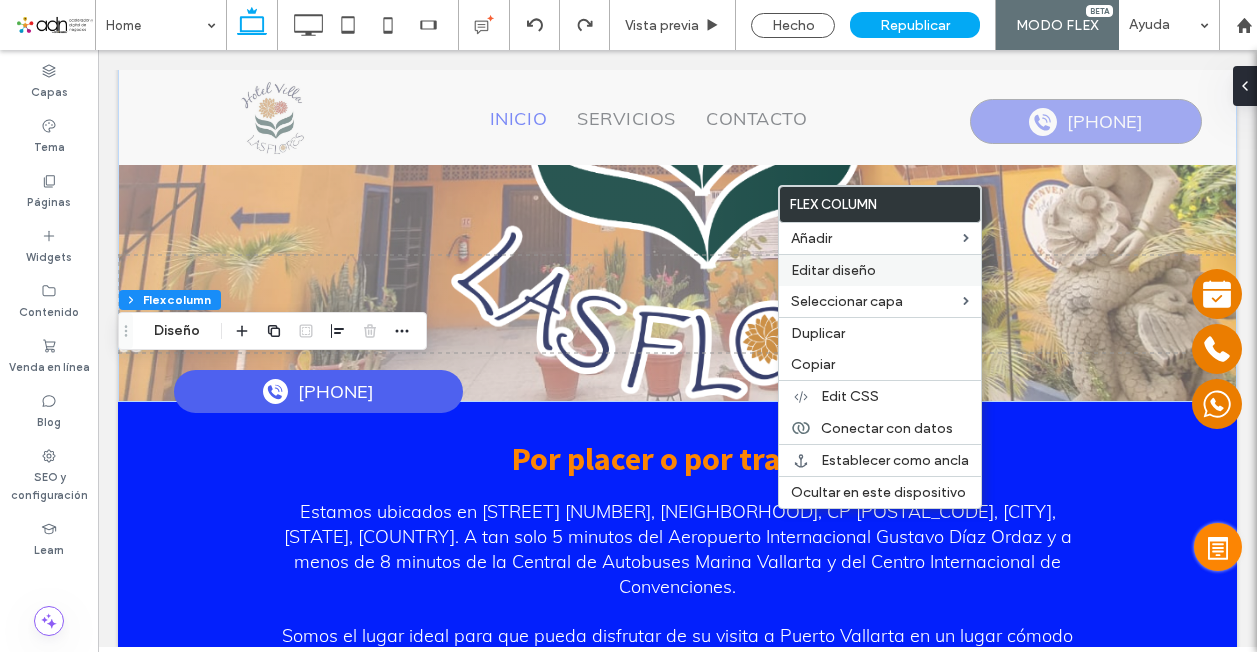 click on "Editar diseño" at bounding box center [833, 270] 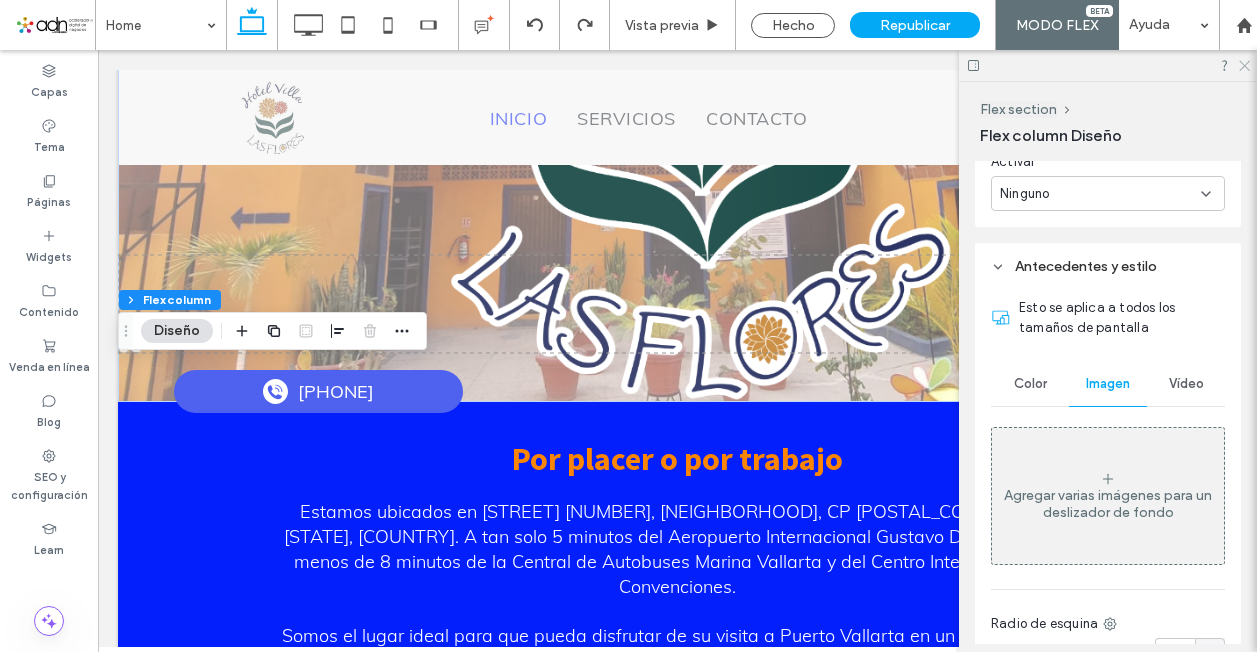 click 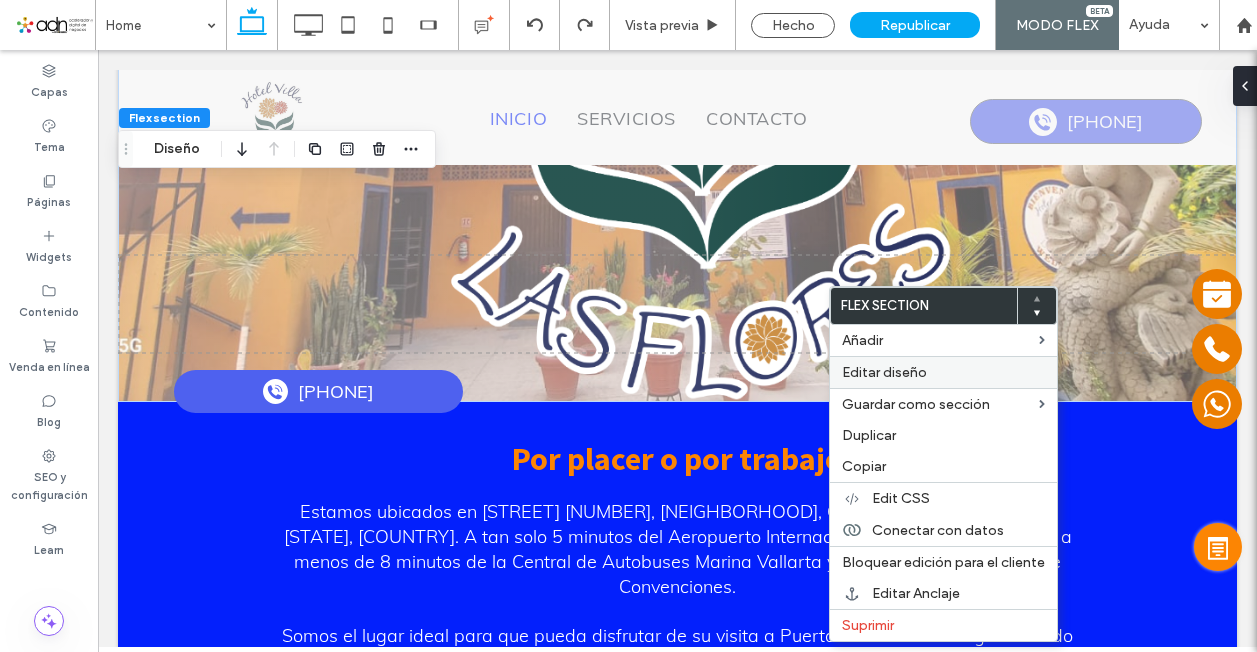 click on "Editar diseño" at bounding box center (943, 372) 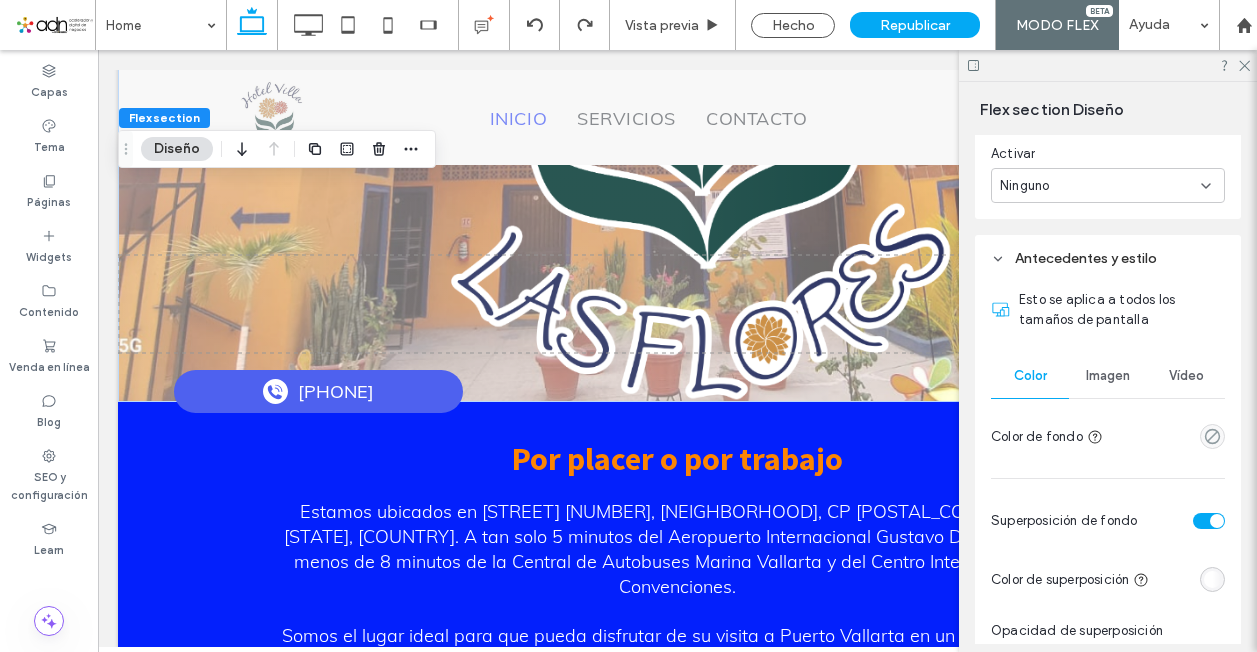 scroll, scrollTop: 600, scrollLeft: 0, axis: vertical 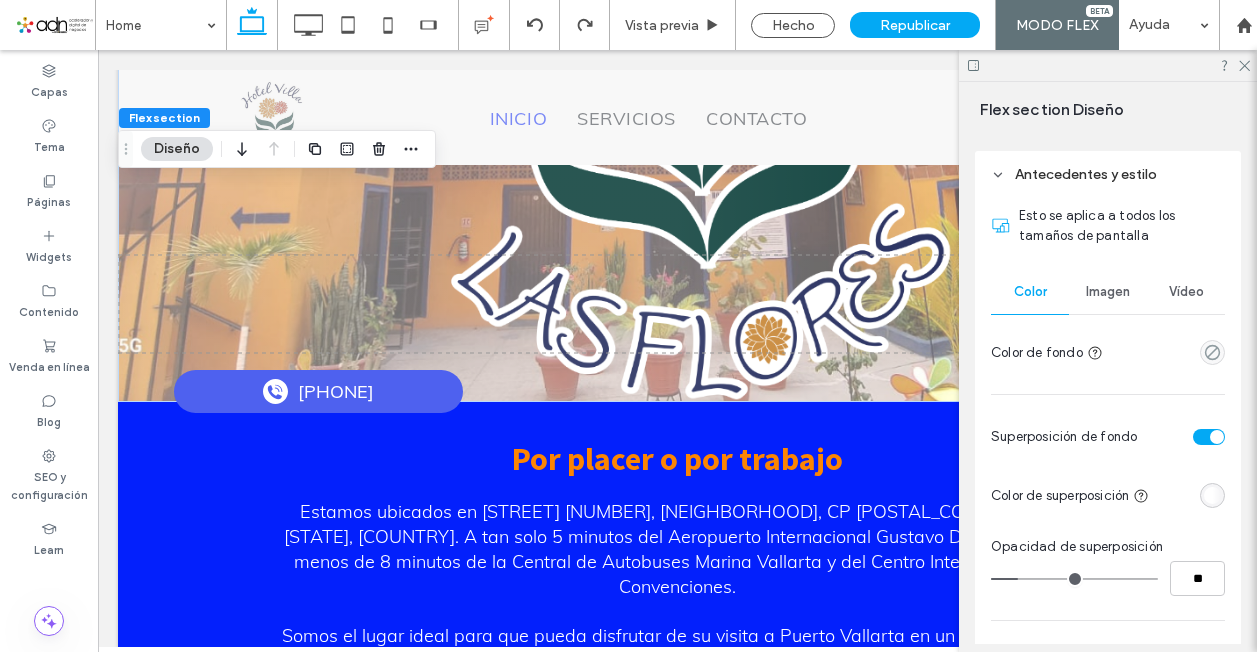 click on "Imagen" at bounding box center [1108, 292] 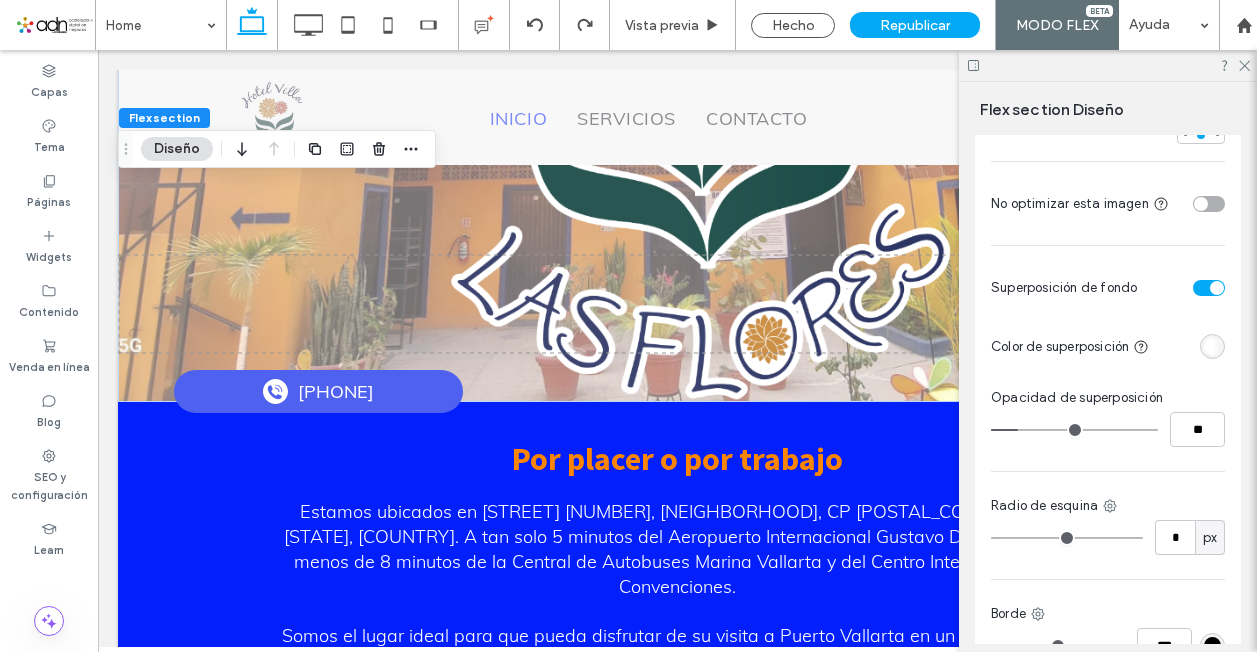 scroll, scrollTop: 1596, scrollLeft: 0, axis: vertical 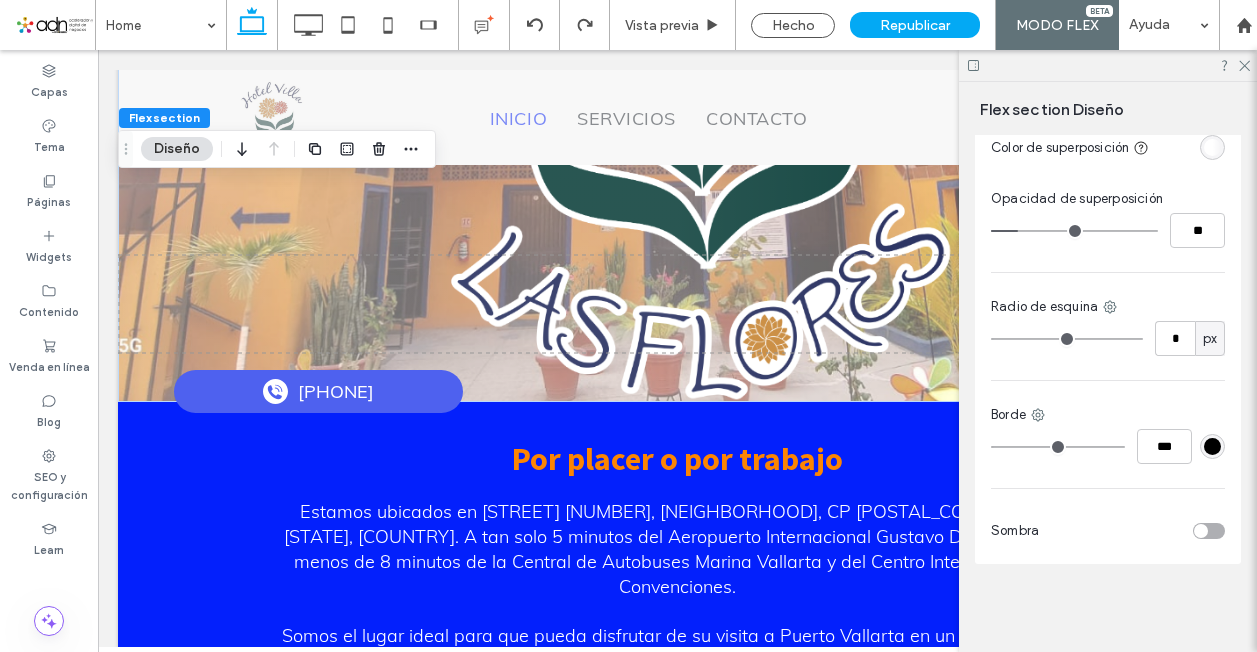 click at bounding box center (1108, 65) 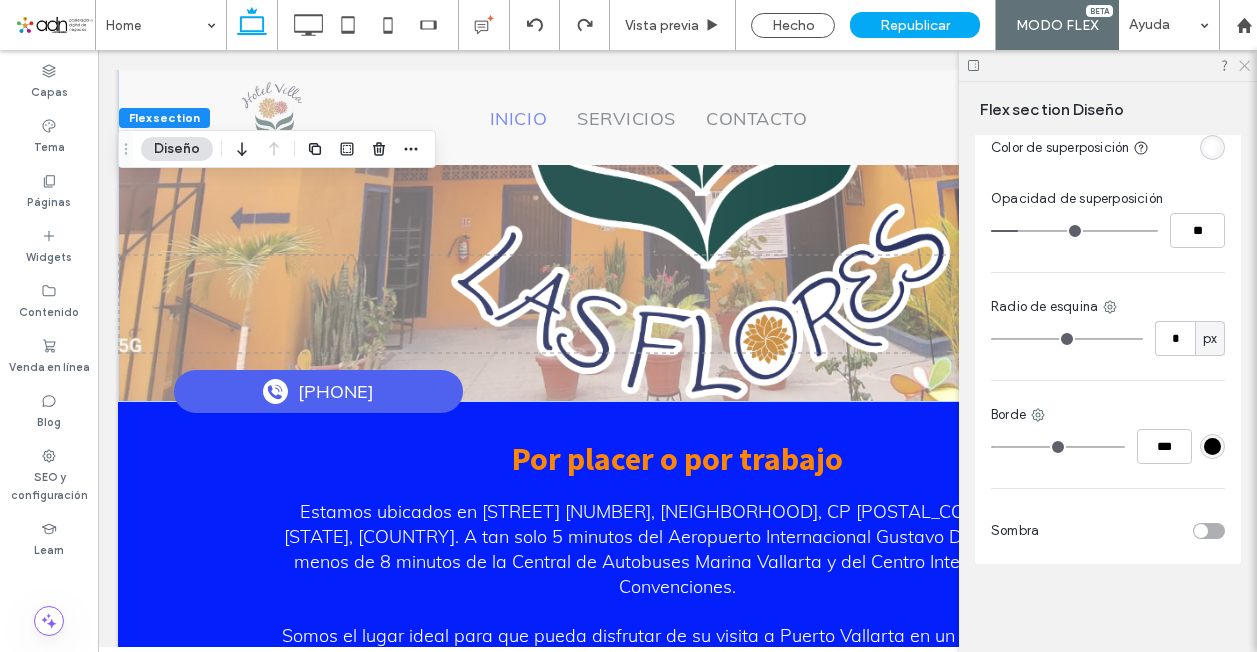 click 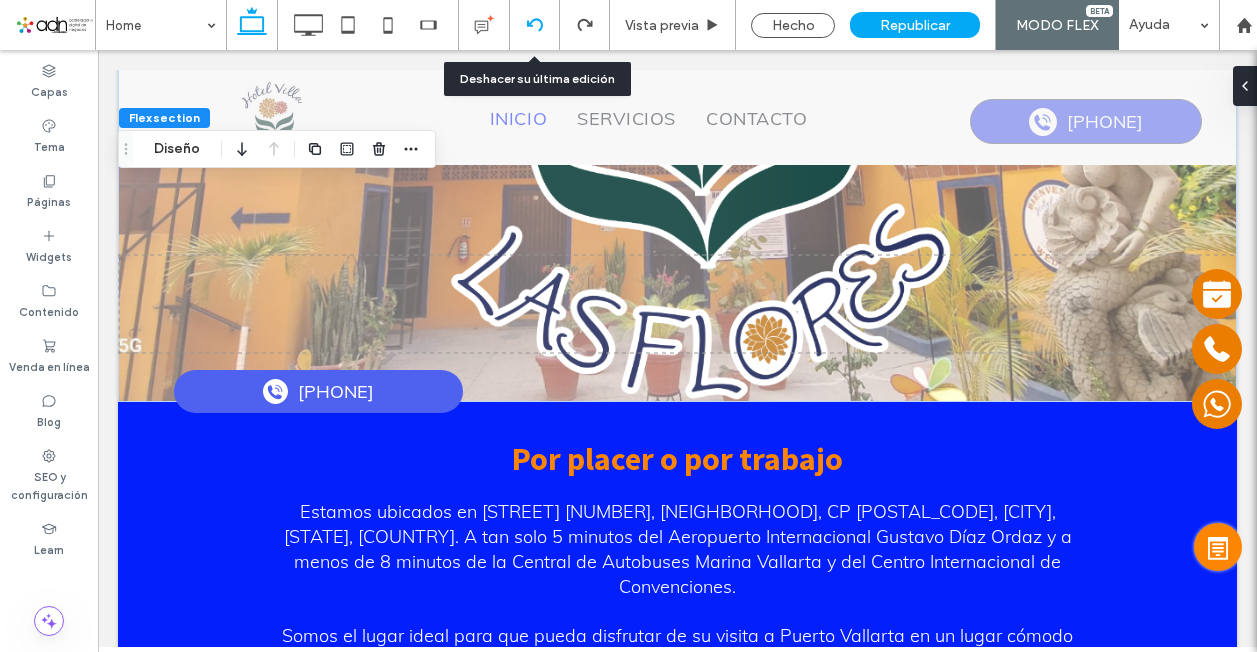 click at bounding box center [535, 25] 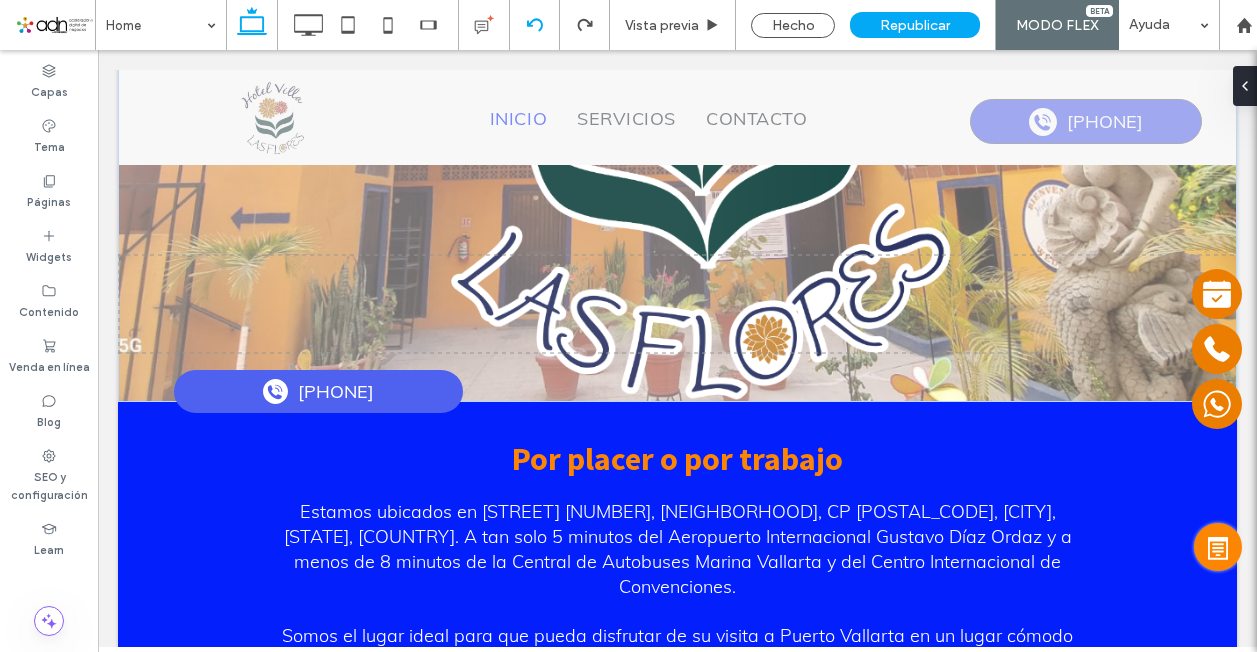 click at bounding box center (628, 326) 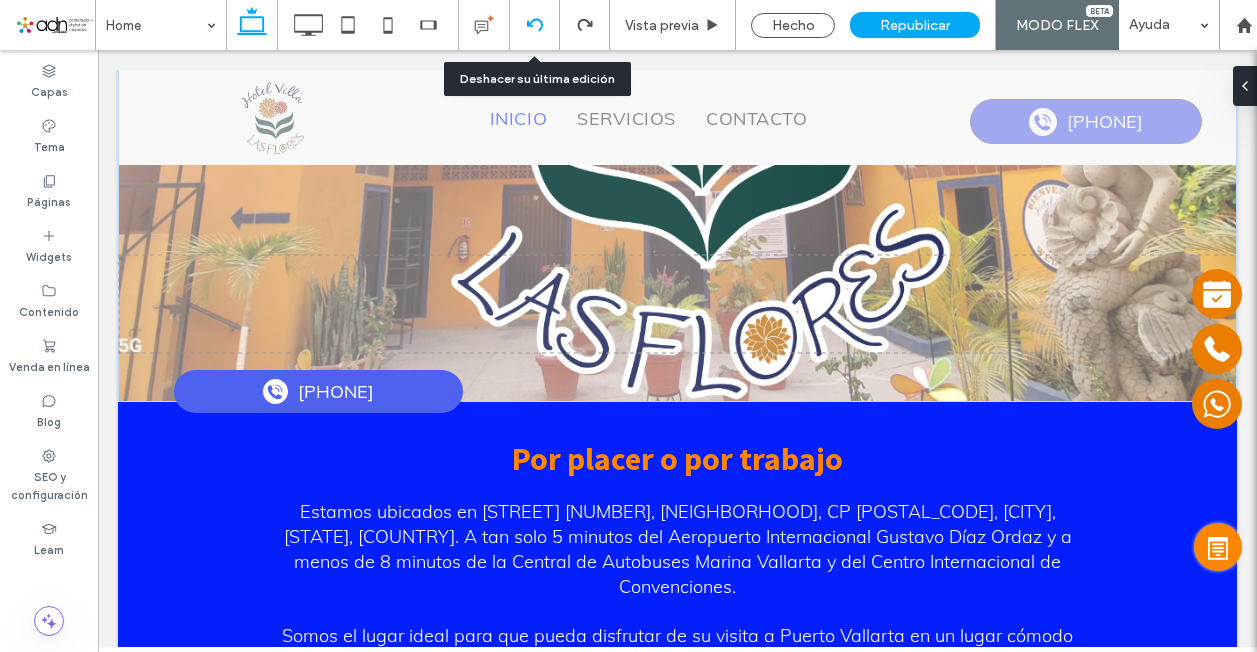 click 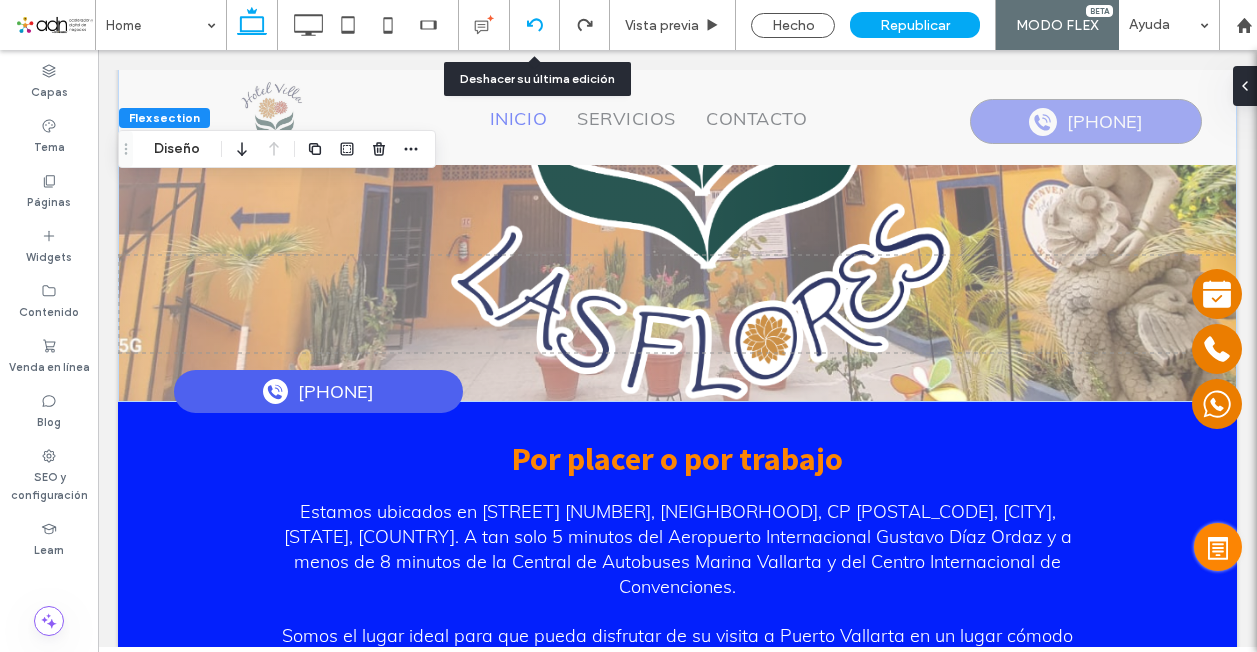 click 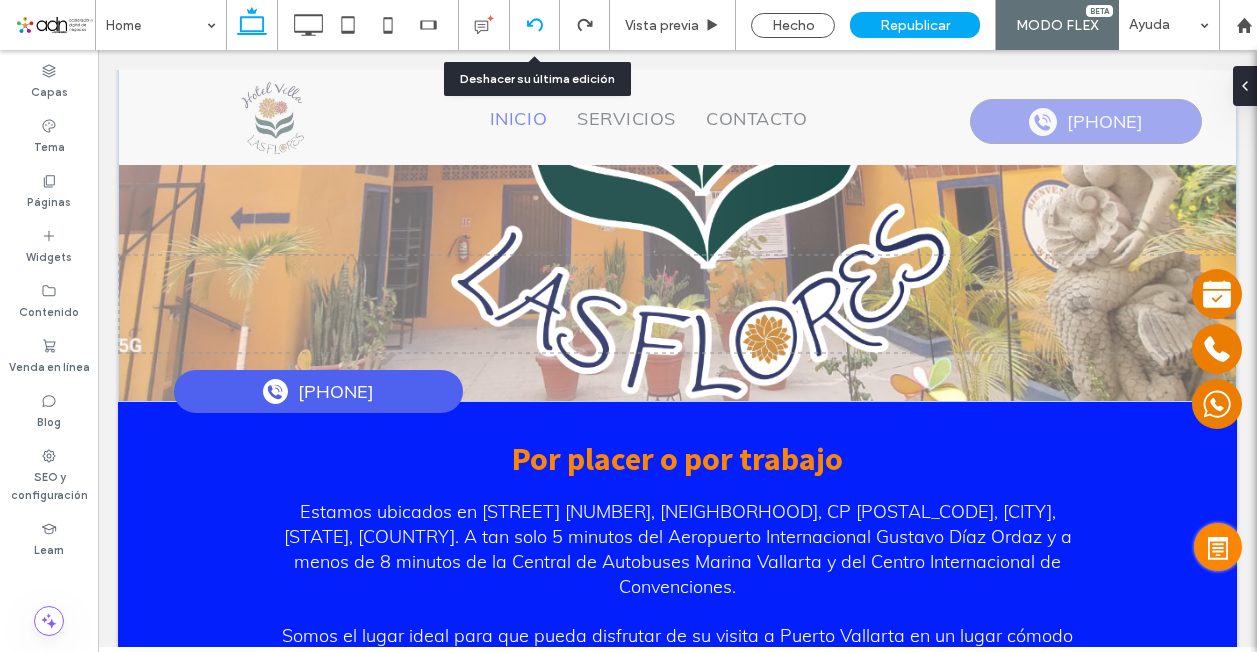 click 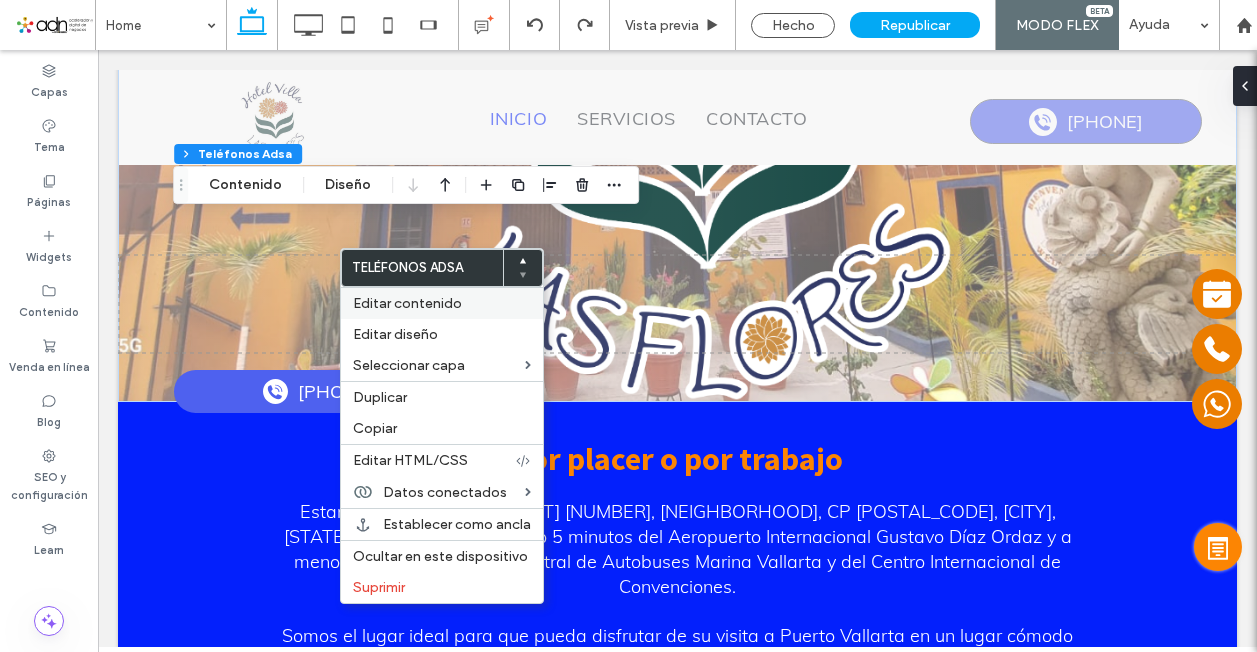 type on "***" 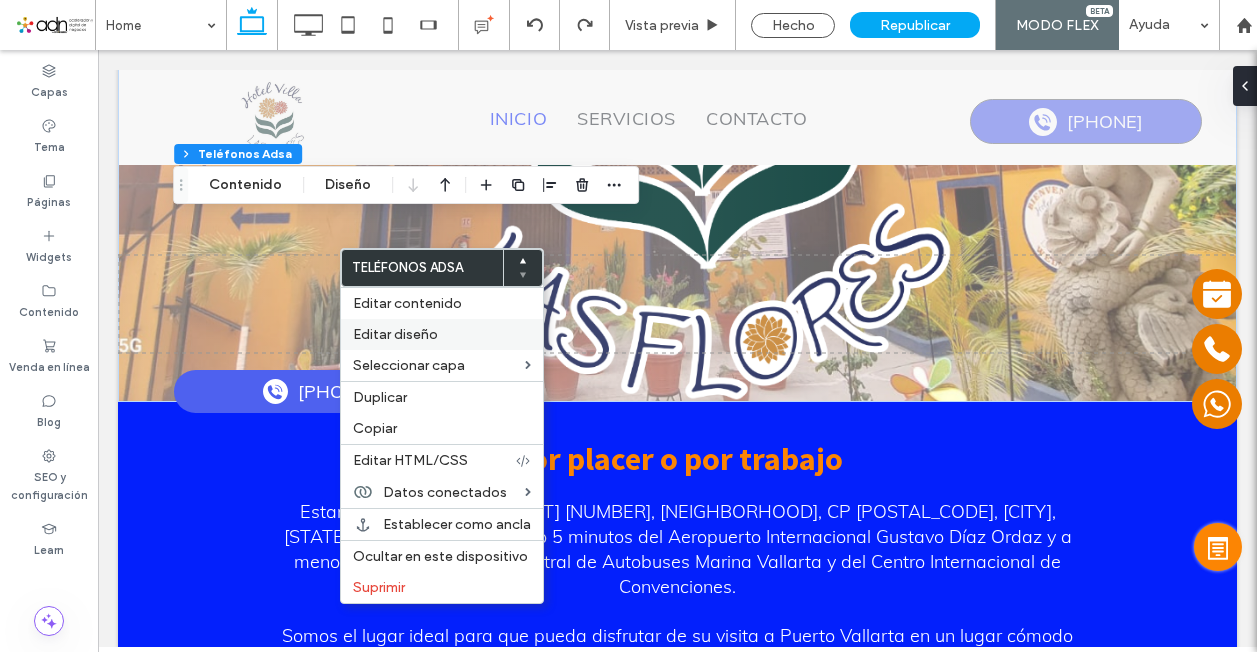click on "Editar diseño" at bounding box center (395, 334) 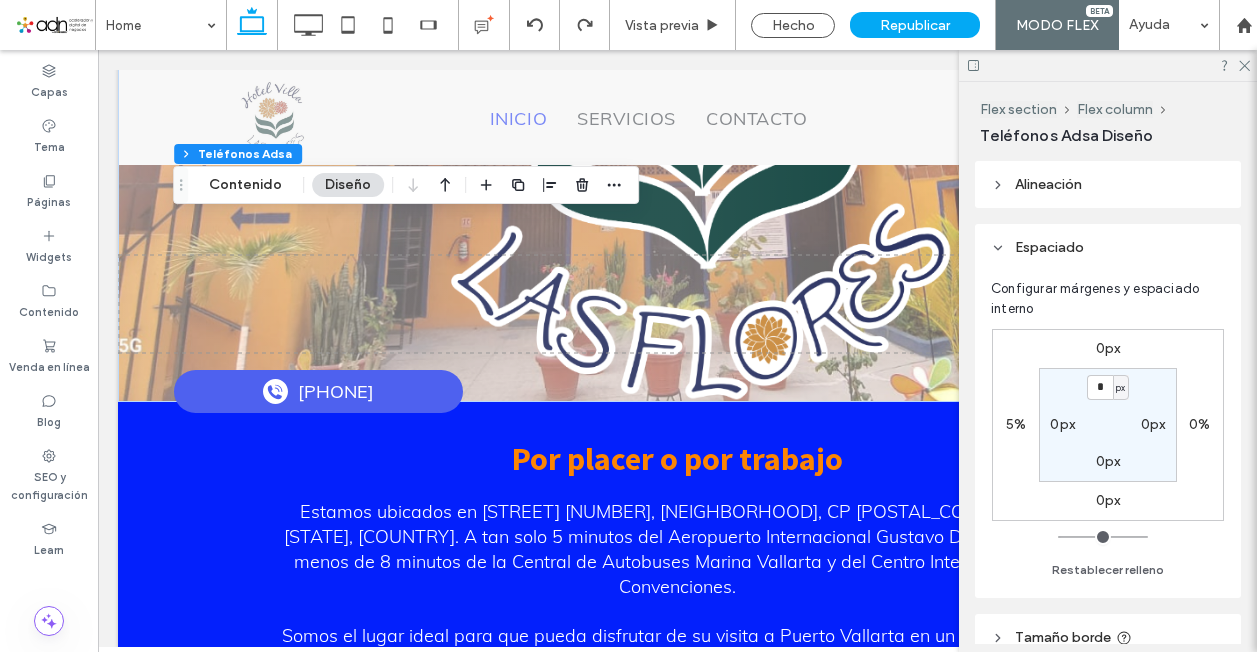 click on "0px" at bounding box center [1108, 348] 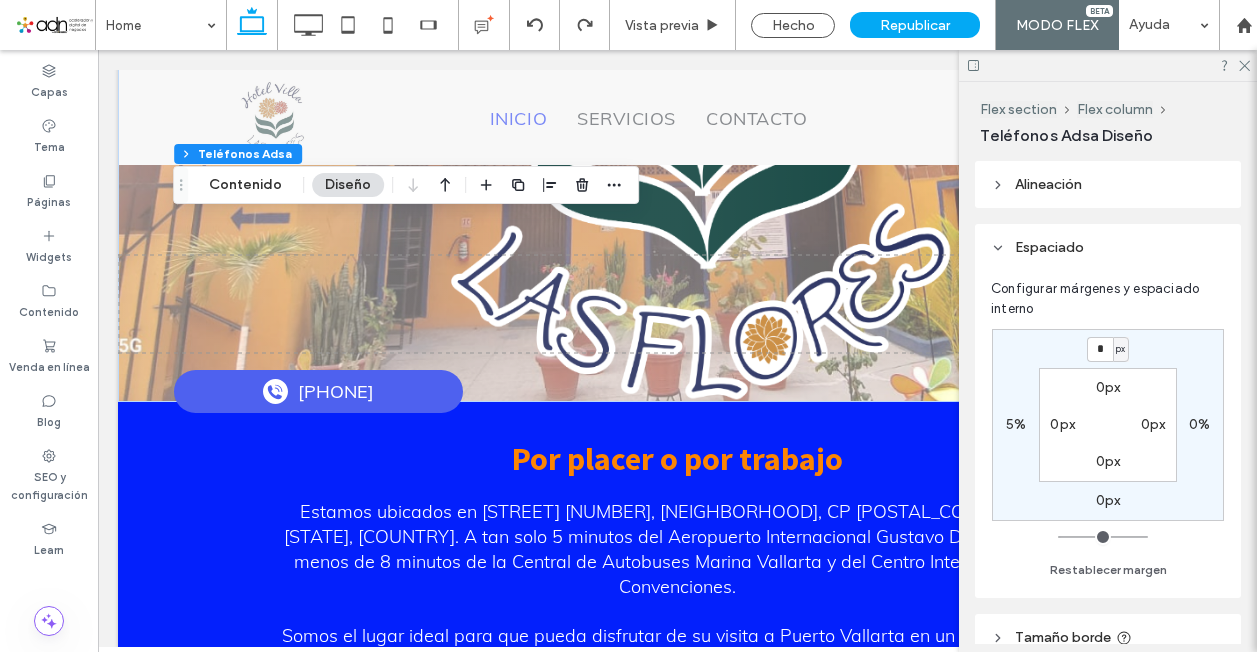 click on "*" at bounding box center [1100, 349] 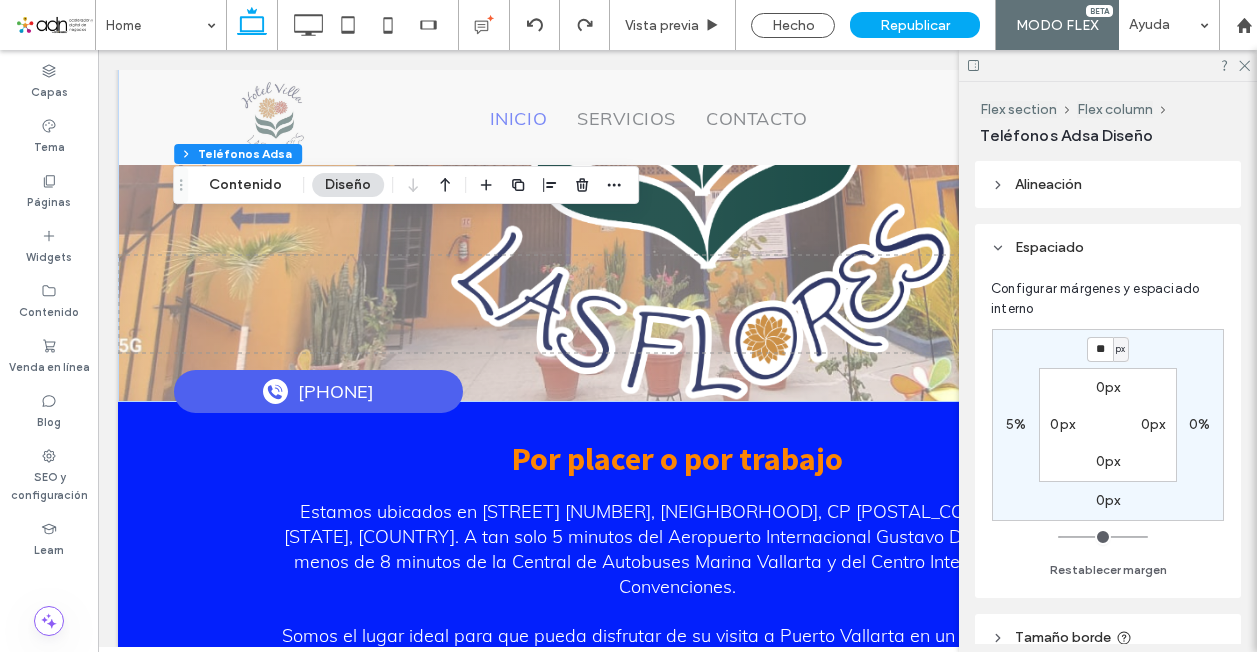 type on "**" 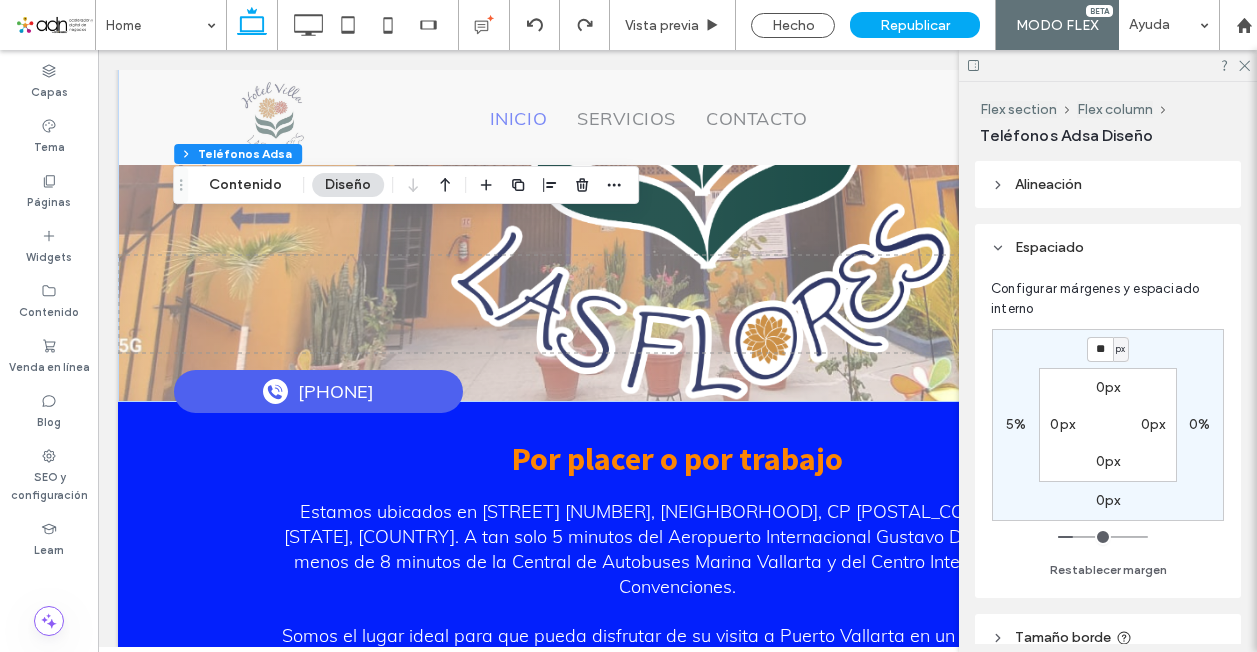 type on "*" 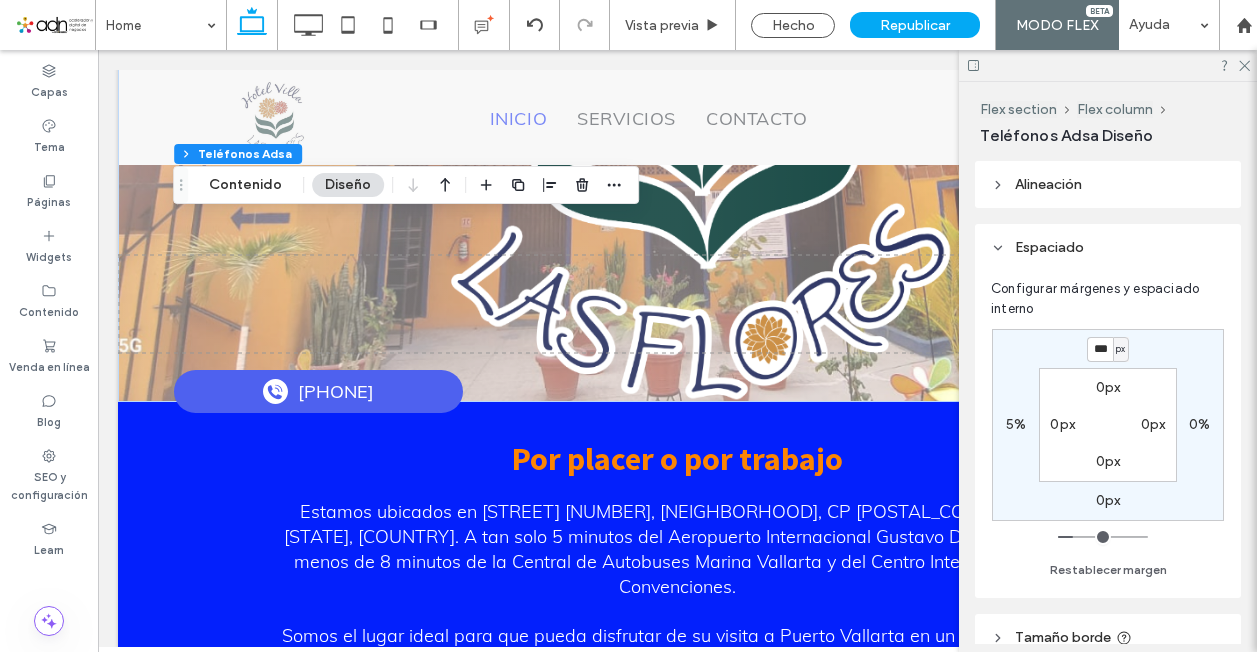 type on "***" 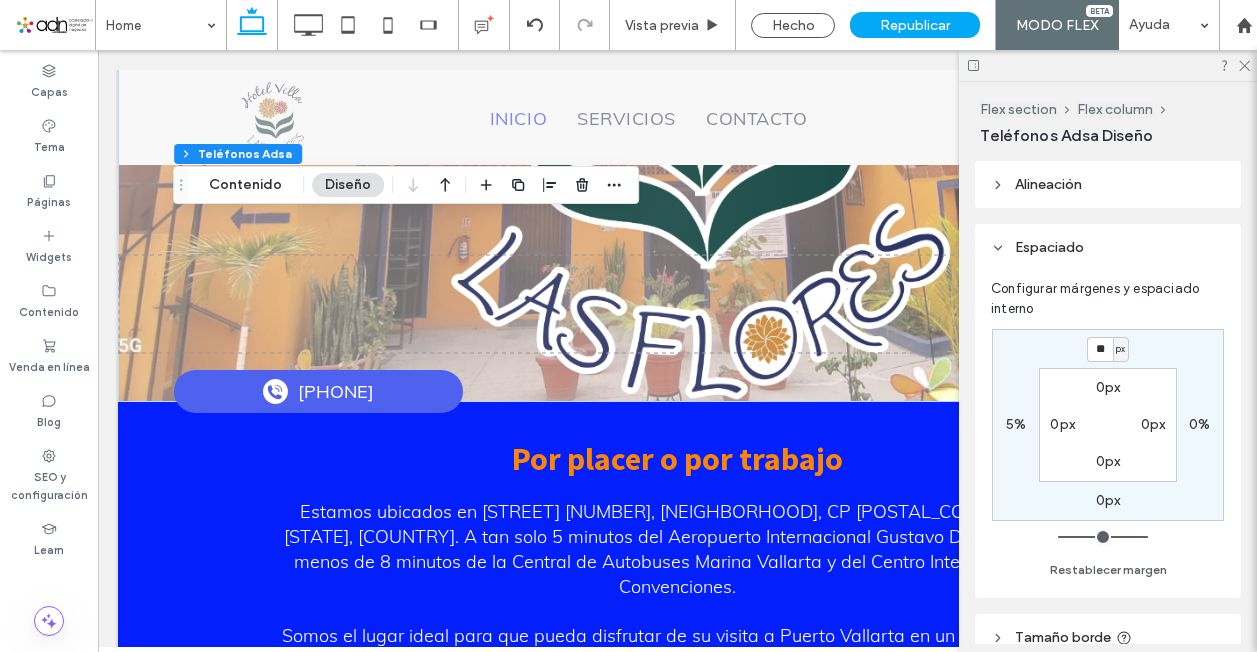 type on "*" 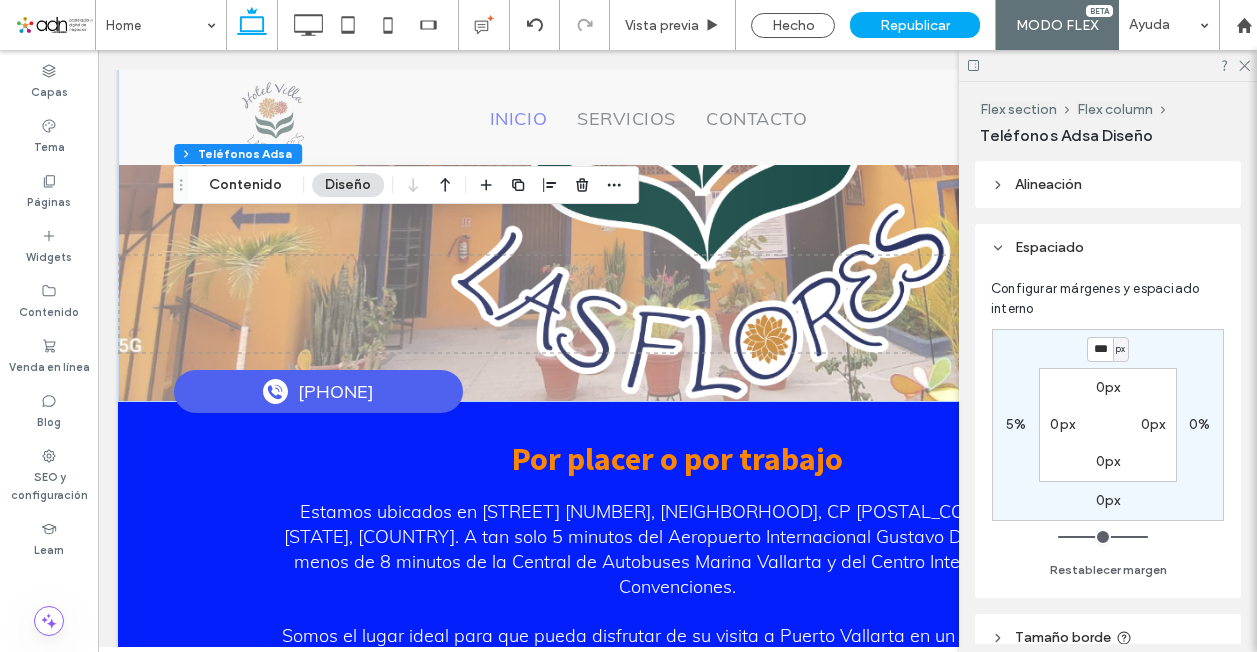 type on "***" 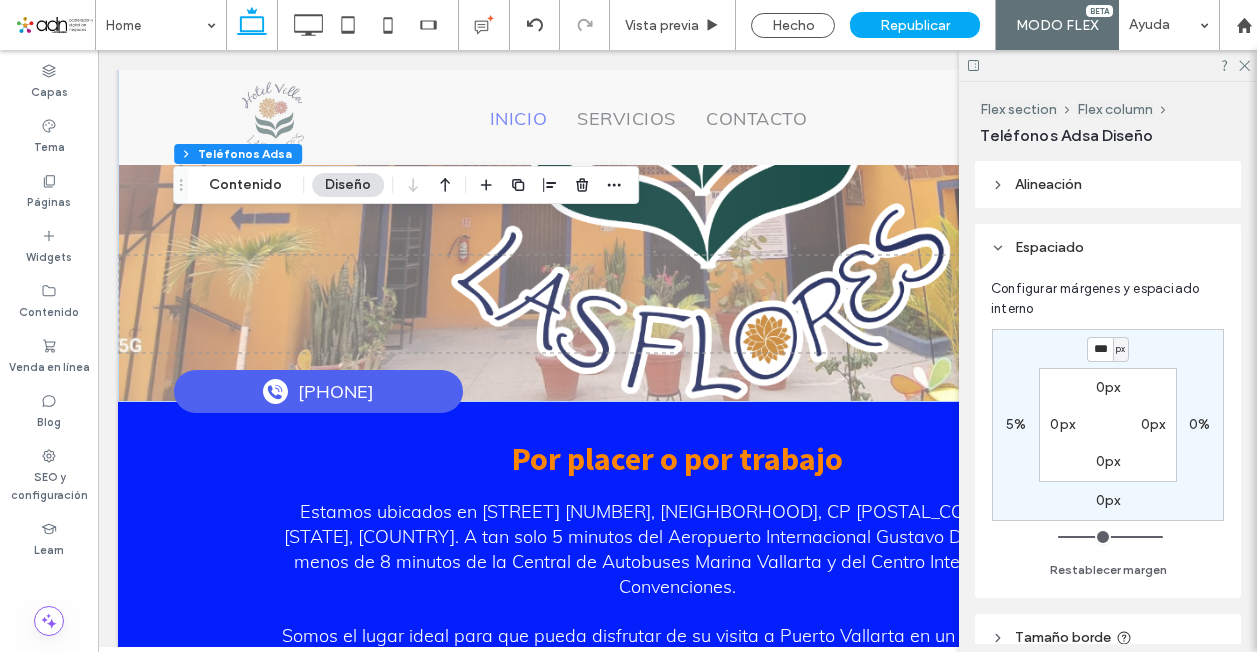 click on "5%" at bounding box center (1016, 424) 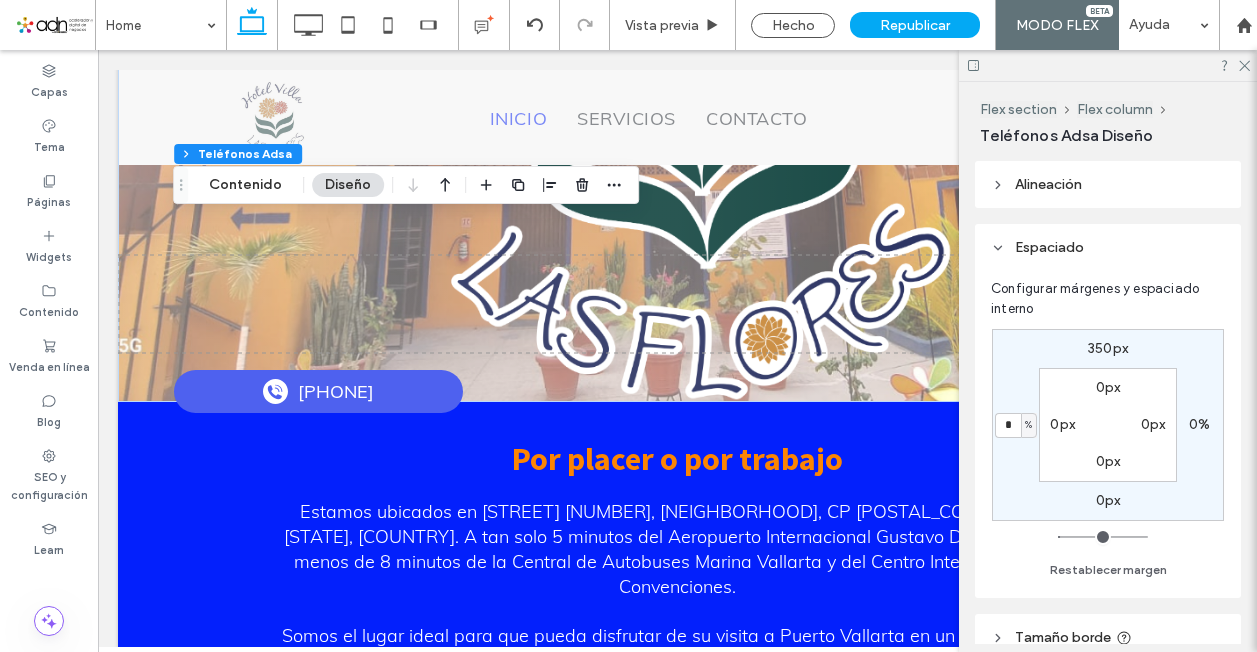 click on "*" at bounding box center (1008, 425) 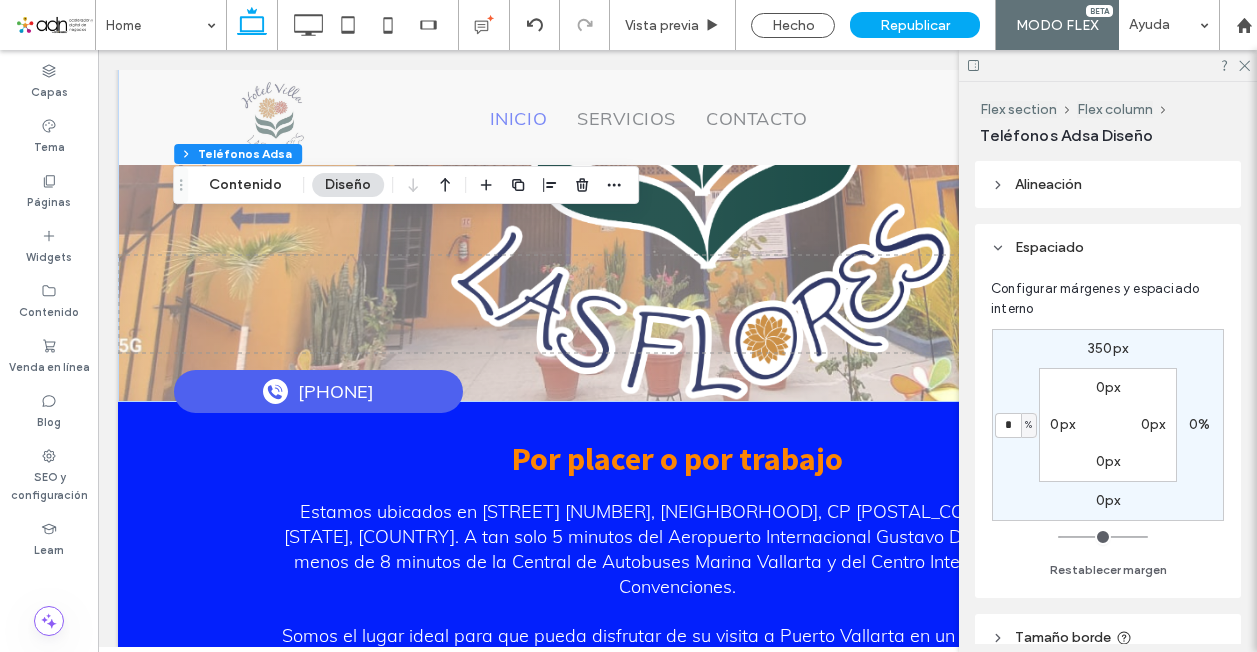 type on "*" 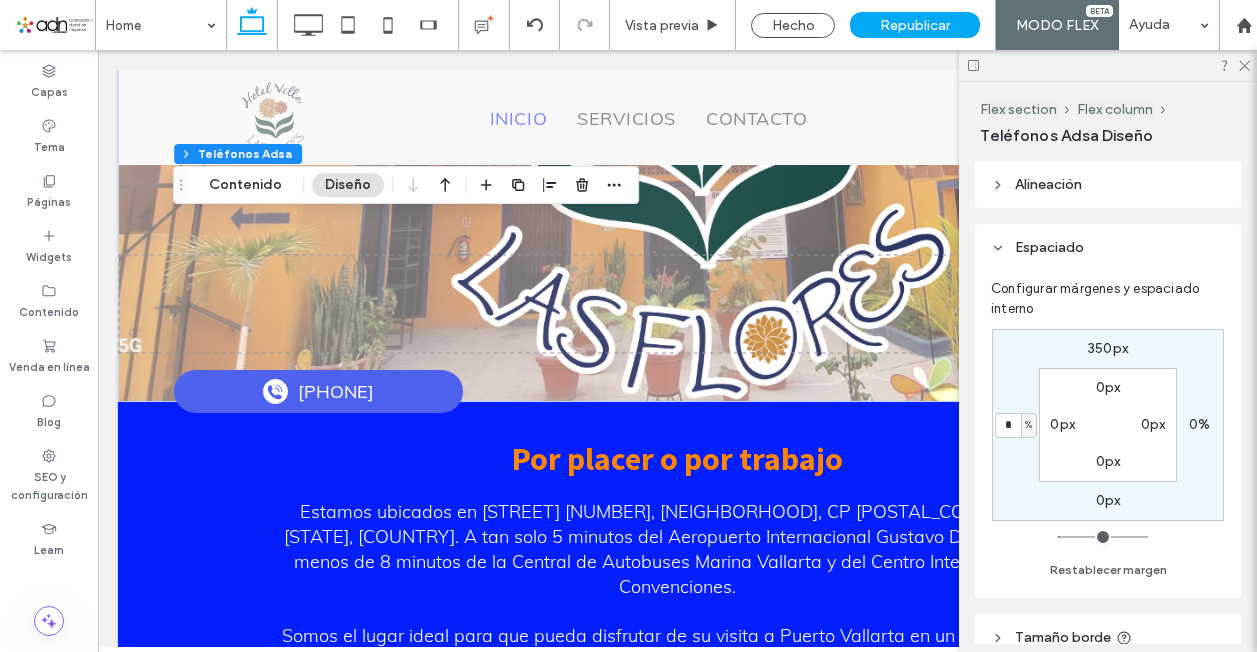 type on "*" 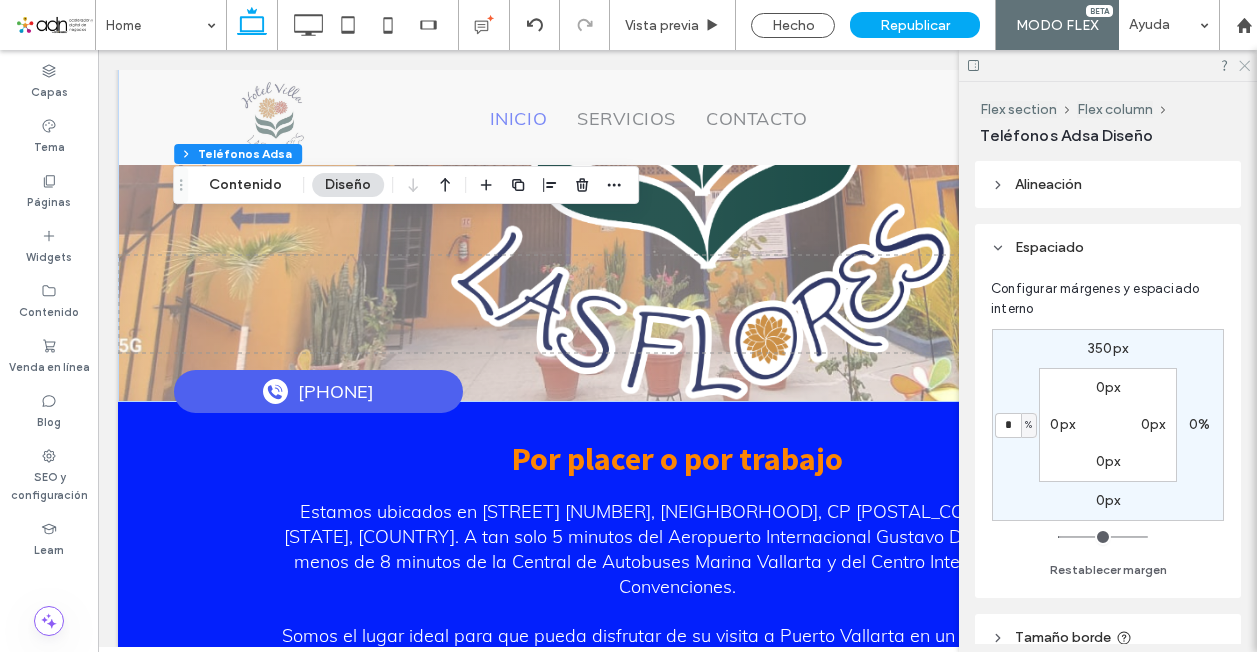 click 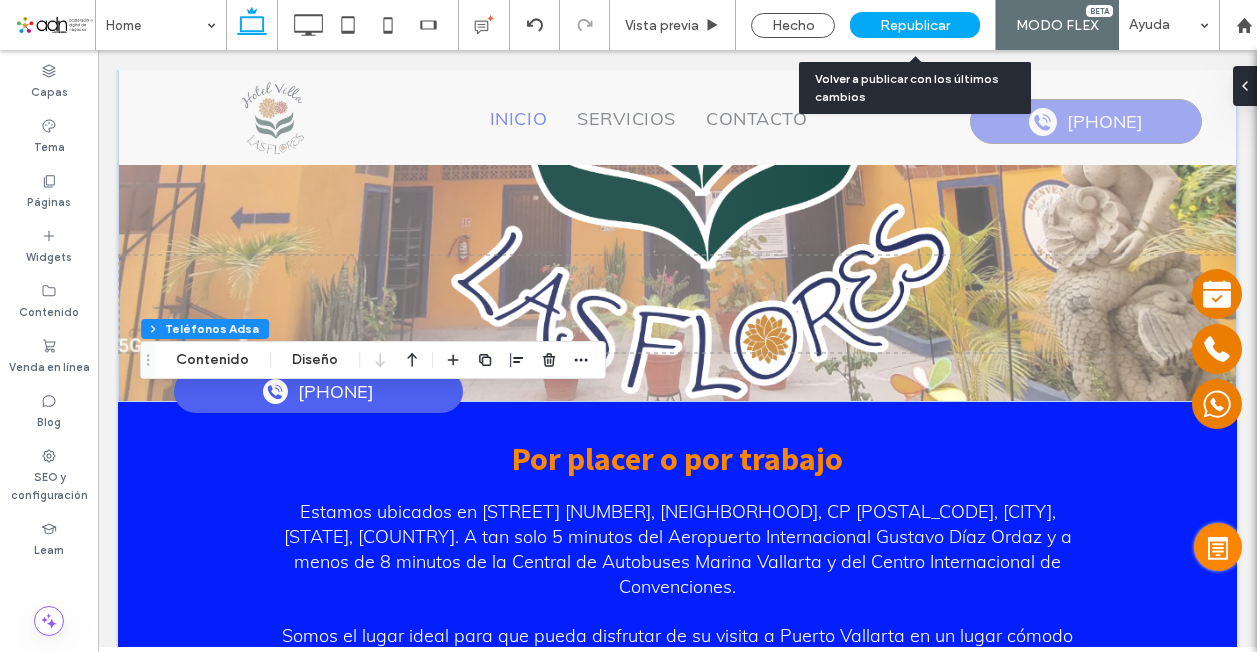 click on "Republicar" at bounding box center [915, 25] 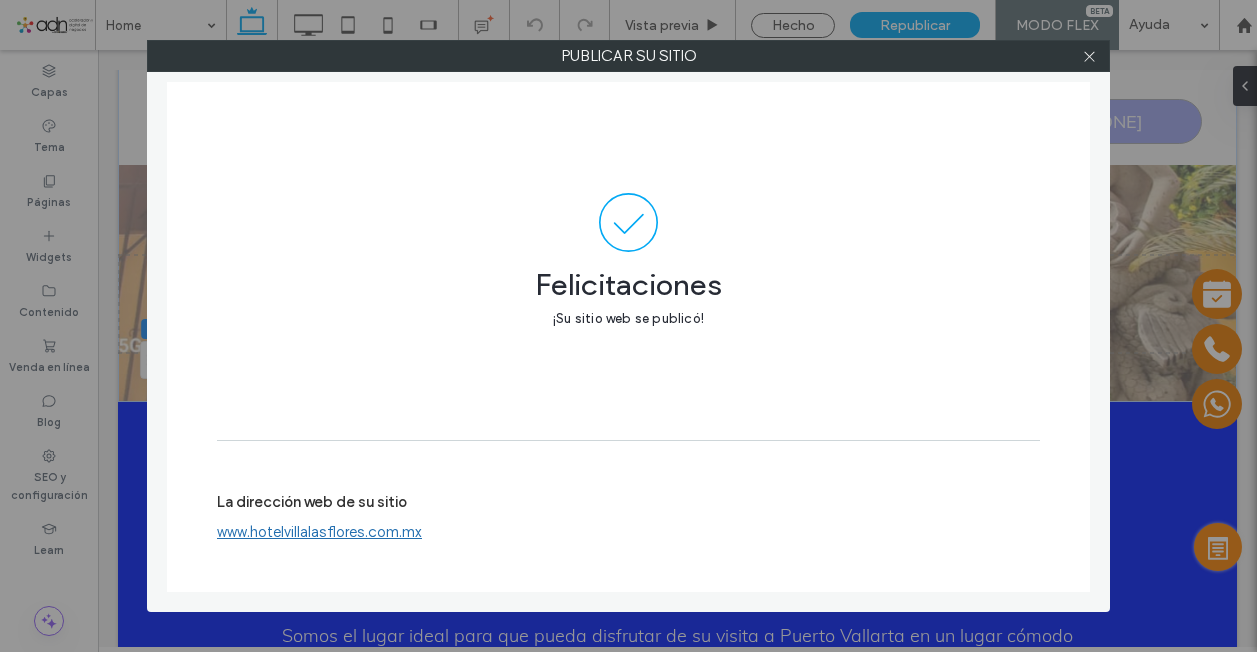 click on "www.hotelvillalasflores.com.mx" at bounding box center [319, 532] 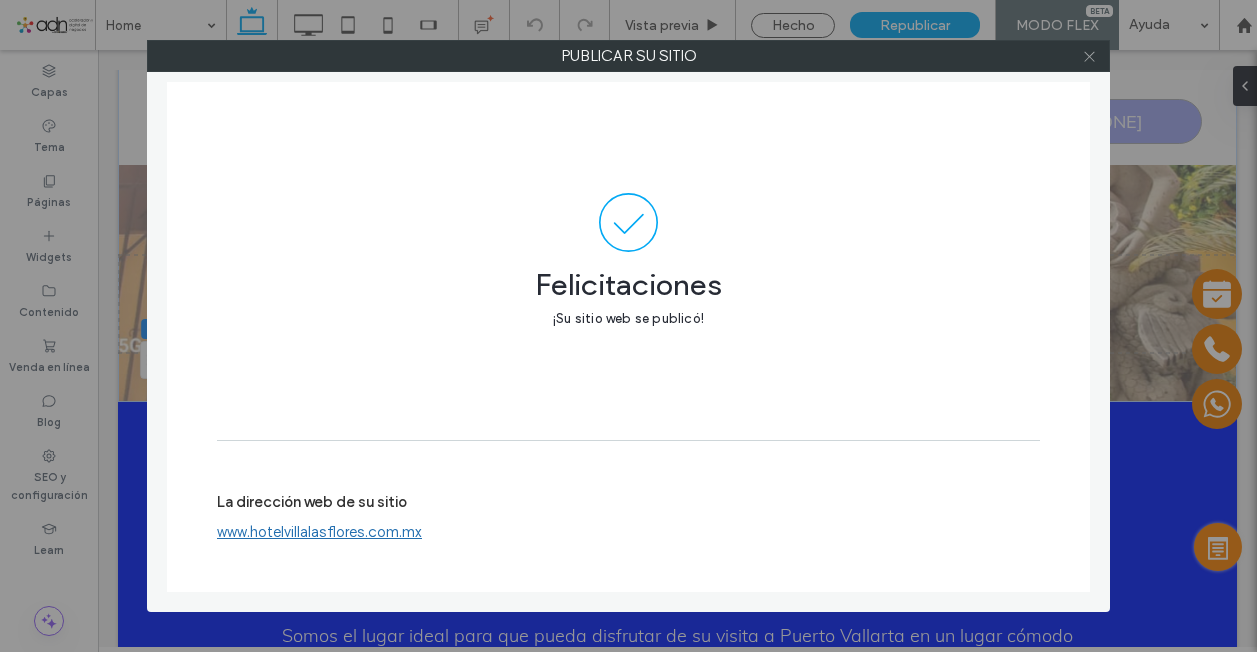 click 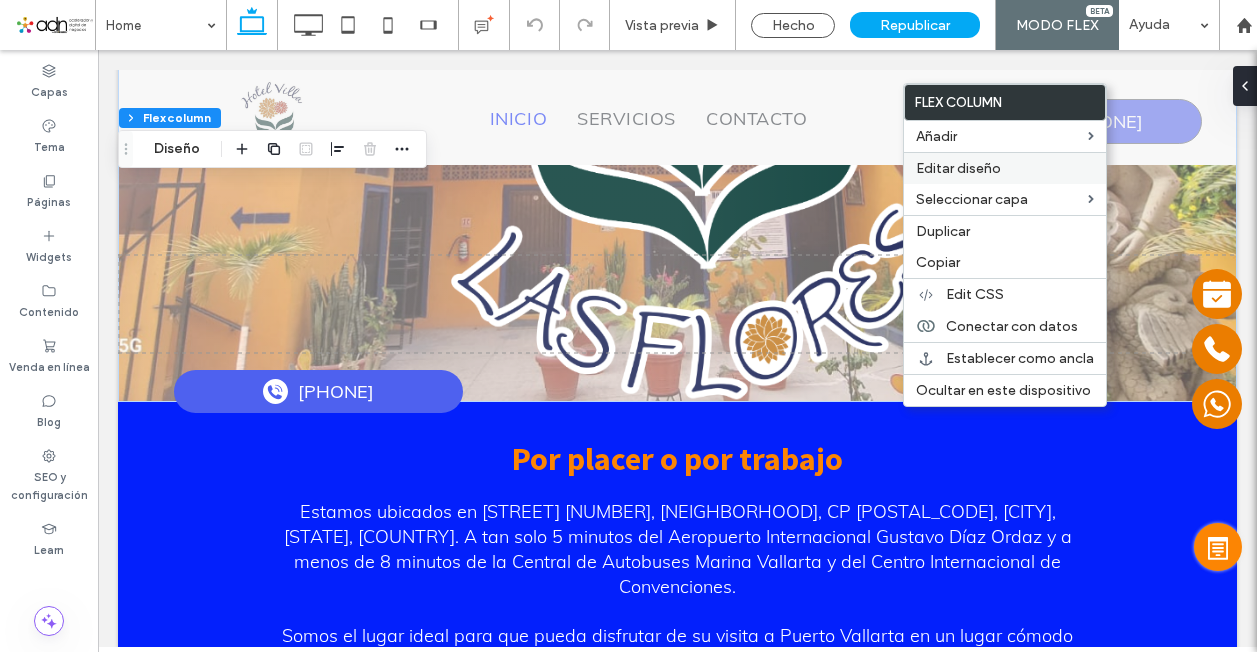 click on "Editar diseño" at bounding box center (1005, 168) 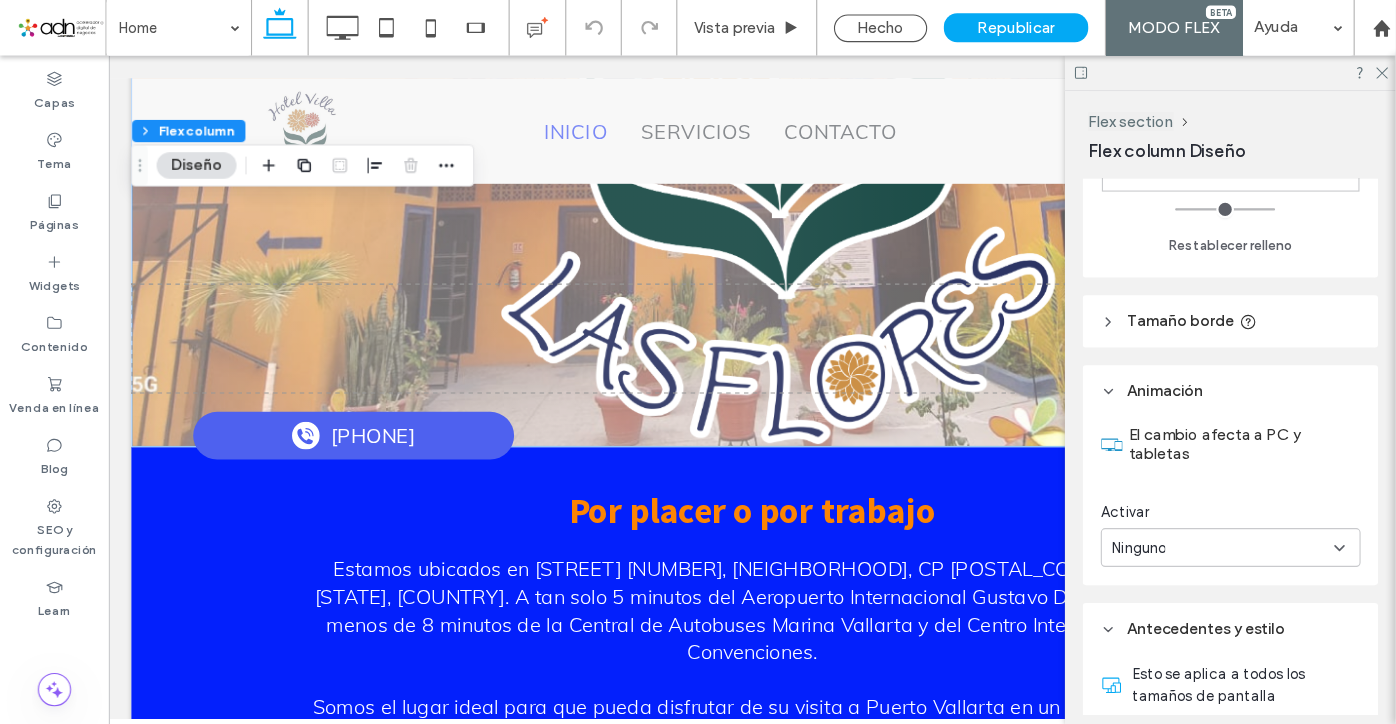 scroll, scrollTop: 1100, scrollLeft: 0, axis: vertical 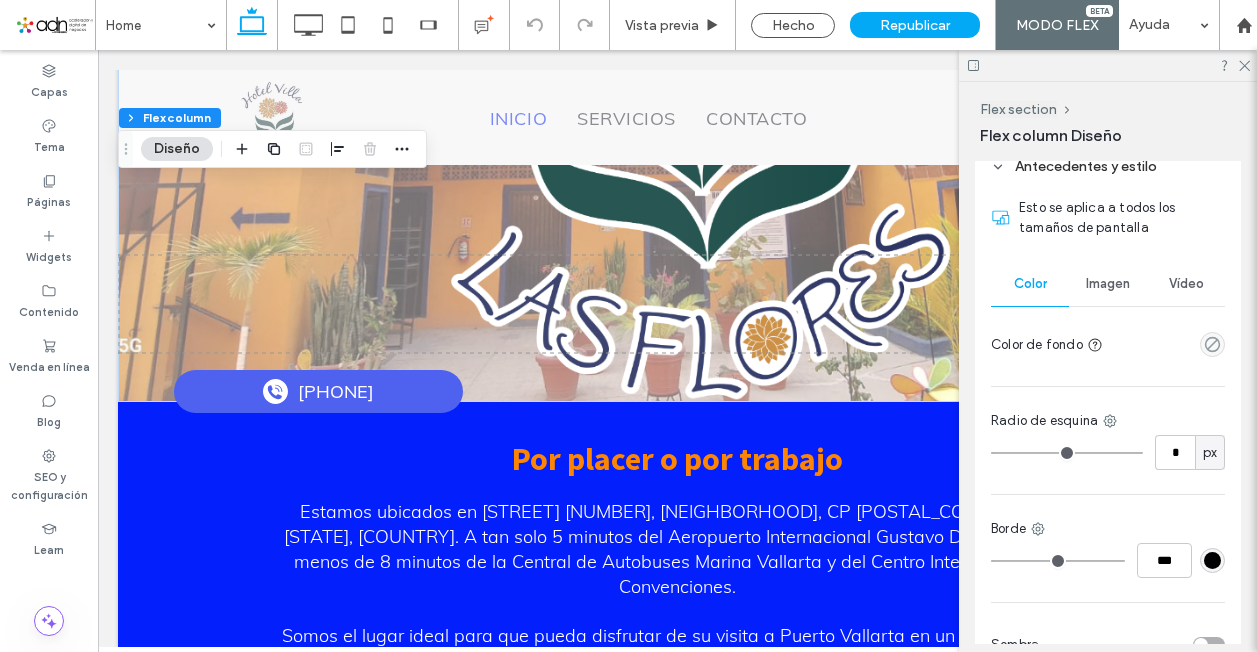 click on "Imagen" at bounding box center (1108, 284) 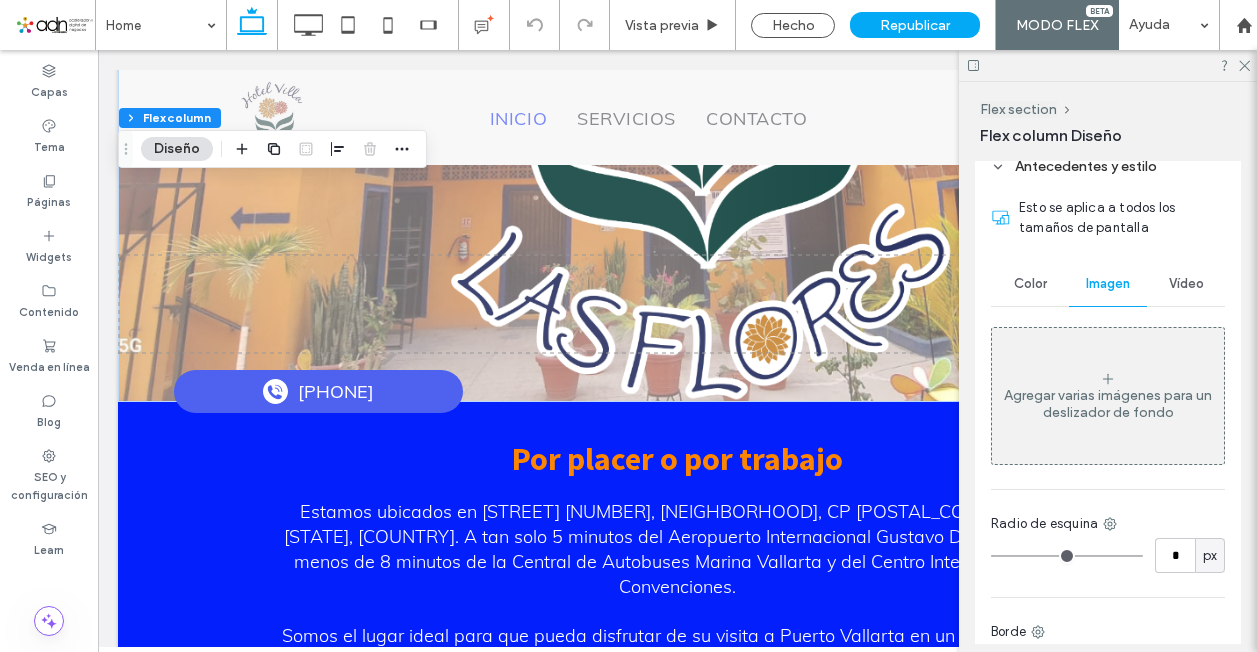 click on "Agregar varias imágenes para un deslizador de fondo" at bounding box center [1108, 396] 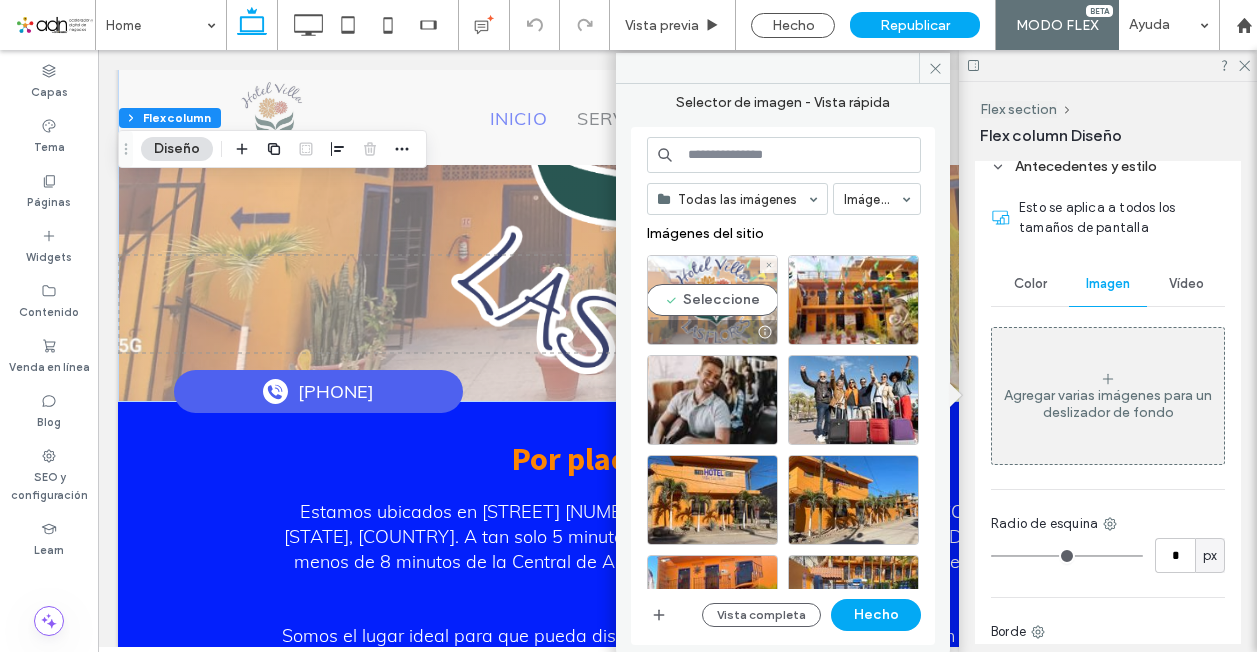 click on "Seleccione" at bounding box center [712, 300] 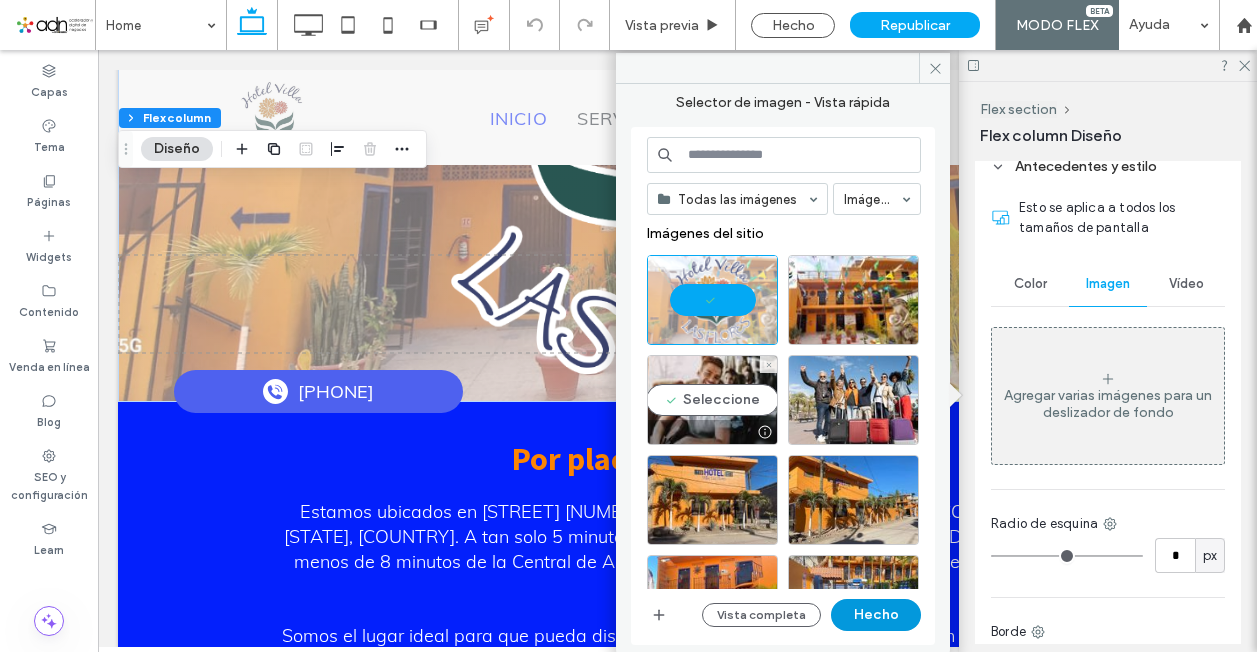 click on "Hecho" at bounding box center (876, 615) 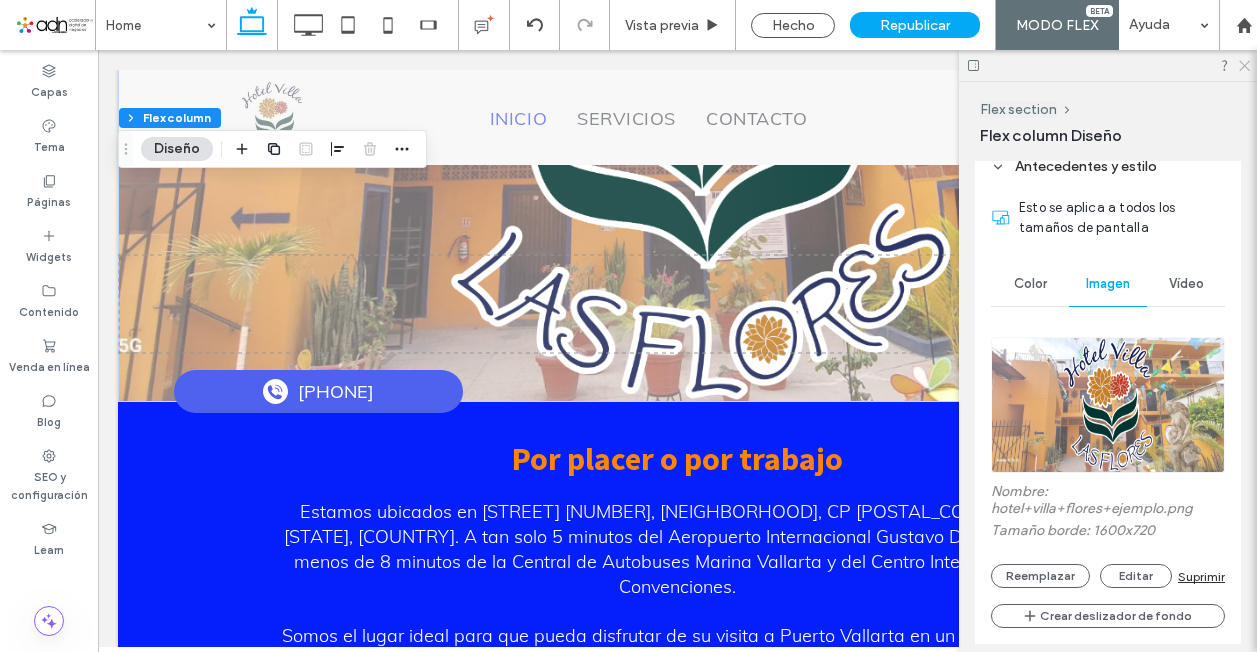 click 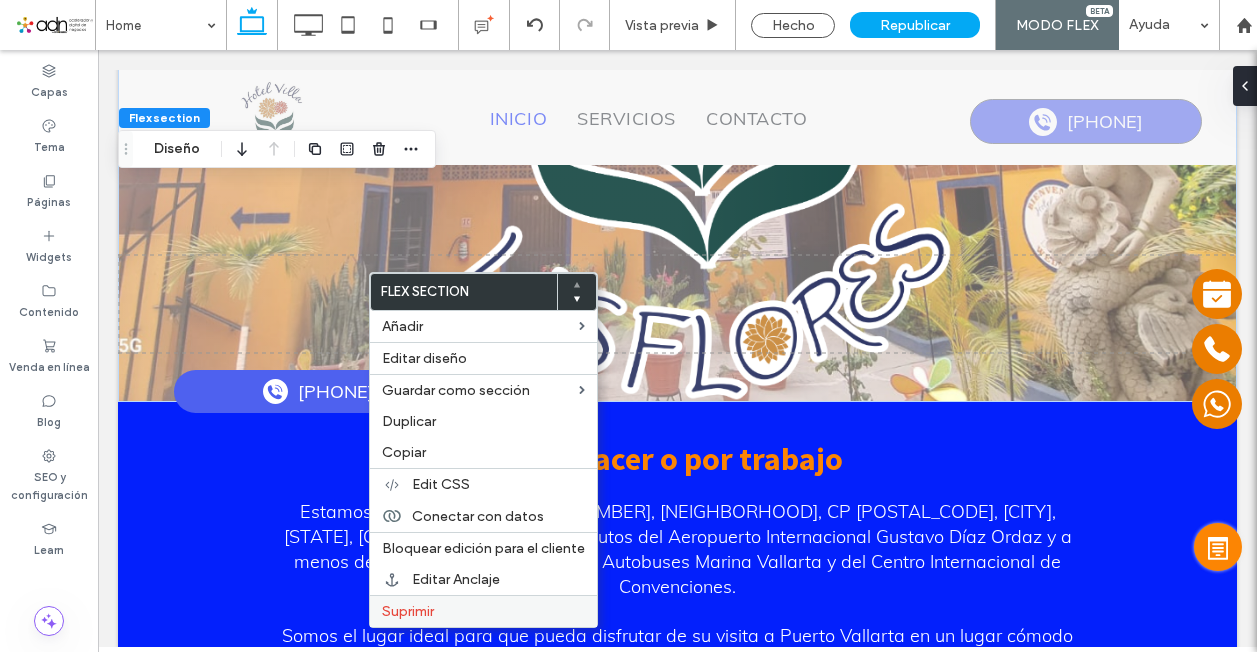 click on "Suprimir" at bounding box center (483, 611) 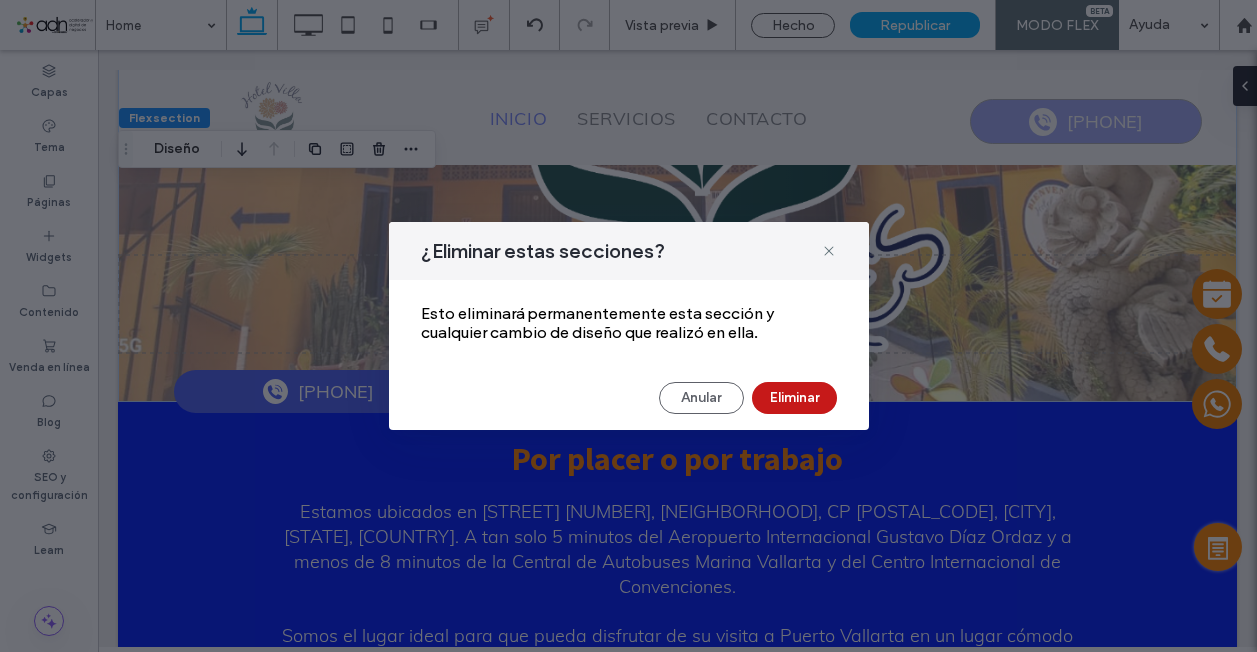 click on "Eliminar" at bounding box center [794, 398] 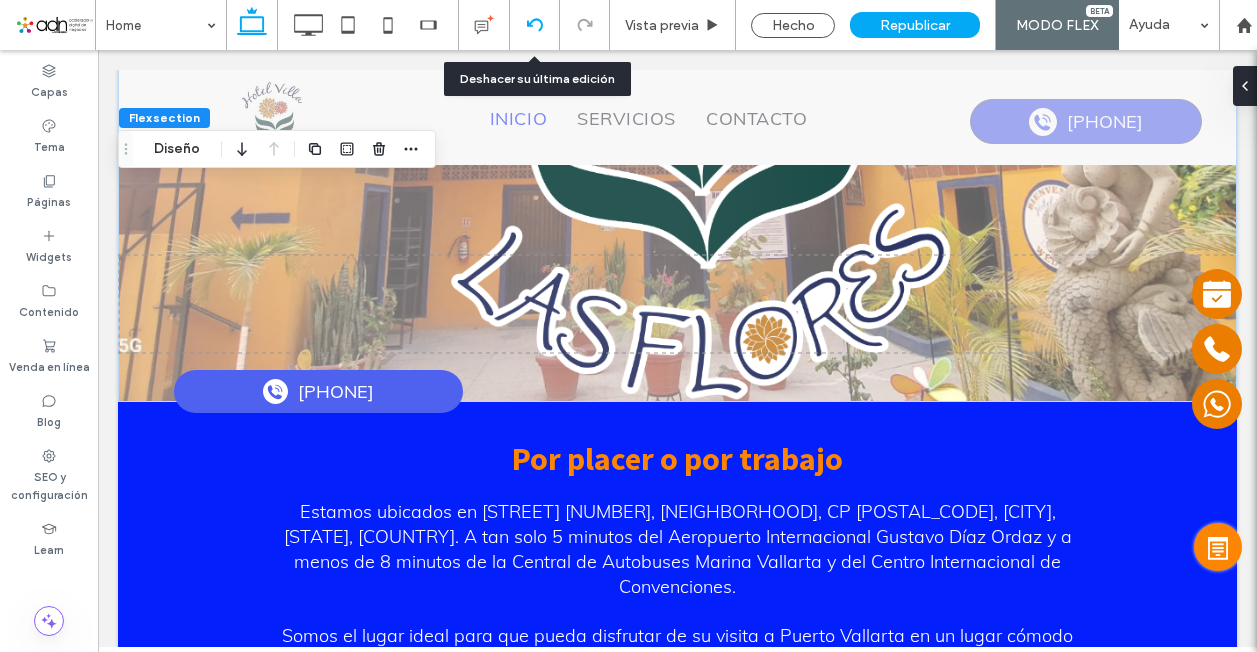 click 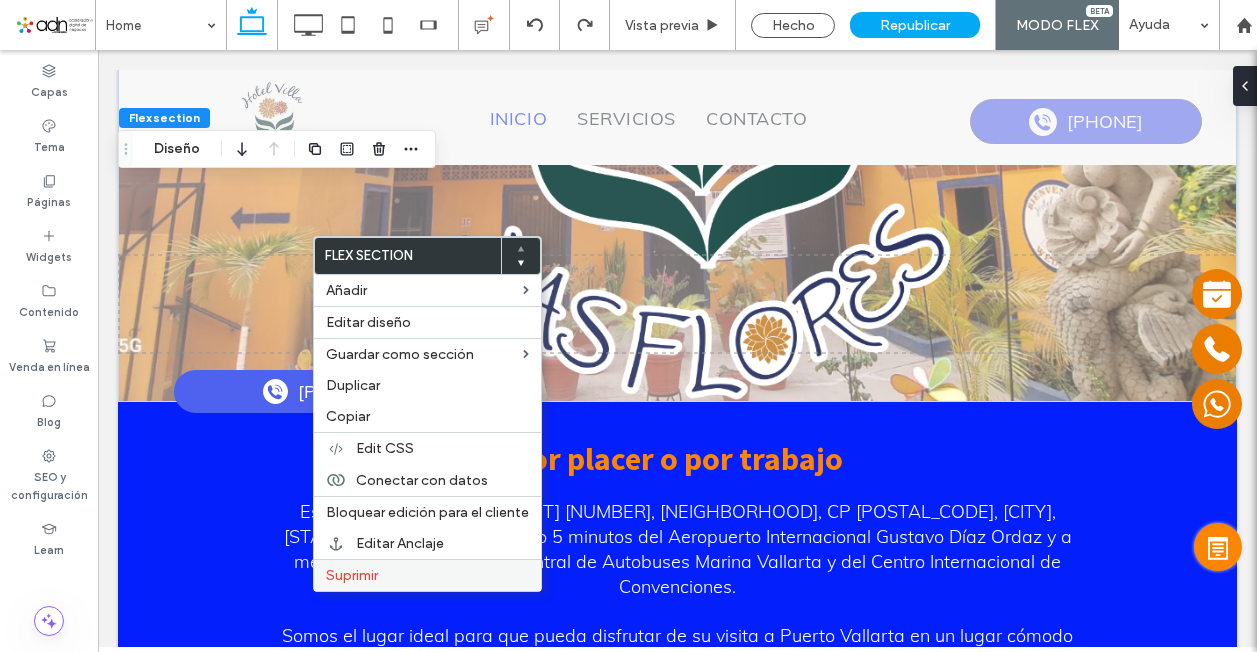 click on "Suprimir" at bounding box center [352, 575] 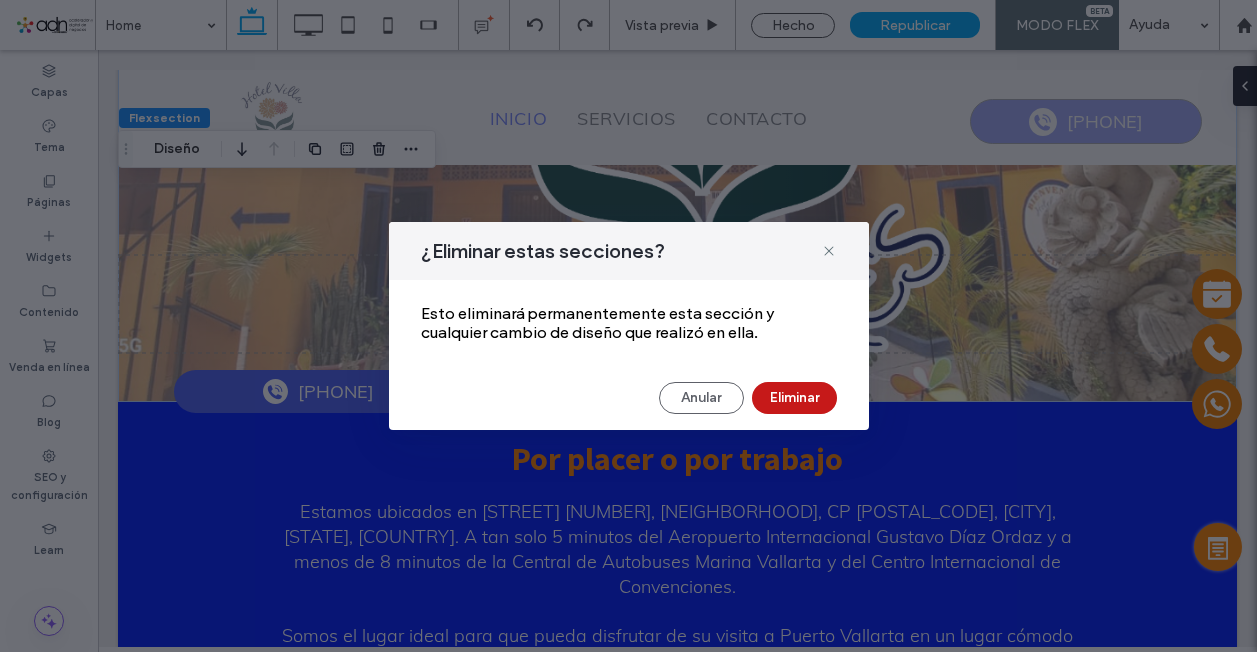 click on "Eliminar" at bounding box center [794, 398] 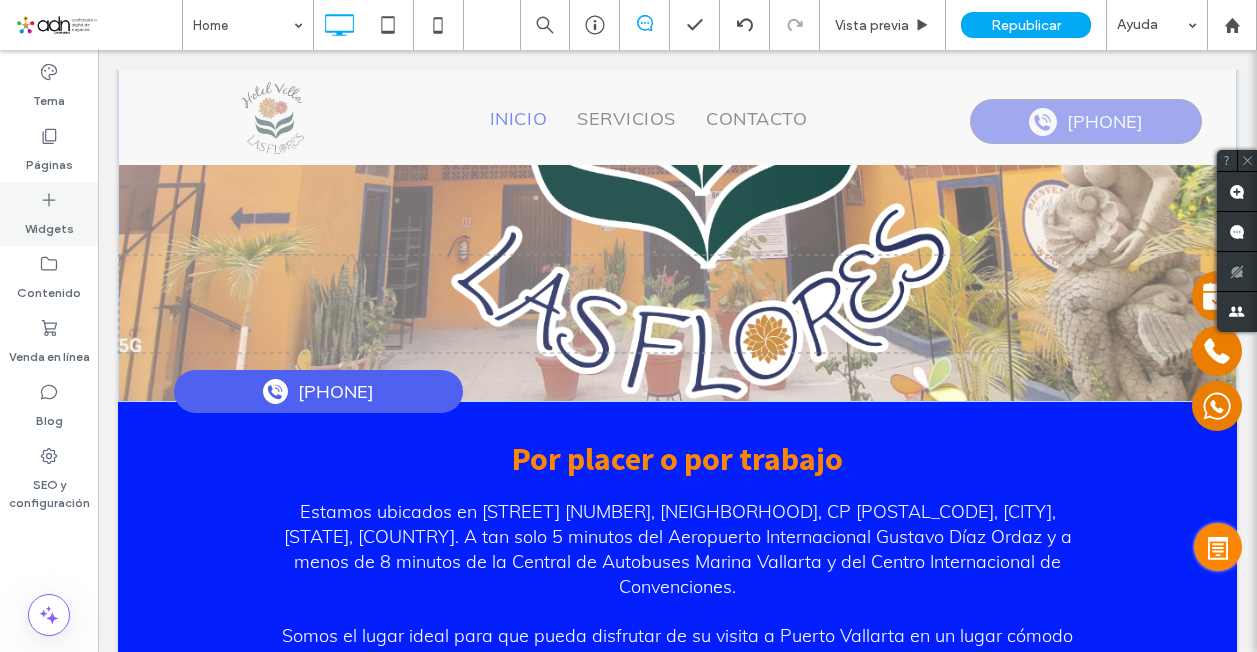 click on "Widgets" at bounding box center (49, 214) 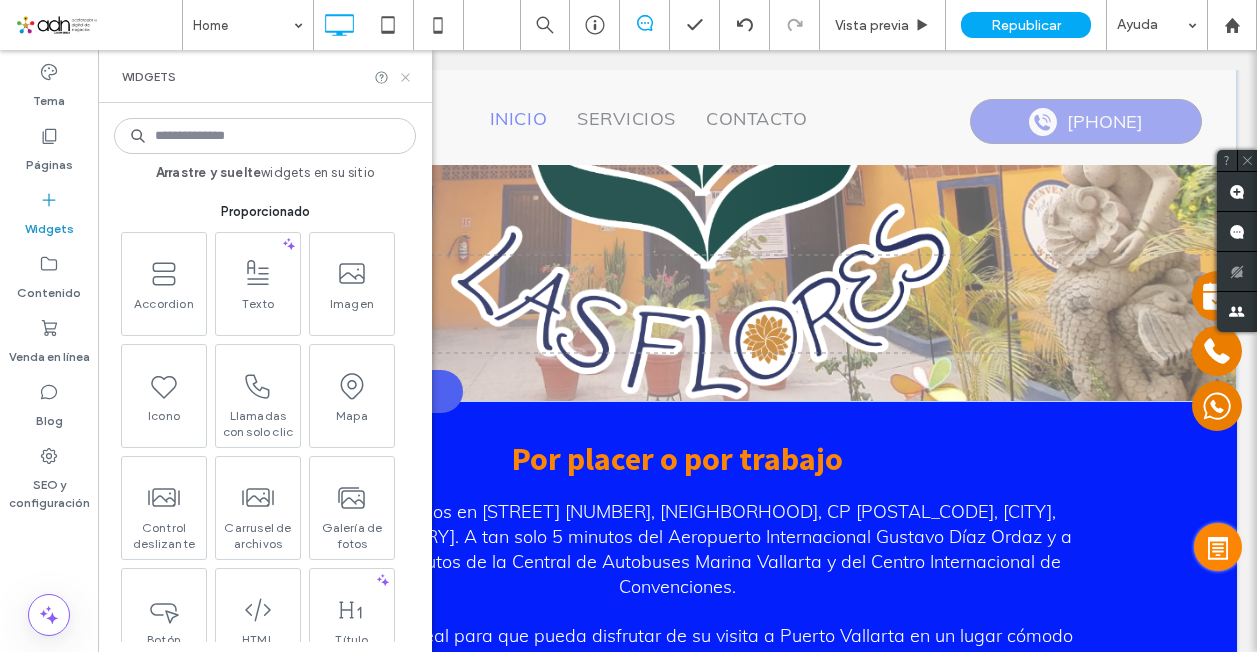 click 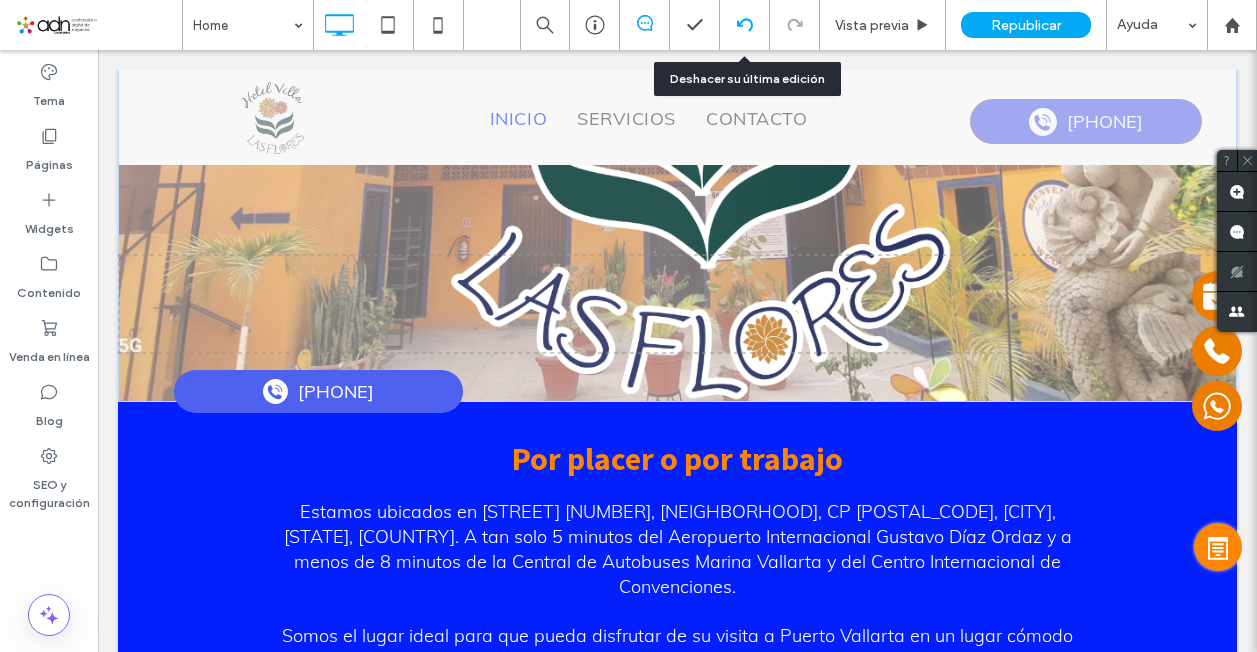 click at bounding box center [745, 25] 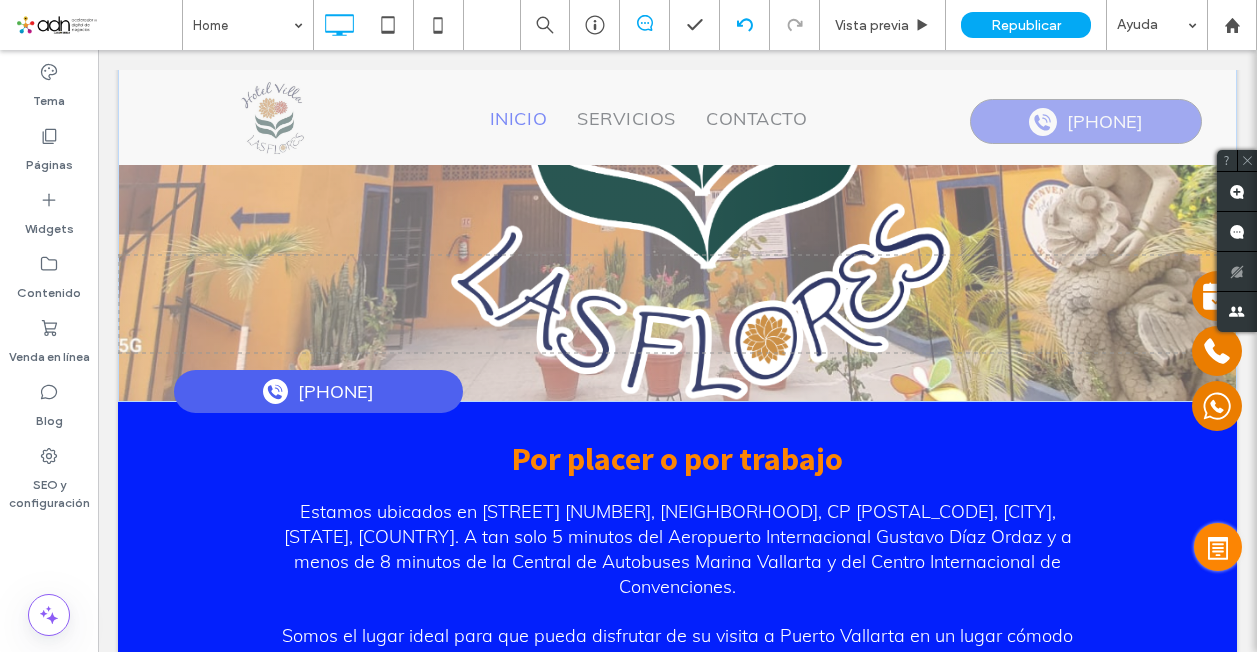 click at bounding box center (744, 25) 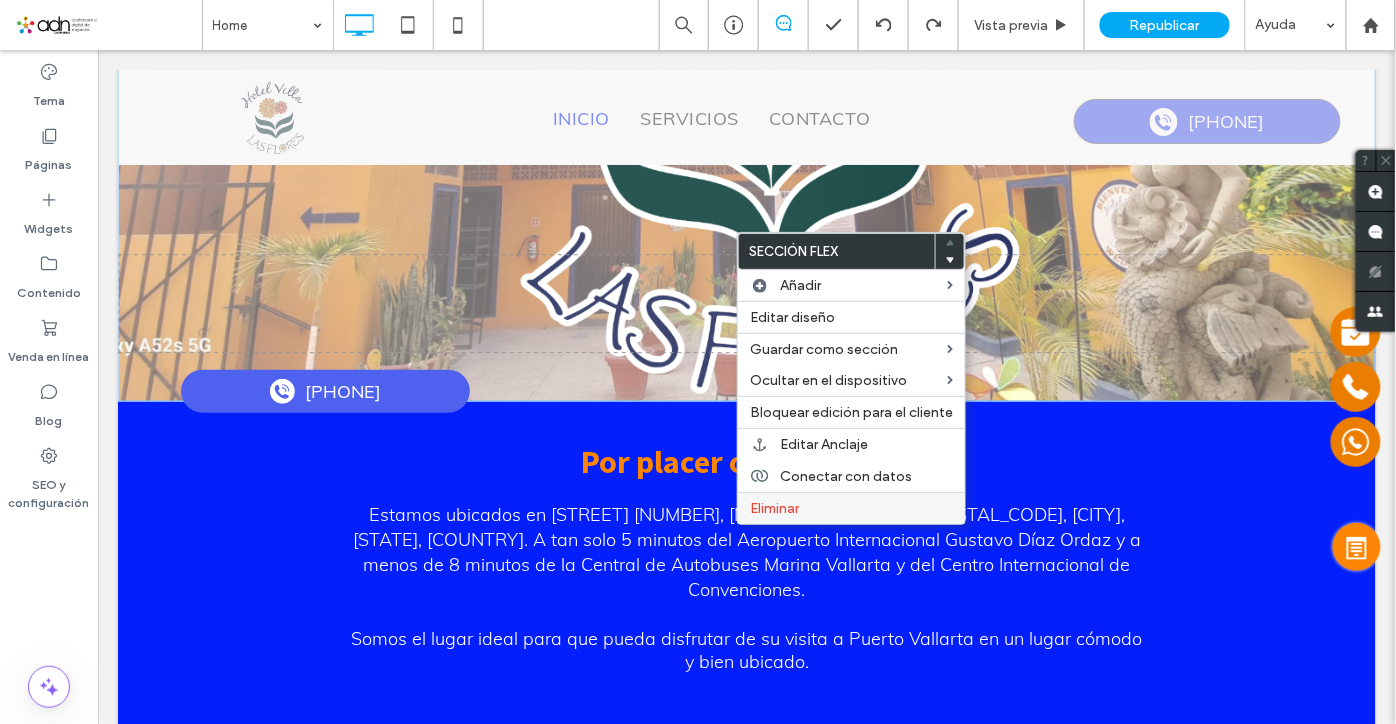 click on "Eliminar" at bounding box center (774, 508) 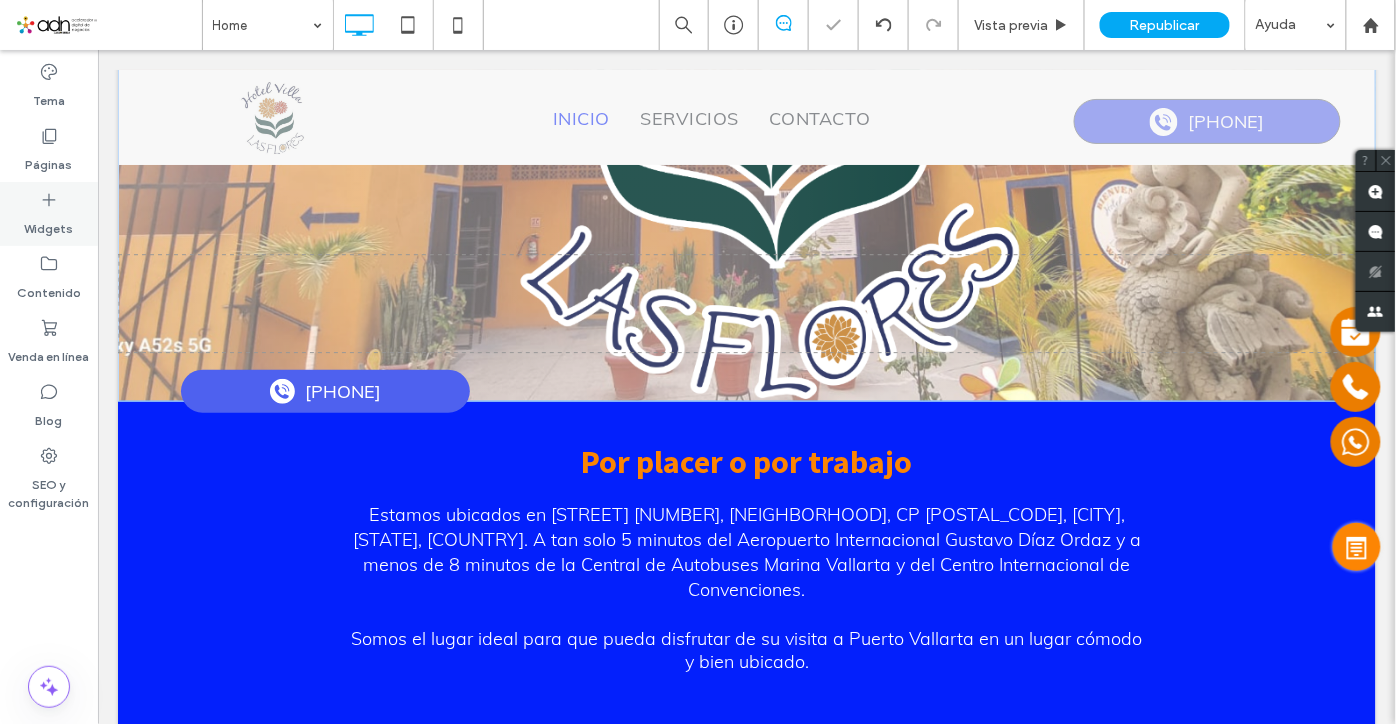 click on "Widgets" at bounding box center [49, 224] 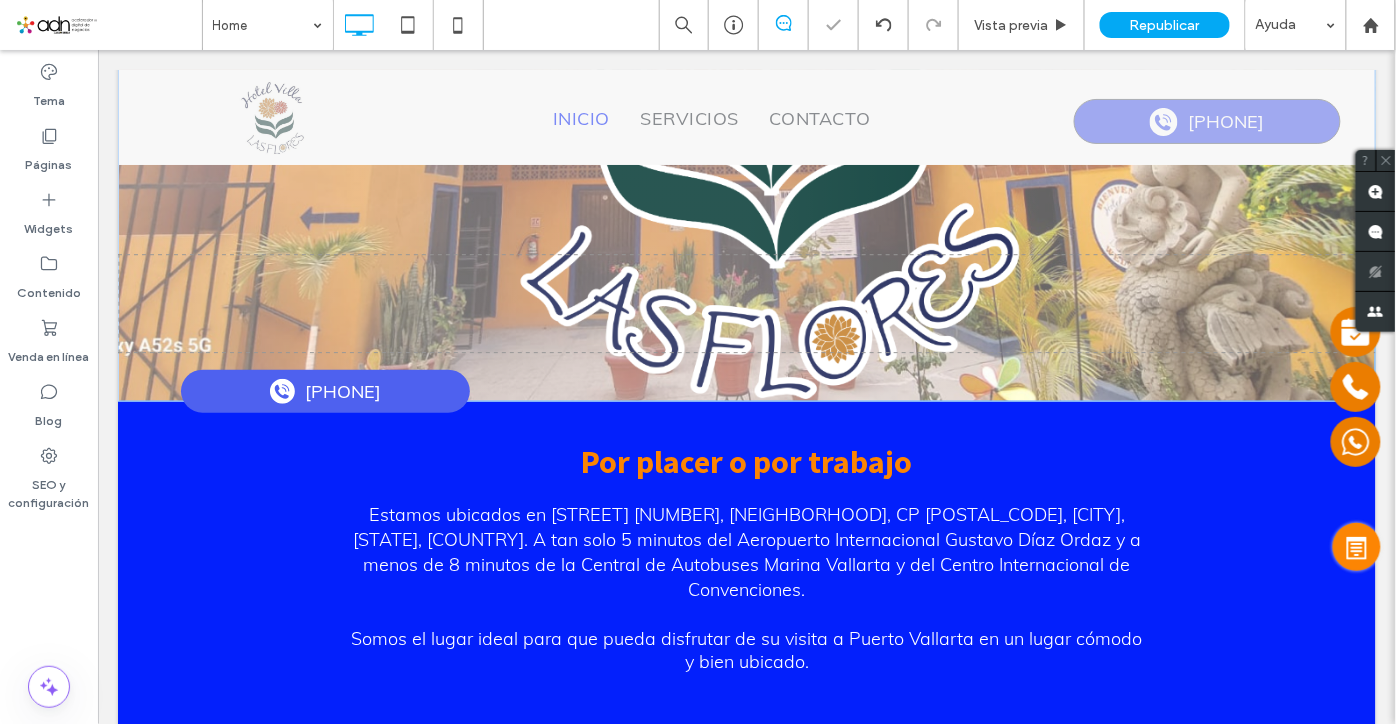 type on "****" 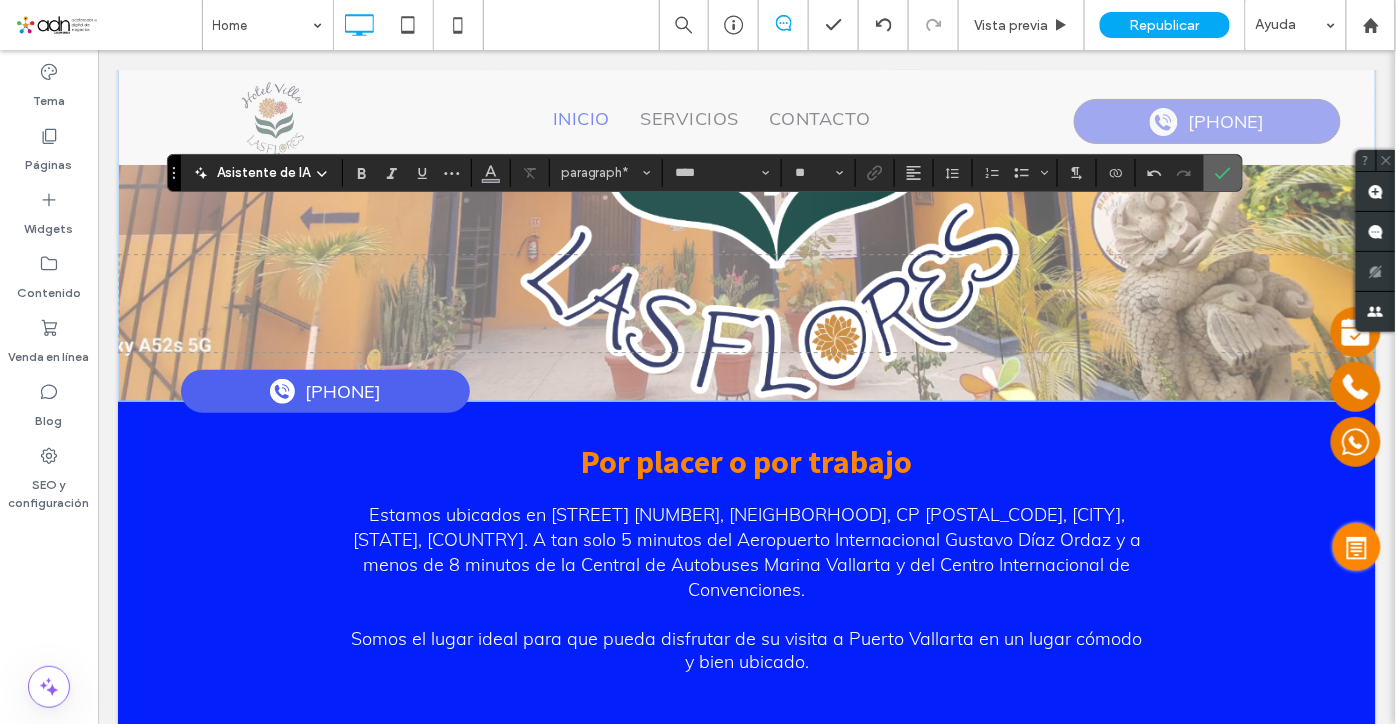 drag, startPoint x: 1222, startPoint y: 183, endPoint x: 1216, endPoint y: 174, distance: 10.816654 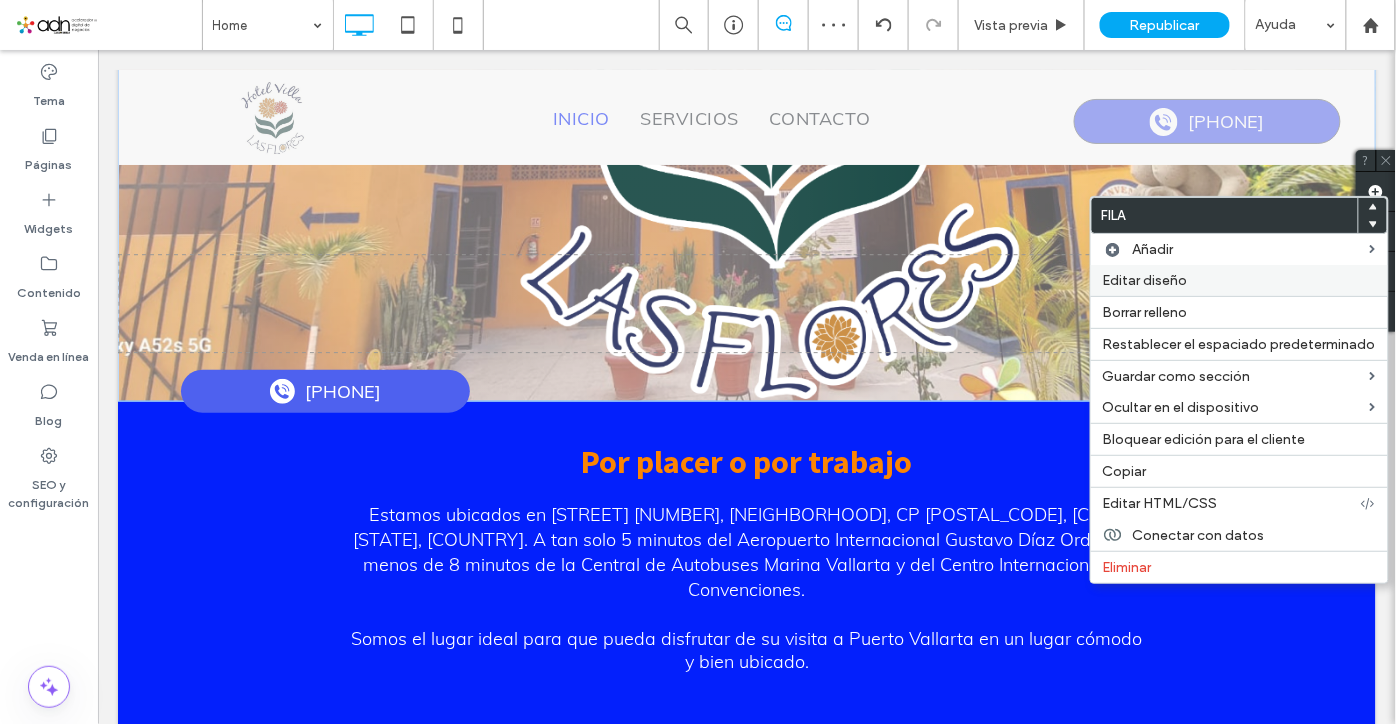 click on "Editar diseño" at bounding box center [1145, 280] 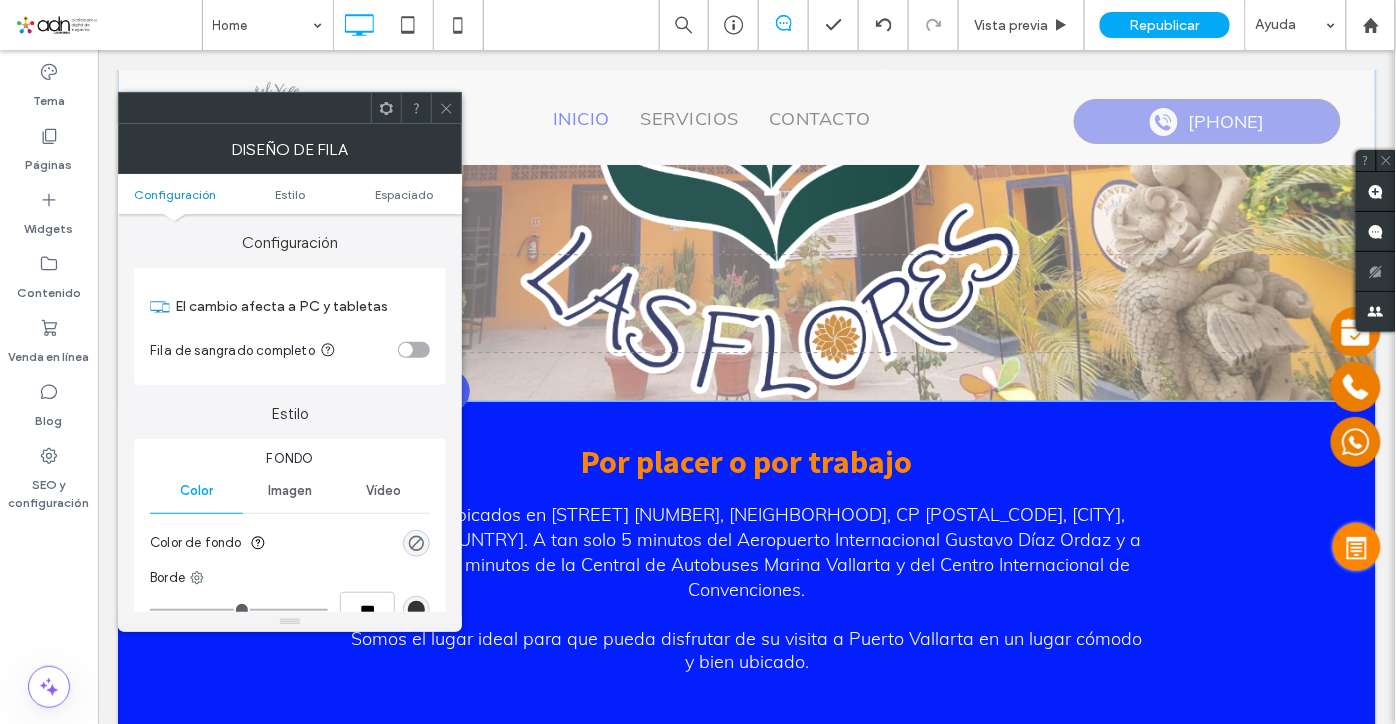 click on "Imagen" at bounding box center (290, 491) 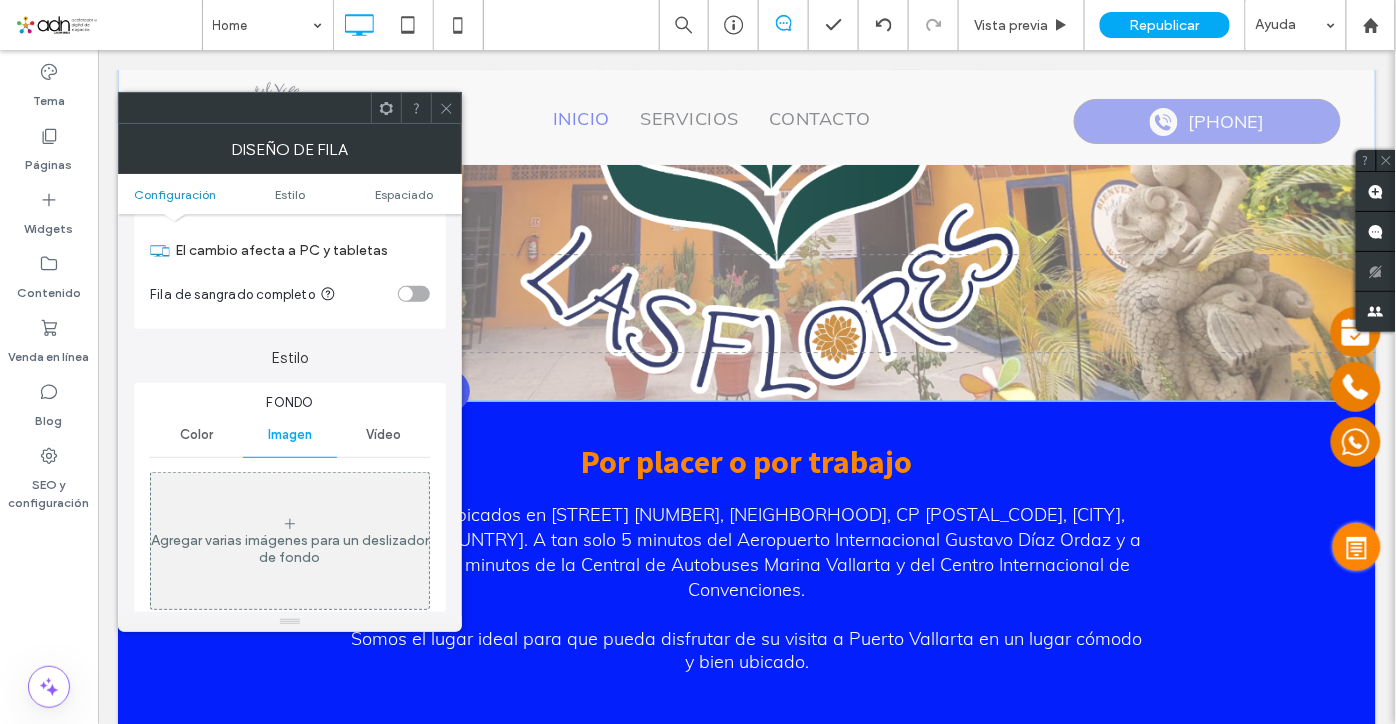 scroll, scrollTop: 333, scrollLeft: 0, axis: vertical 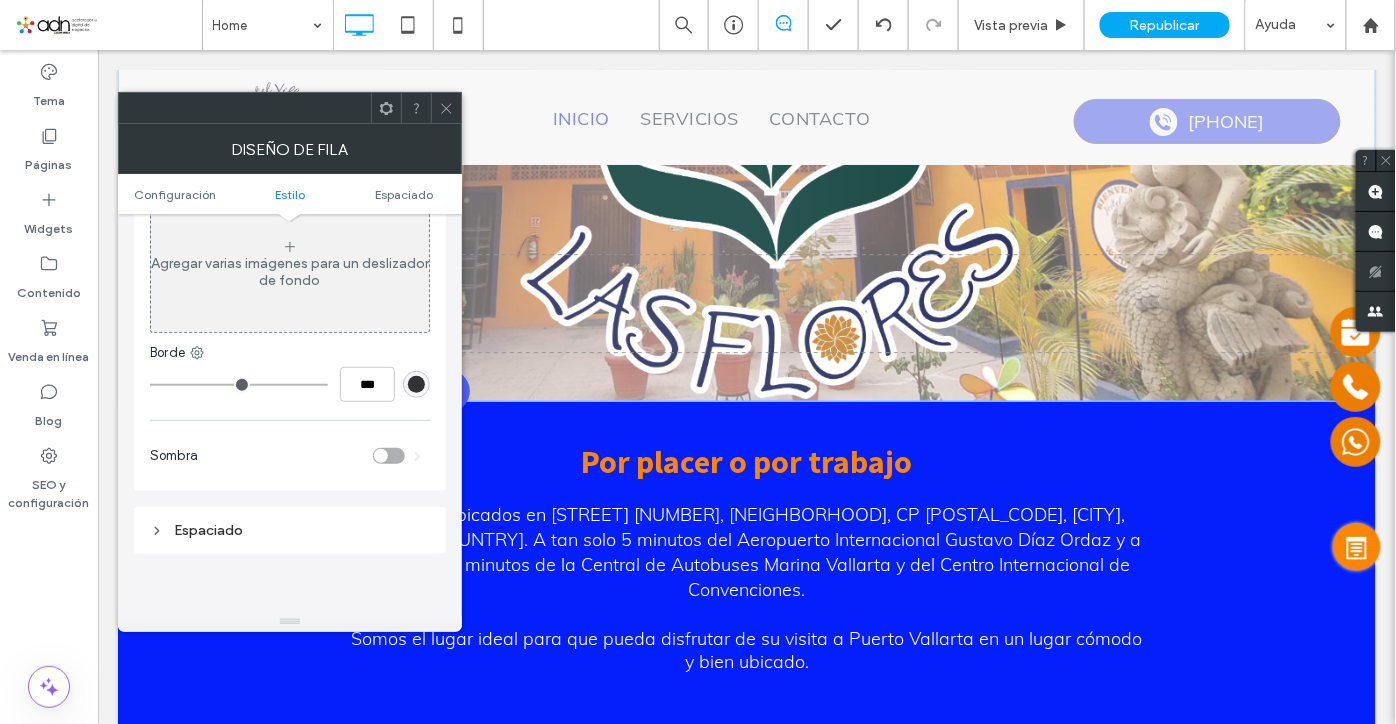 click on "Agregar varias imágenes para un deslizador de fondo" at bounding box center [290, 264] 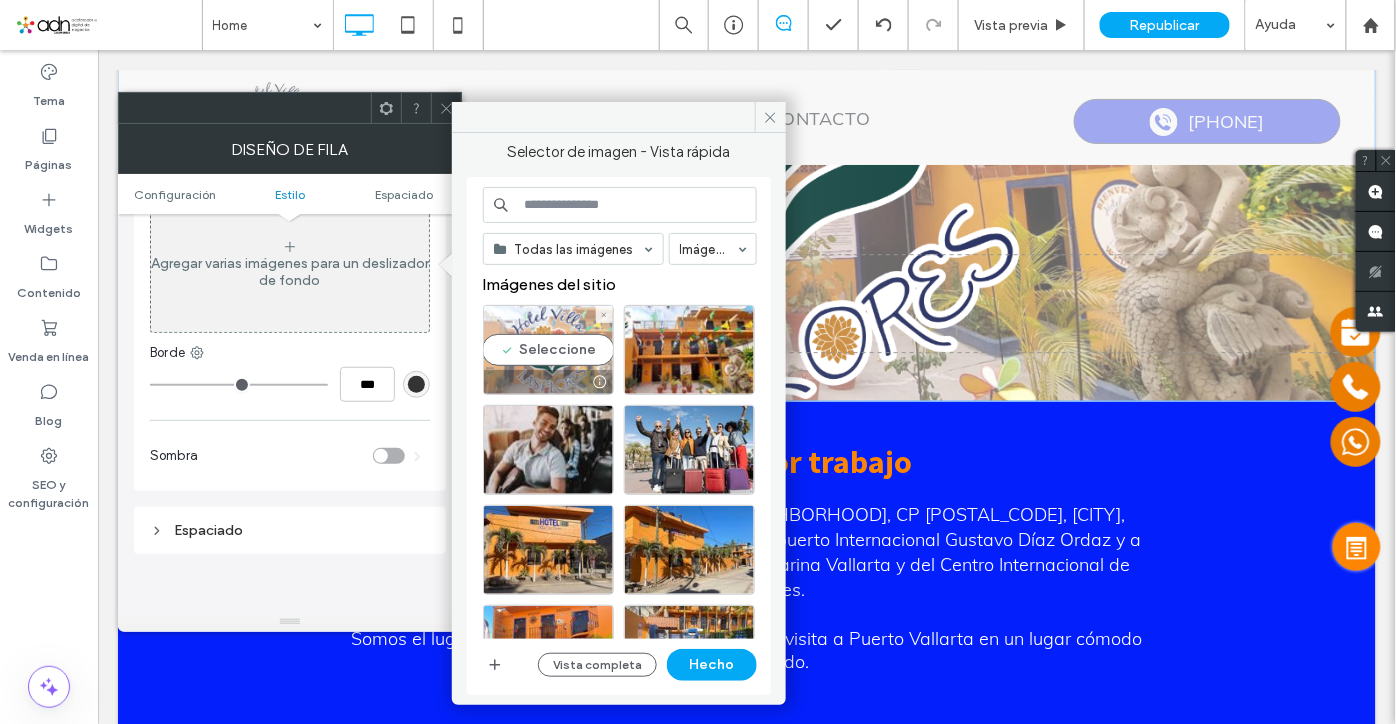 click on "Seleccione" at bounding box center [548, 350] 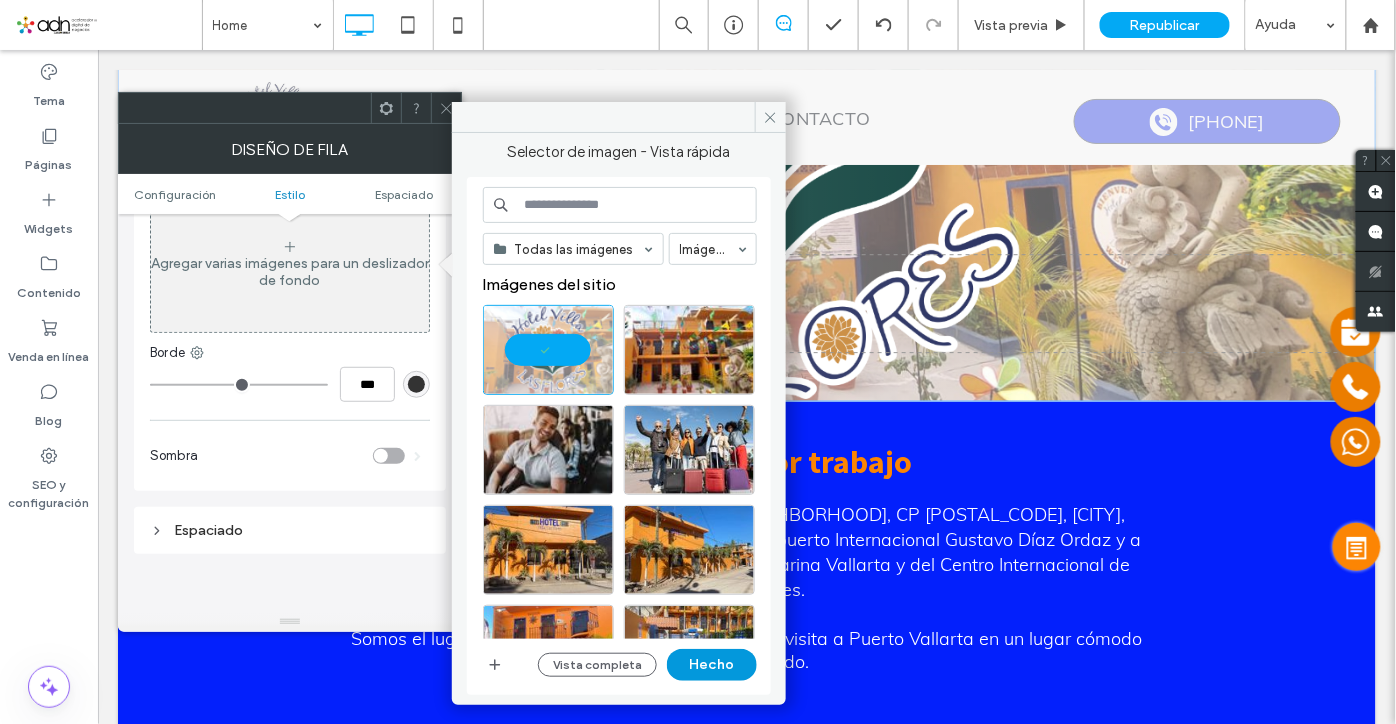 click on "Hecho" at bounding box center [712, 665] 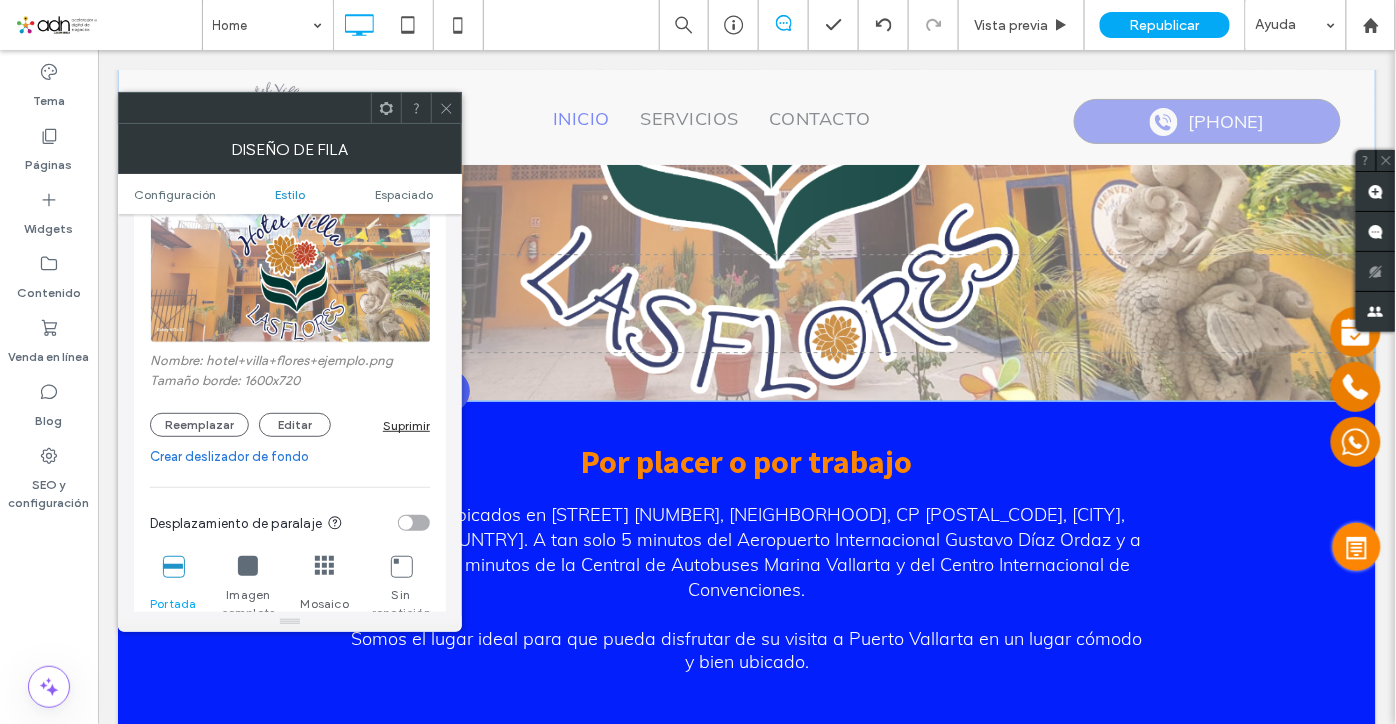 click 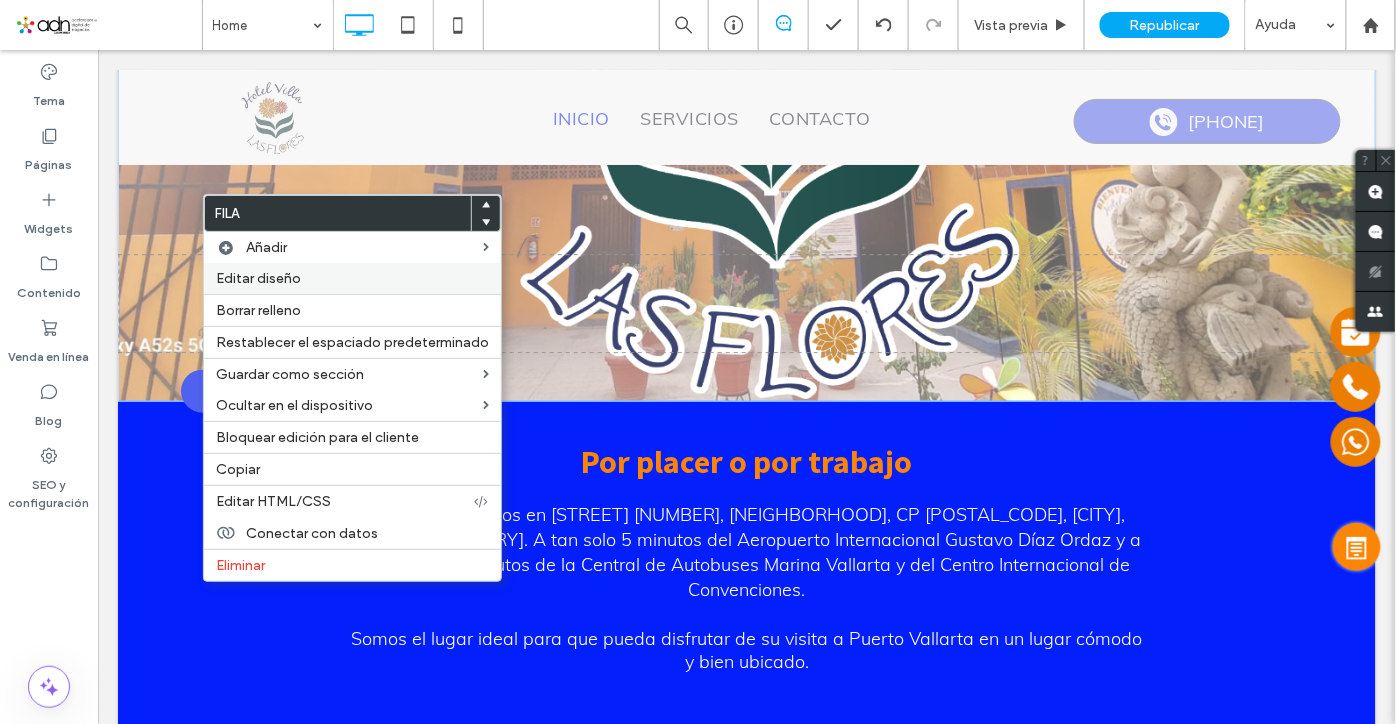 click on "Editar diseño" at bounding box center (258, 278) 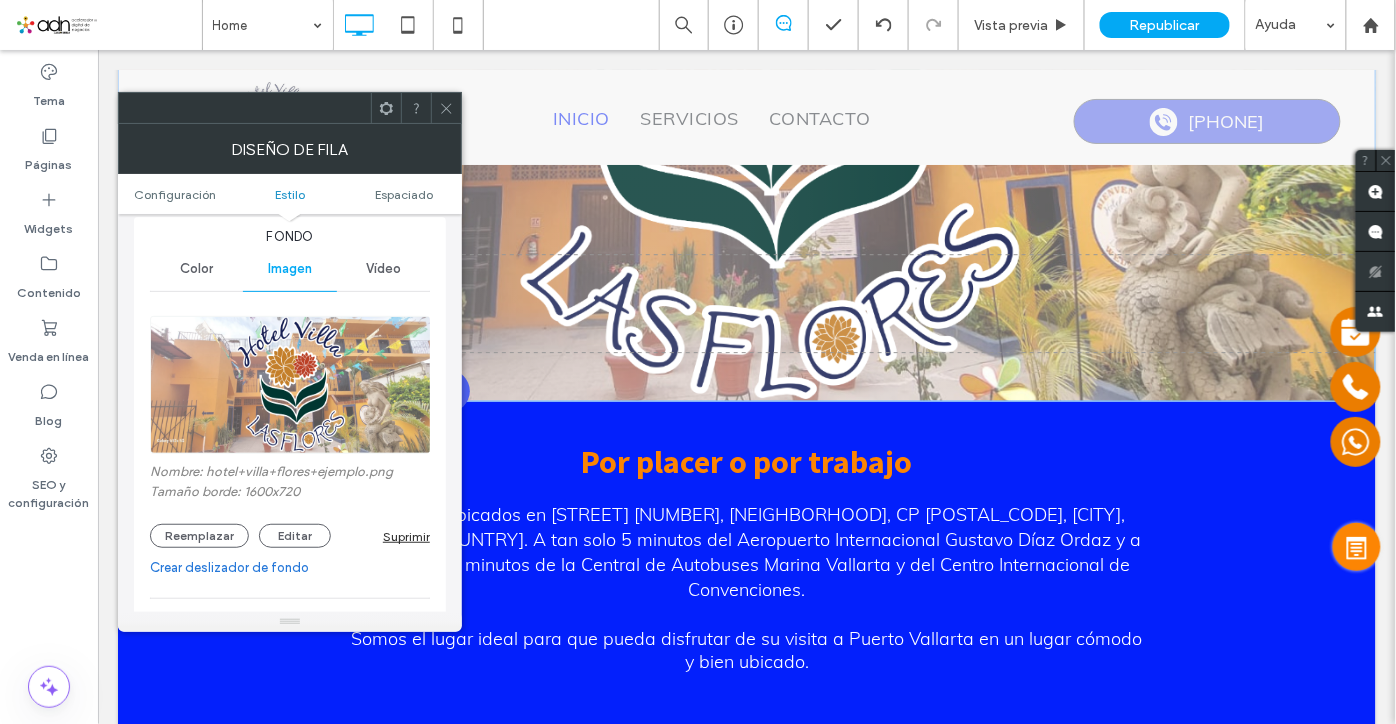 scroll, scrollTop: 444, scrollLeft: 0, axis: vertical 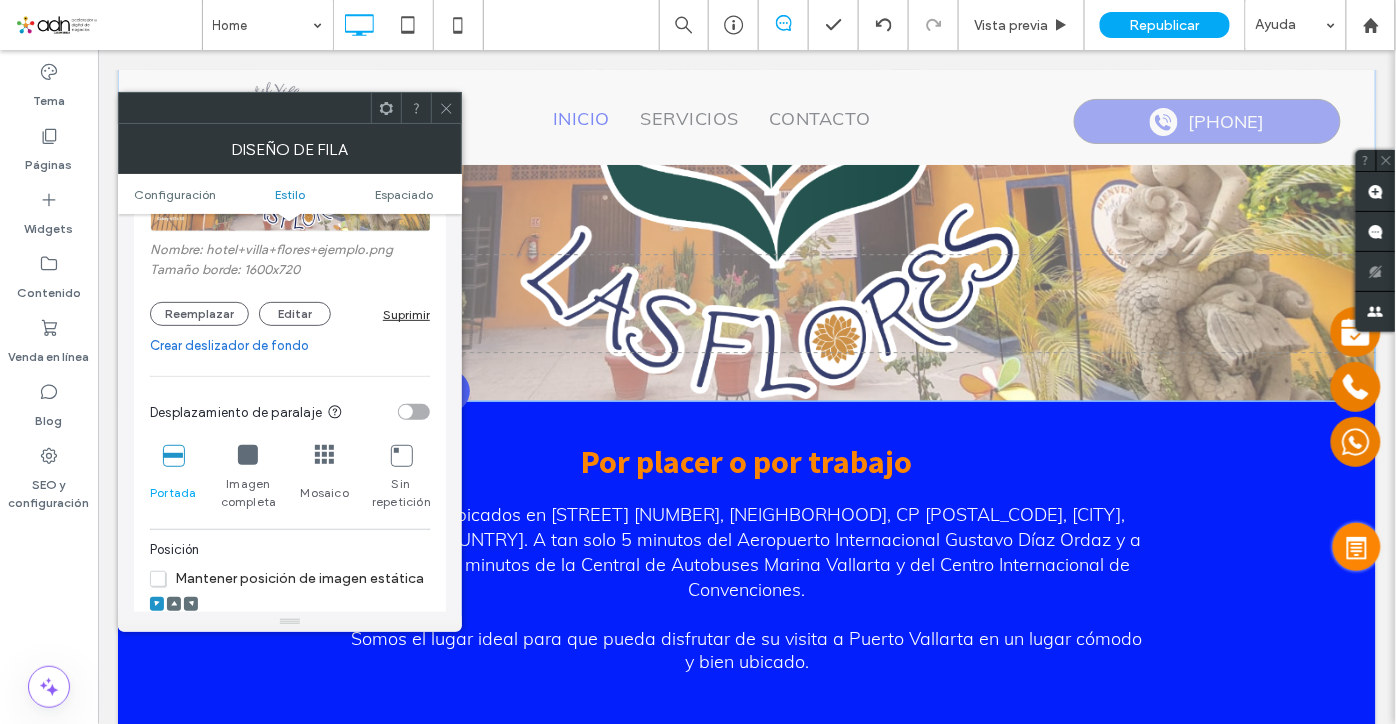 click on "Imagen completa" at bounding box center [248, 493] 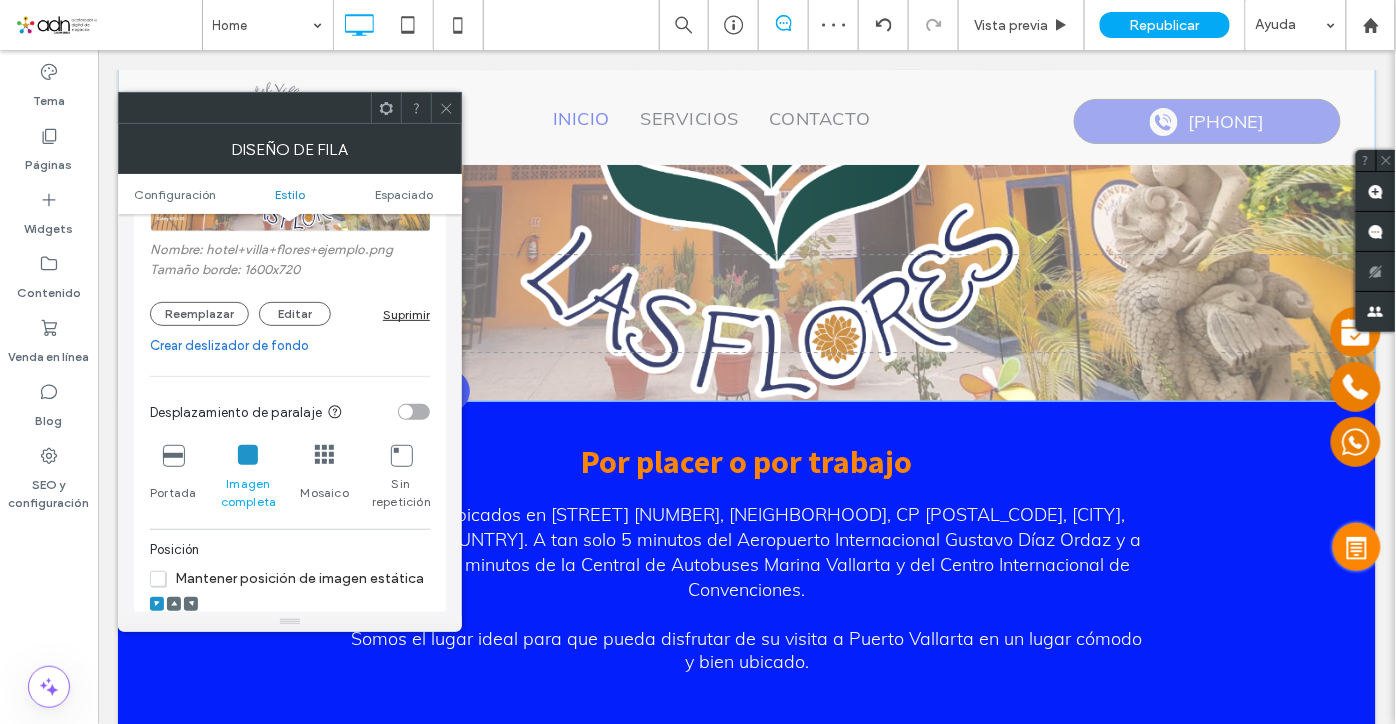 click at bounding box center (173, 455) 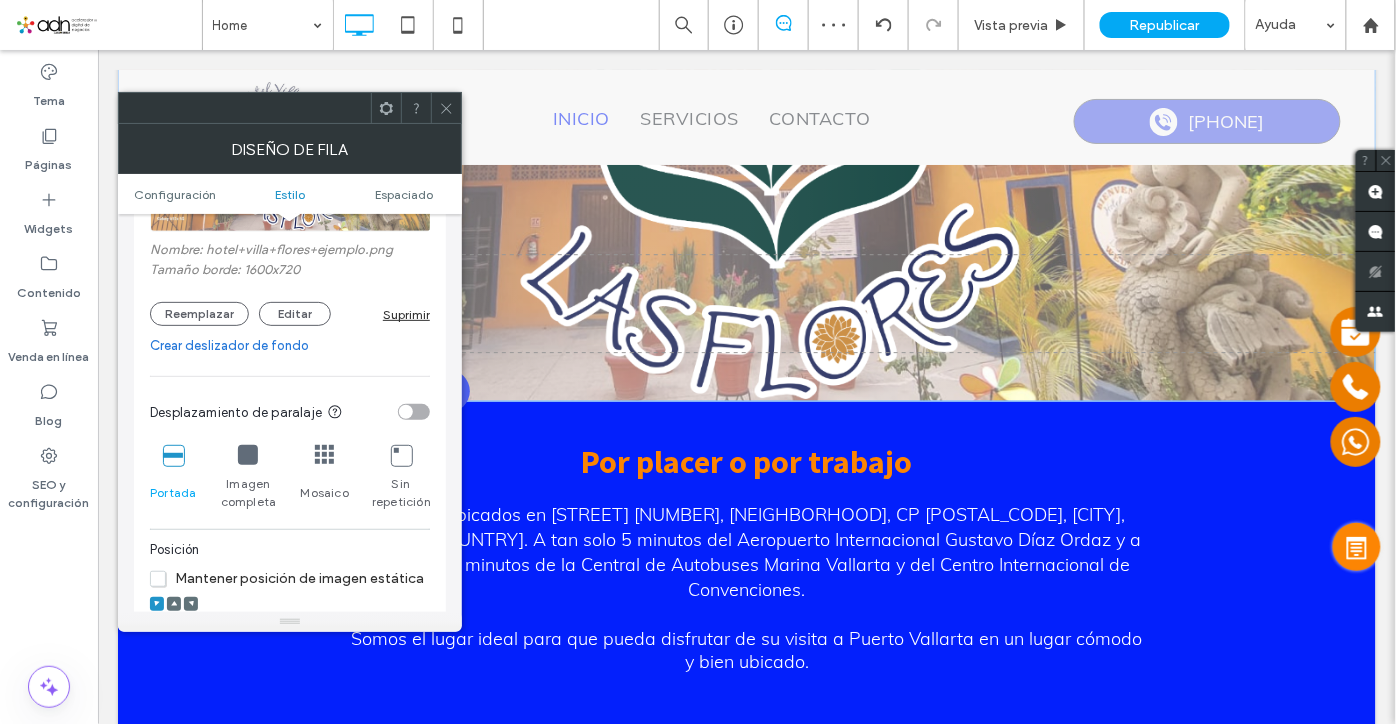 click at bounding box center [248, 455] 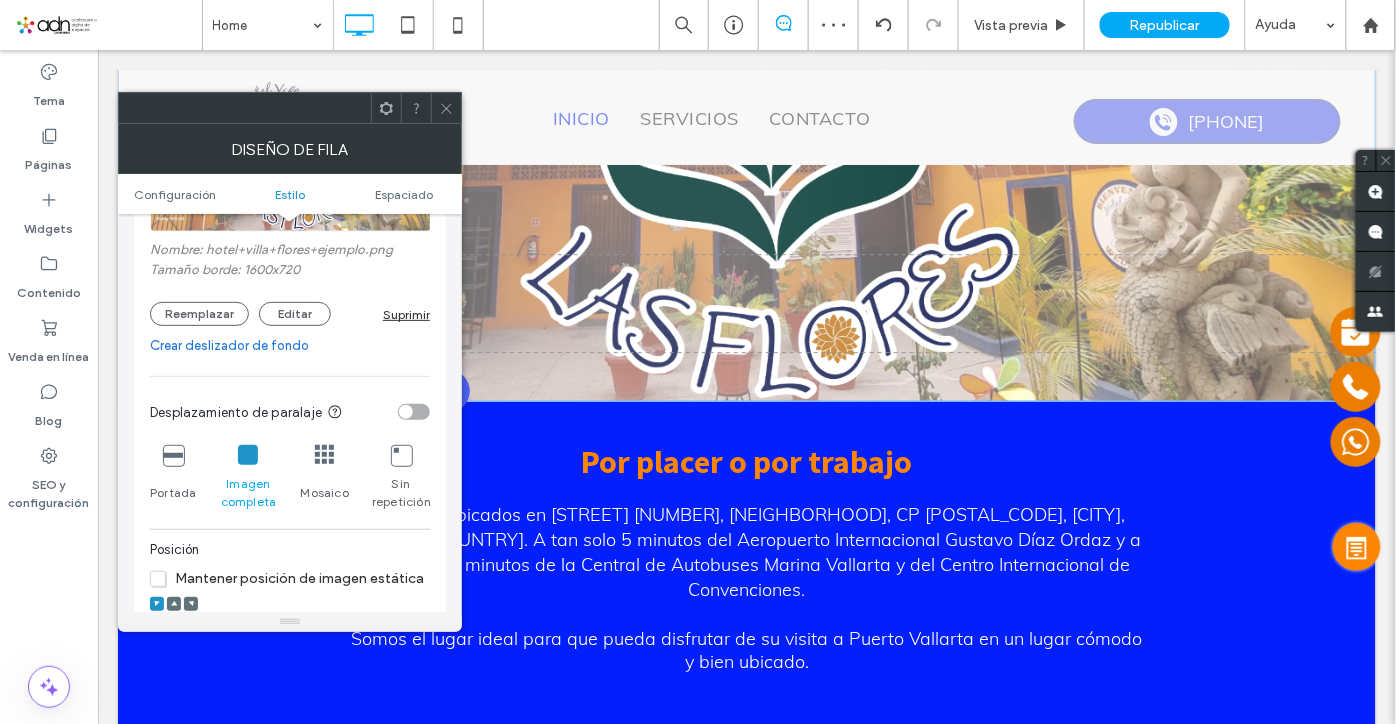 click on "Diseño de fila" at bounding box center (290, 149) 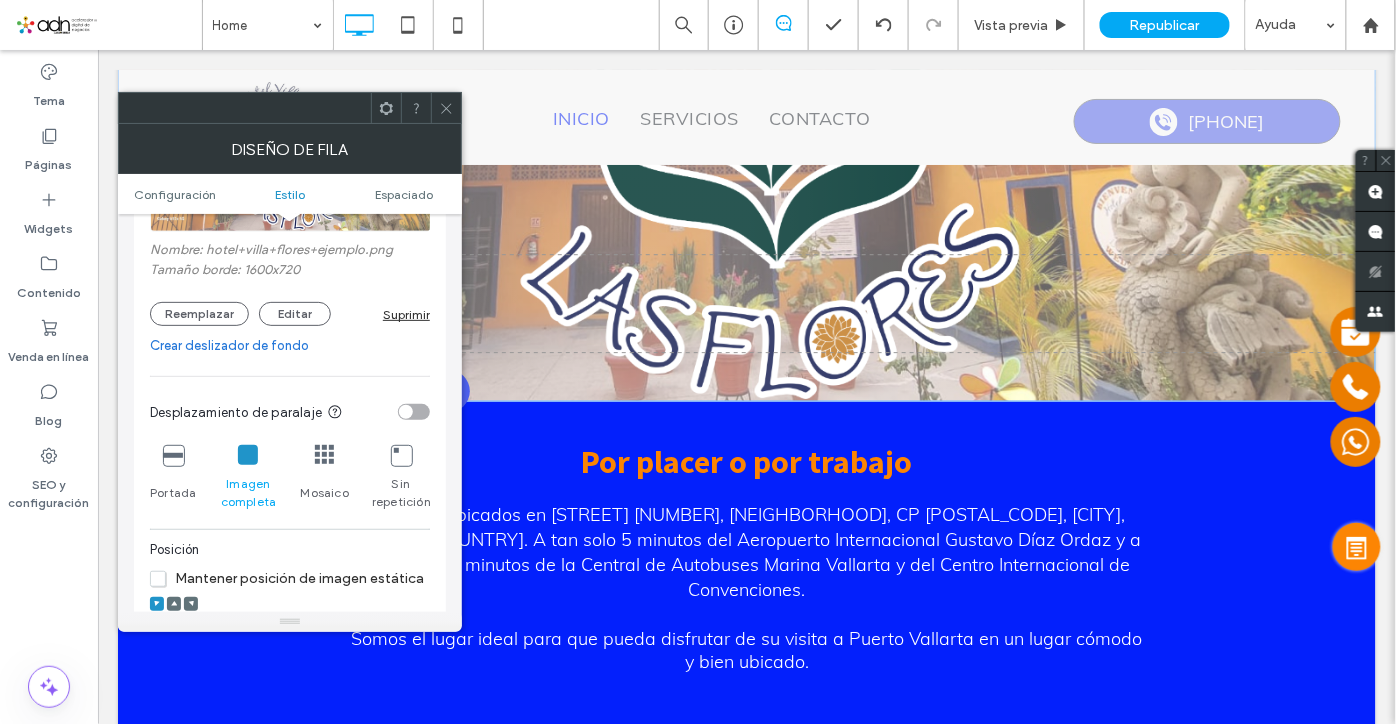 click 